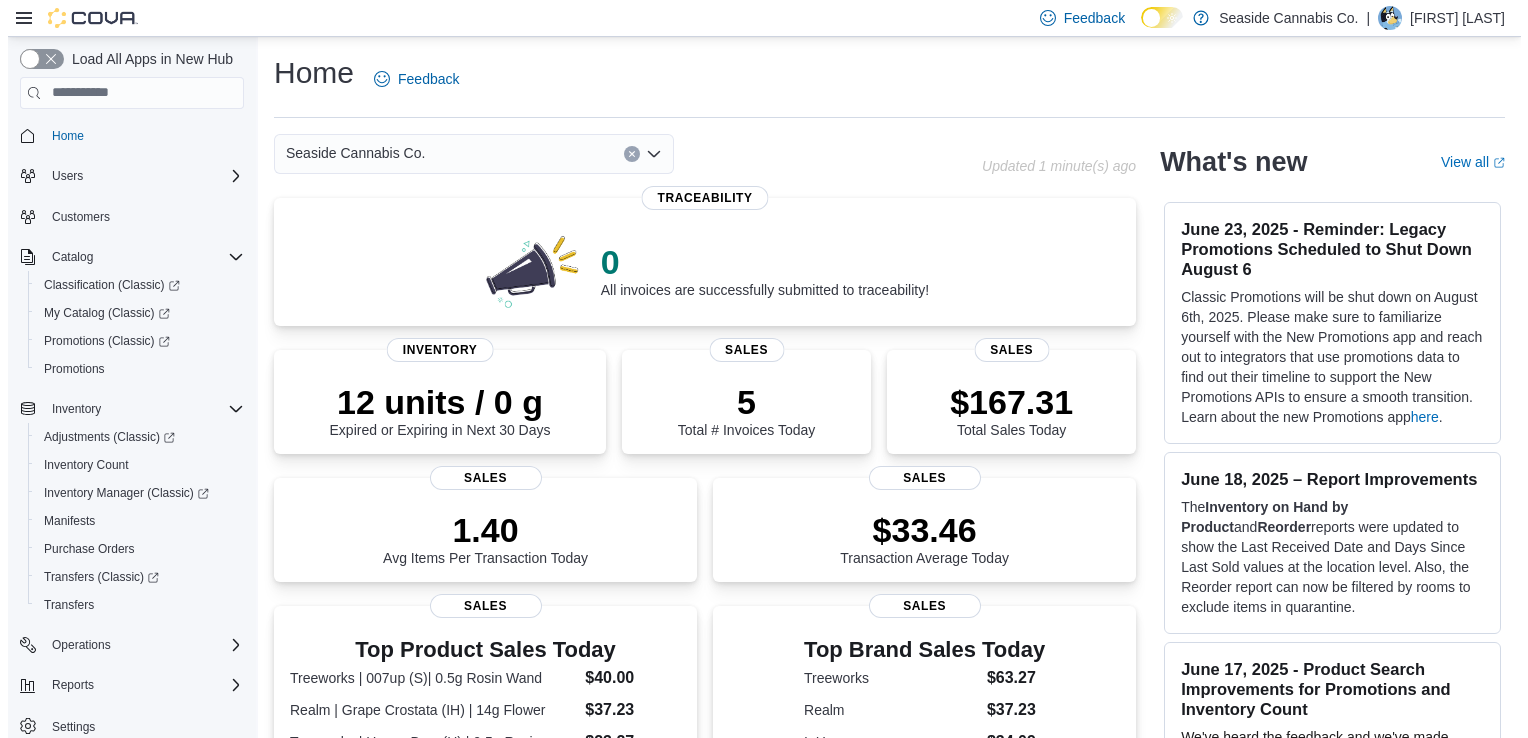 scroll, scrollTop: 0, scrollLeft: 0, axis: both 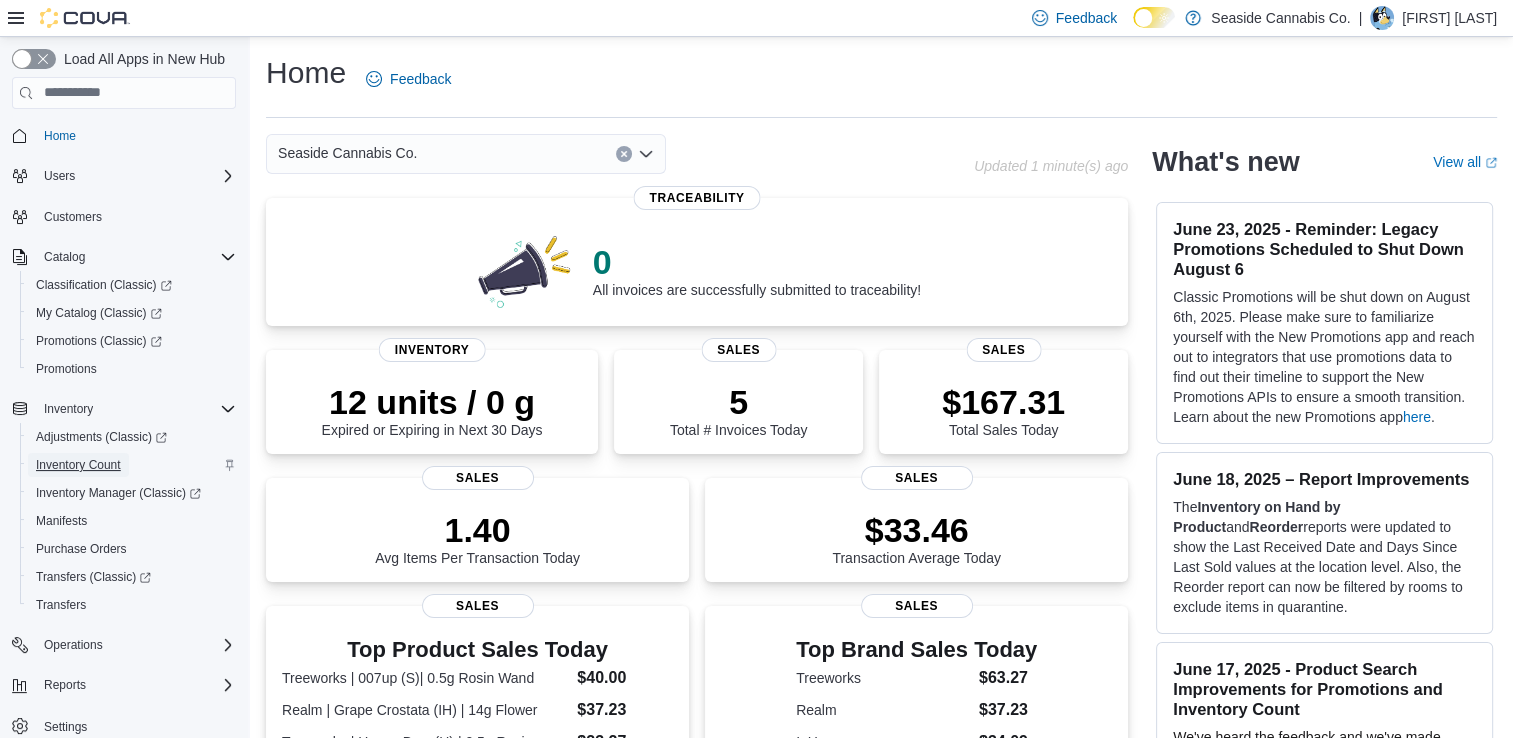click on "Inventory Count" at bounding box center (78, 465) 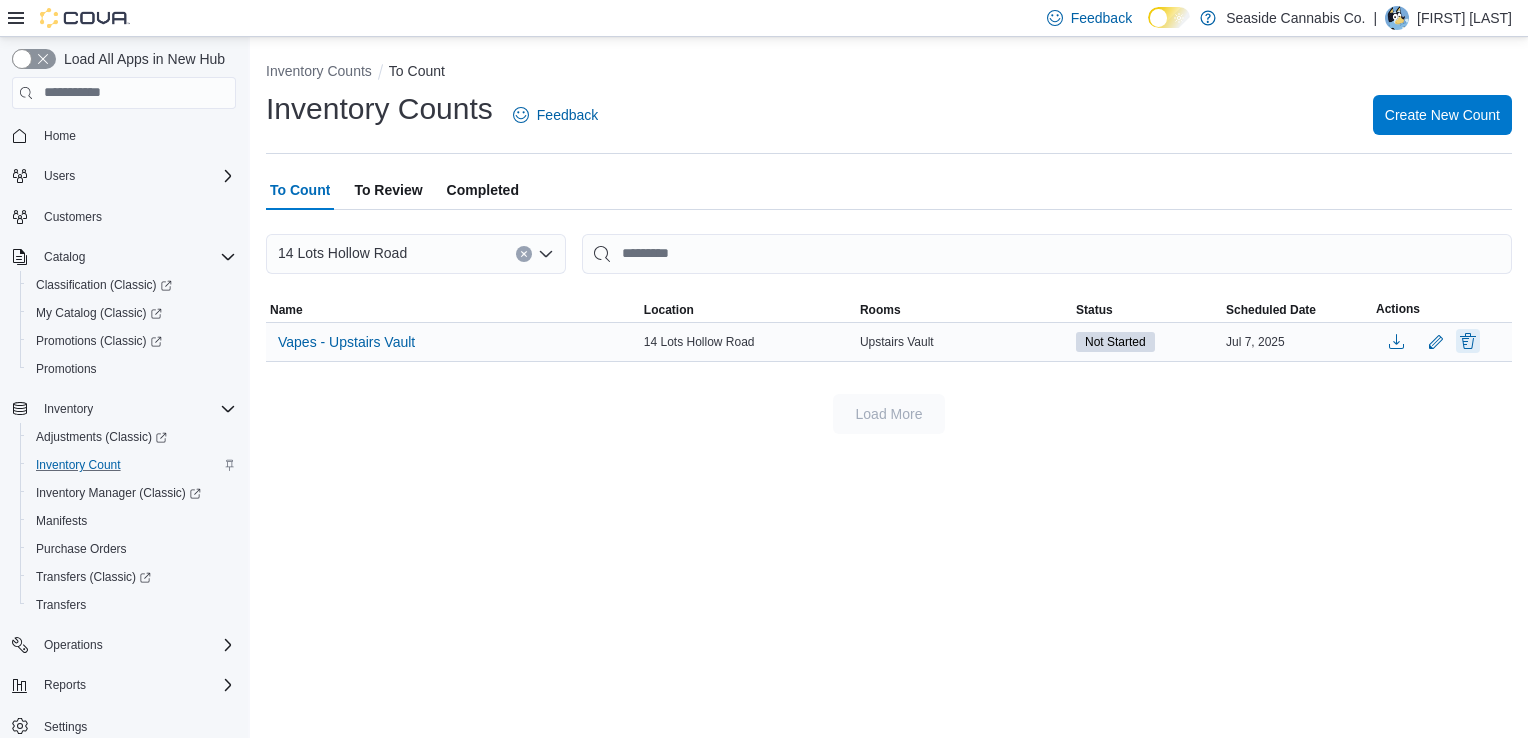 click at bounding box center [1468, 341] 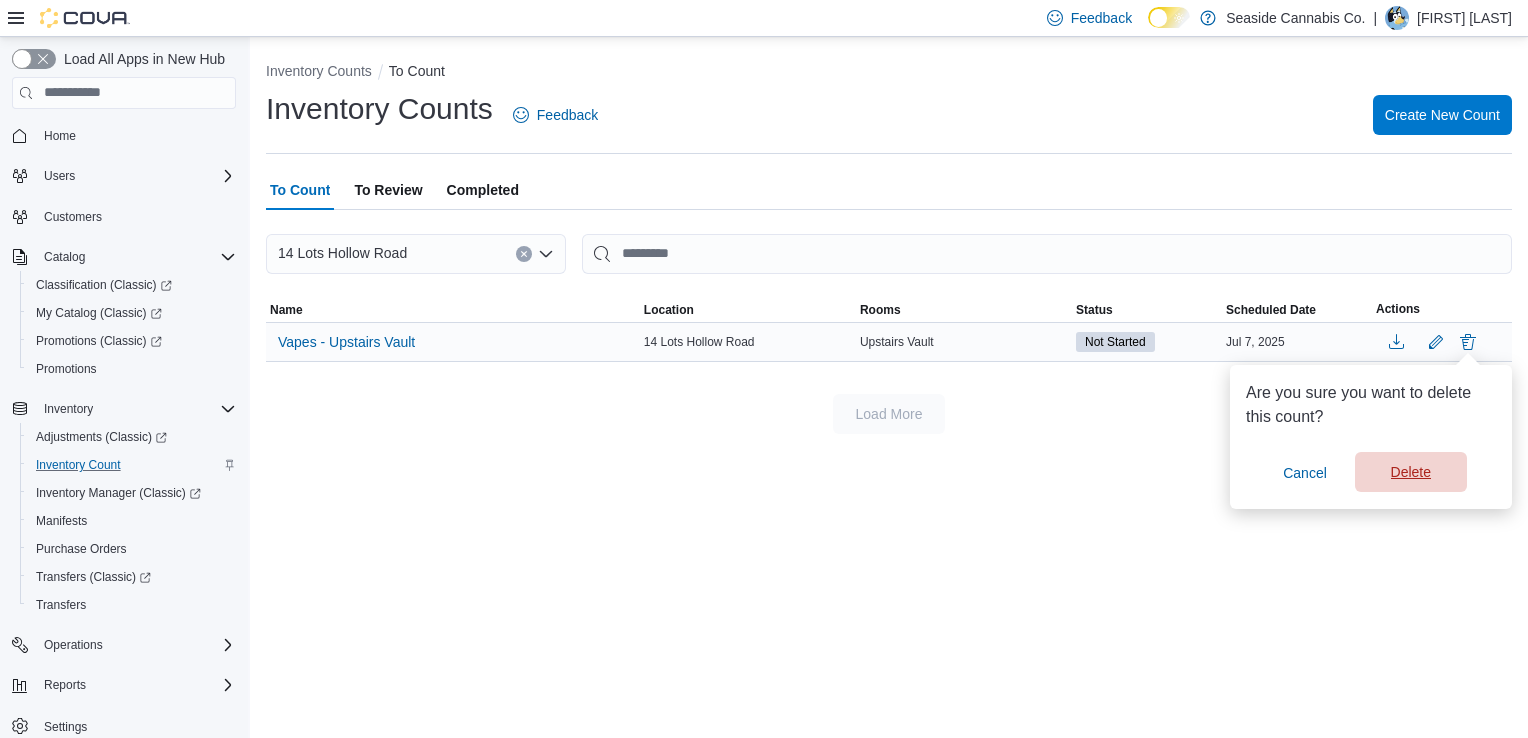 click on "Delete" at bounding box center [1411, 472] 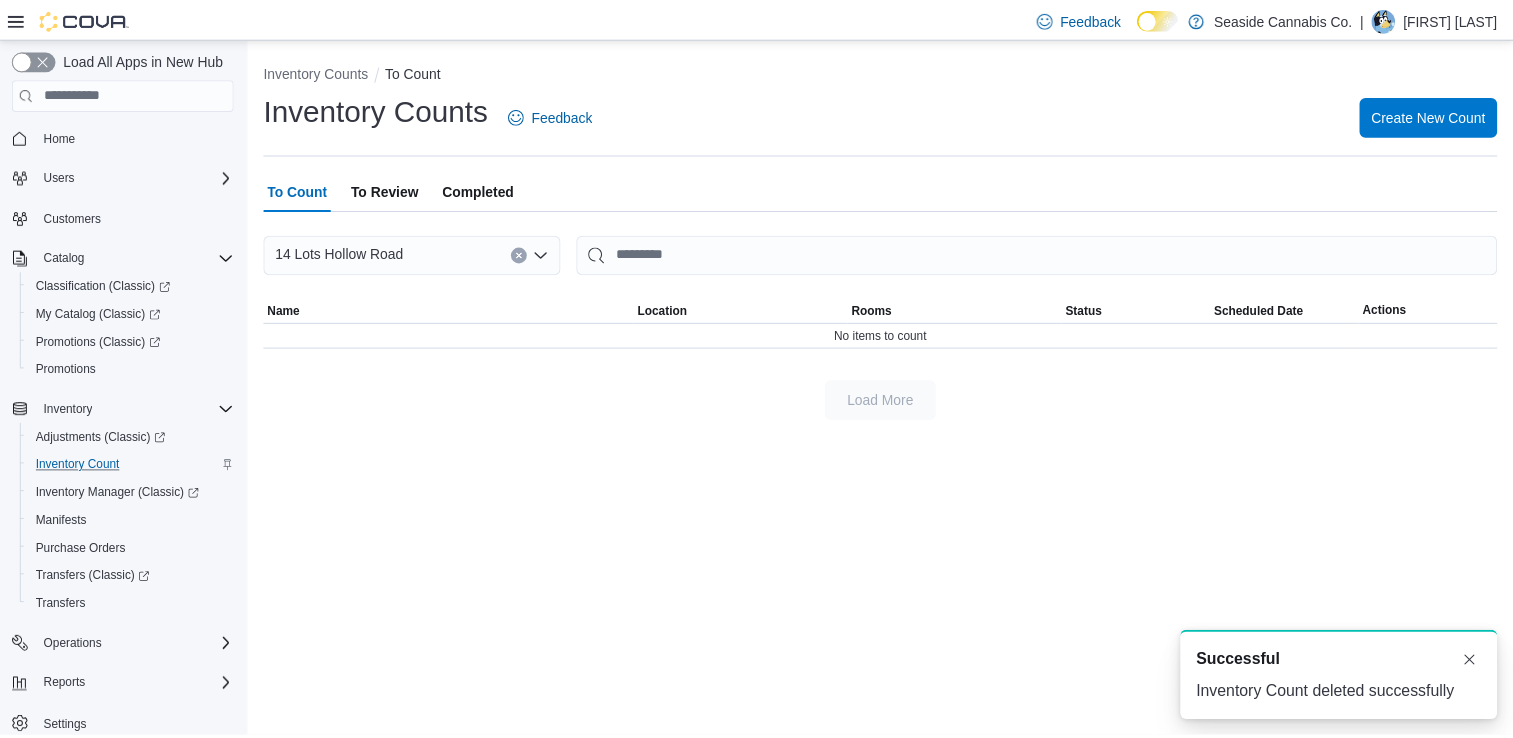 scroll, scrollTop: 0, scrollLeft: 0, axis: both 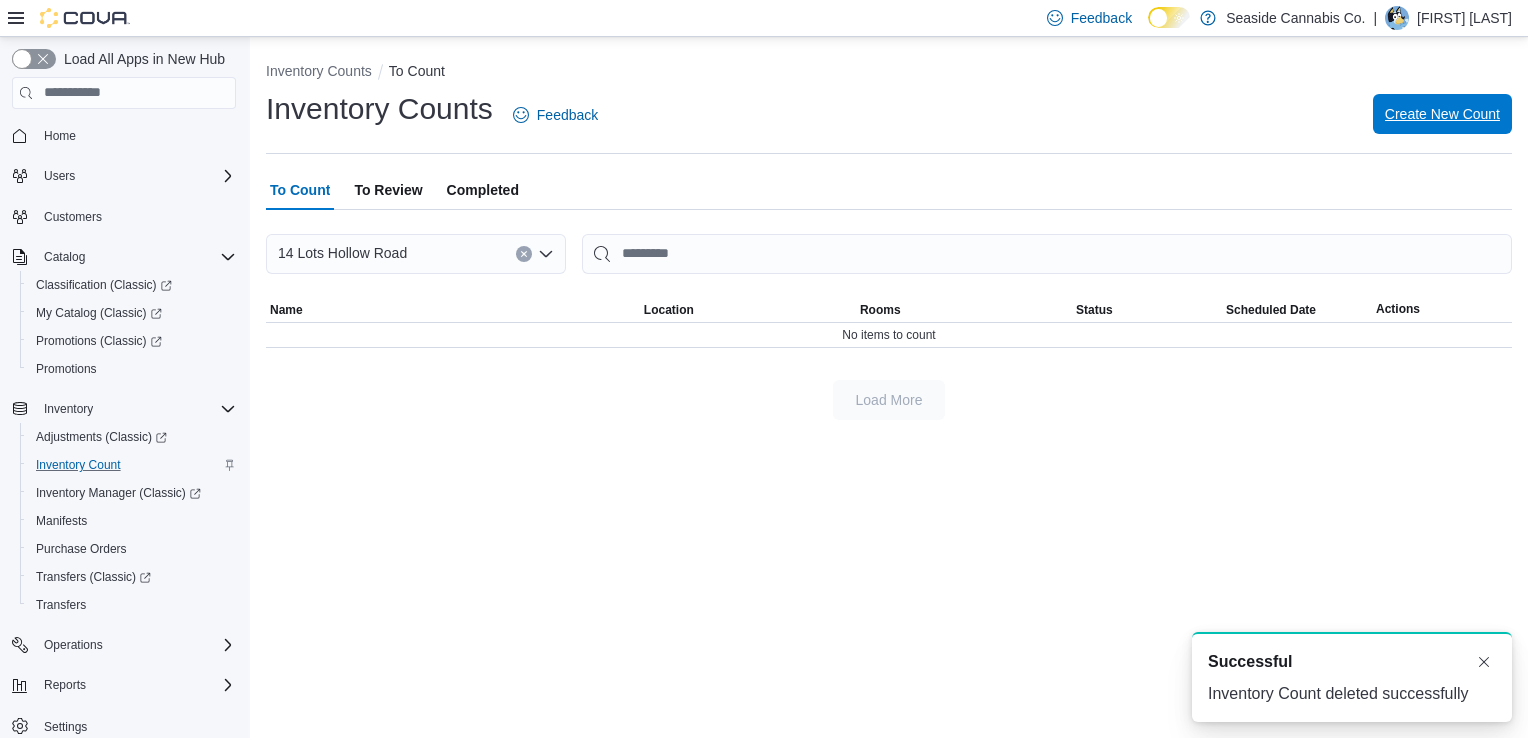 click on "Create New Count" at bounding box center (1442, 114) 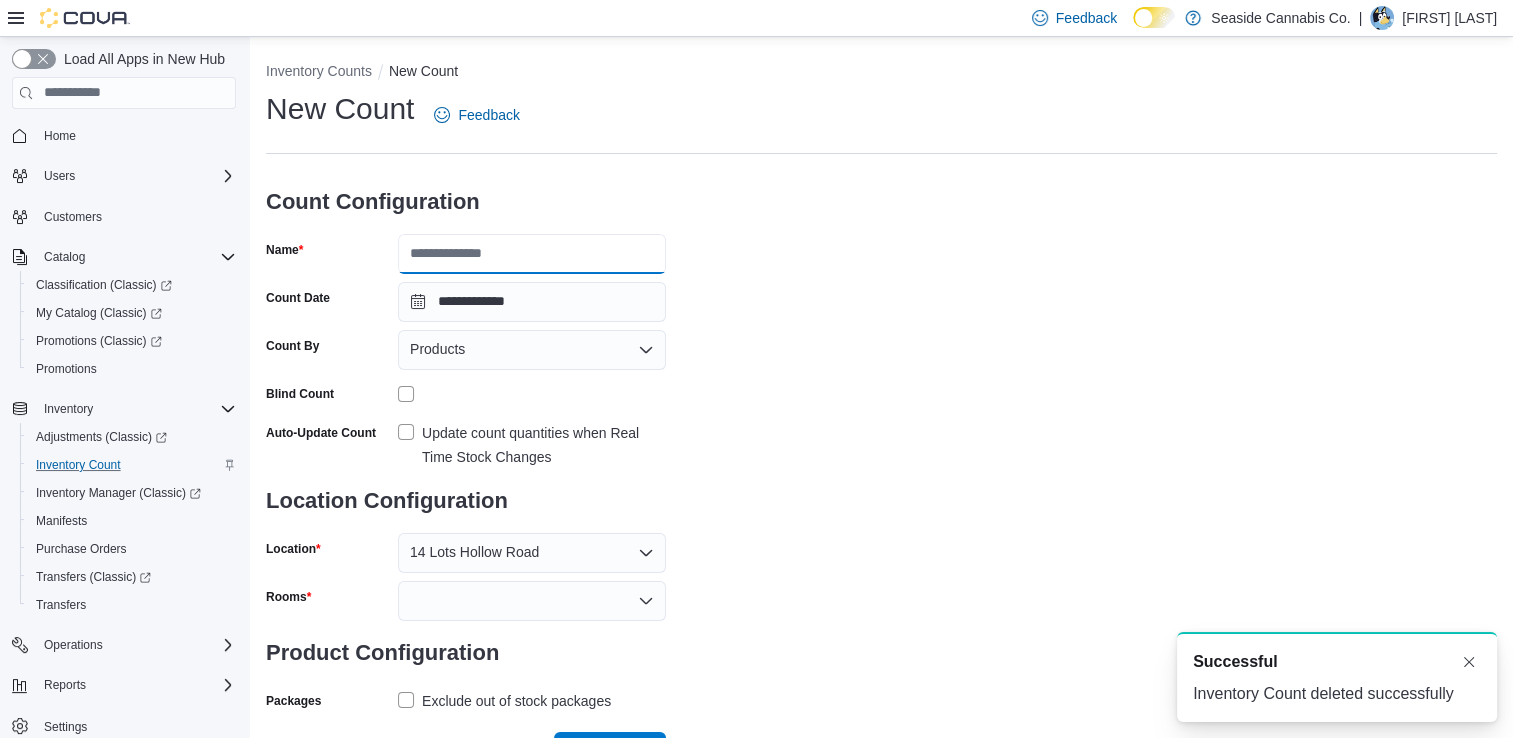 click on "Name" at bounding box center [532, 254] 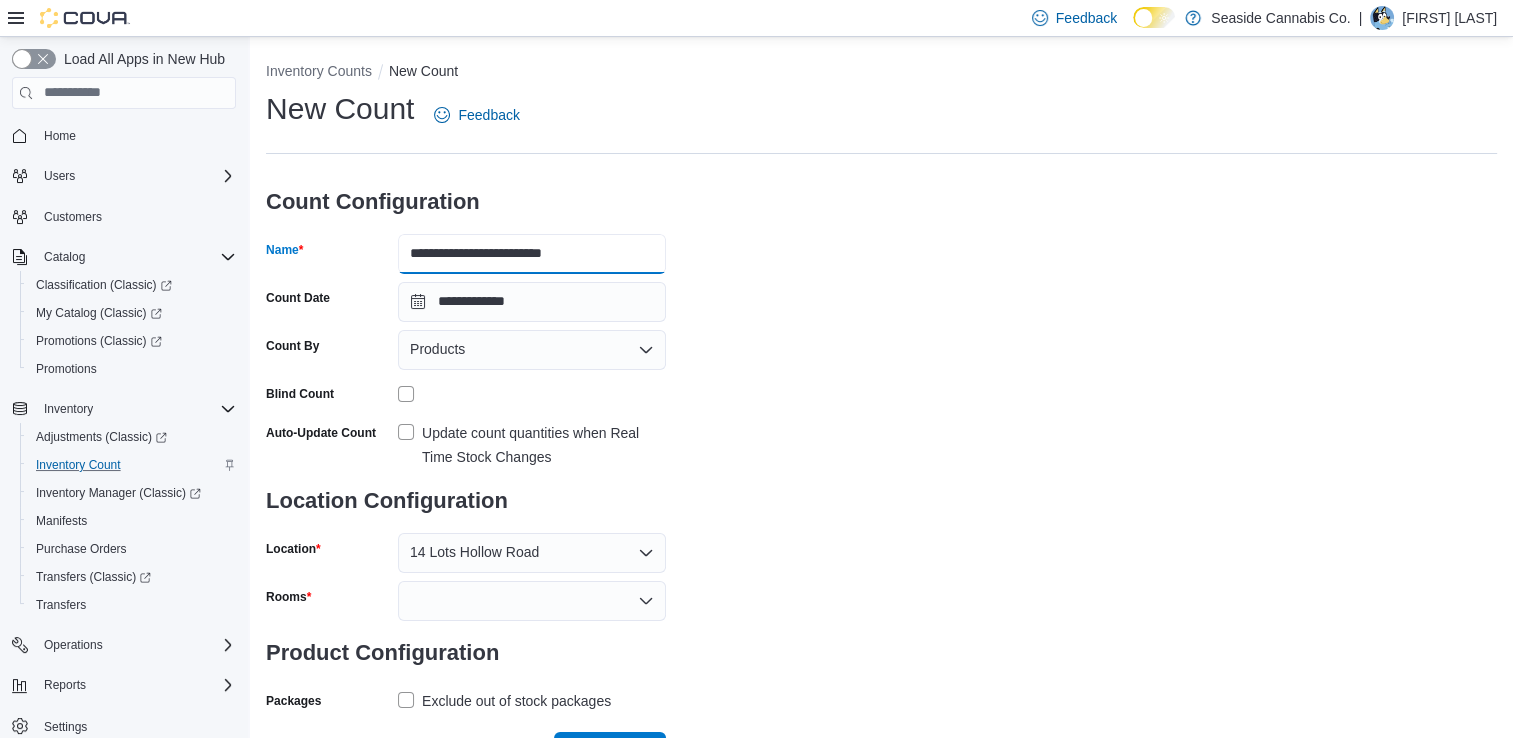 type on "**********" 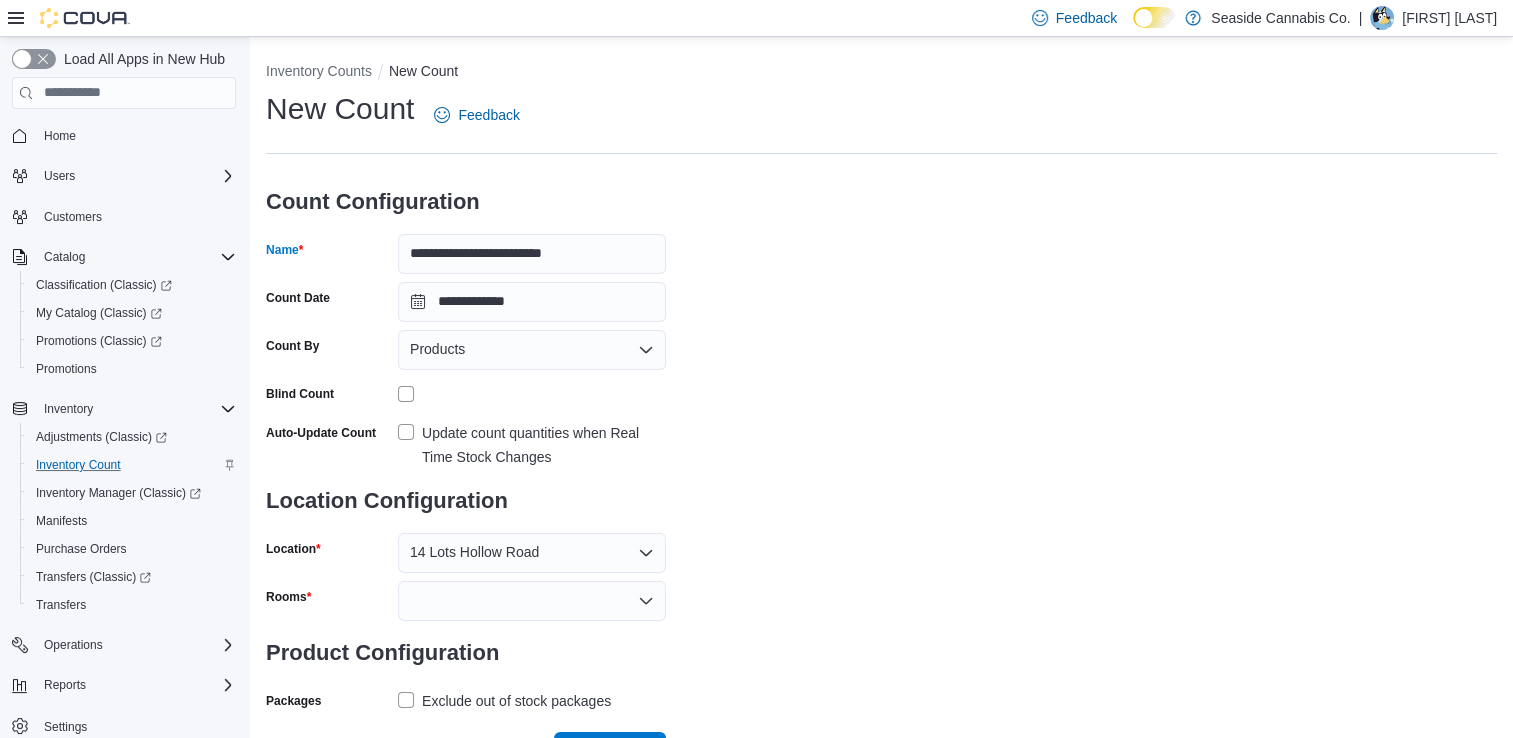 scroll, scrollTop: 33, scrollLeft: 0, axis: vertical 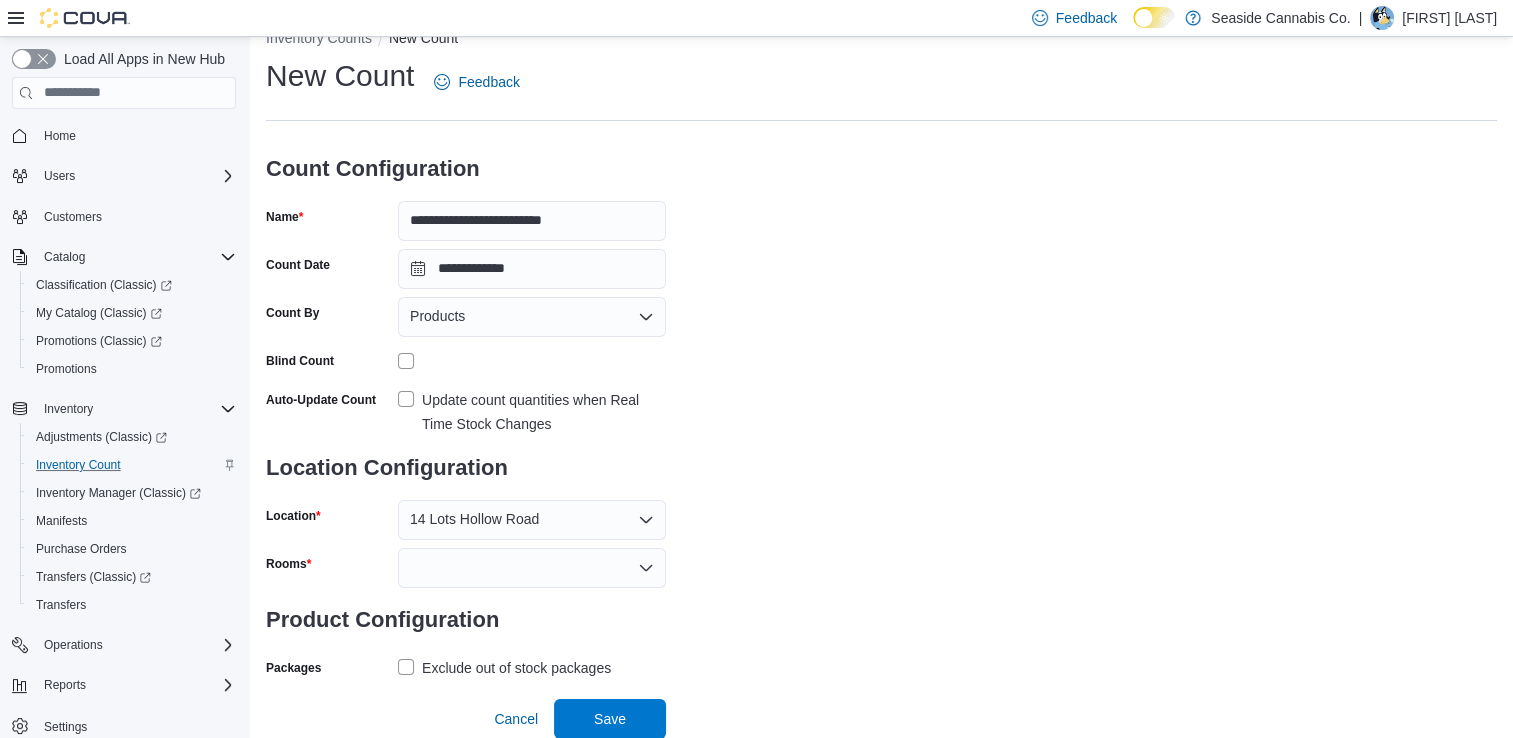 click on "Update count quantities when Real Time Stock Changes" at bounding box center (532, 412) 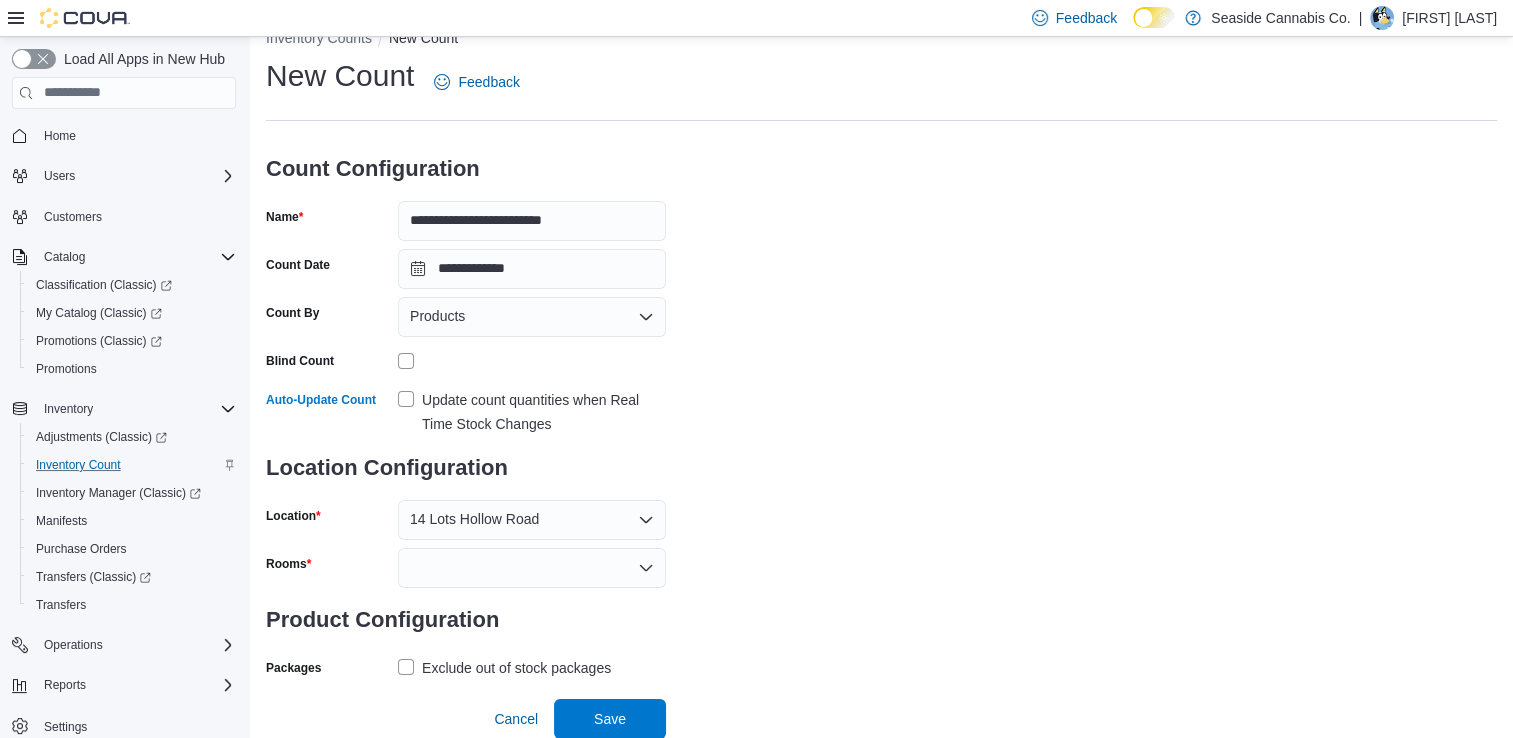 click at bounding box center [532, 568] 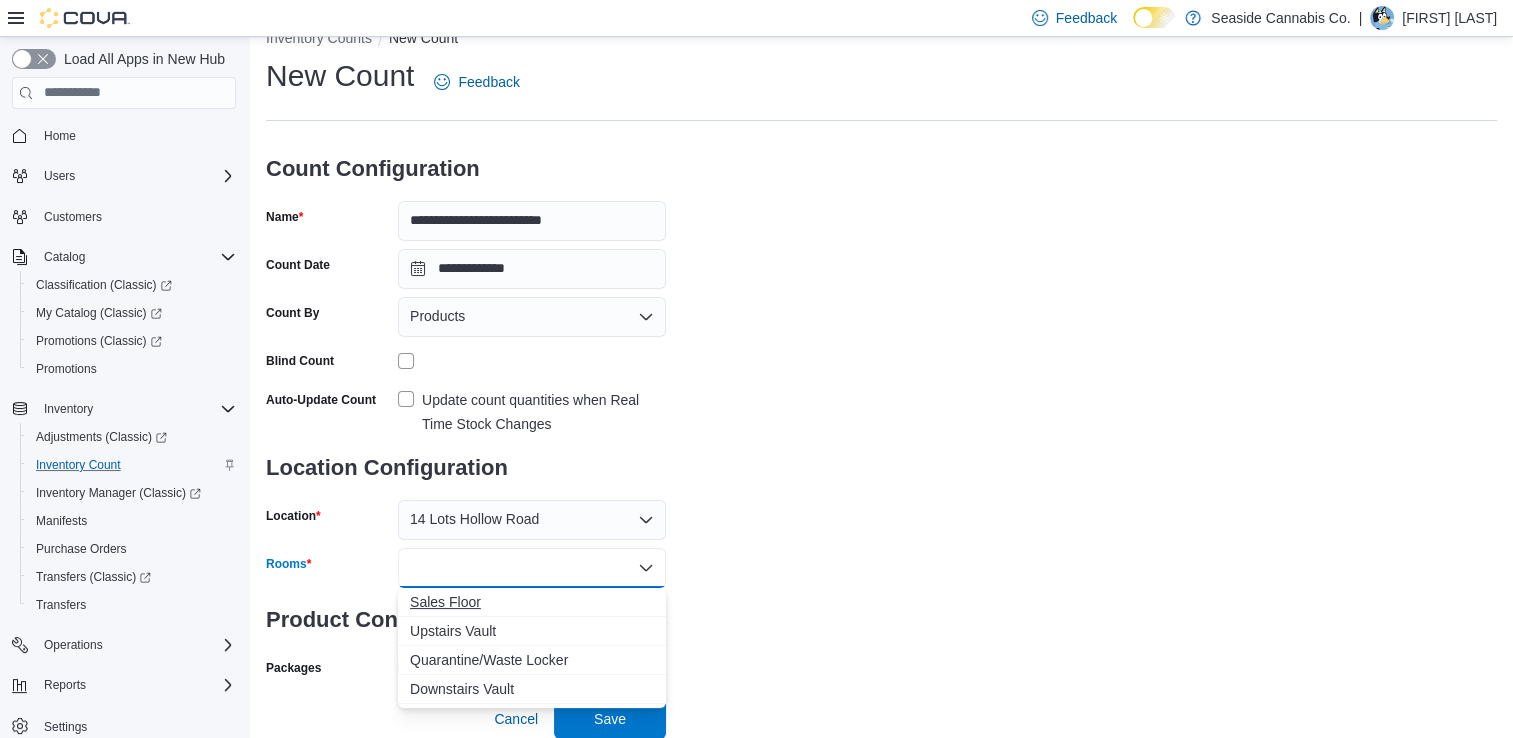 click on "Sales Floor" at bounding box center [532, 602] 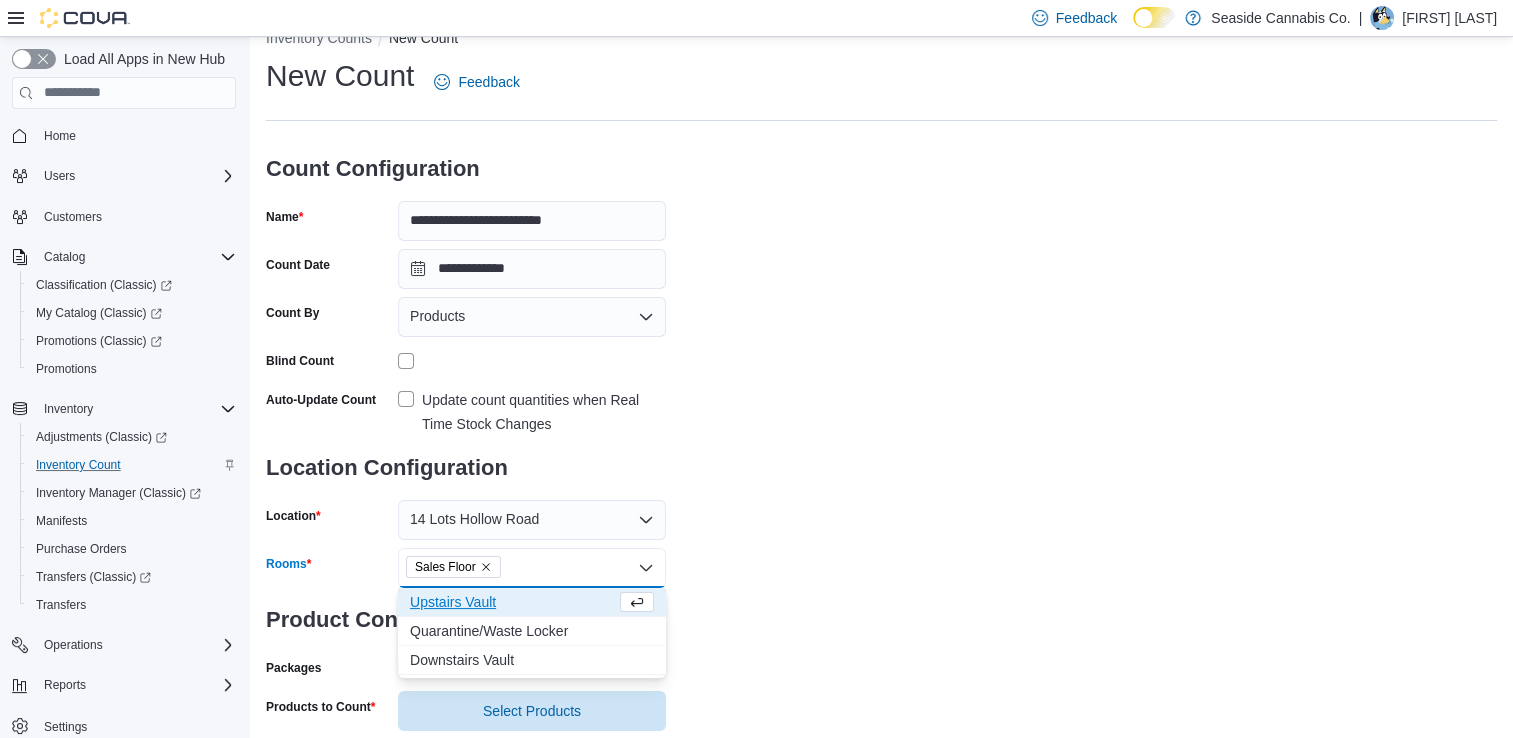 click on "**********" at bounding box center [881, 393] 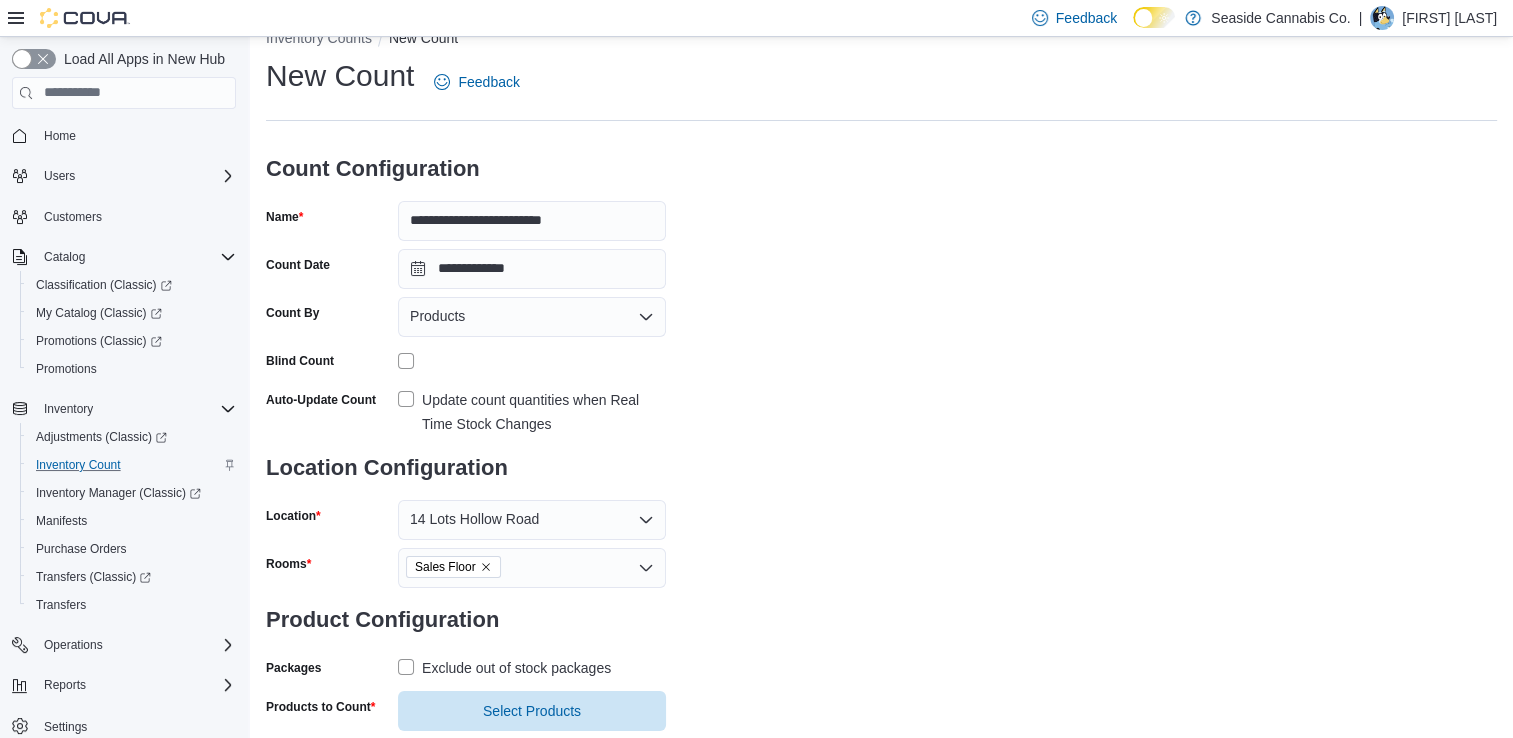 click on "Exclude out of stock packages" at bounding box center [516, 668] 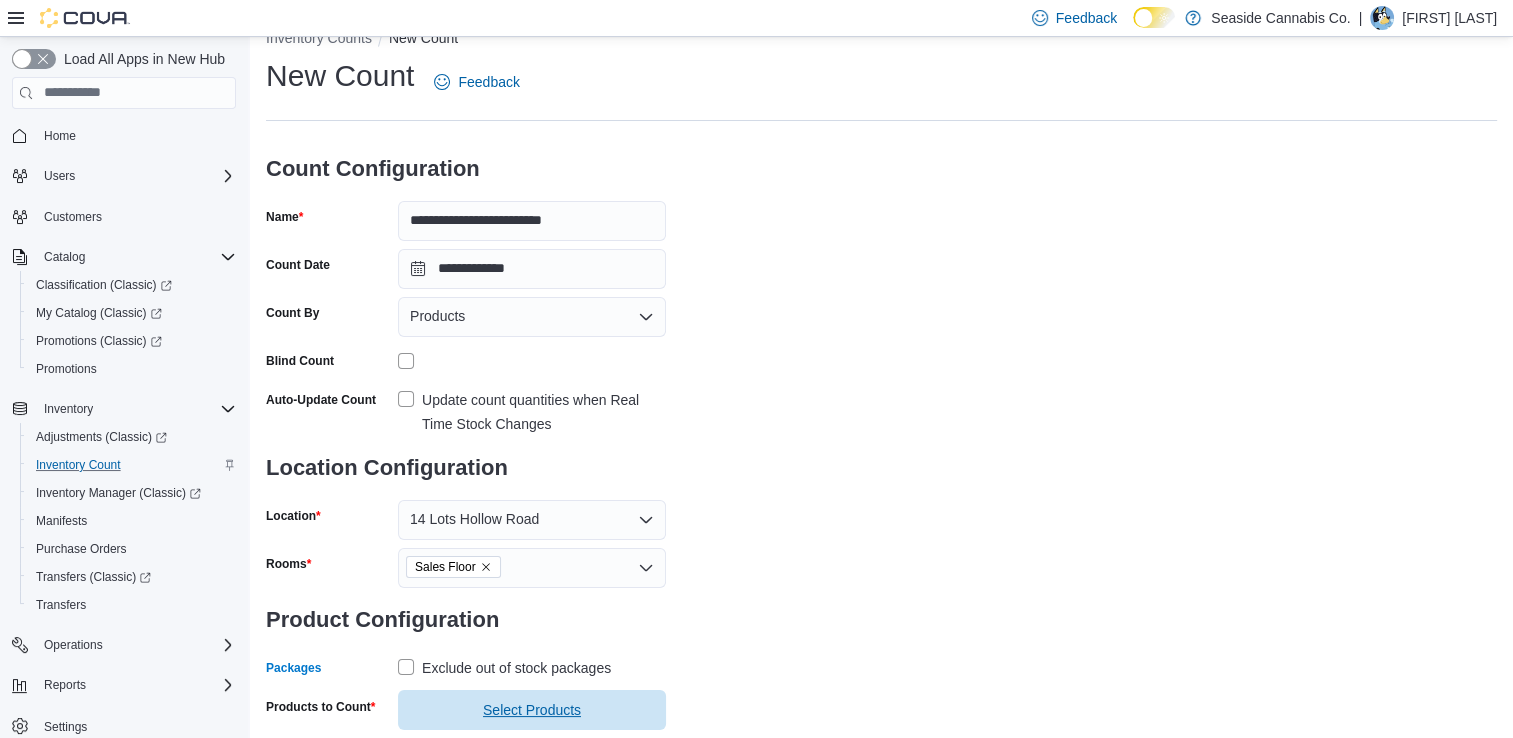 click on "Select Products" at bounding box center [532, 710] 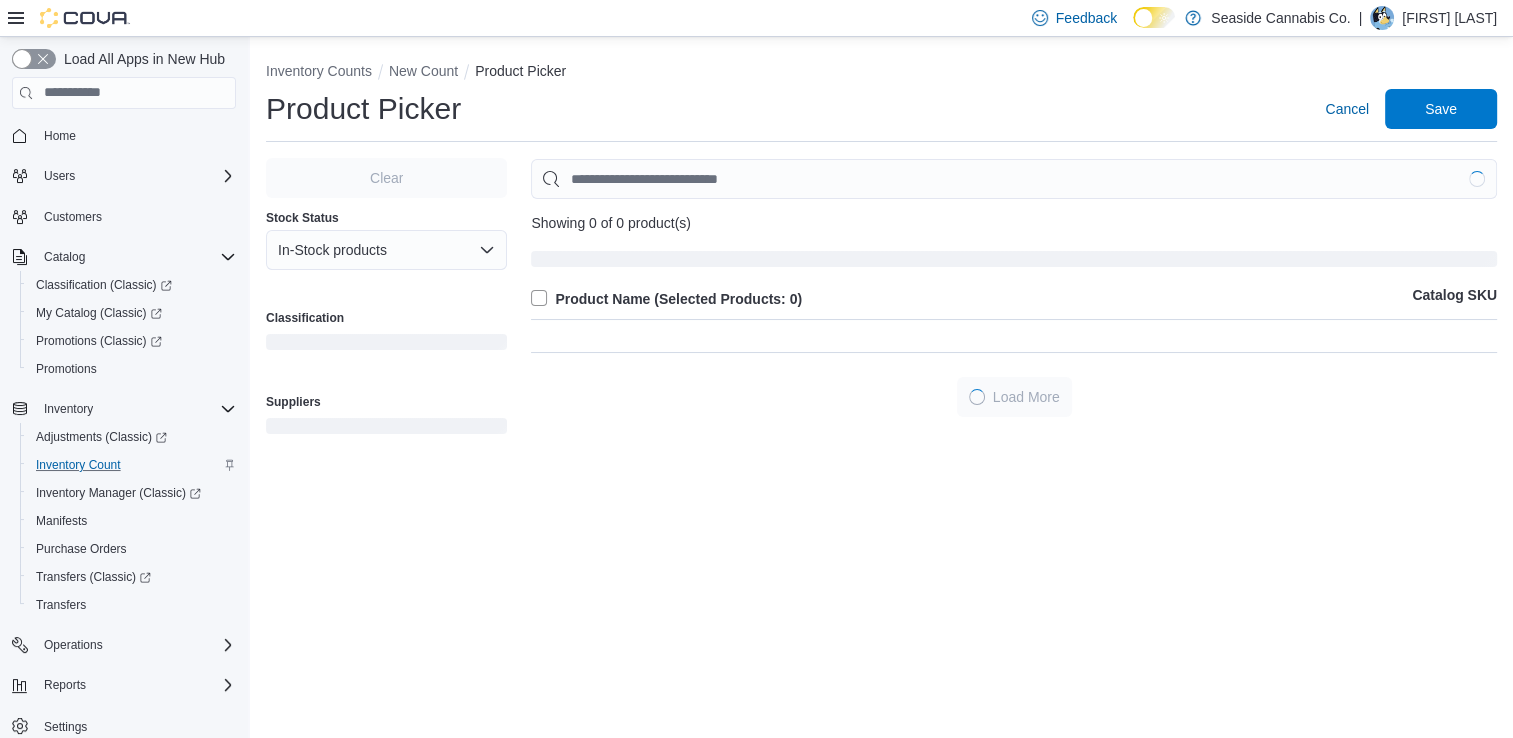 scroll, scrollTop: 0, scrollLeft: 0, axis: both 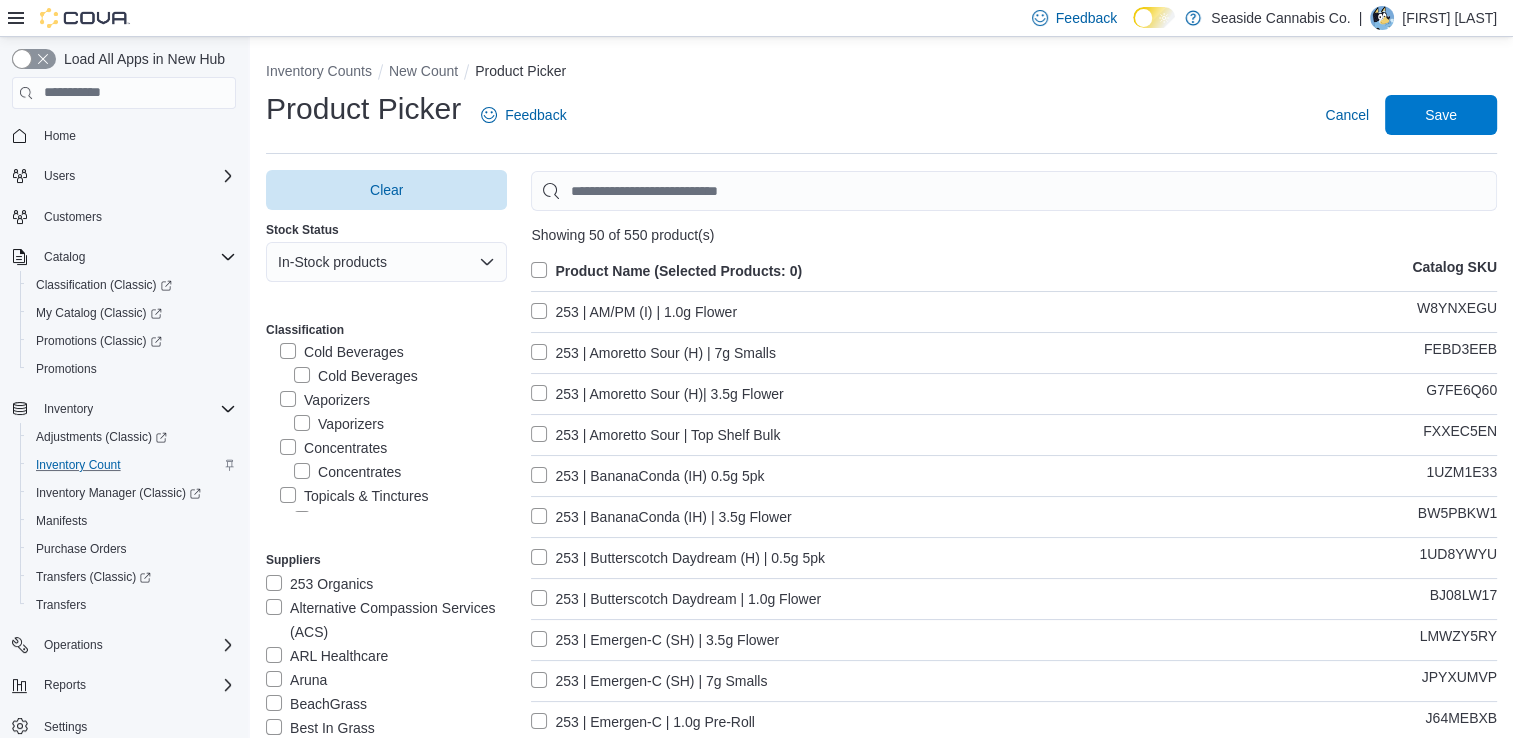 click on "Concentrates" at bounding box center (333, 448) 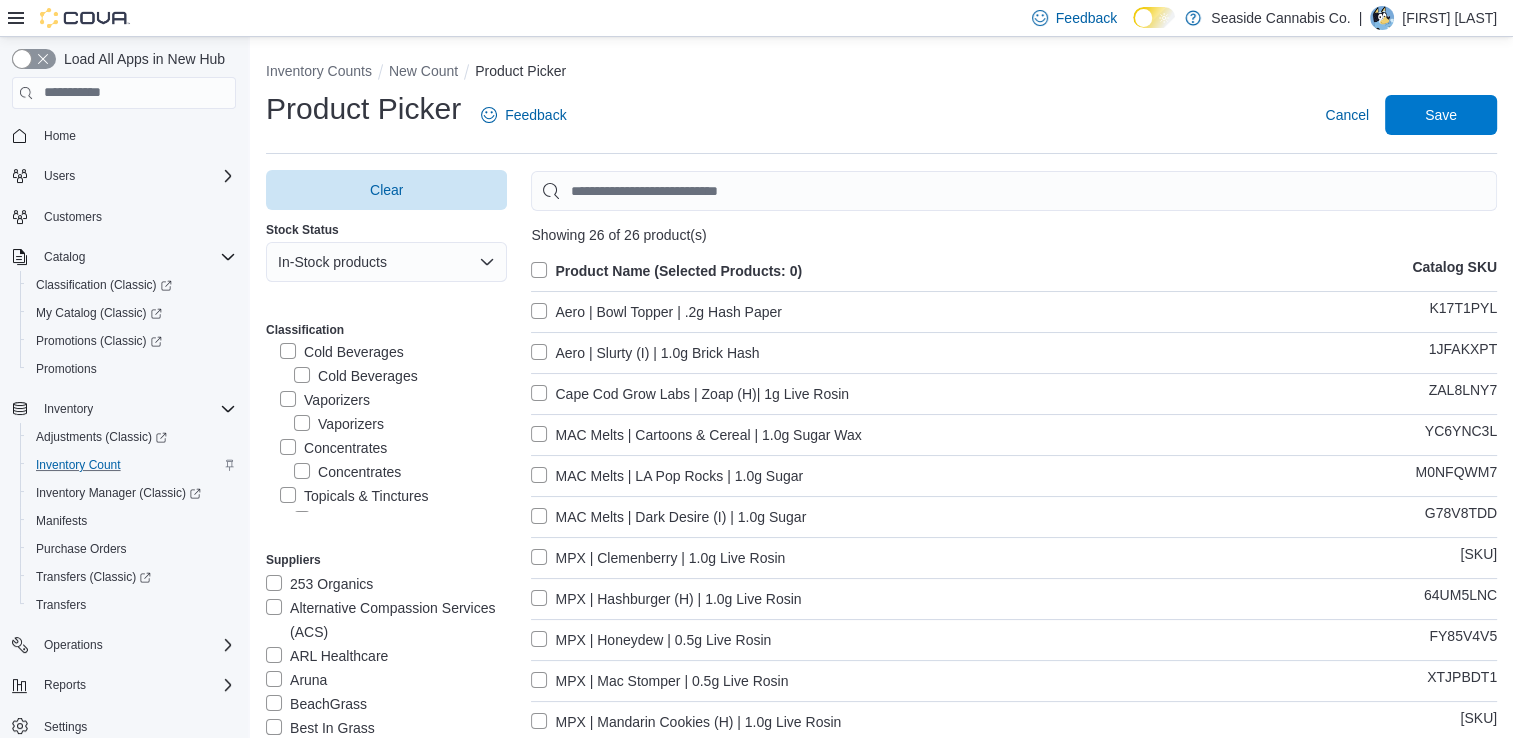 click on "Product Name (Selected Products: 0)" at bounding box center (666, 271) 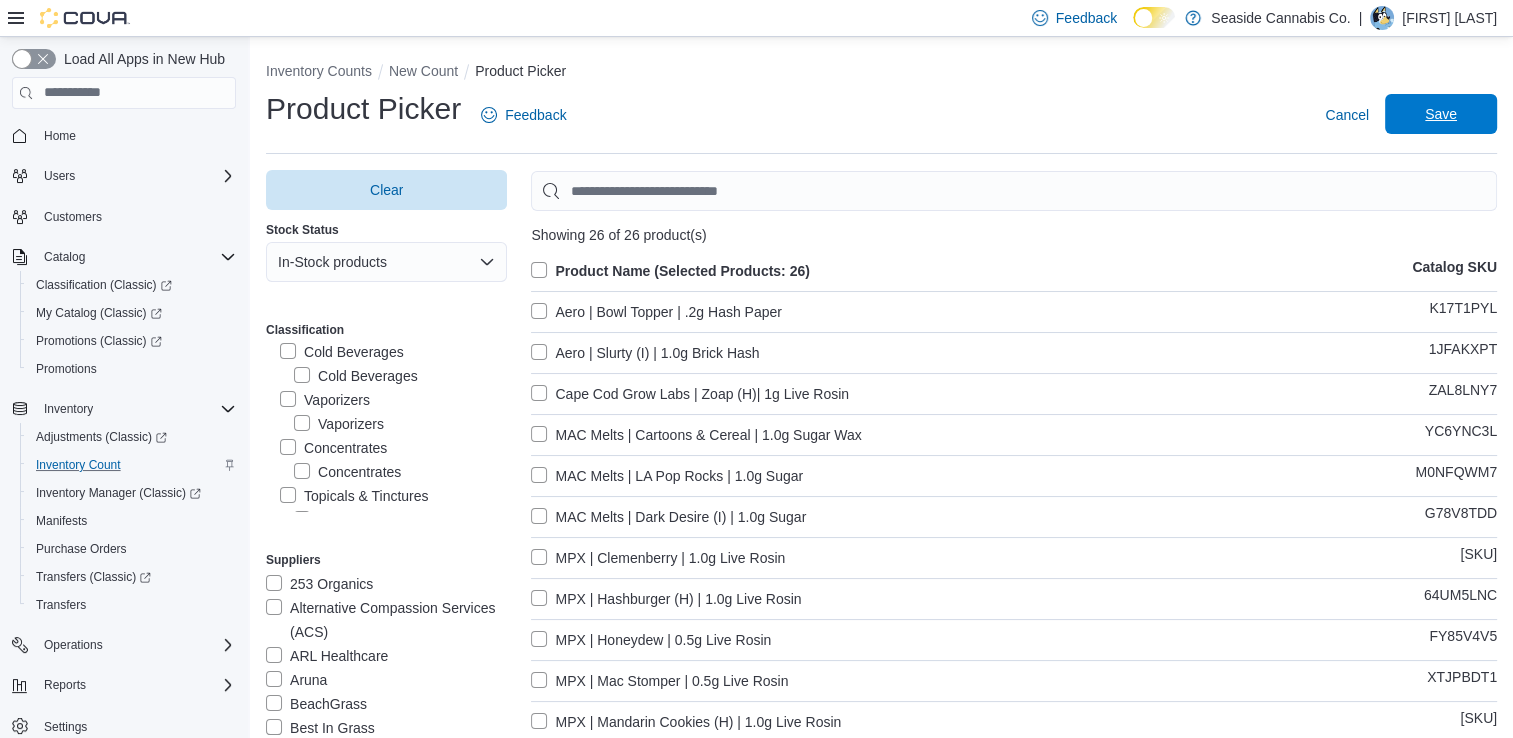 click on "Save" at bounding box center (1441, 114) 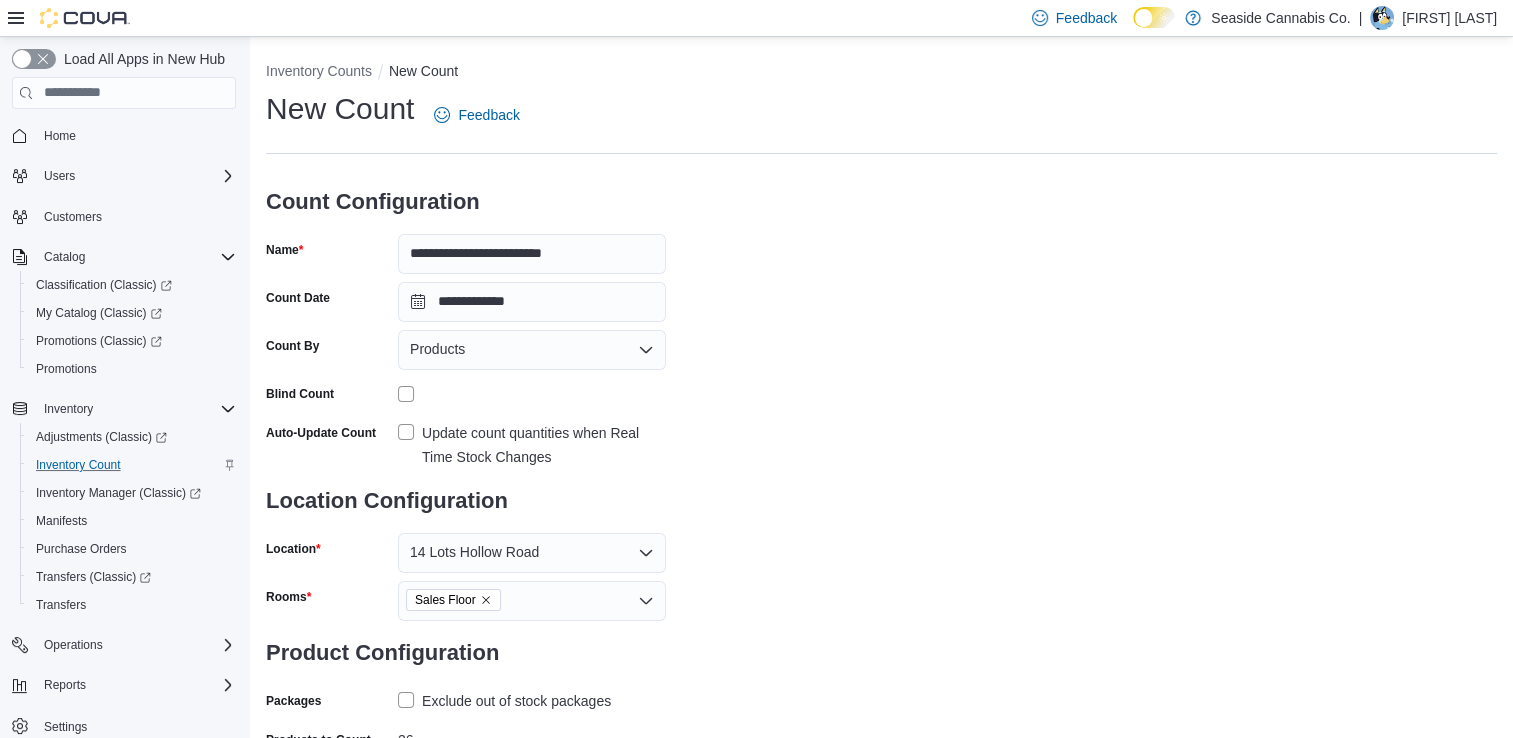 scroll, scrollTop: 120, scrollLeft: 0, axis: vertical 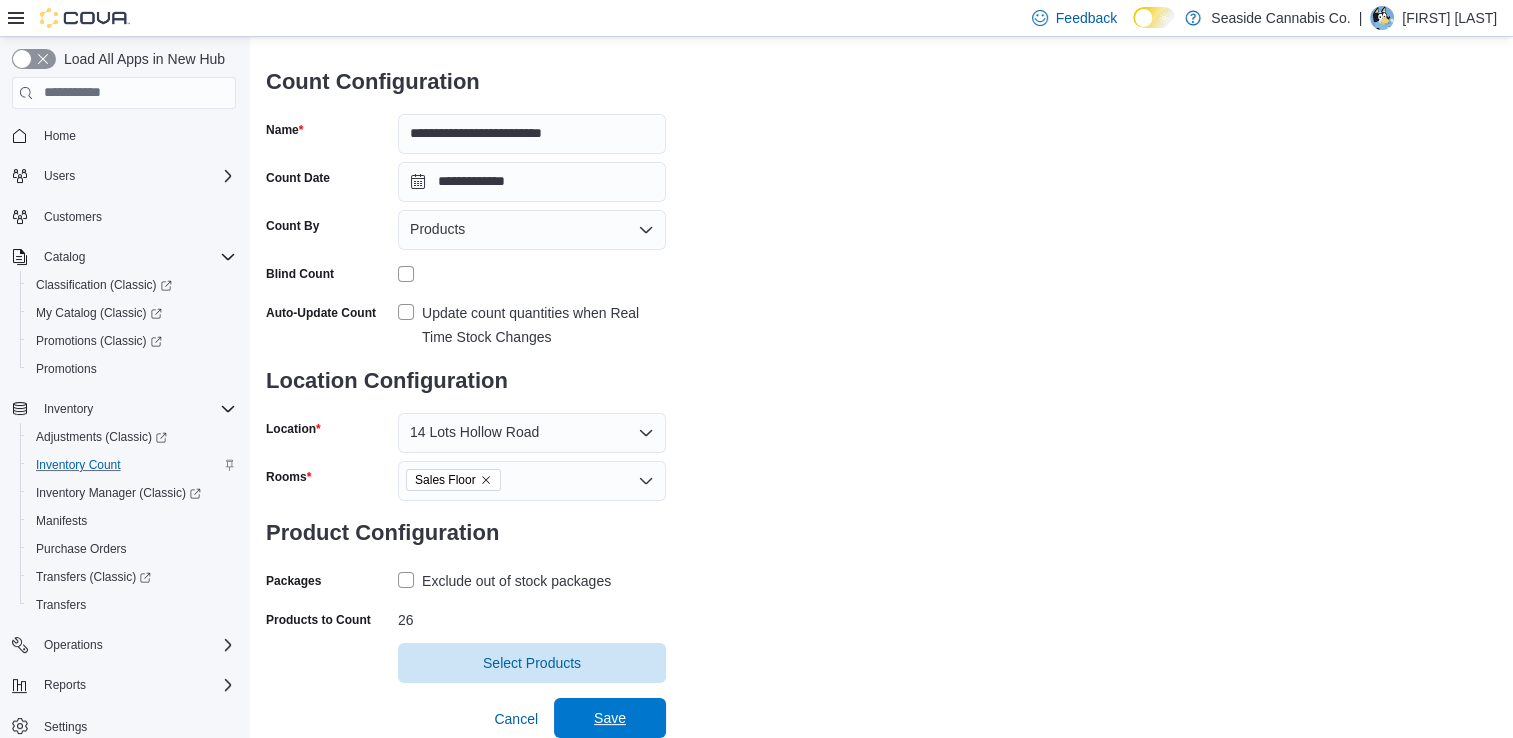 click on "Save" at bounding box center (610, 718) 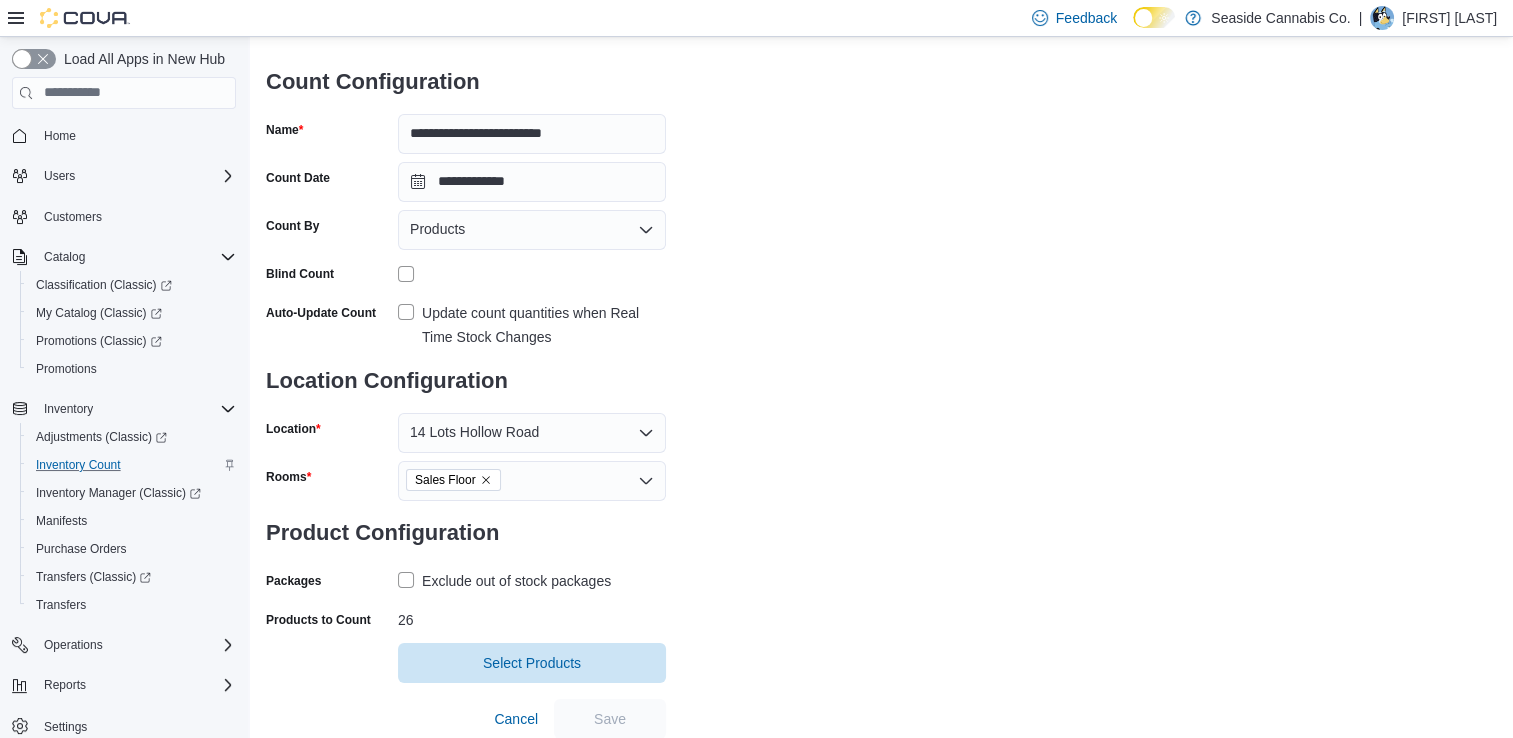 scroll, scrollTop: 0, scrollLeft: 0, axis: both 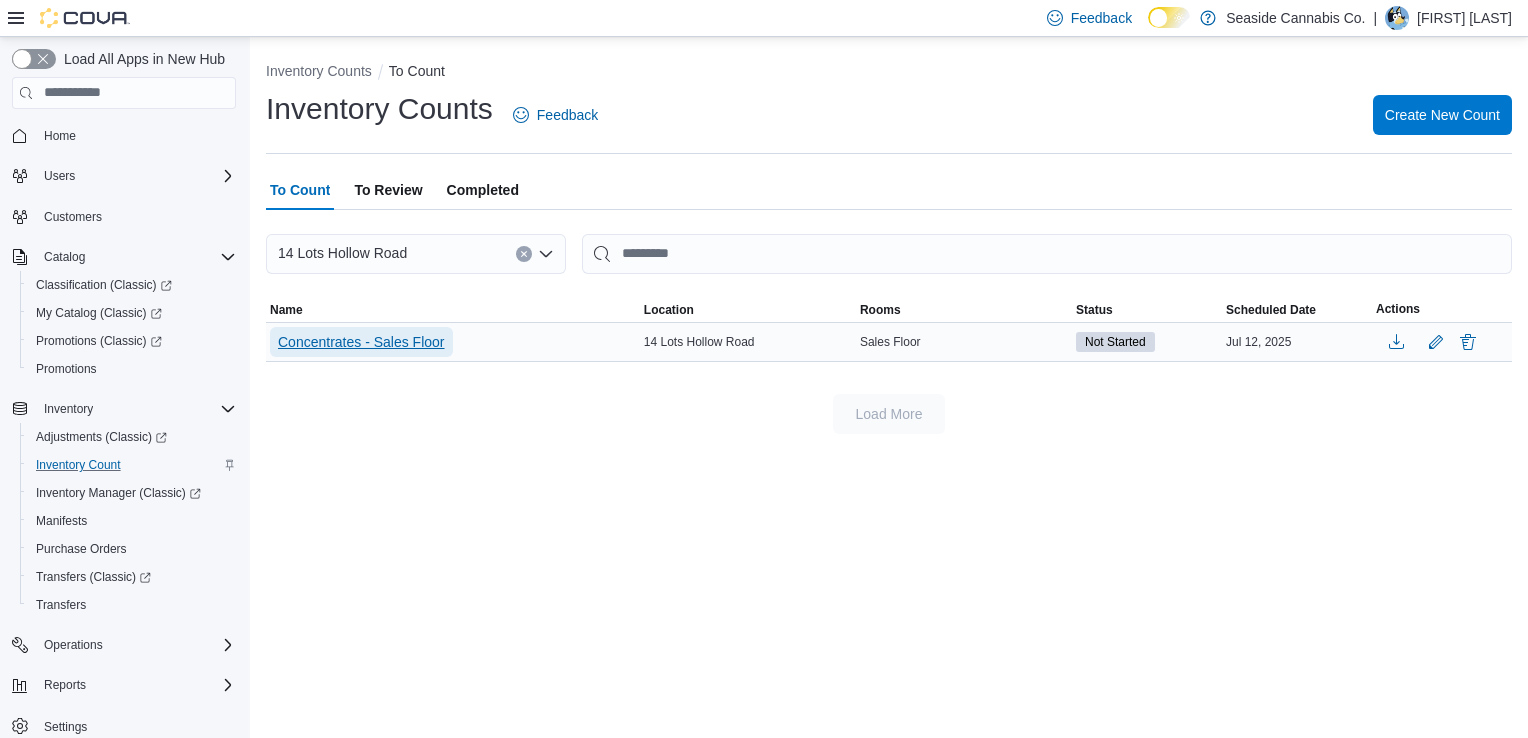 click on "Concentrates - Sales Floor" at bounding box center (361, 342) 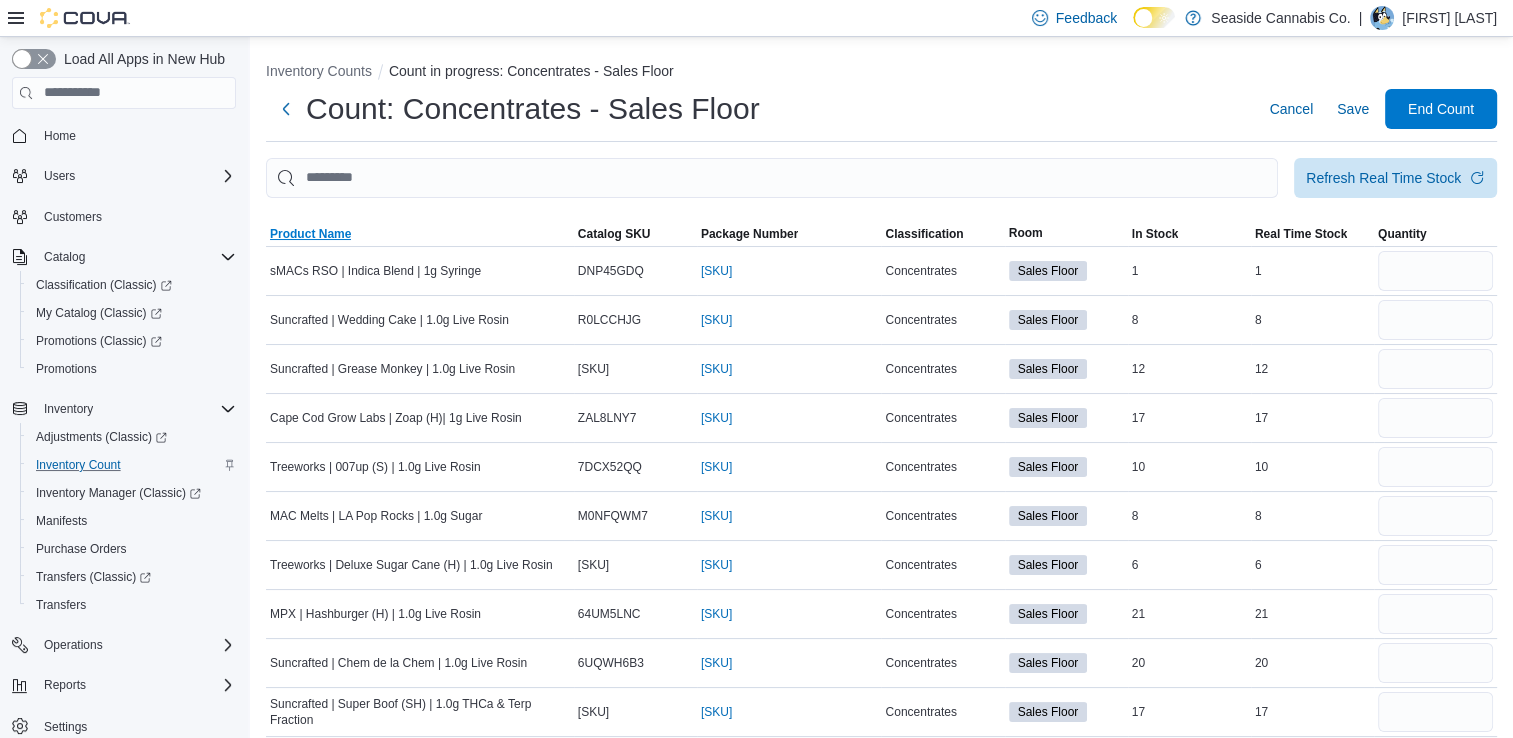 click on "Product Name" at bounding box center (310, 234) 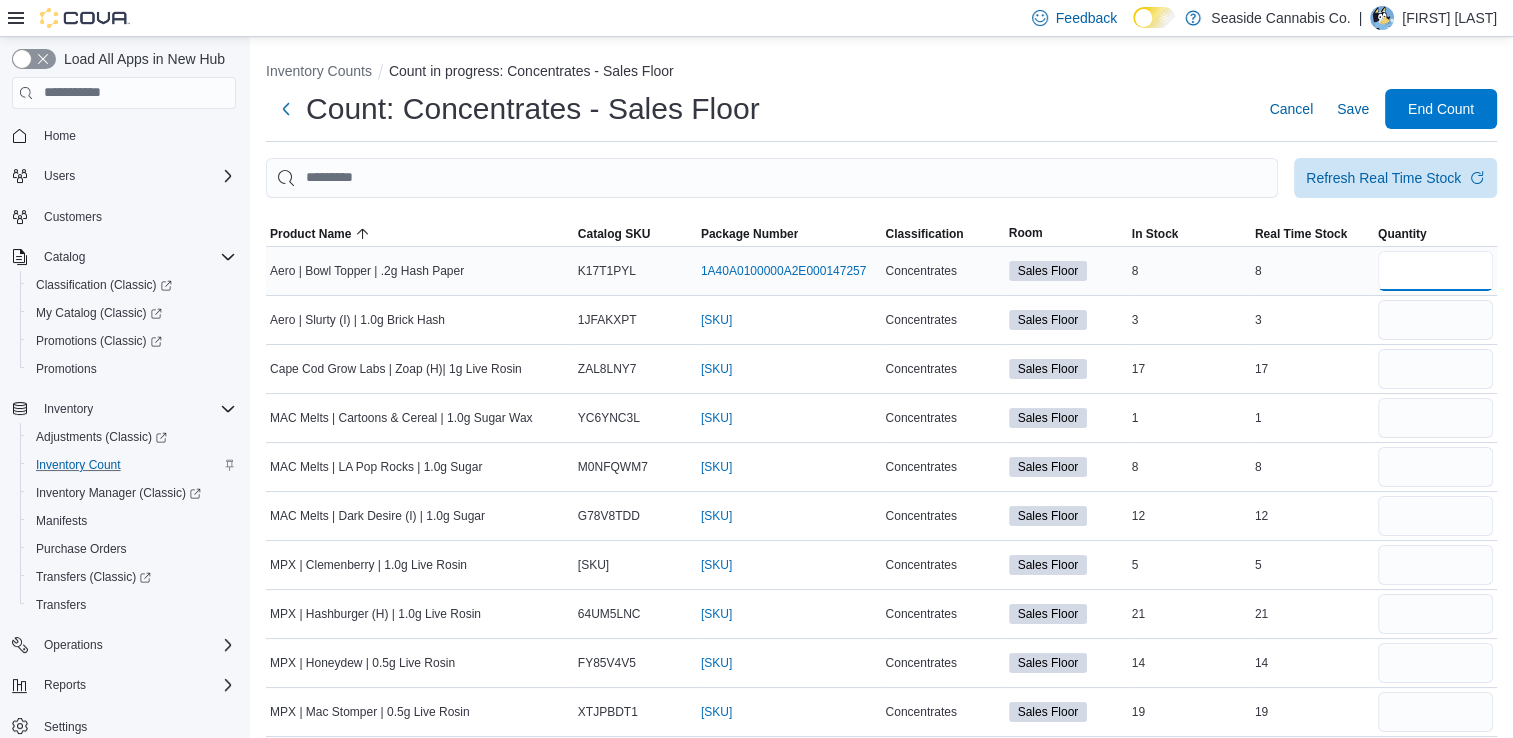 click at bounding box center [1435, 271] 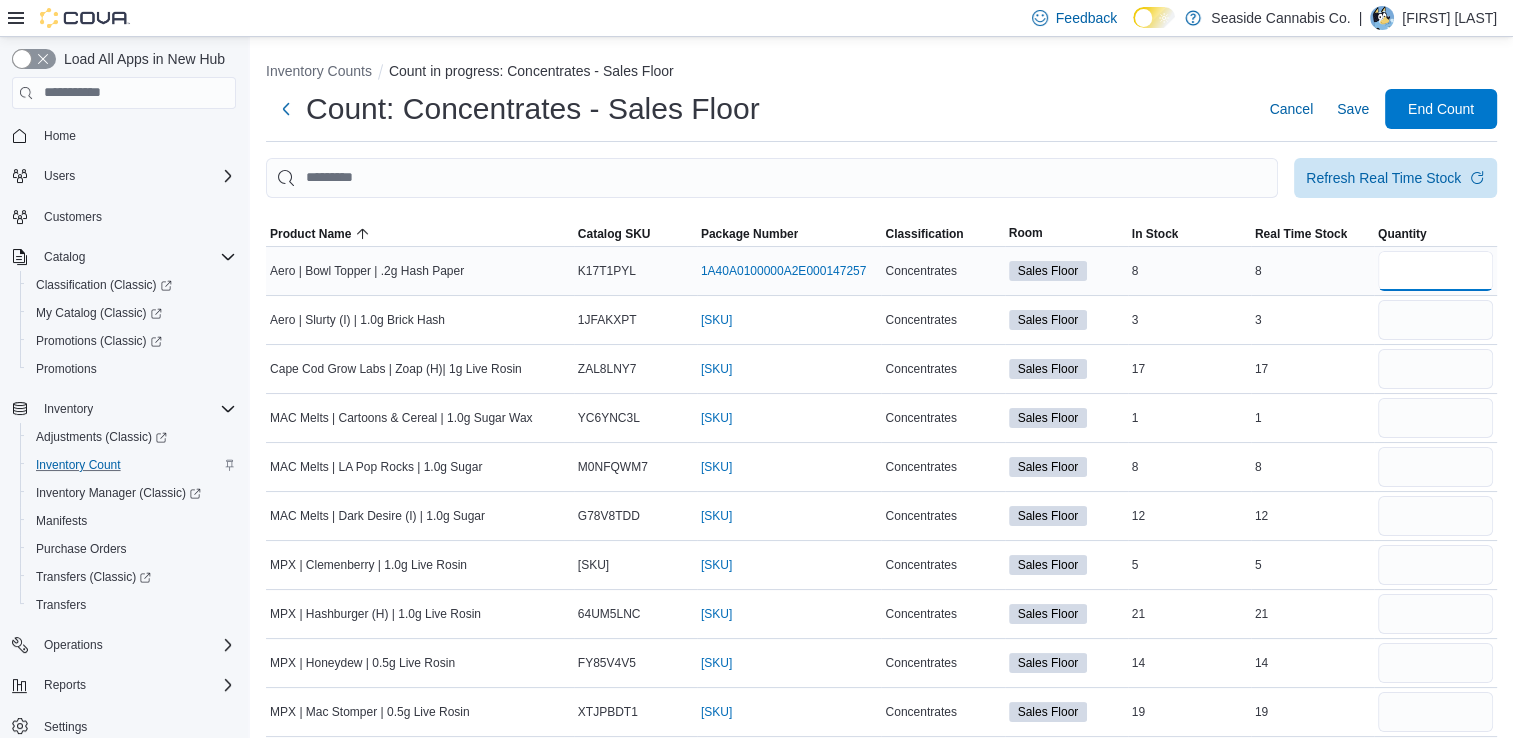 type on "*" 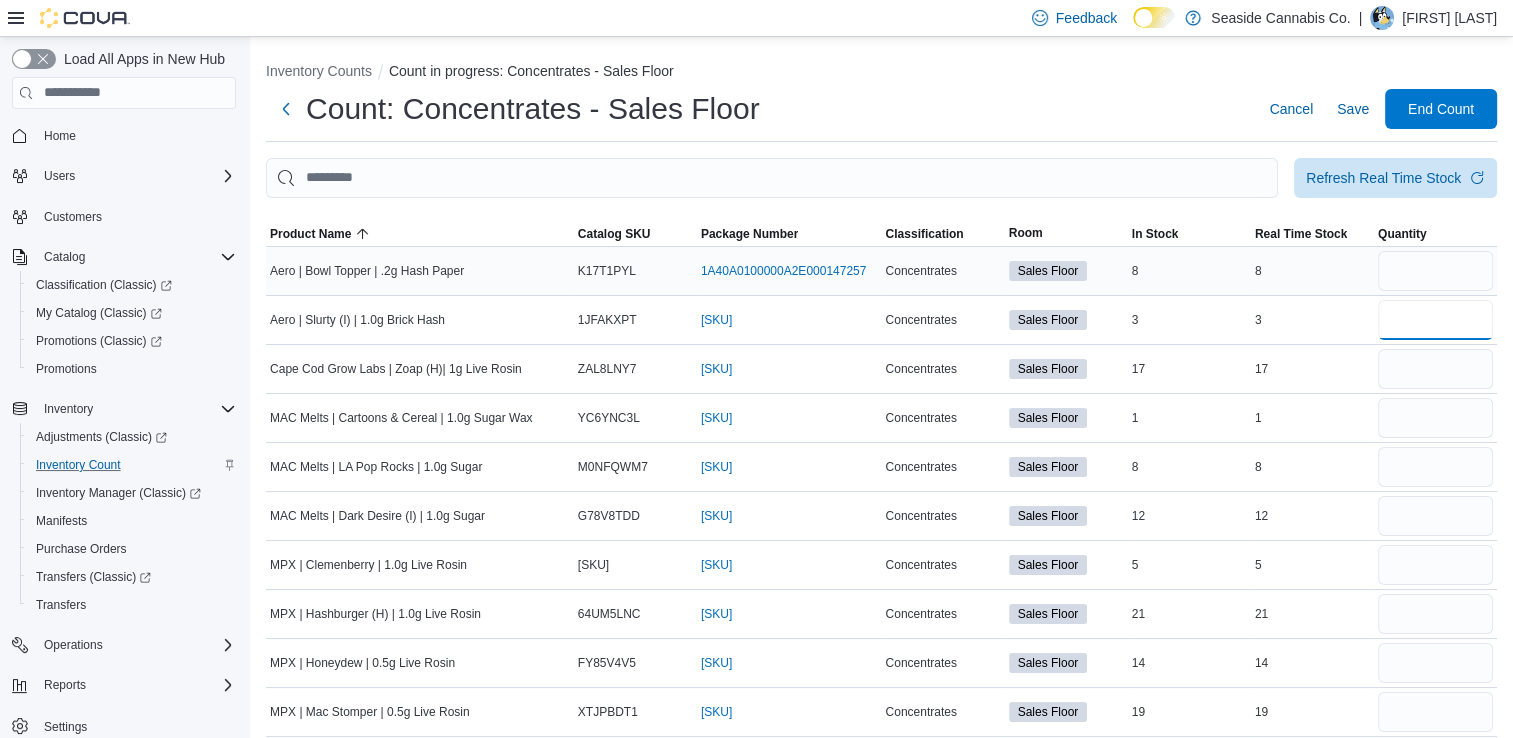 type 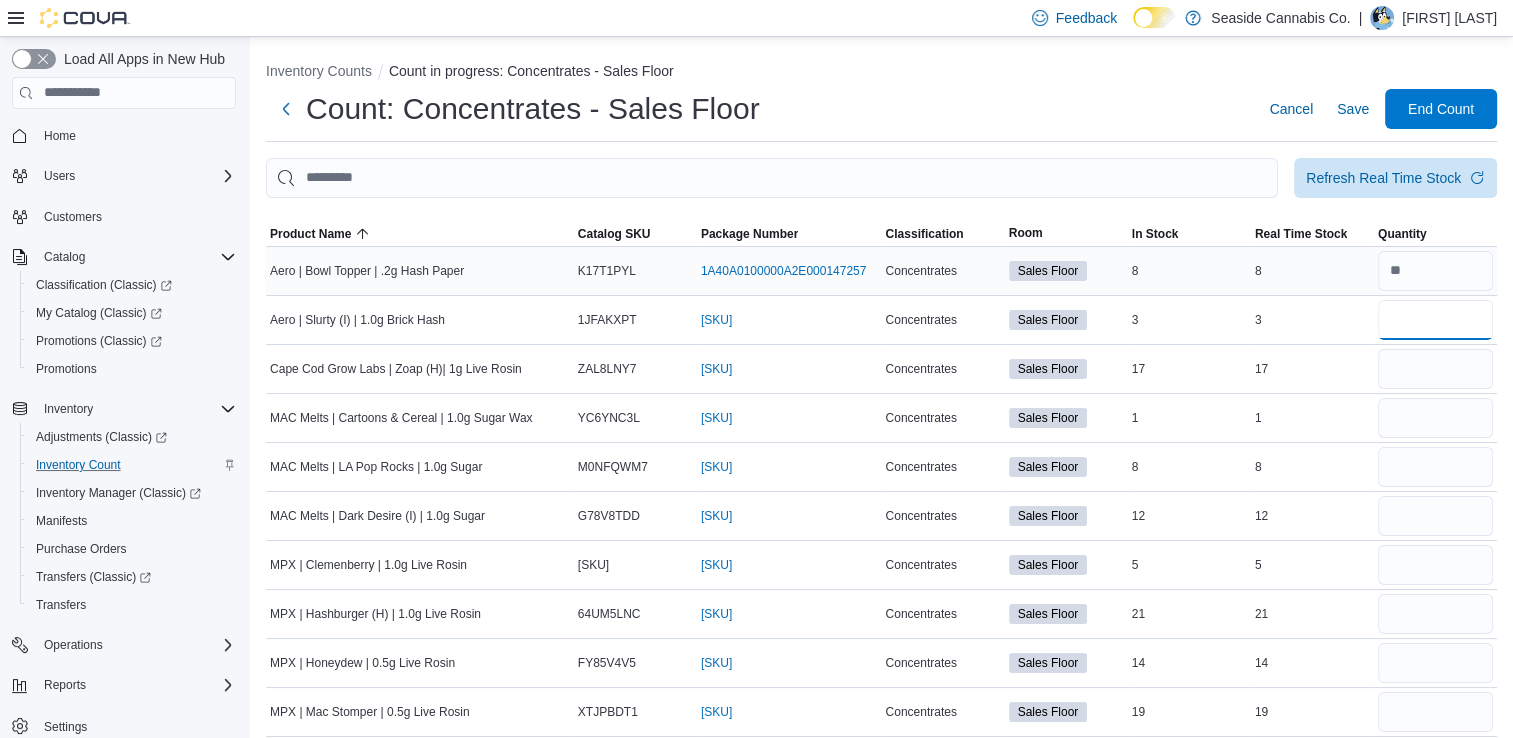 type on "*" 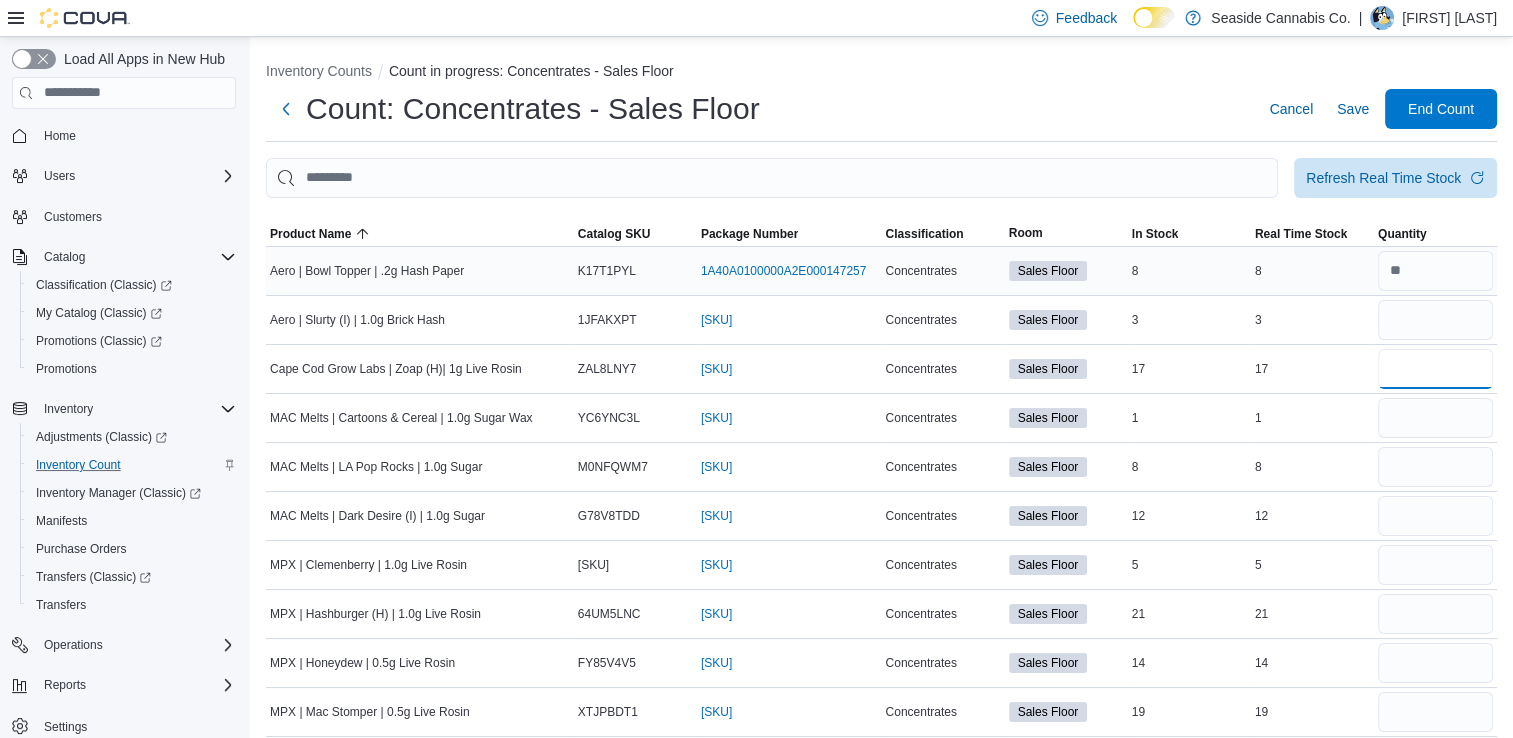 type 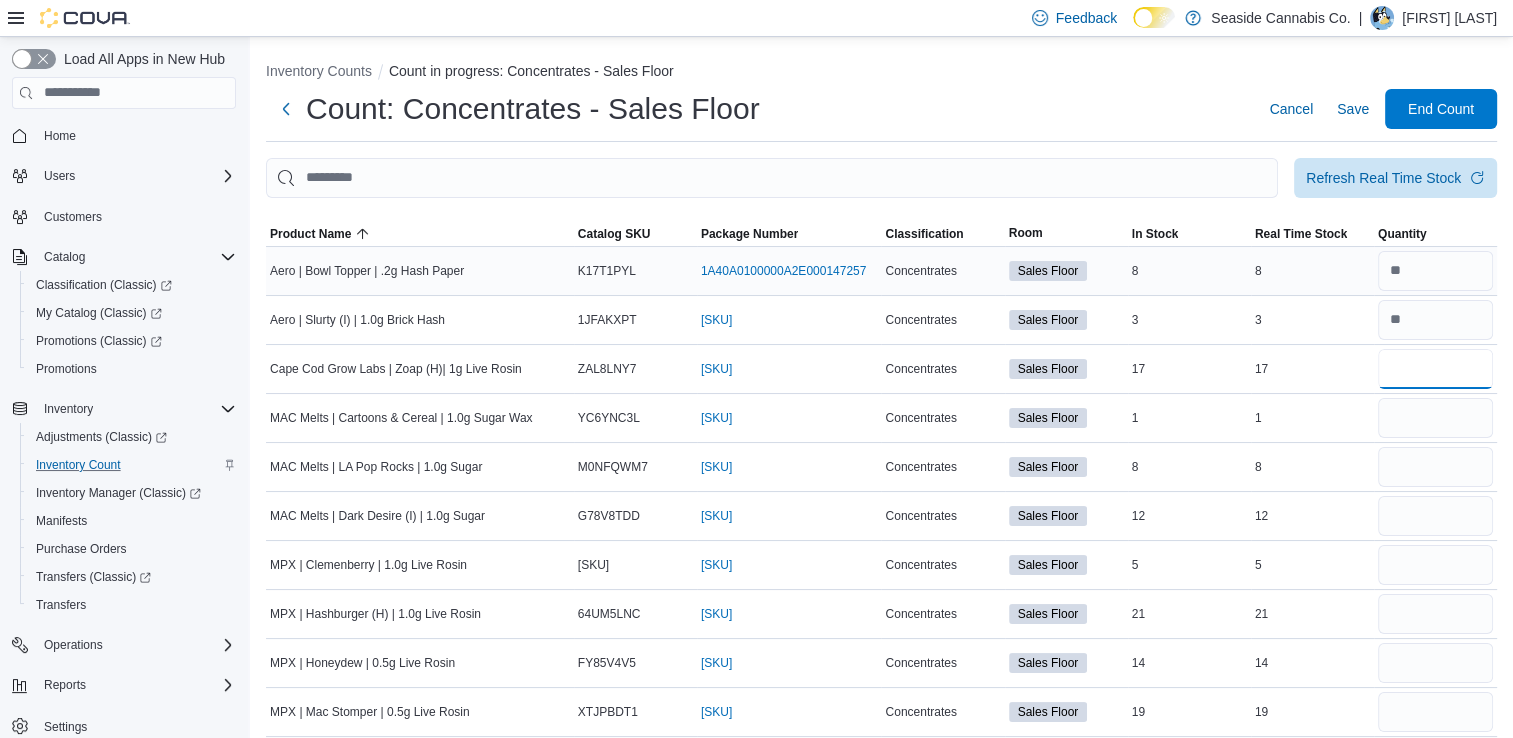 type on "**" 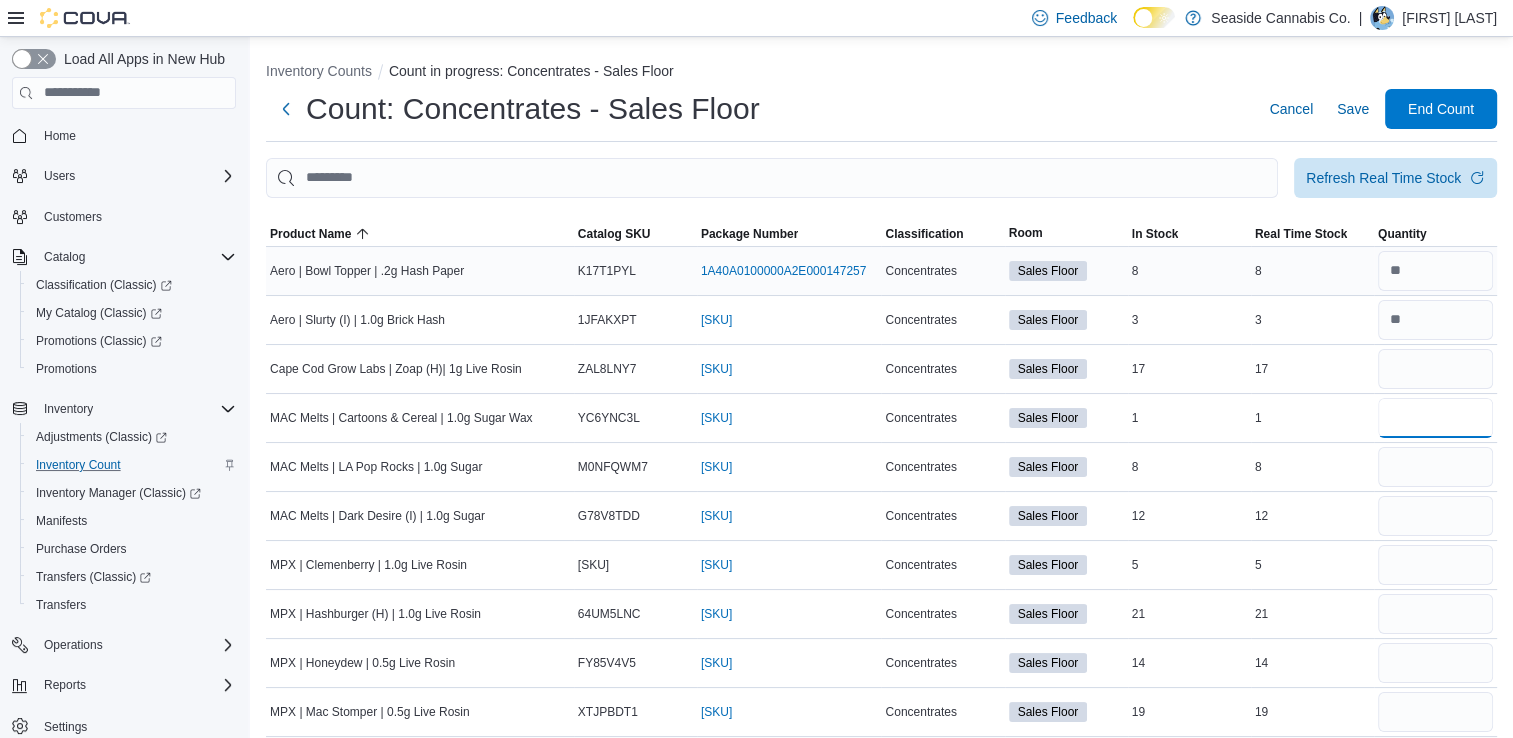 type 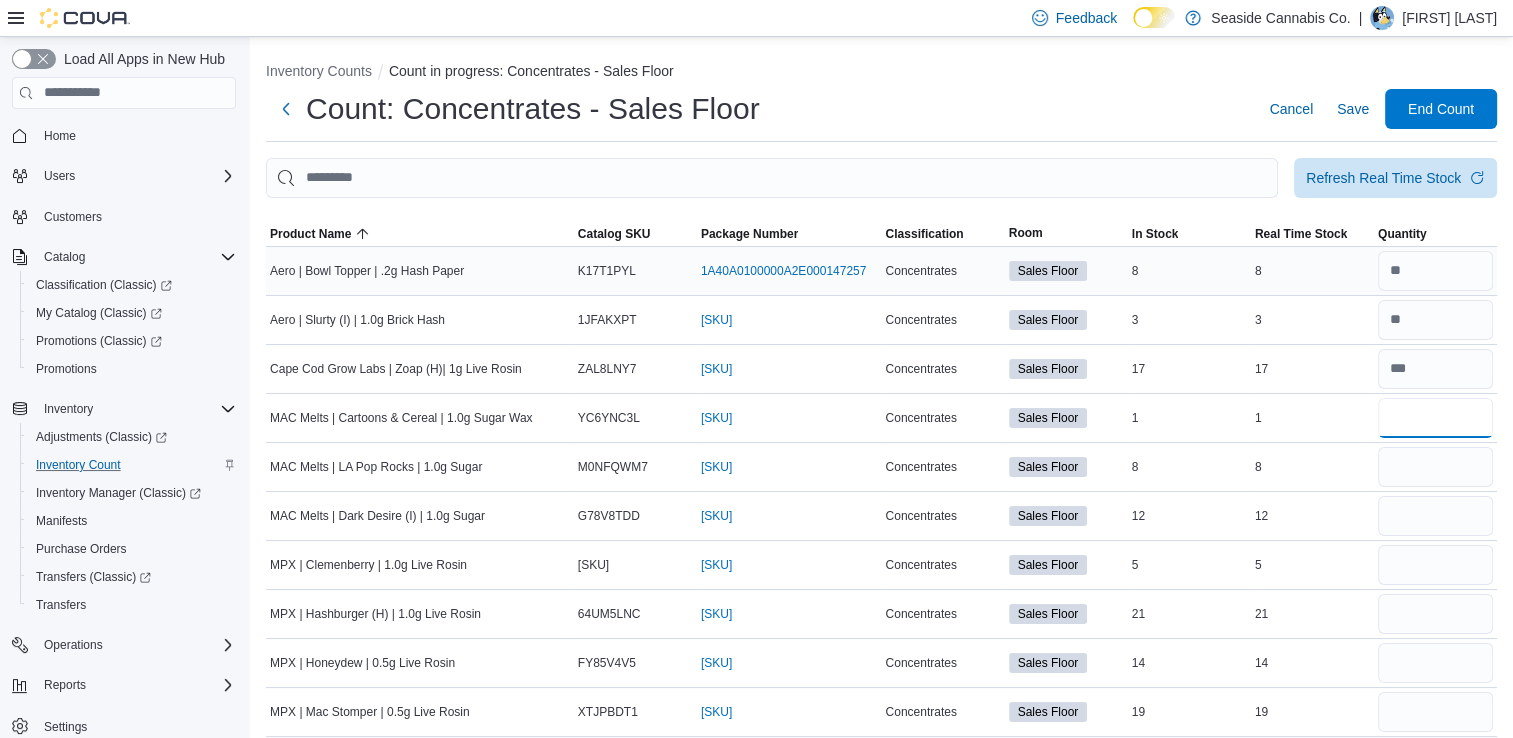 type on "*" 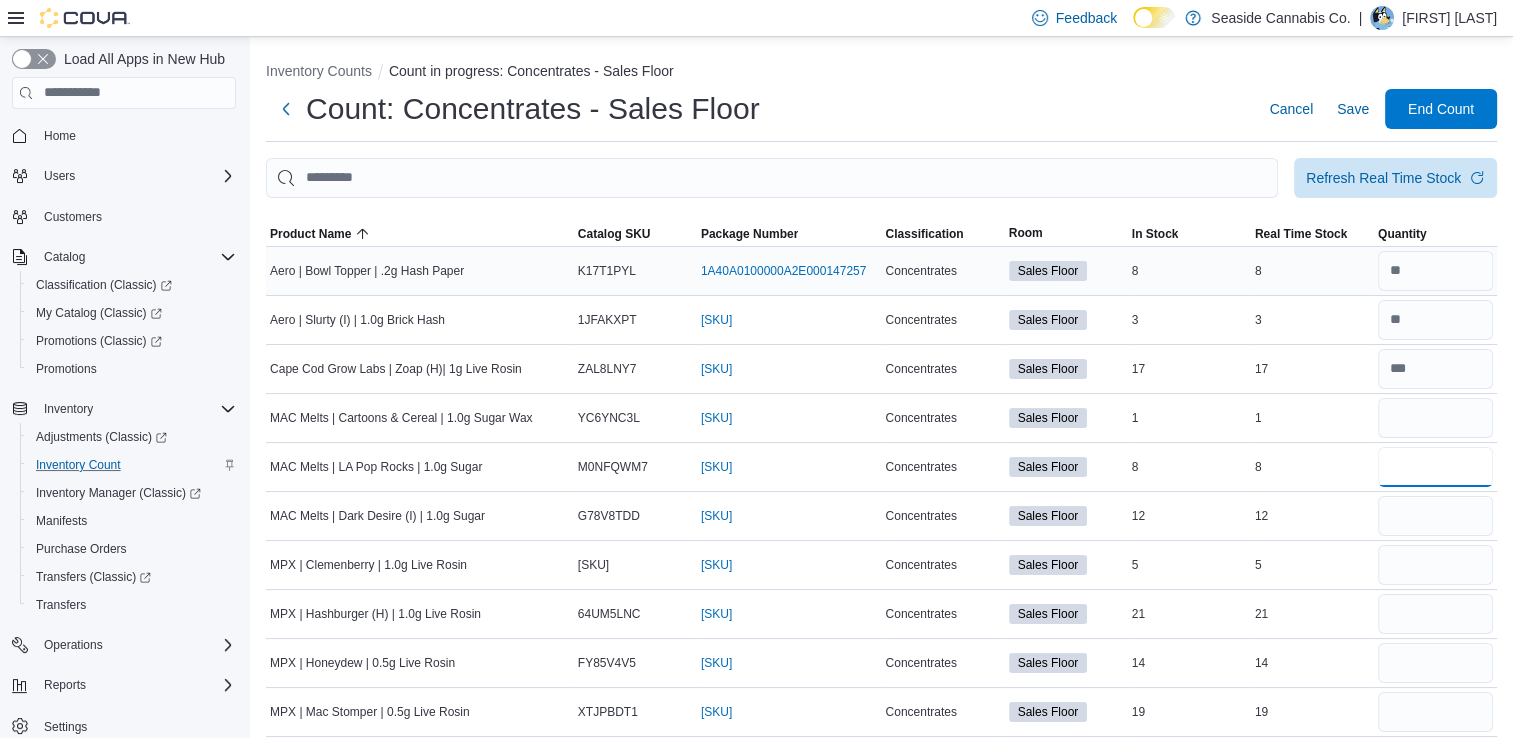 type 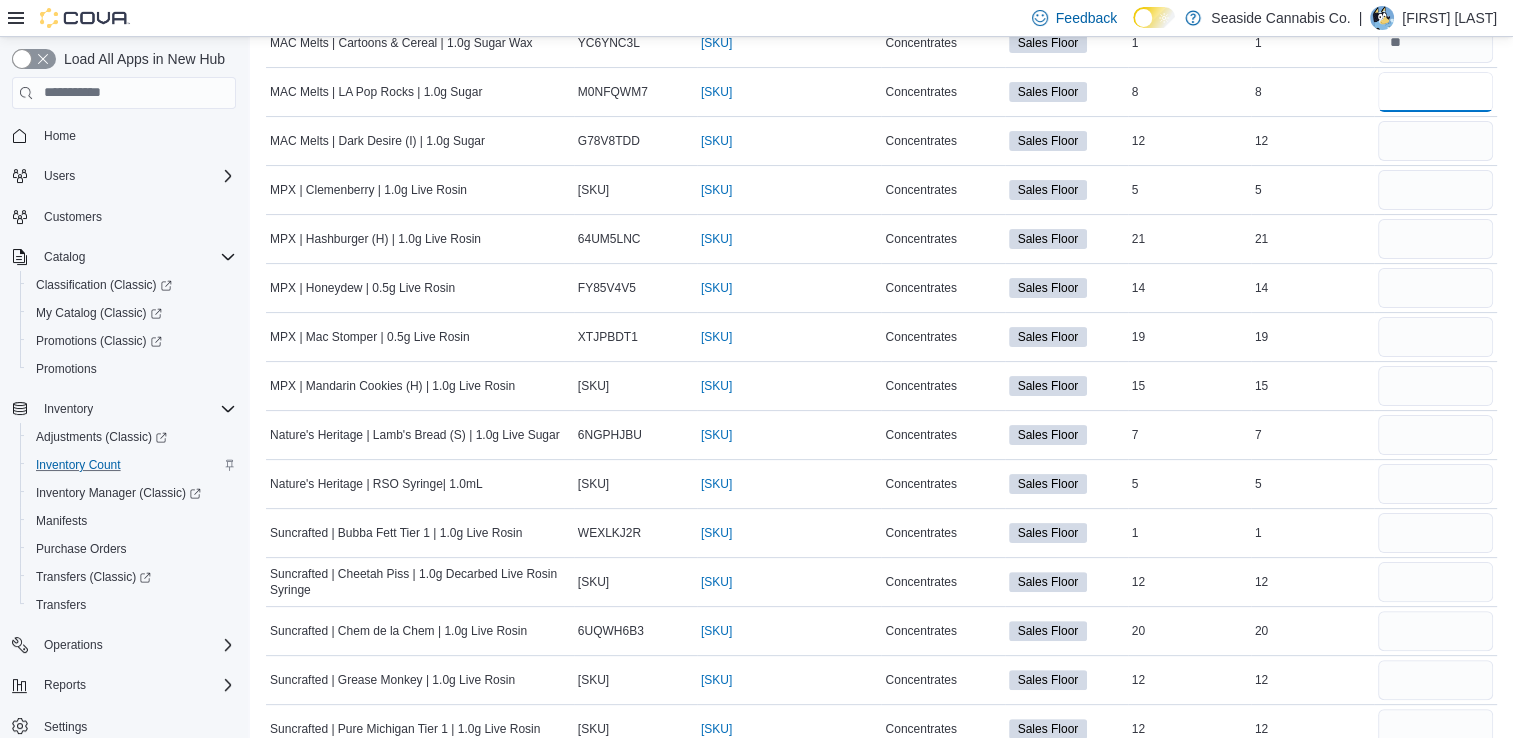 scroll, scrollTop: 372, scrollLeft: 0, axis: vertical 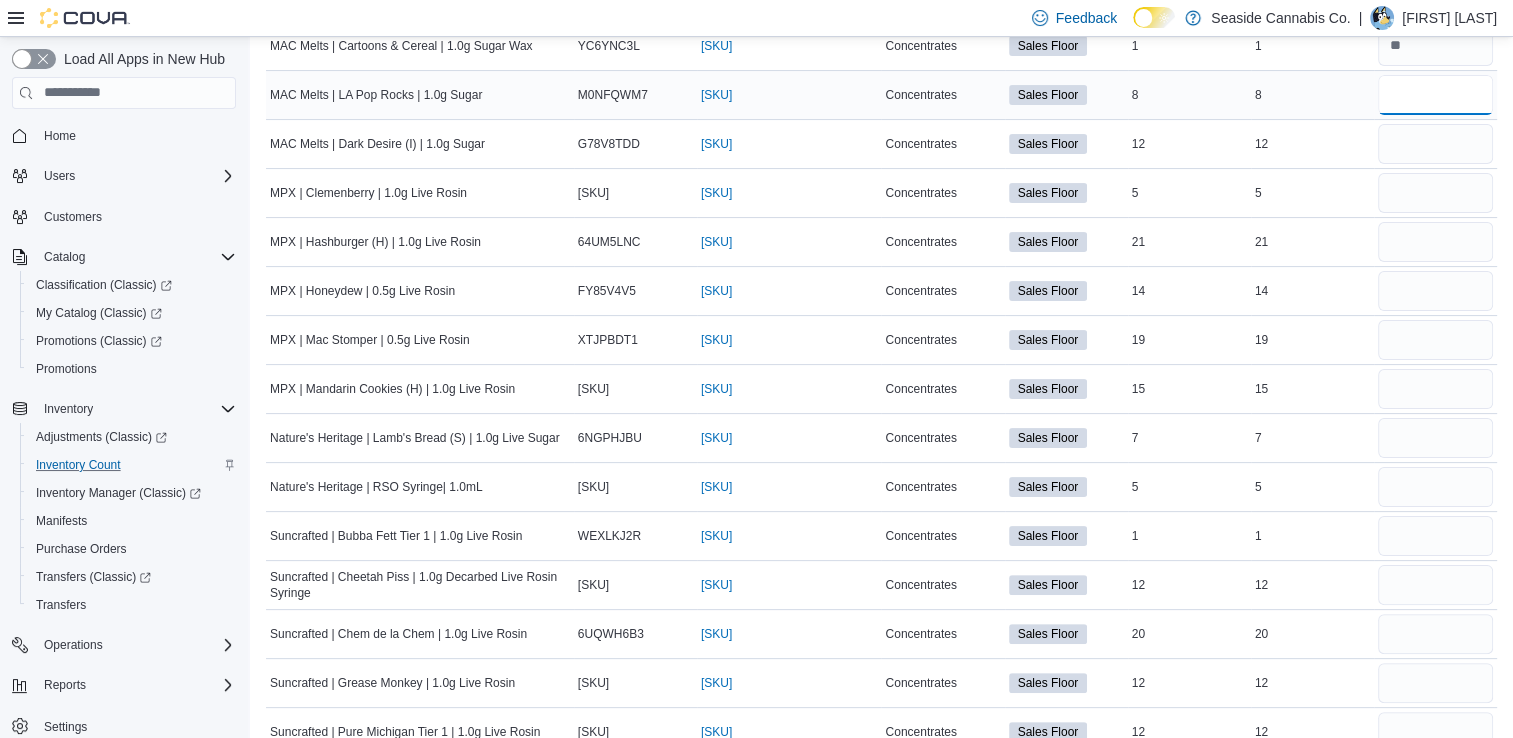 click at bounding box center [1435, 95] 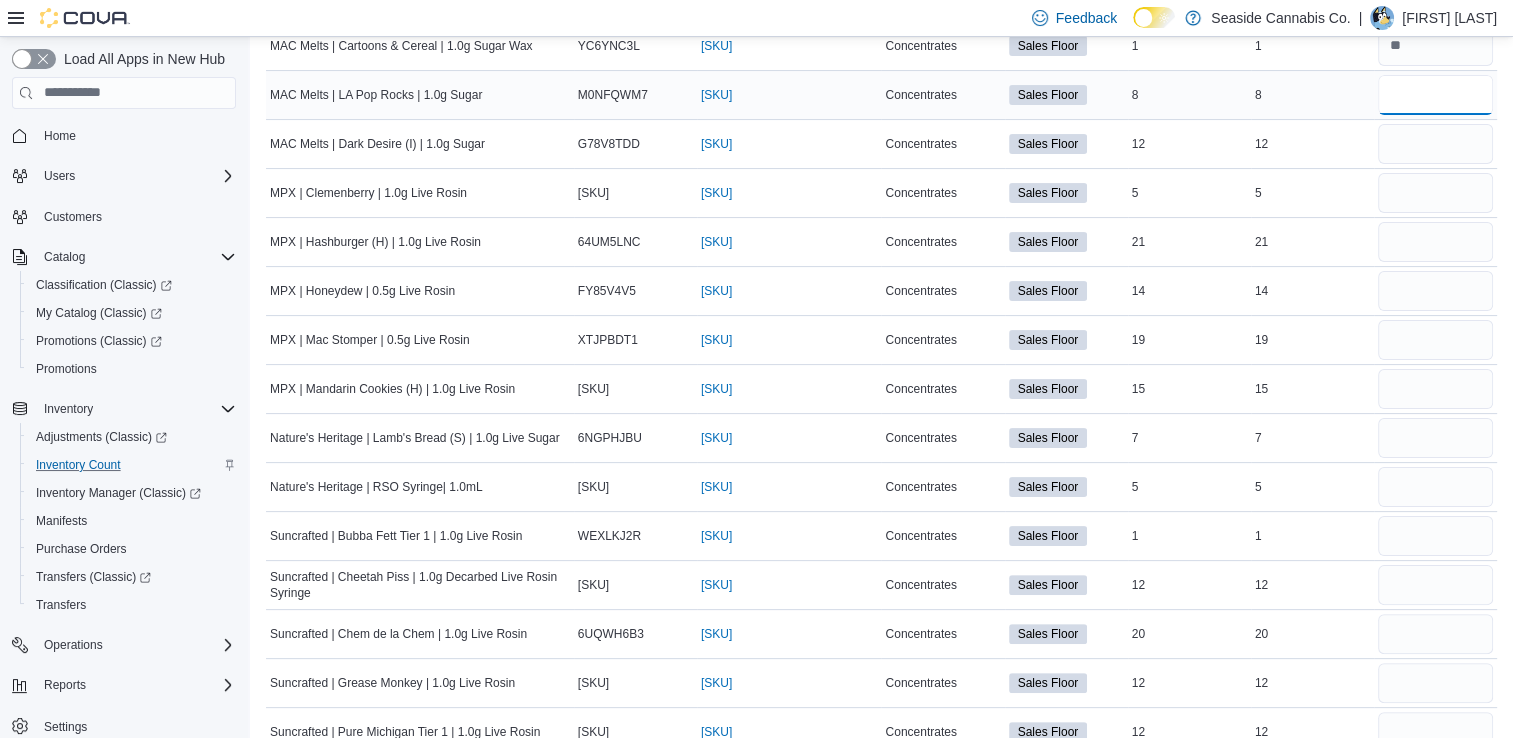 type on "*" 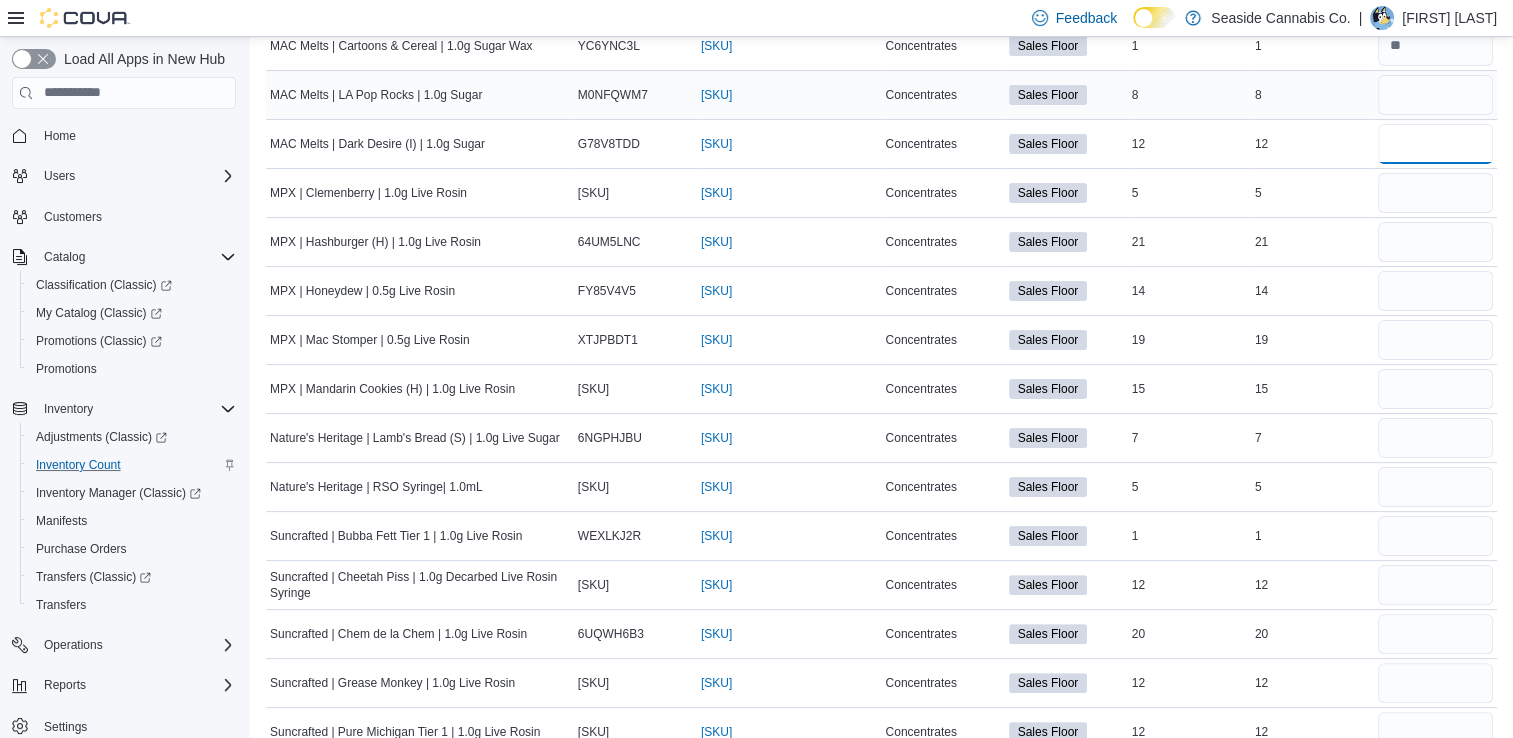 type 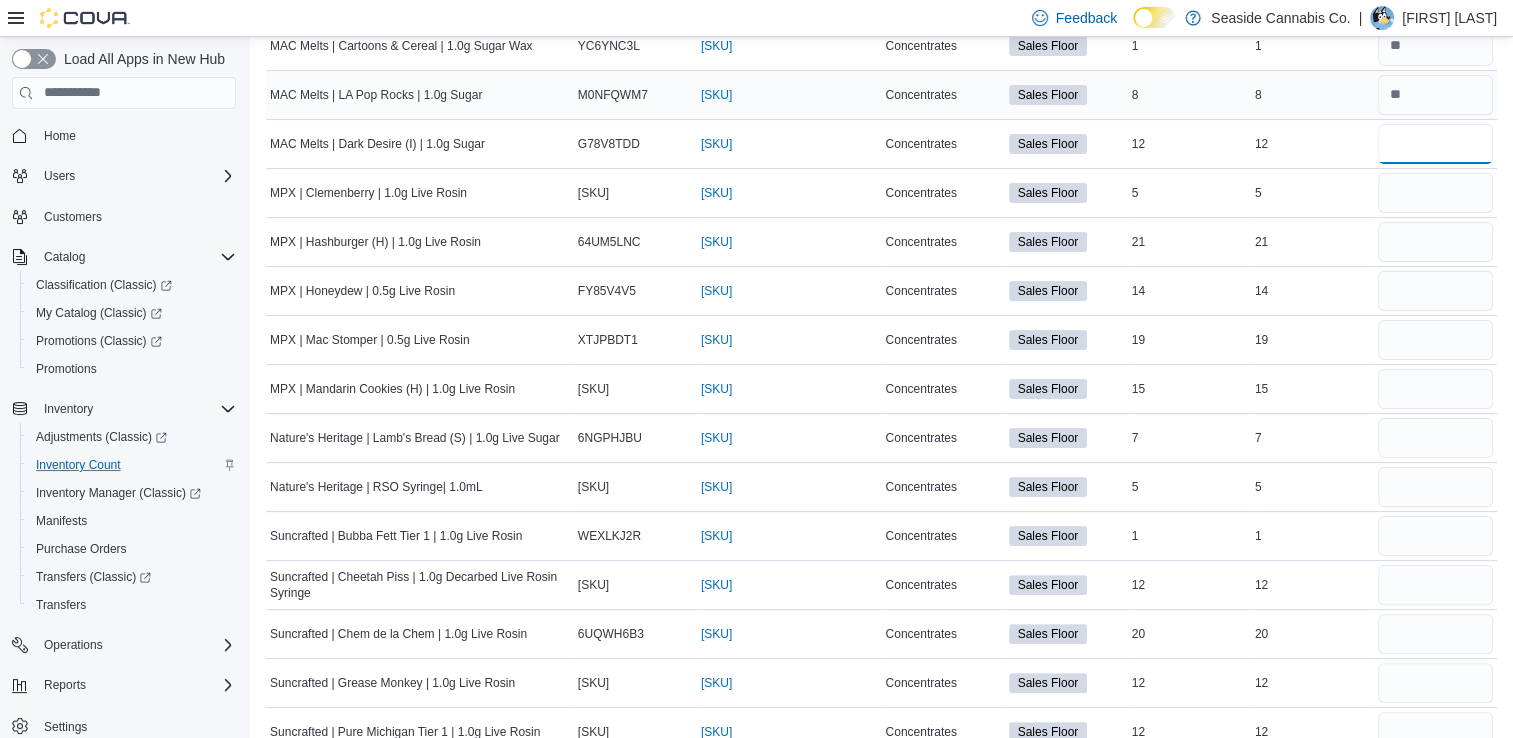 type on "**" 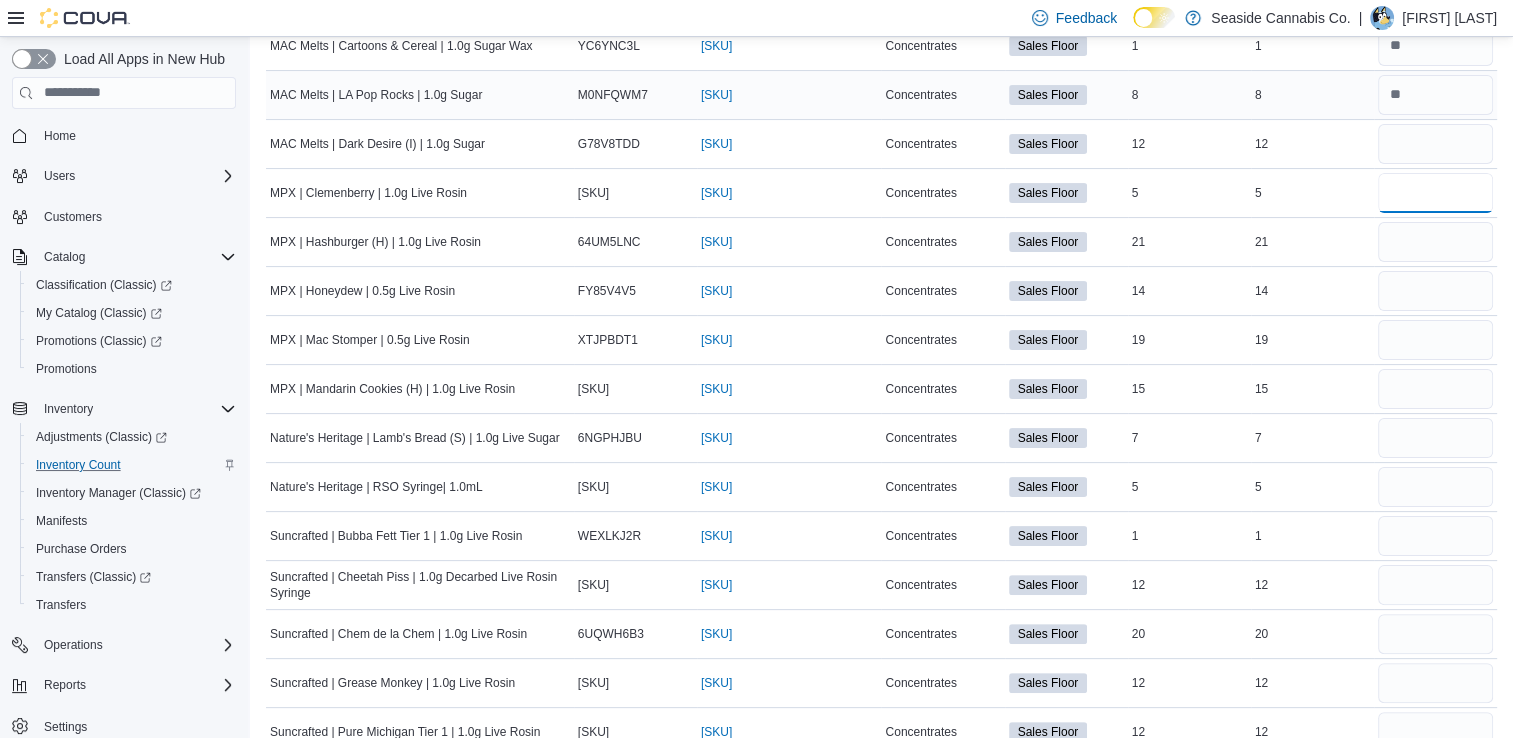 type 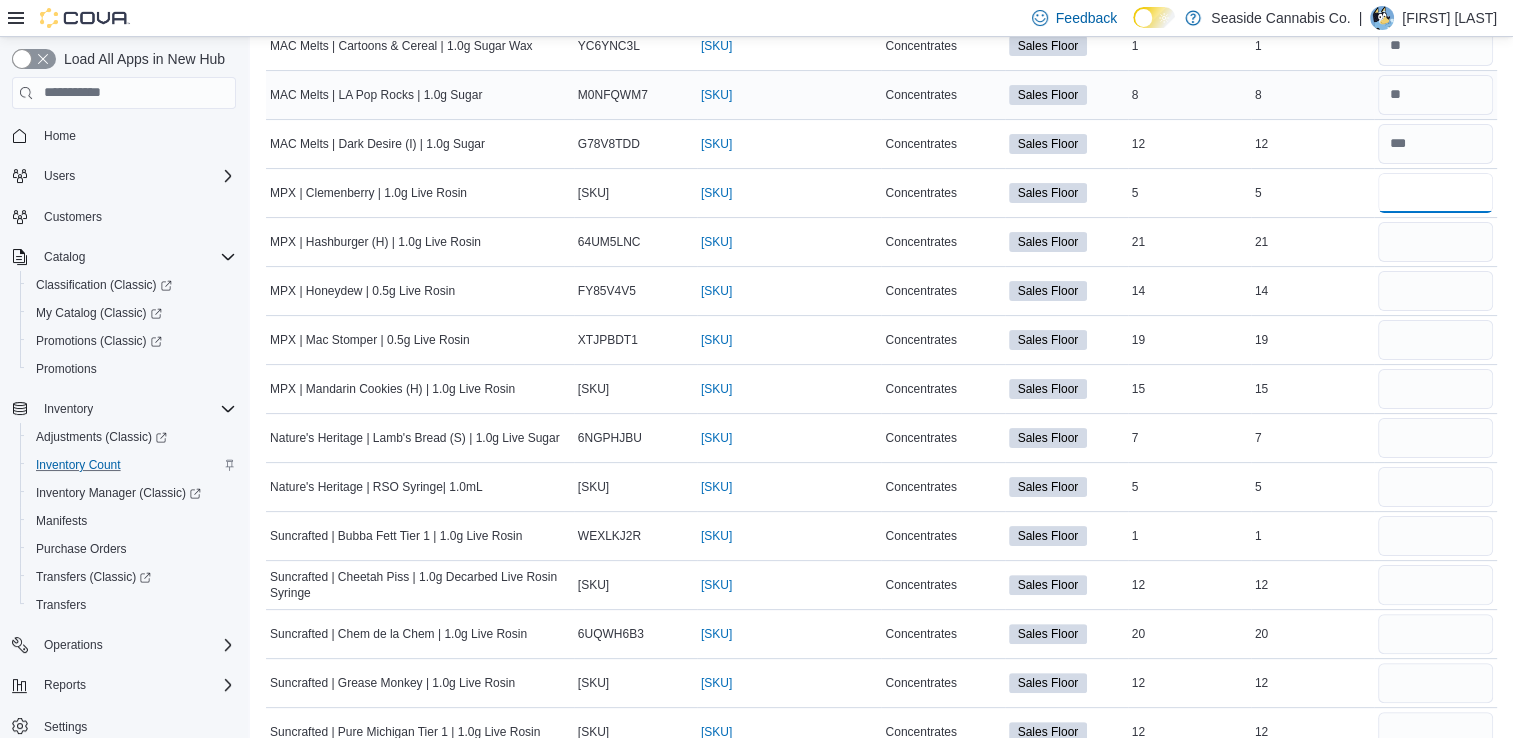 type on "*" 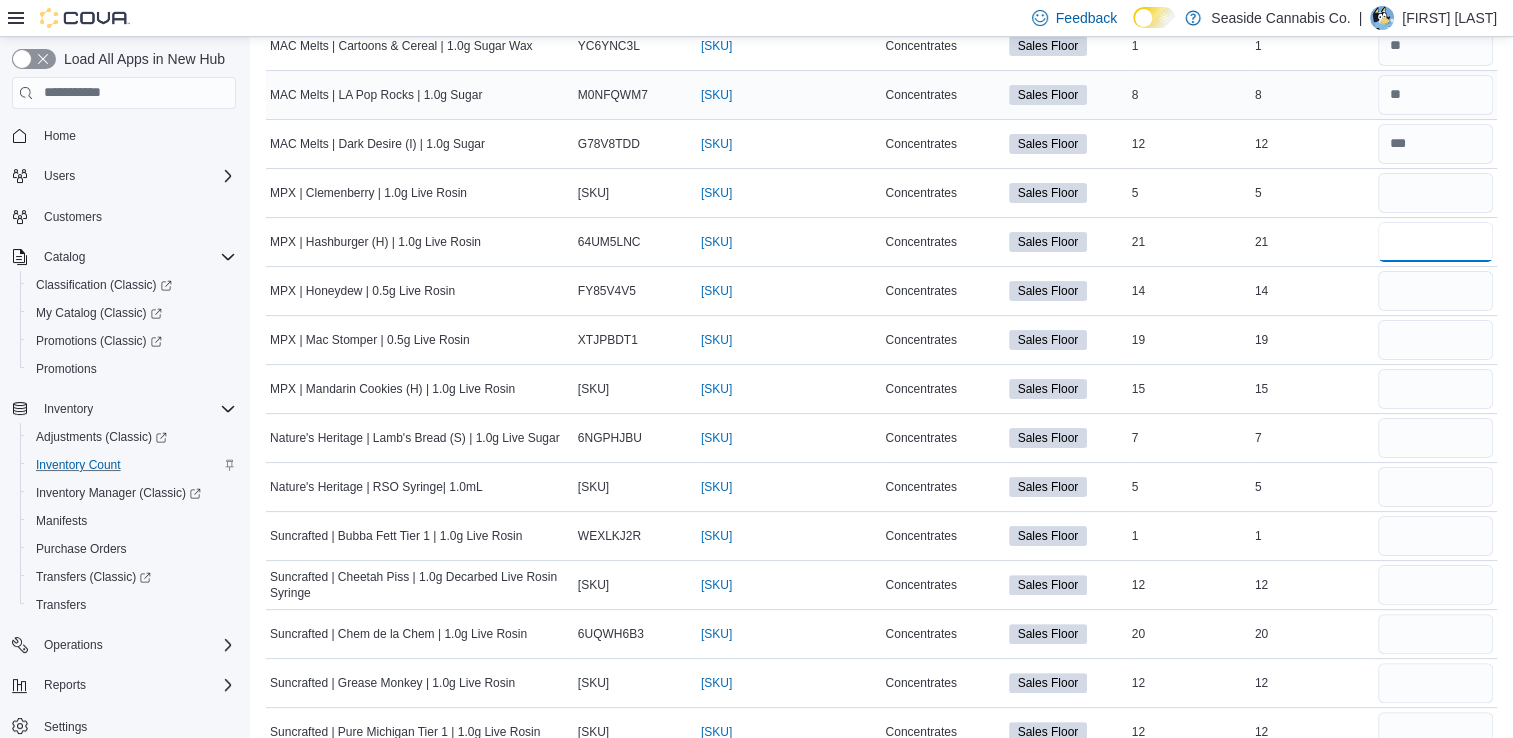type 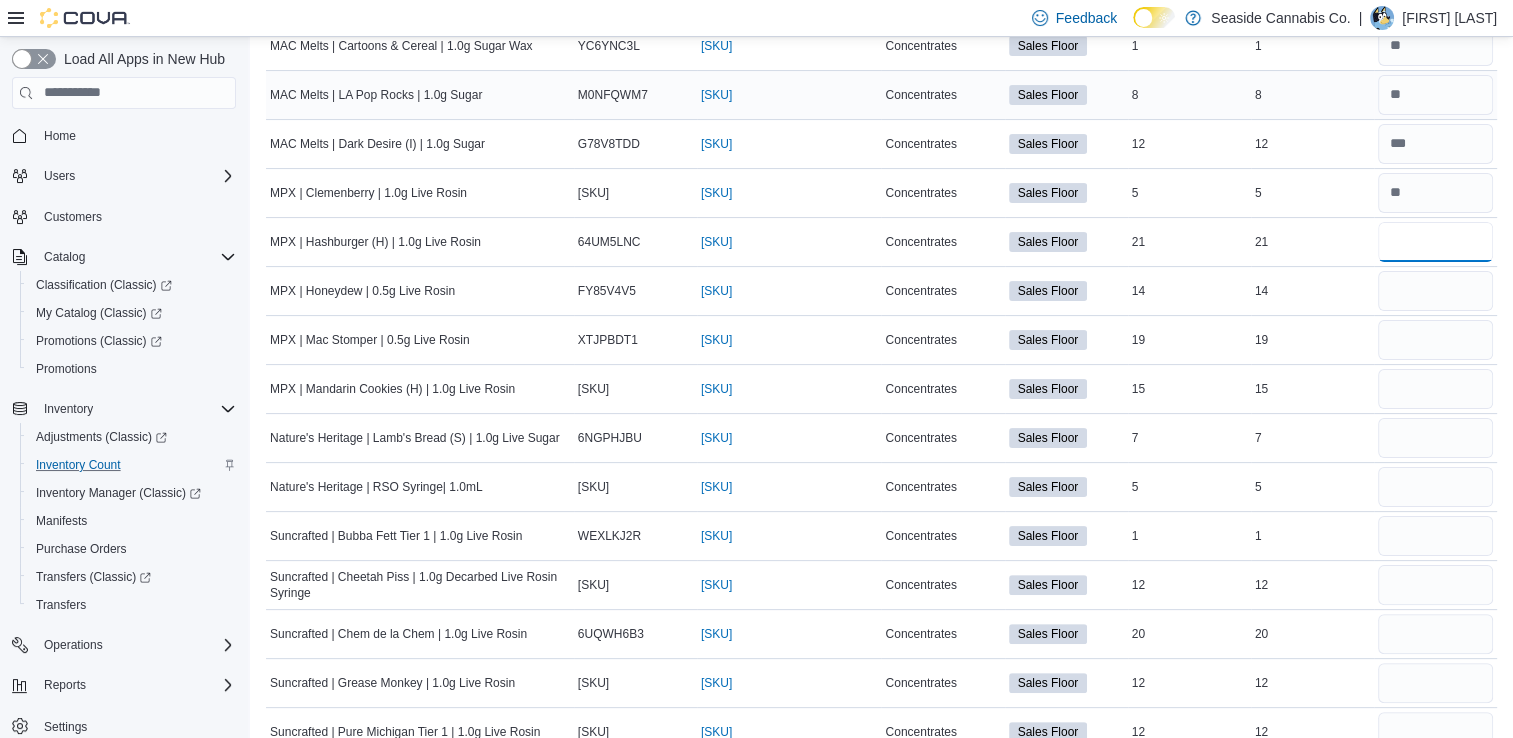 type on "**" 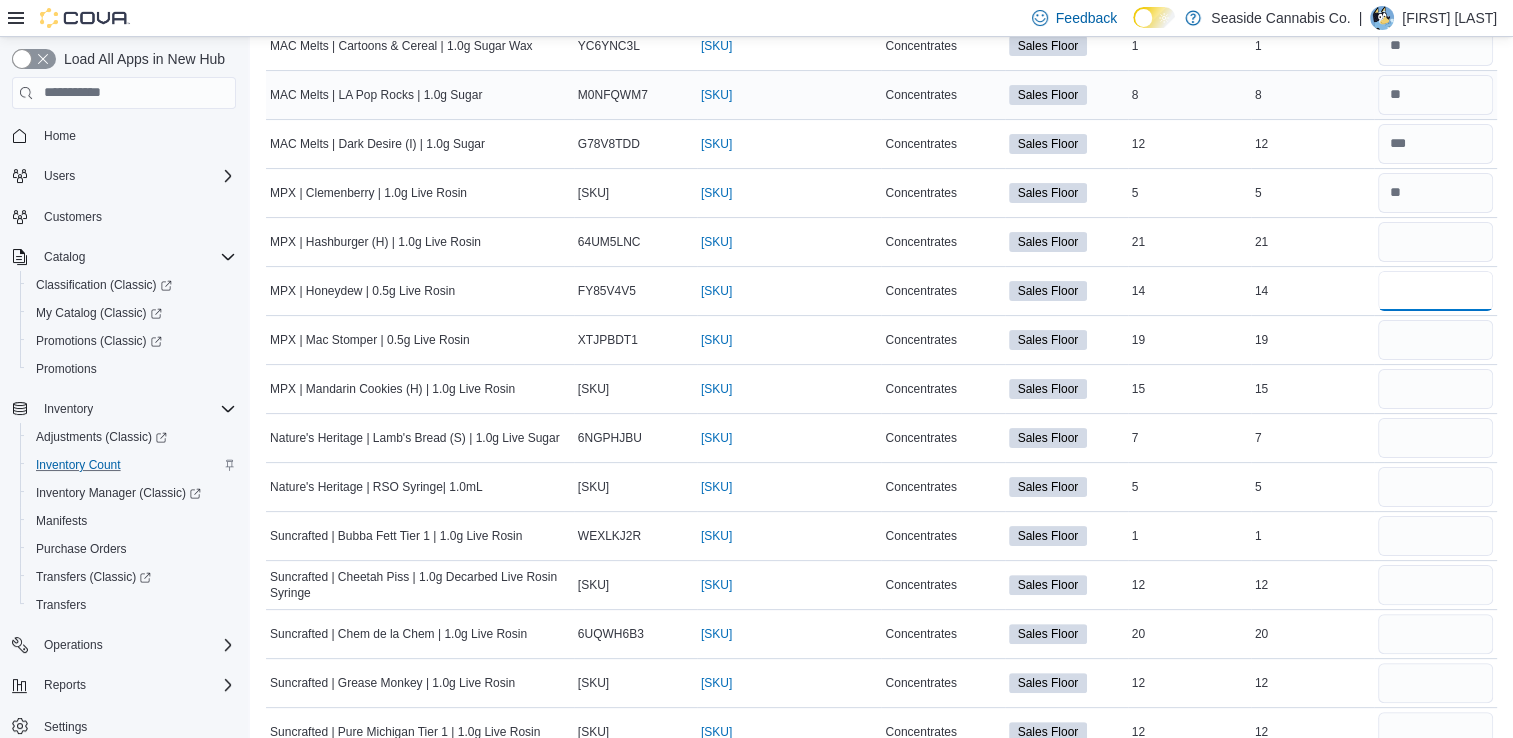 type 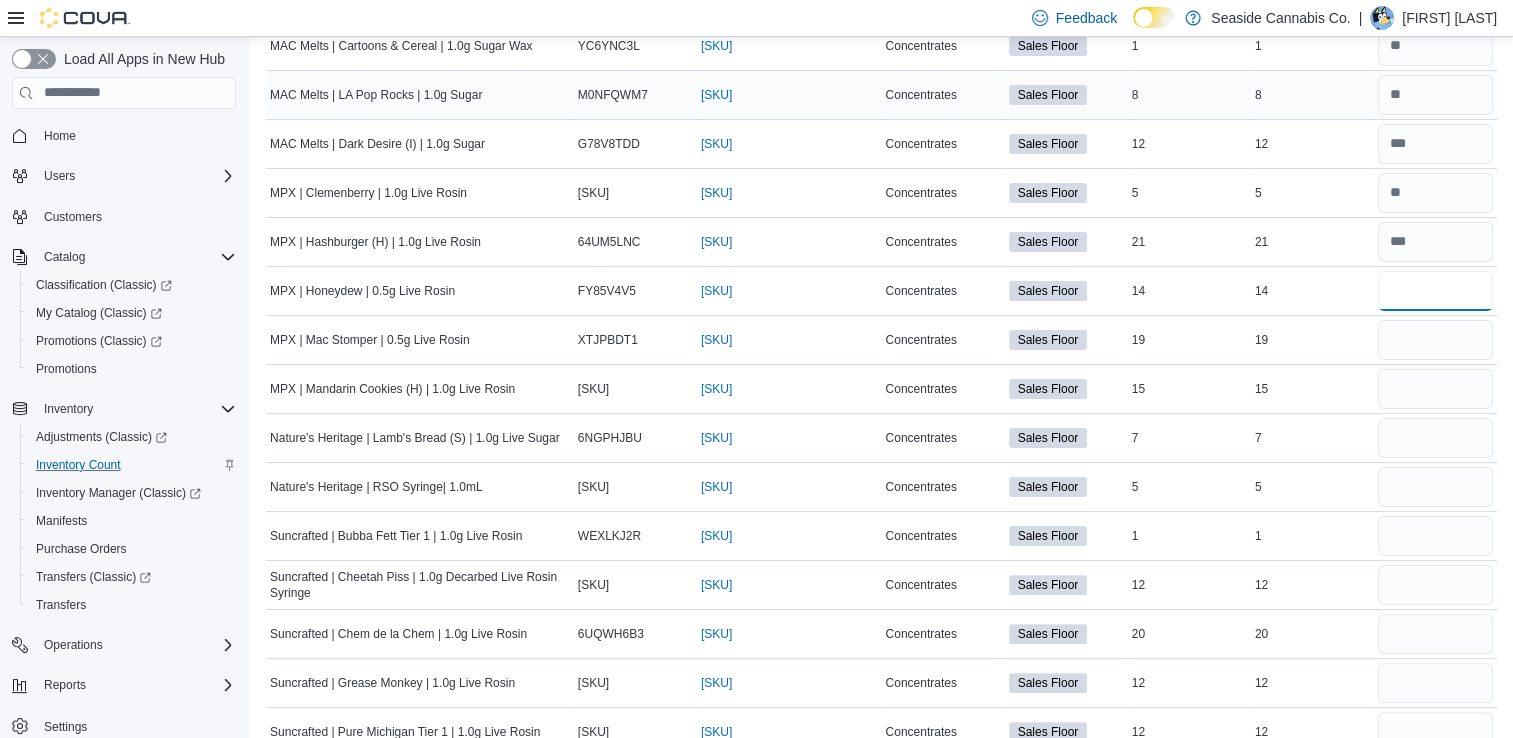 type on "**" 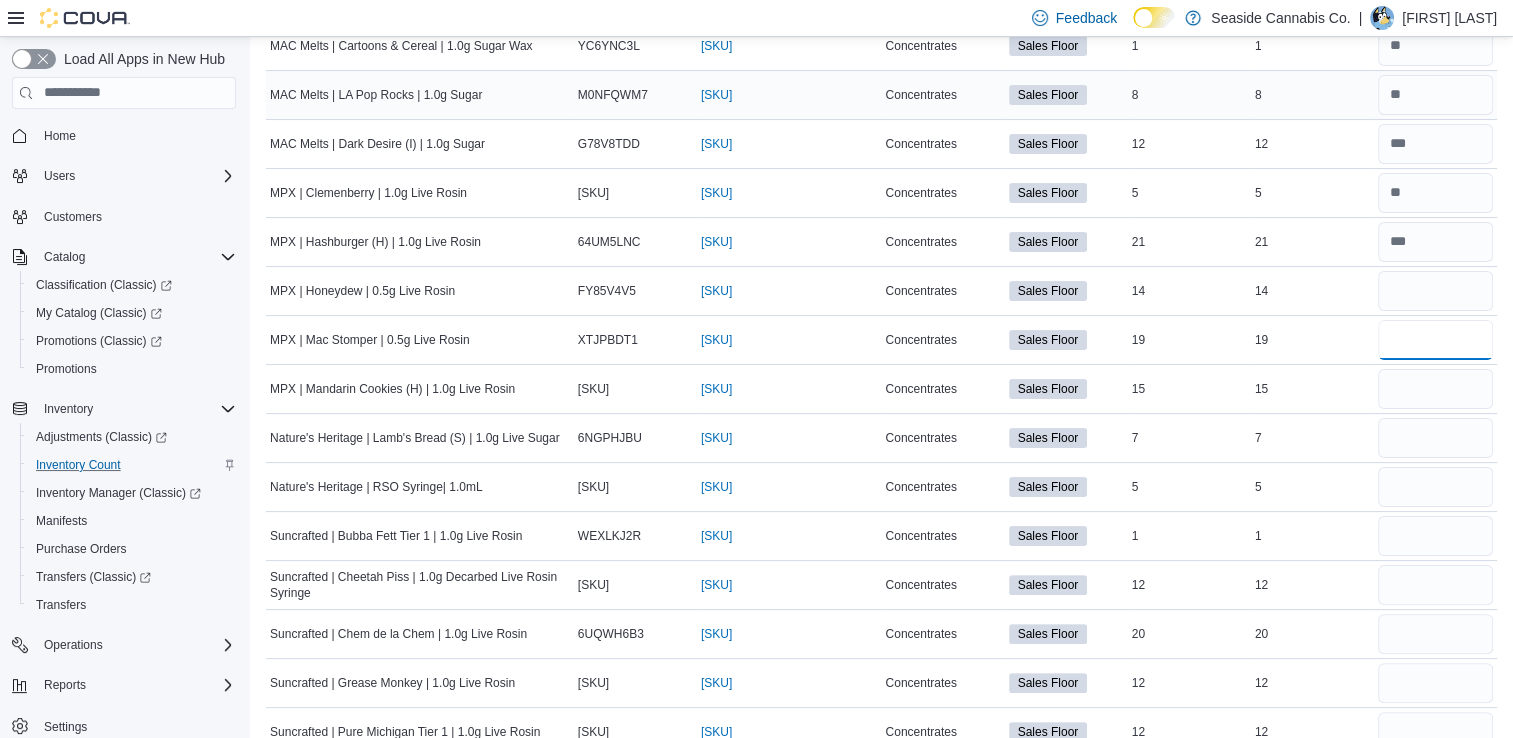 type 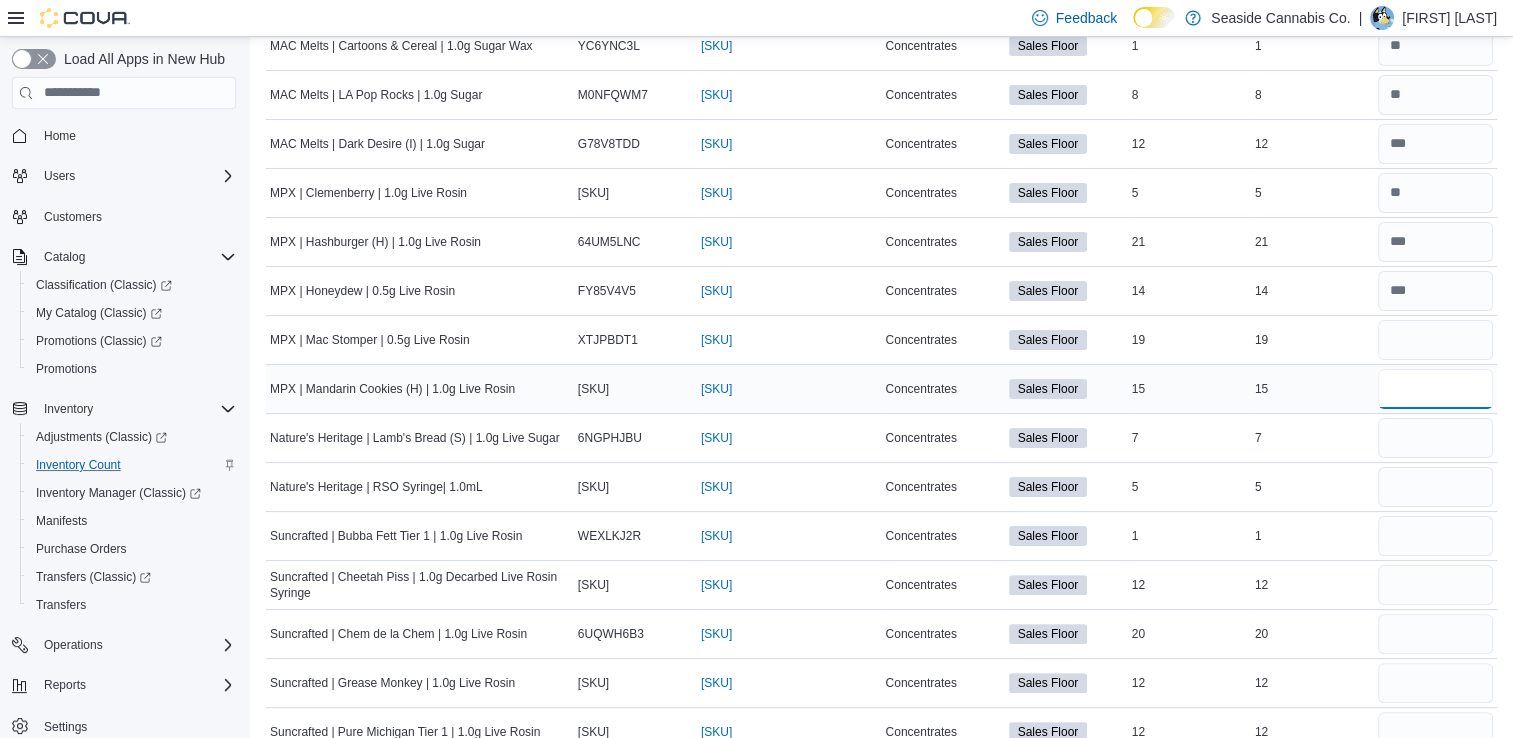 click at bounding box center (1435, 389) 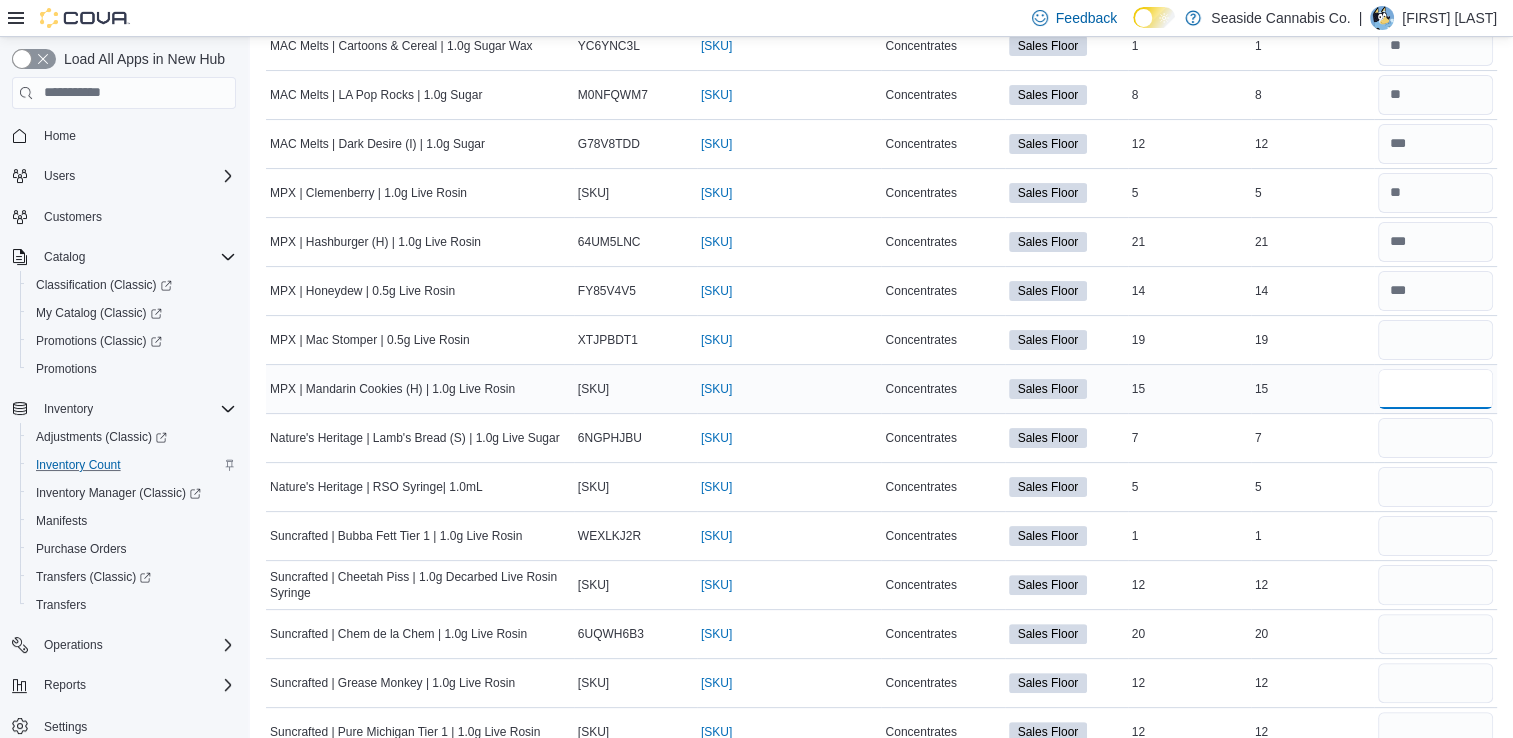 type on "**" 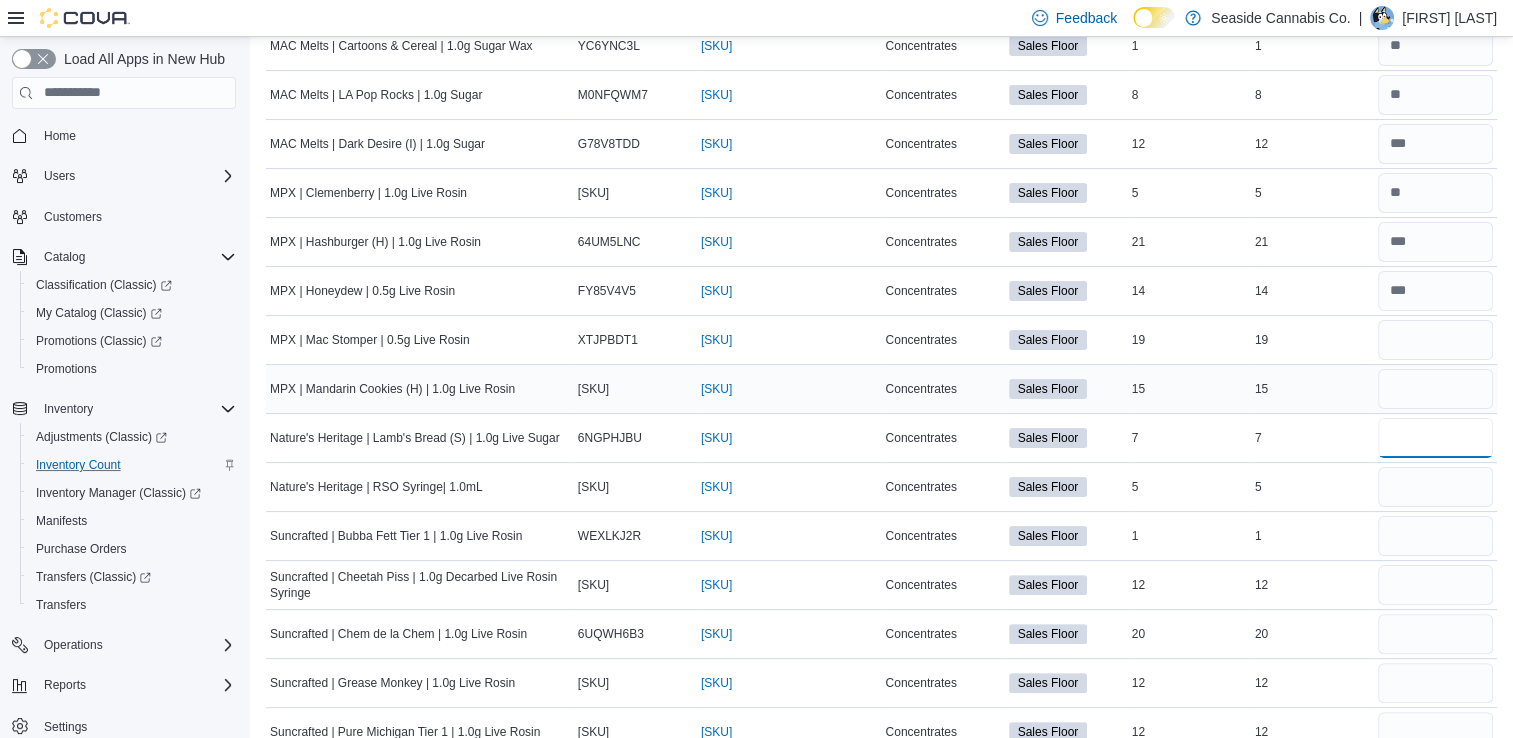 type 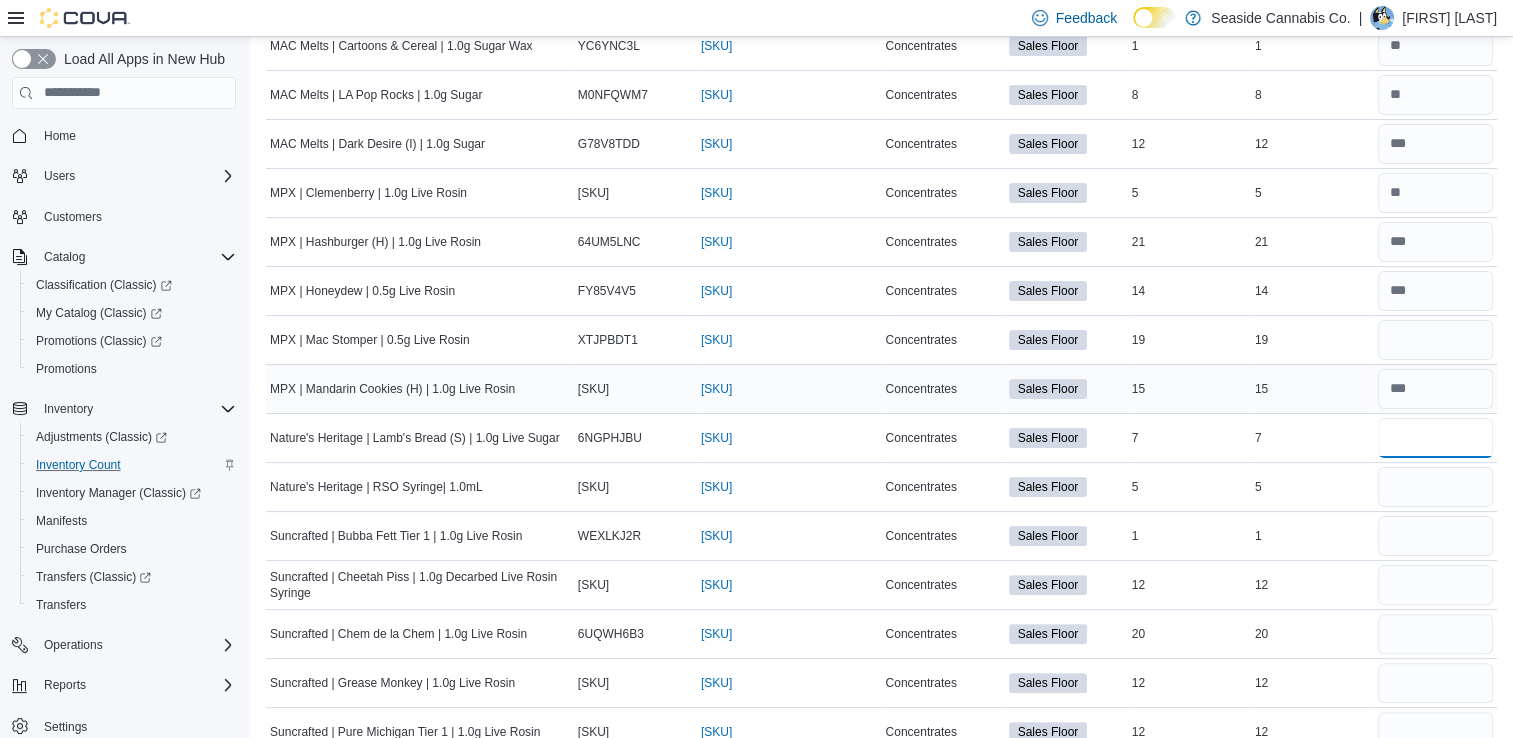 type on "*" 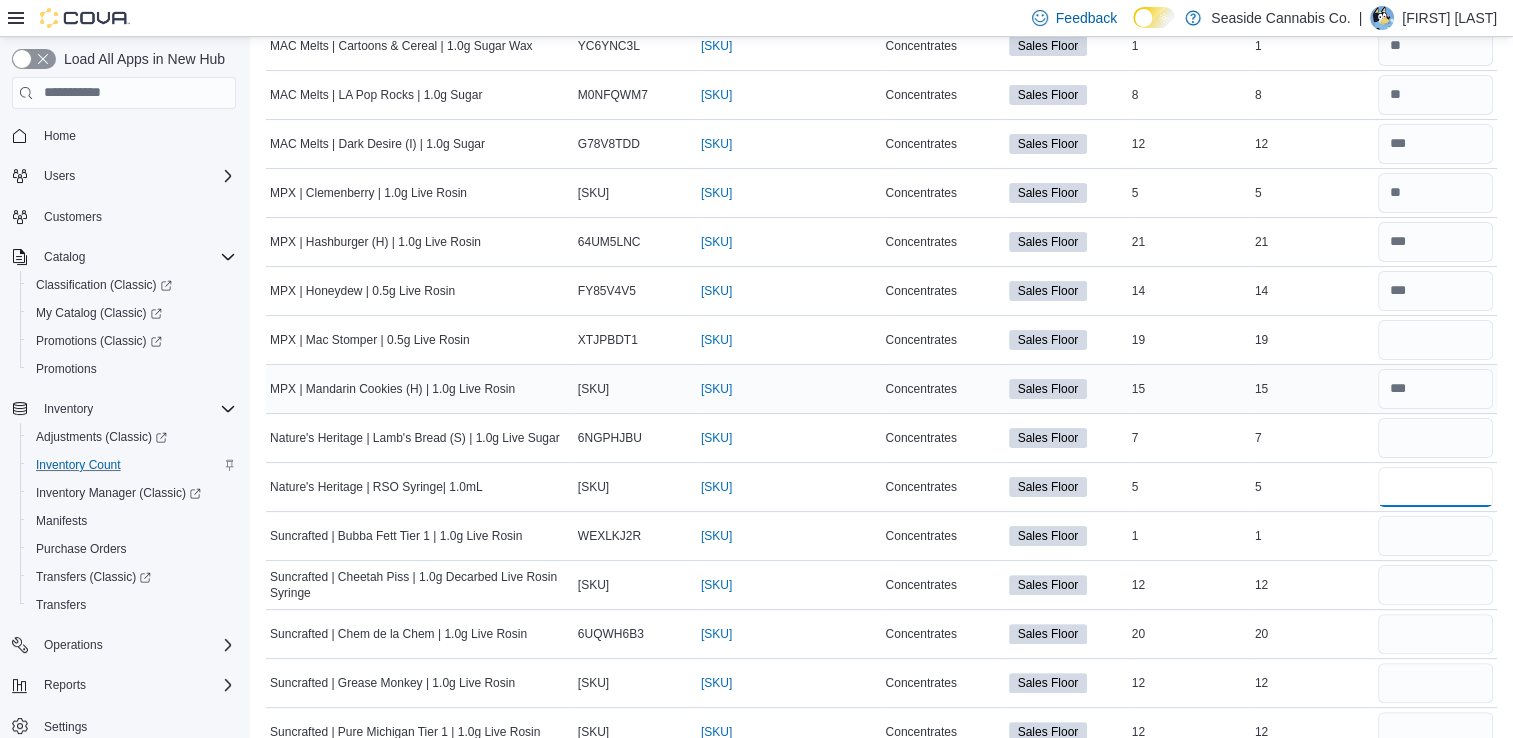type 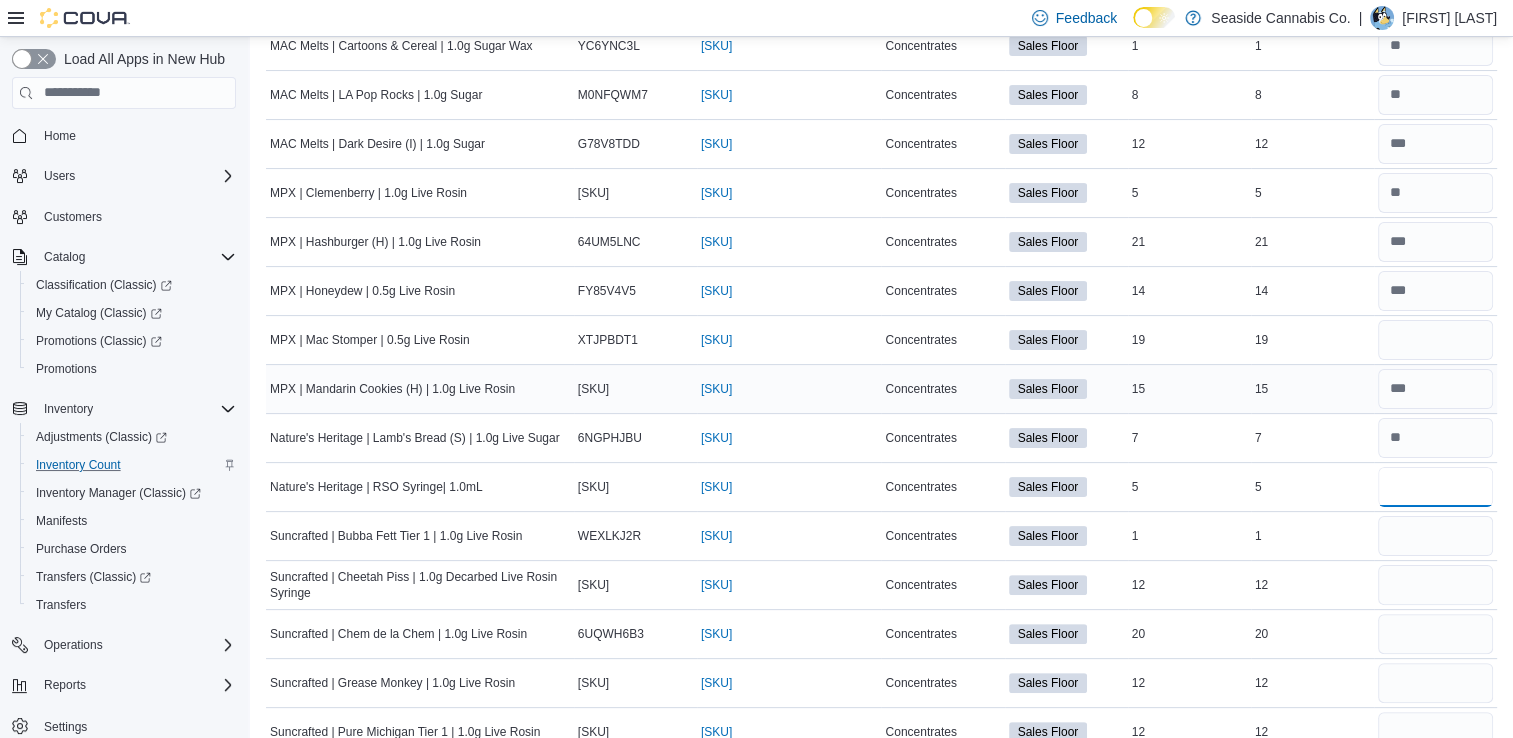type on "*" 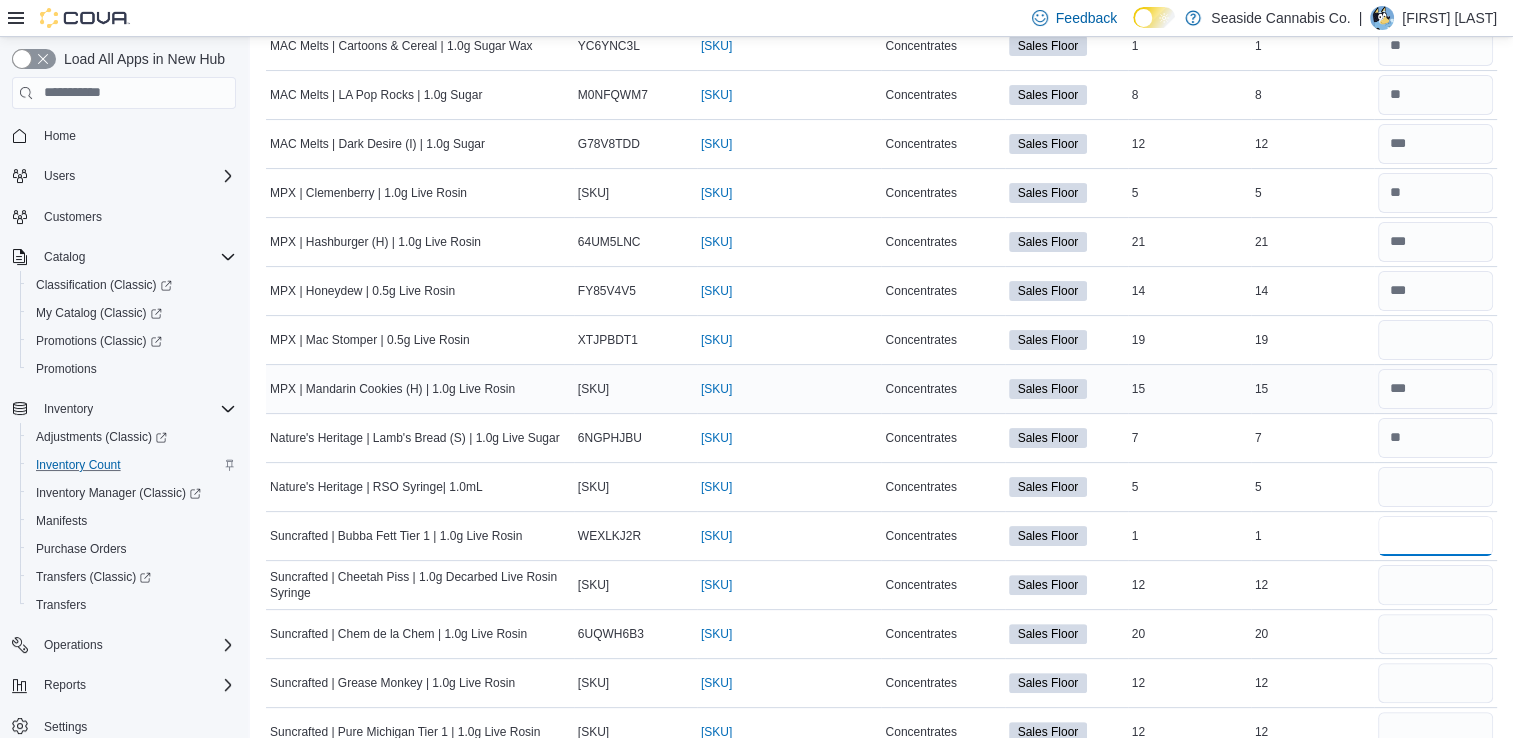 type 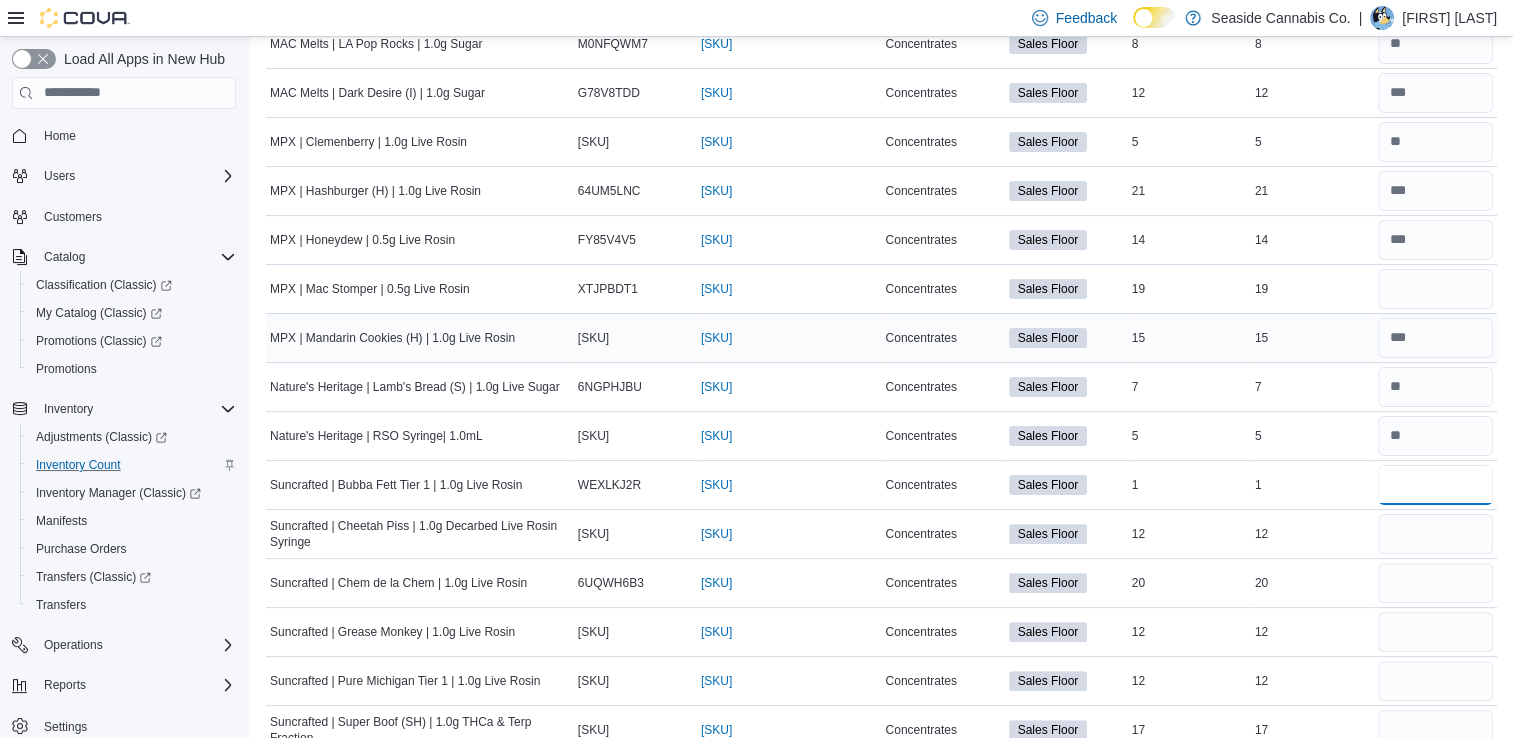 scroll, scrollTop: 424, scrollLeft: 0, axis: vertical 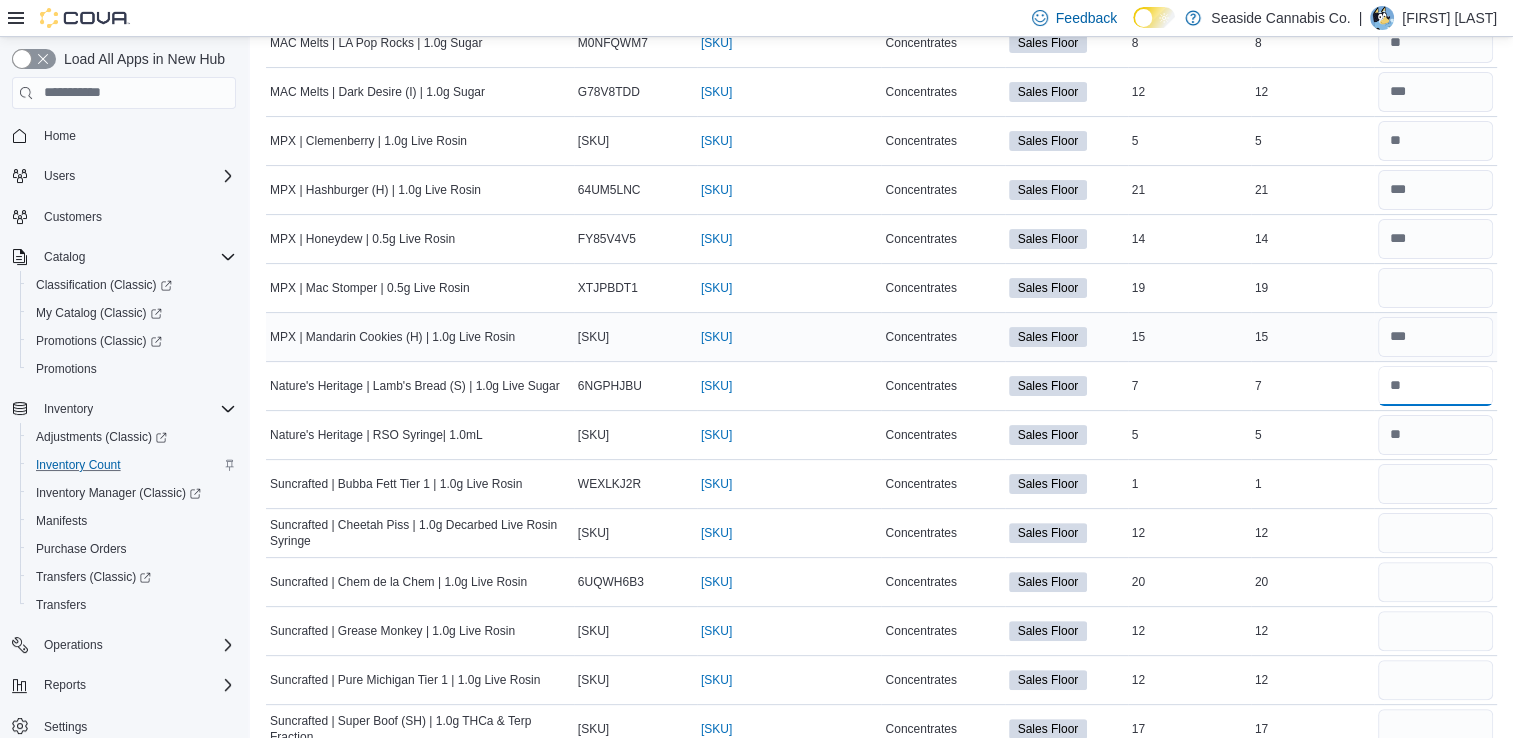 click at bounding box center [1435, 386] 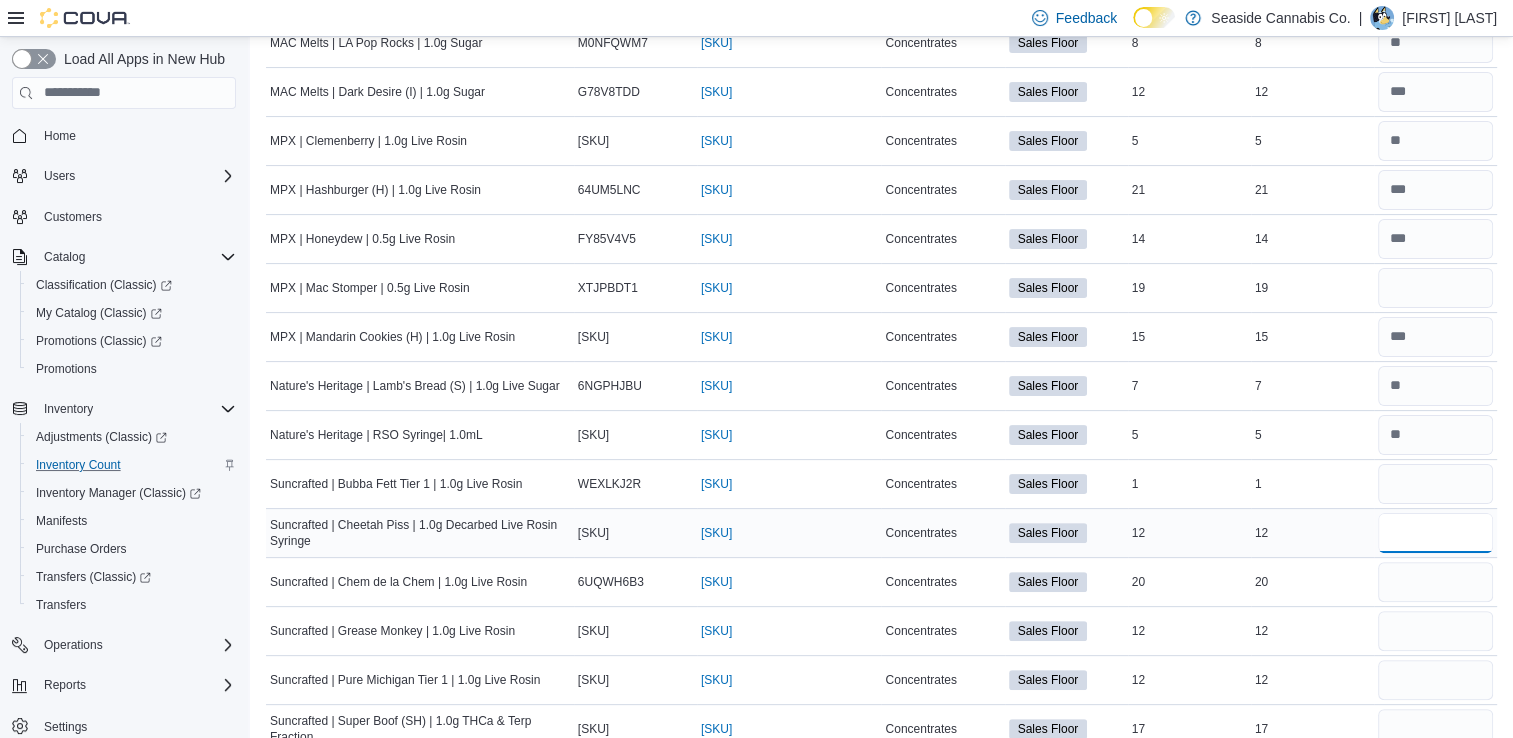 click at bounding box center [1435, 533] 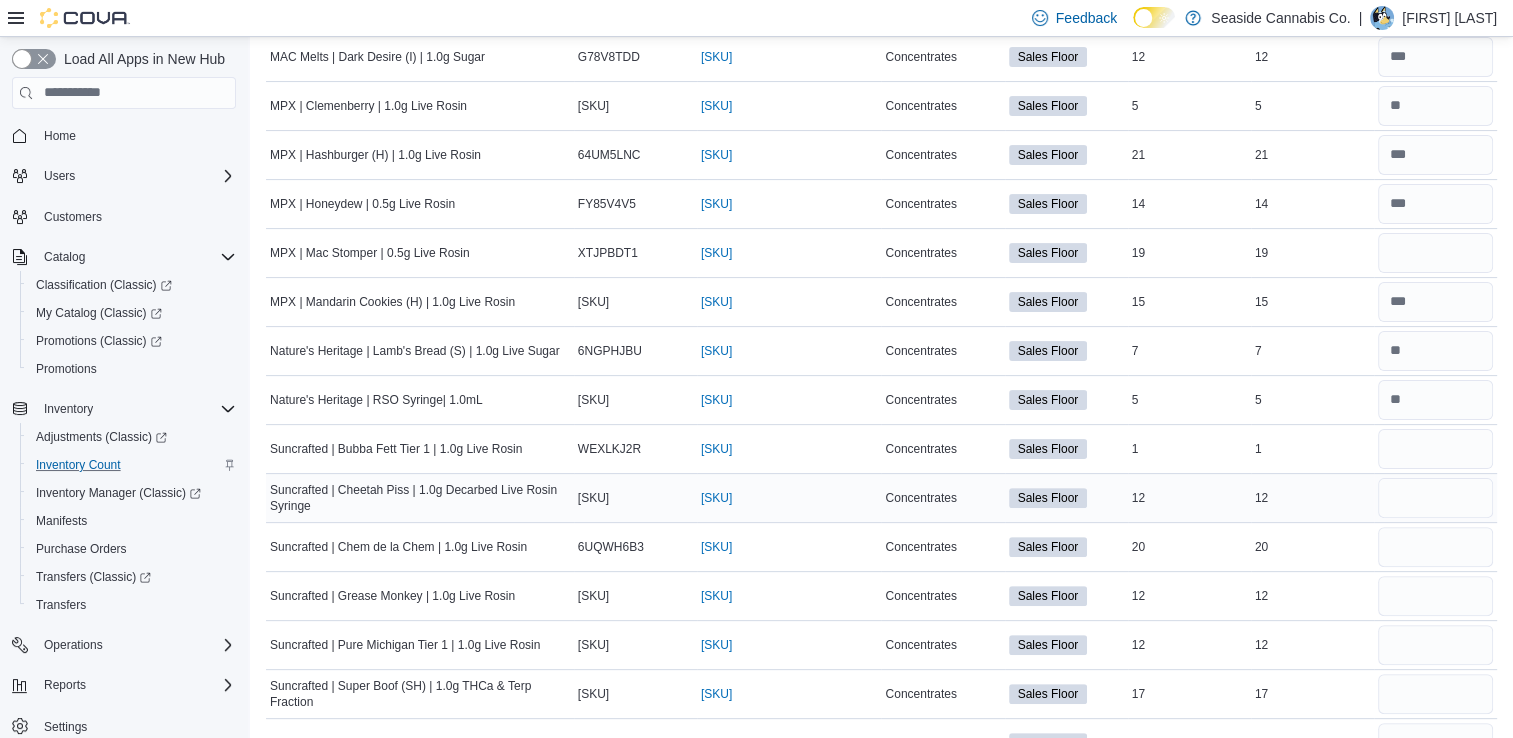 scroll, scrollTop: 460, scrollLeft: 0, axis: vertical 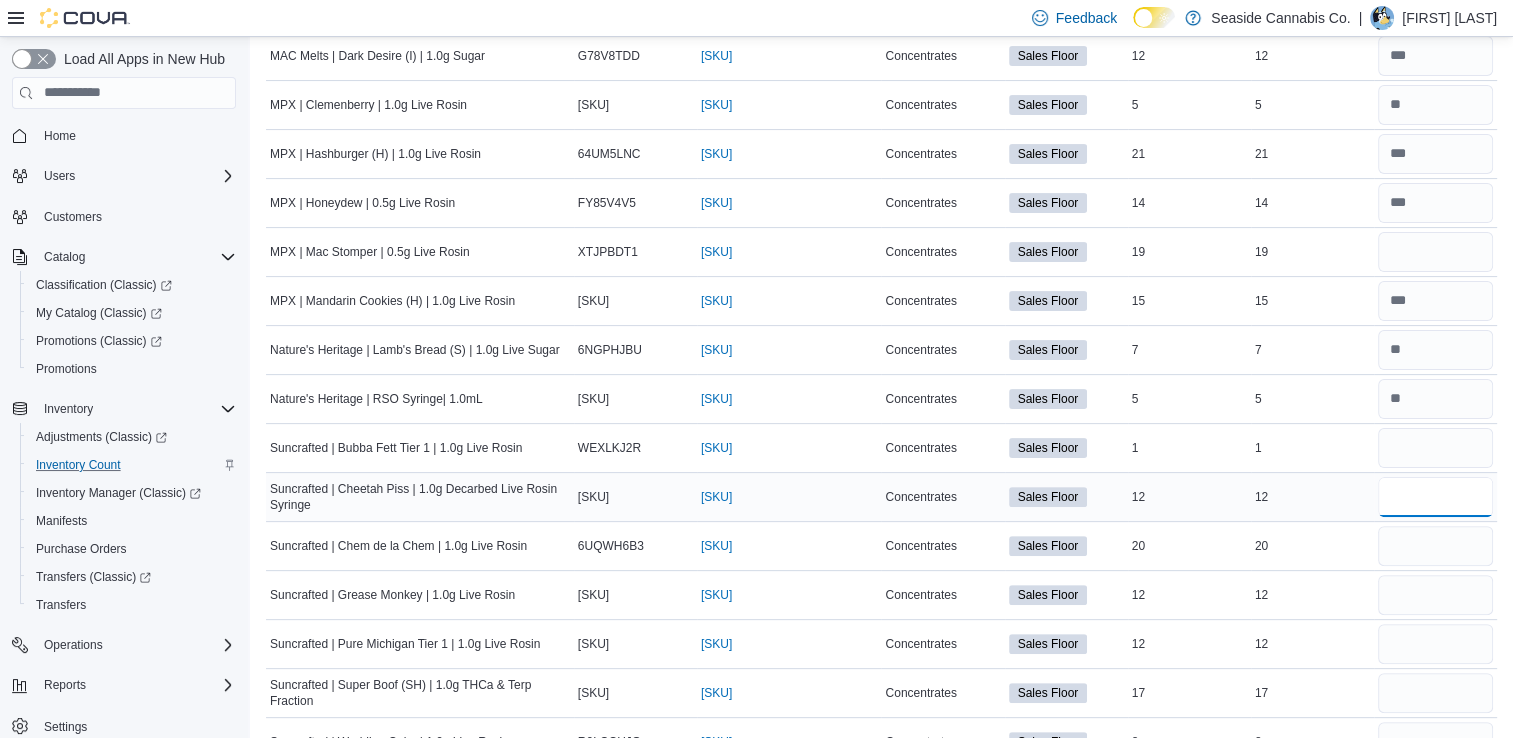 click at bounding box center (1435, 497) 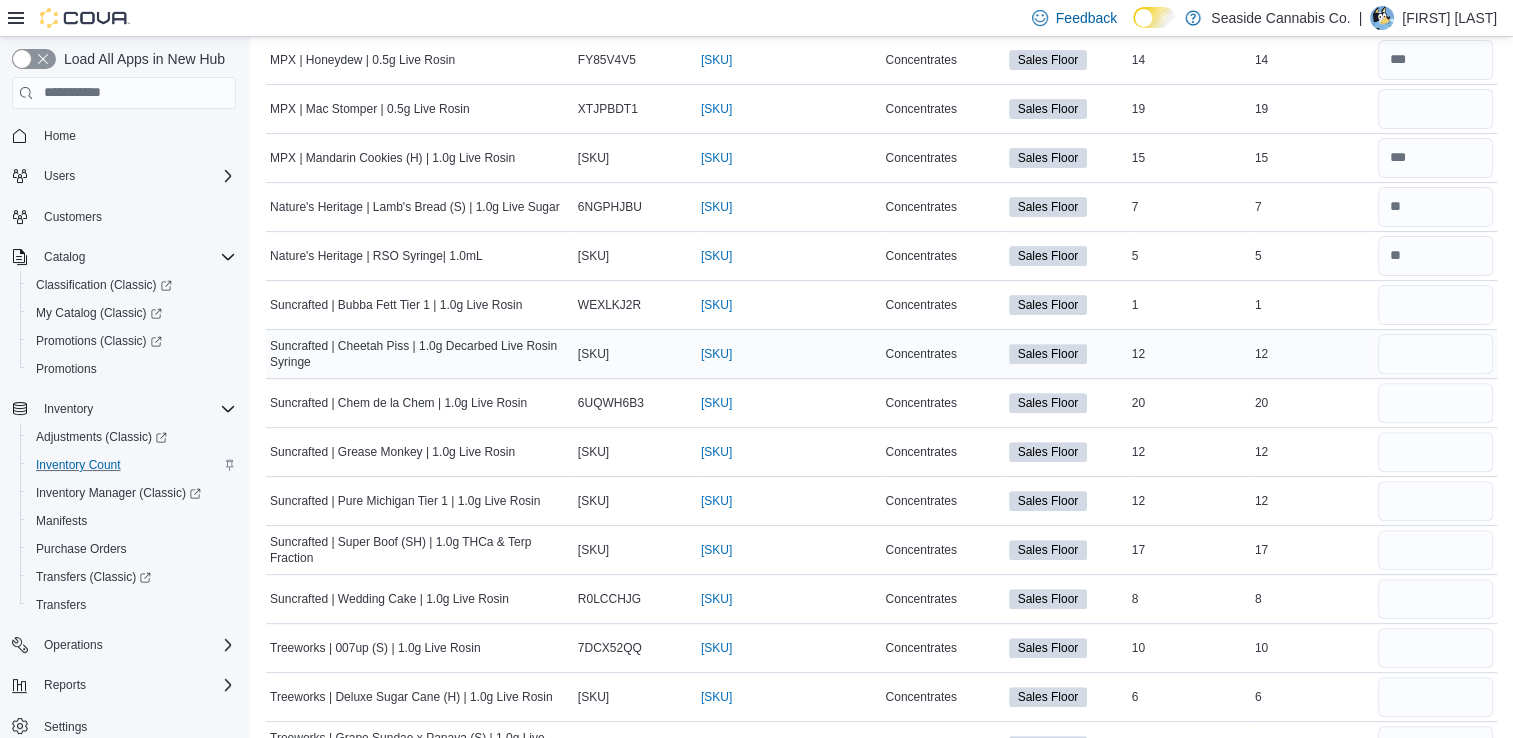 scroll, scrollTop: 632, scrollLeft: 0, axis: vertical 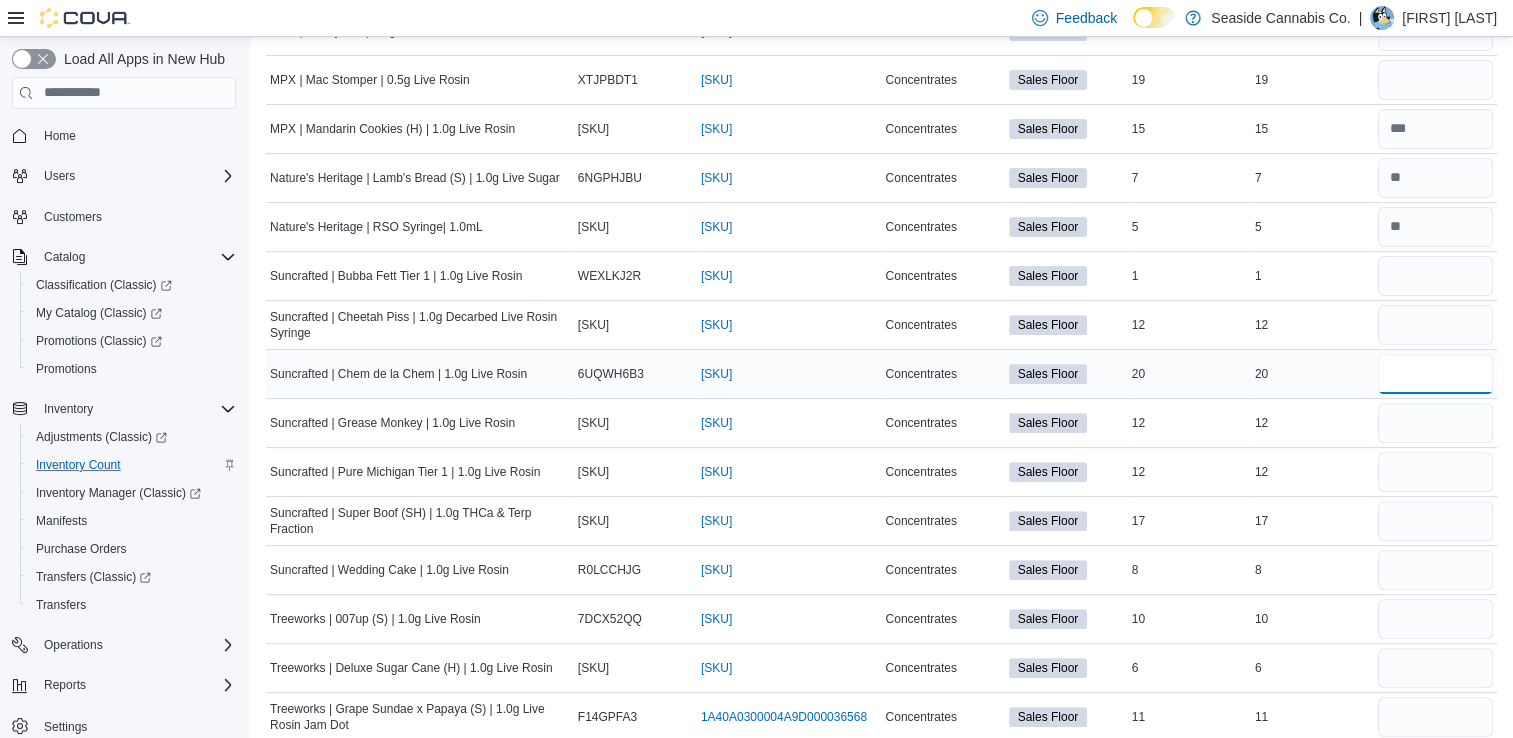 click at bounding box center [1435, 374] 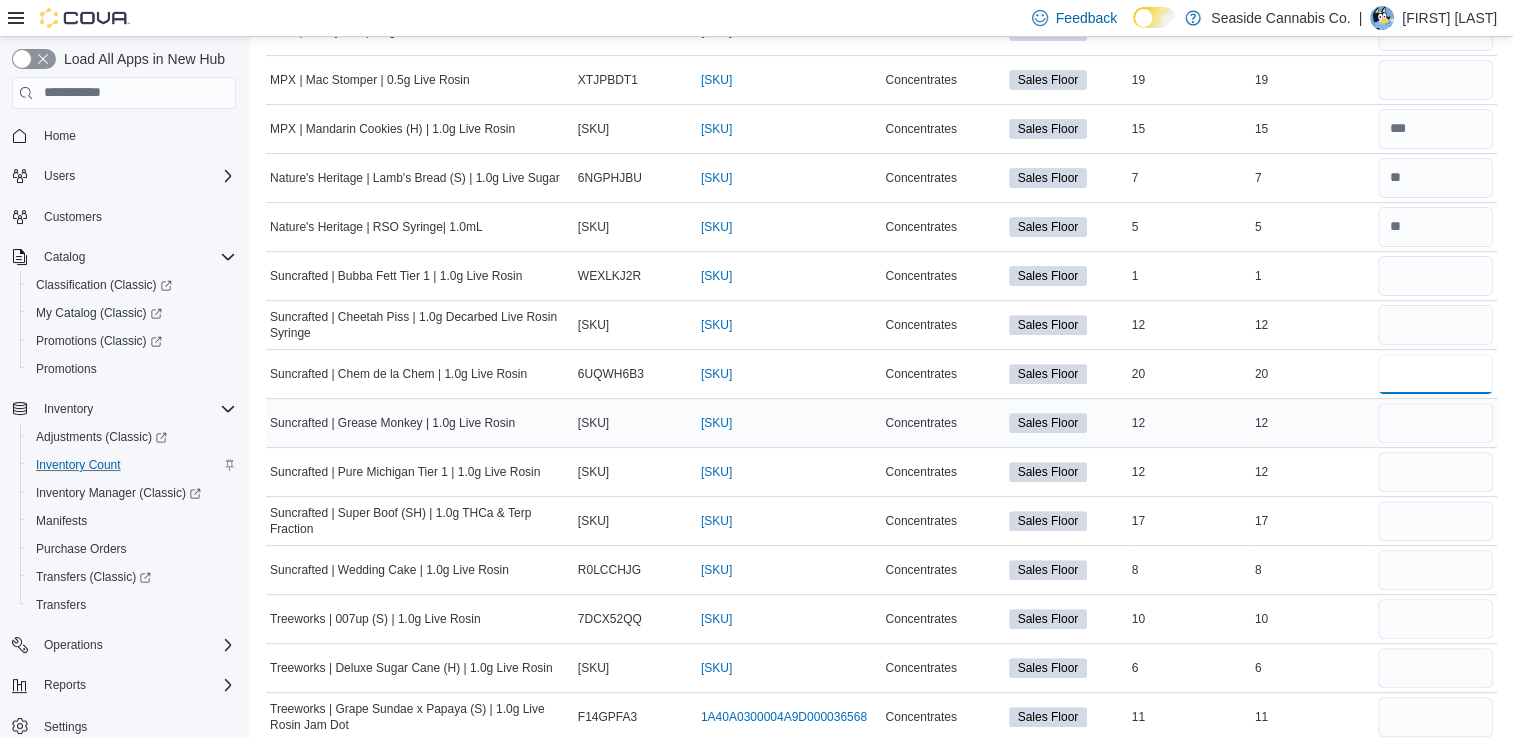 type on "**" 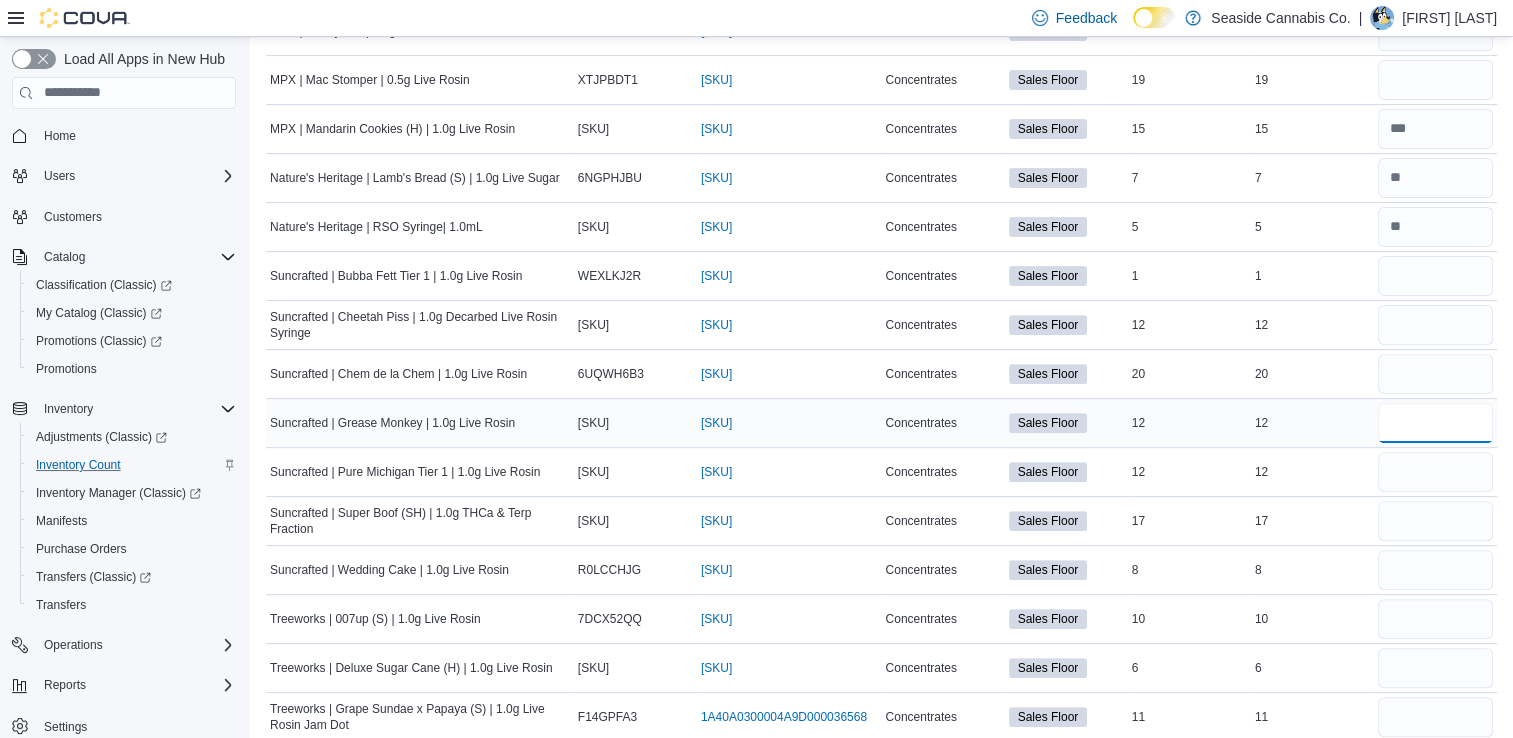 type 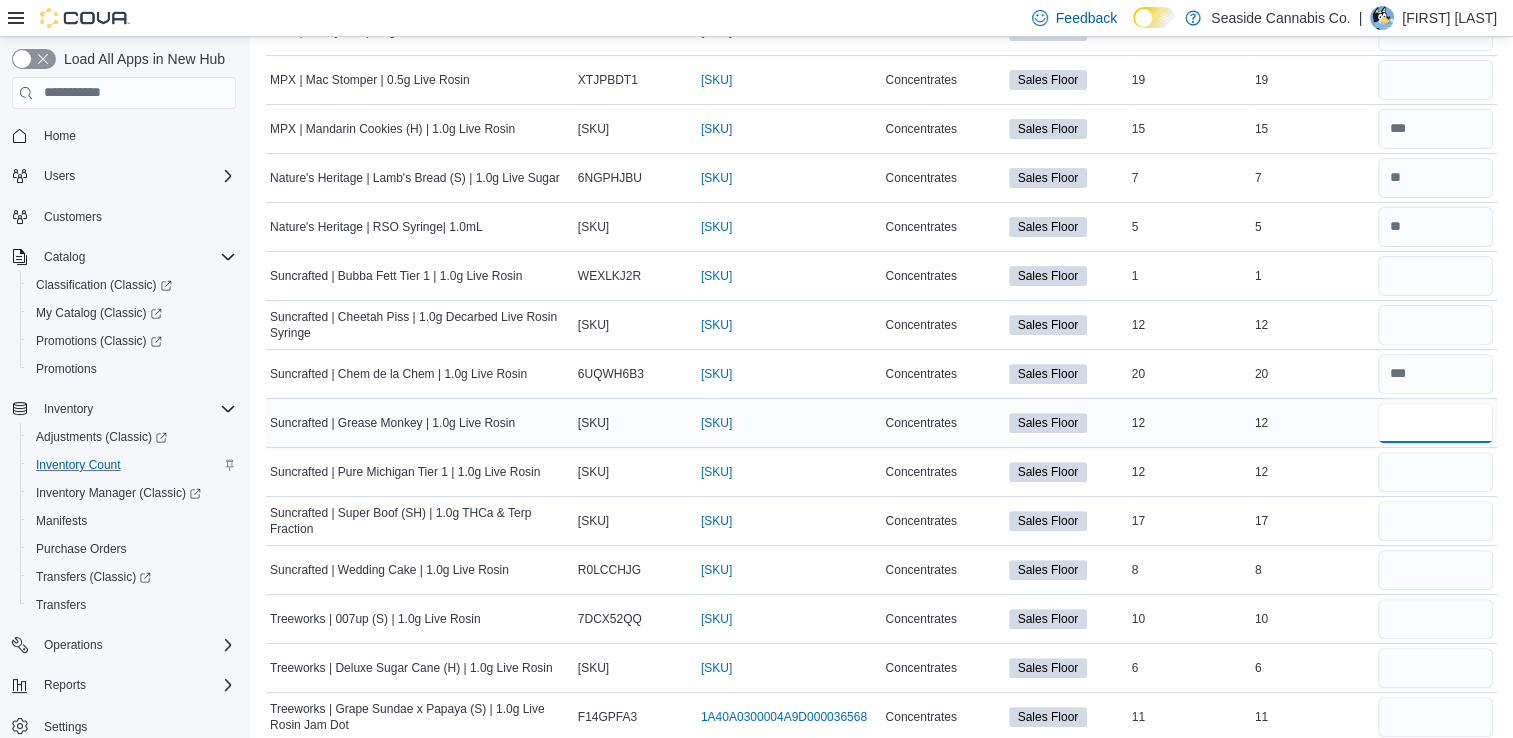 click at bounding box center (1435, 423) 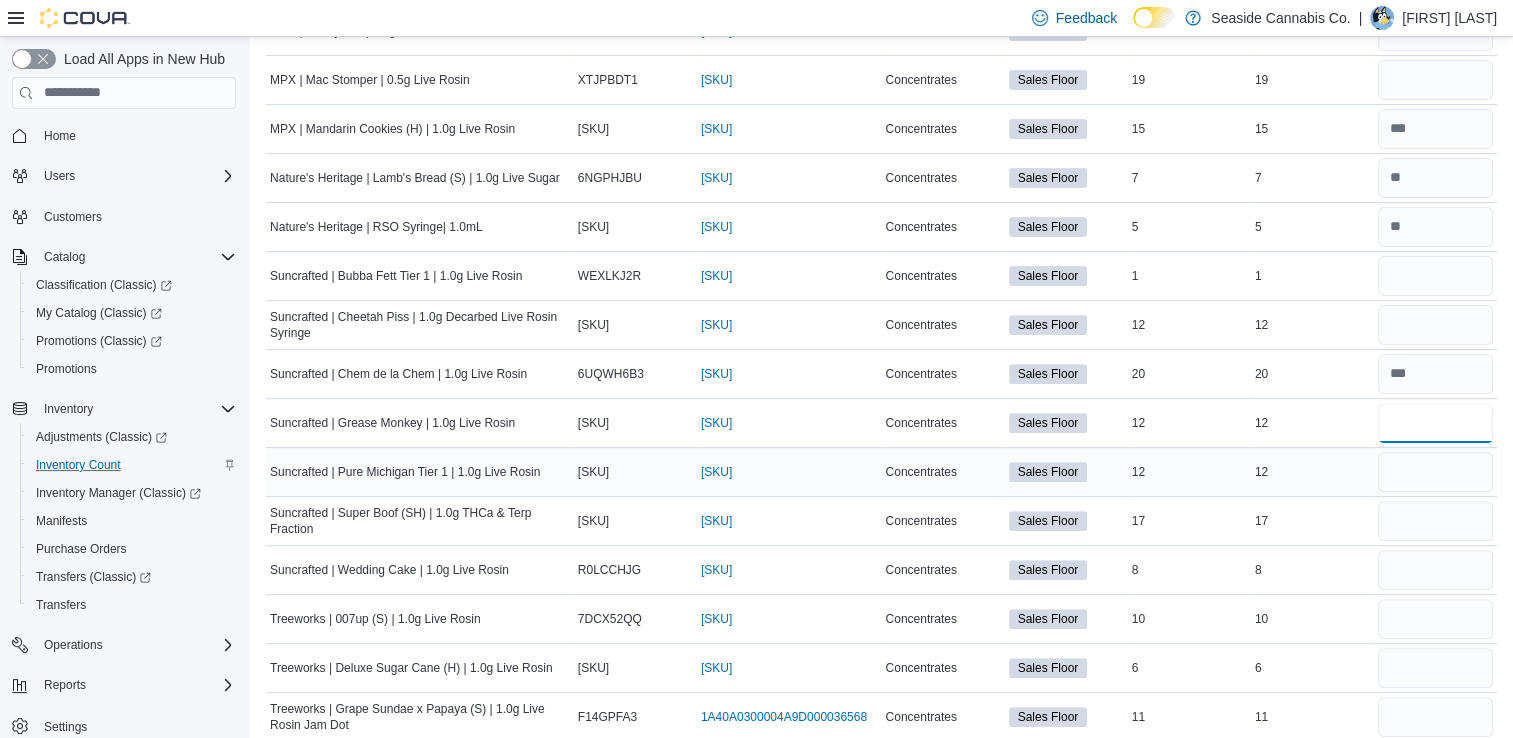 type on "**" 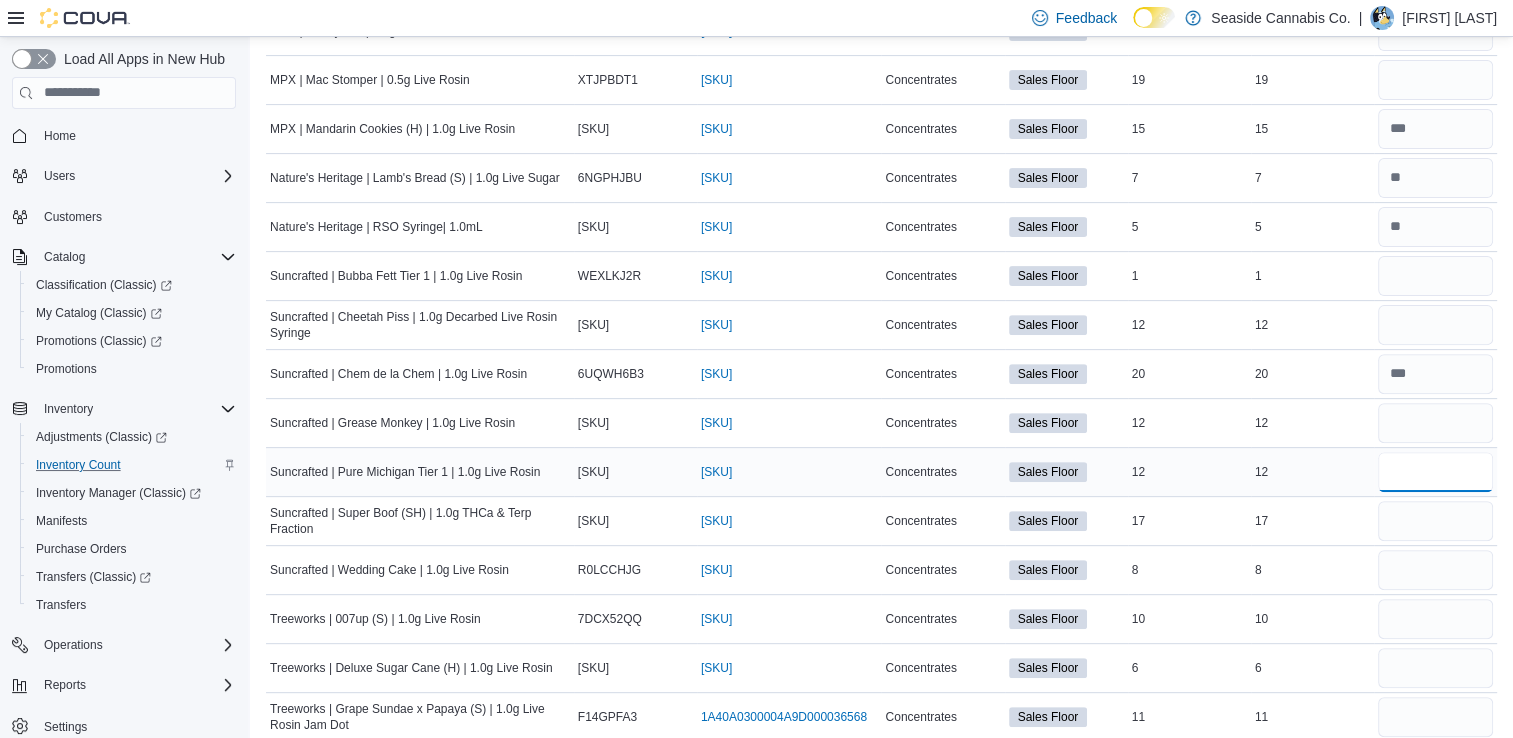 type 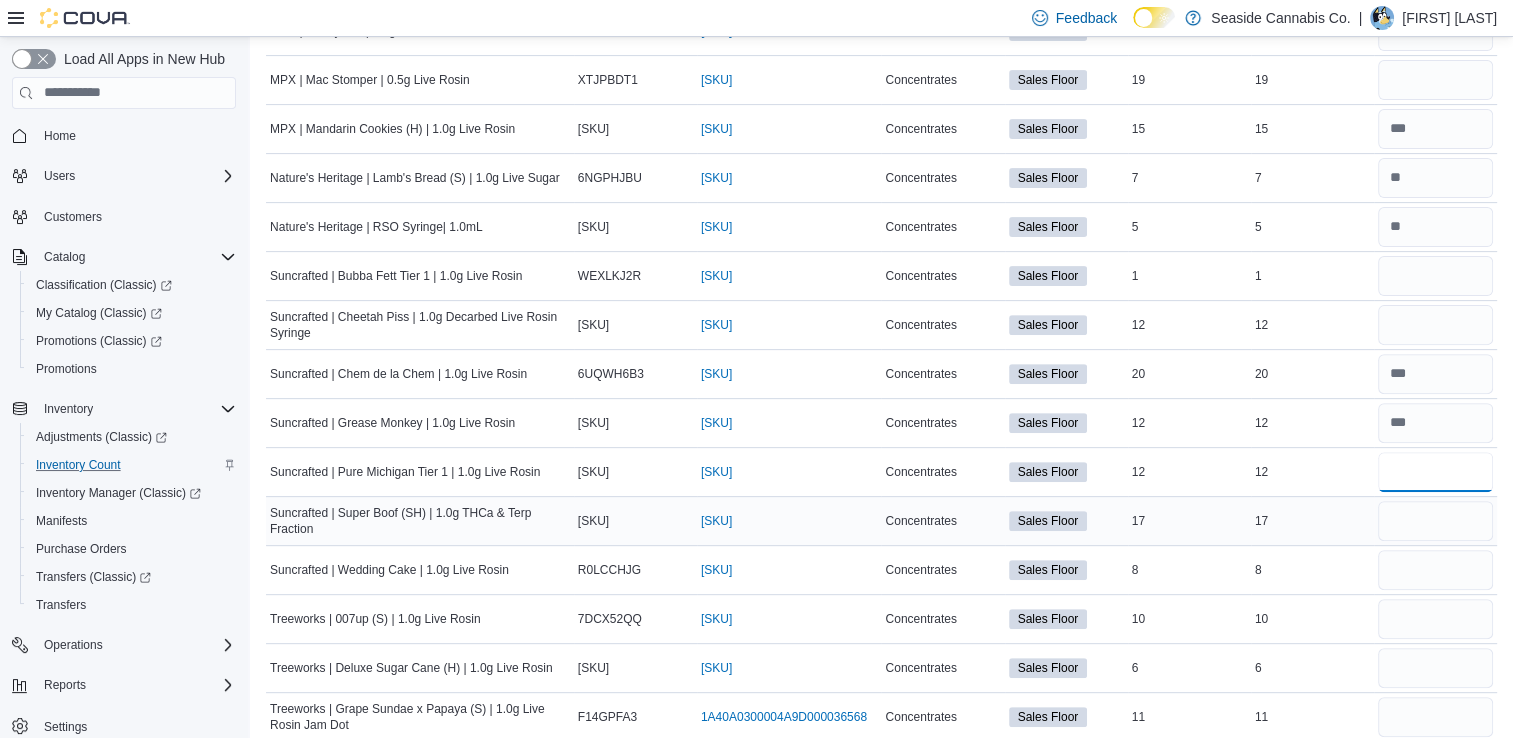 type on "**" 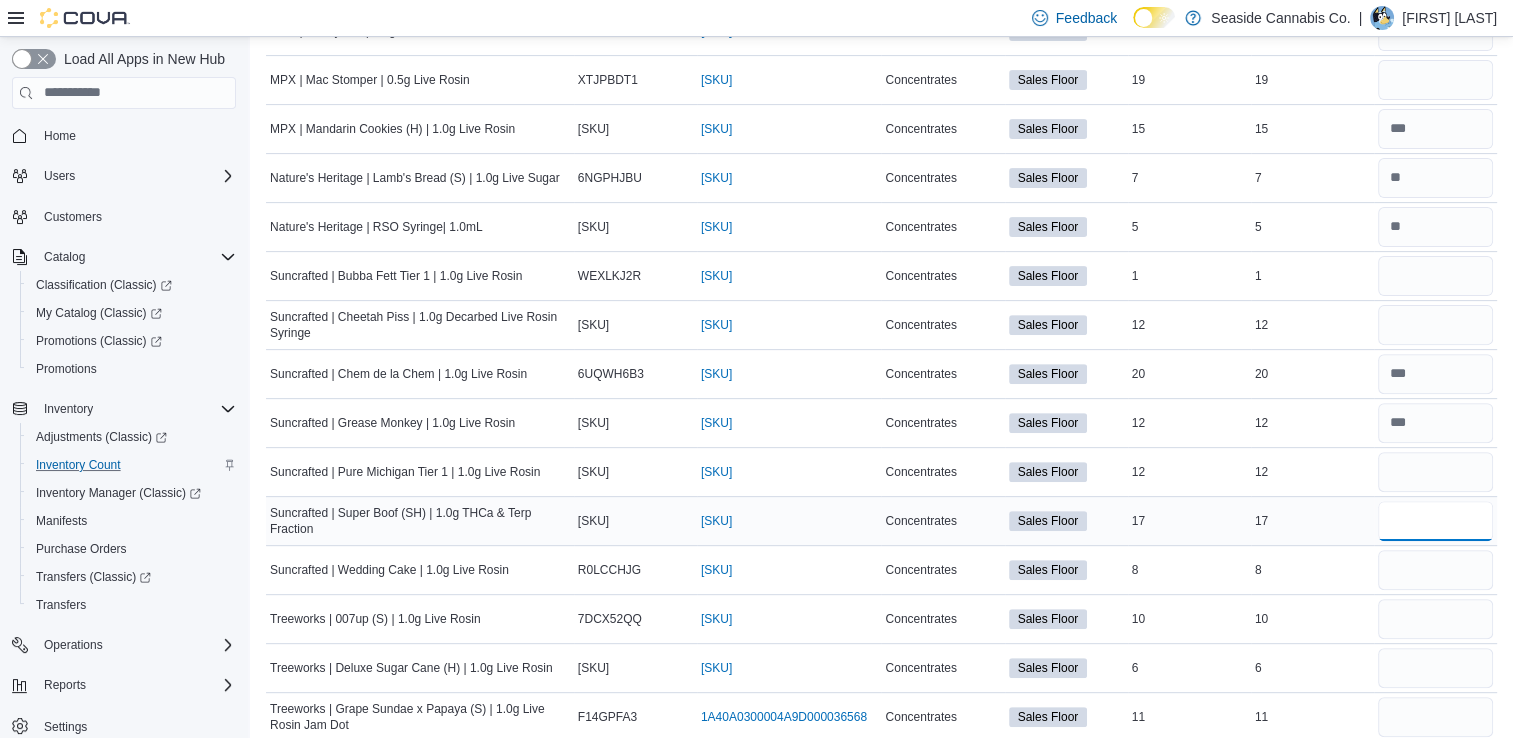 type 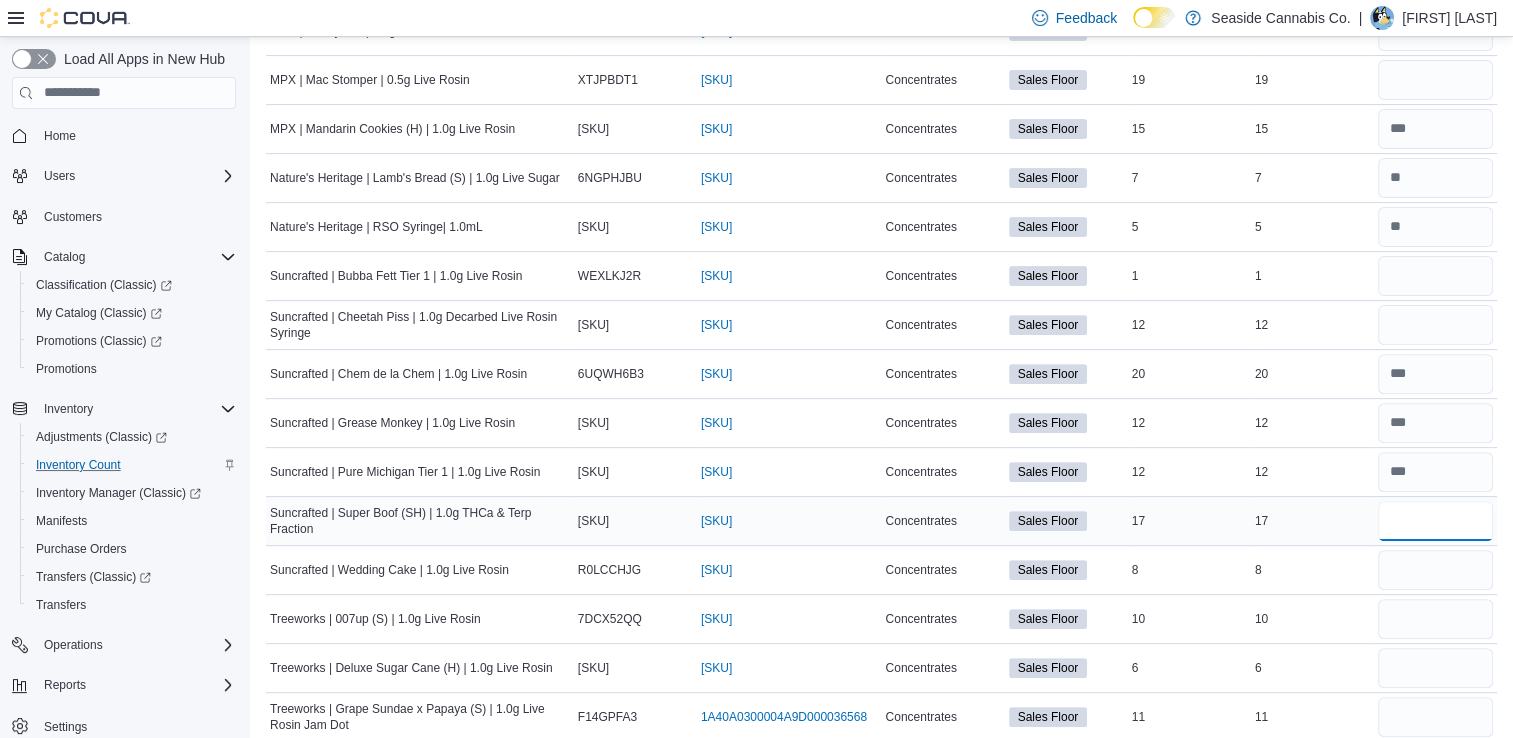 click at bounding box center [1435, 521] 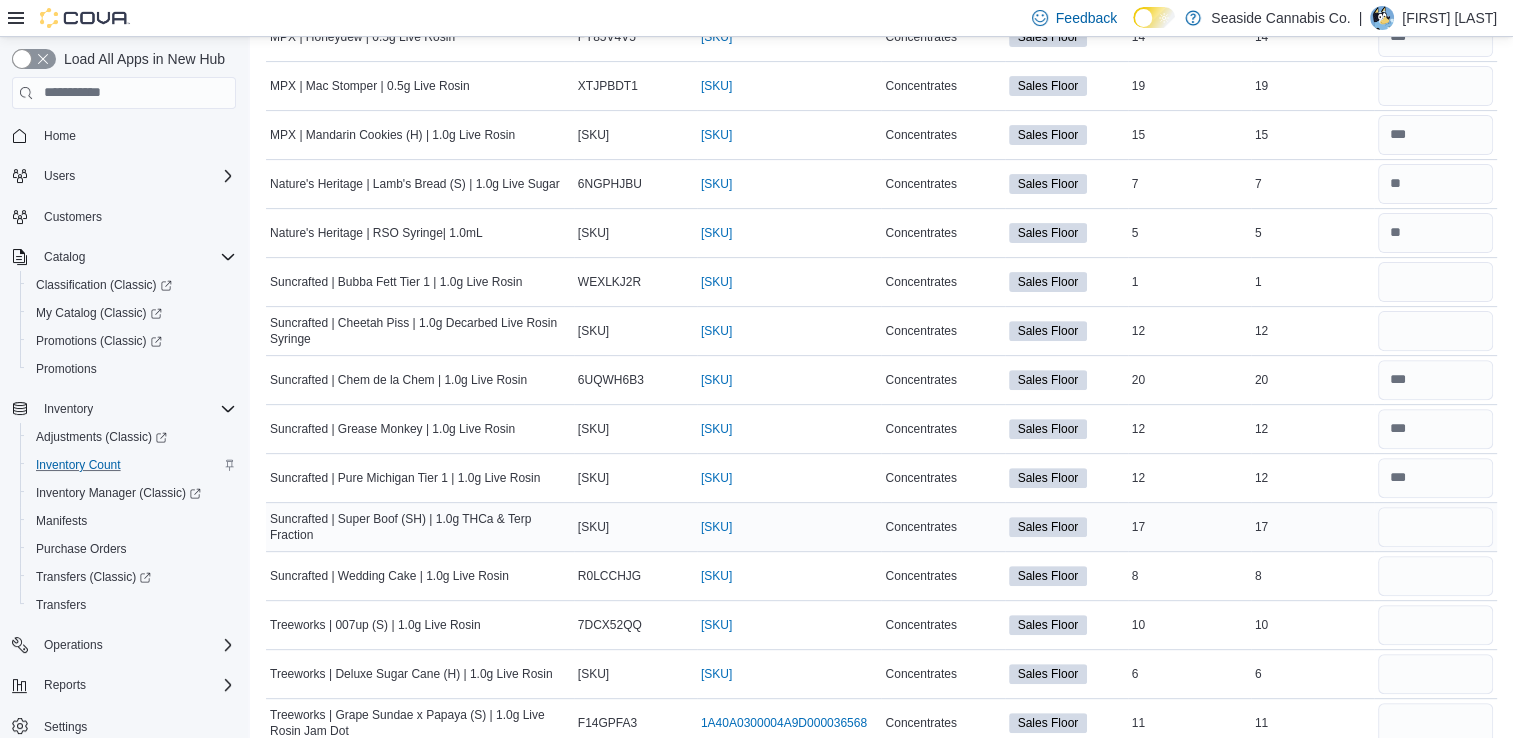 scroll, scrollTop: 624, scrollLeft: 0, axis: vertical 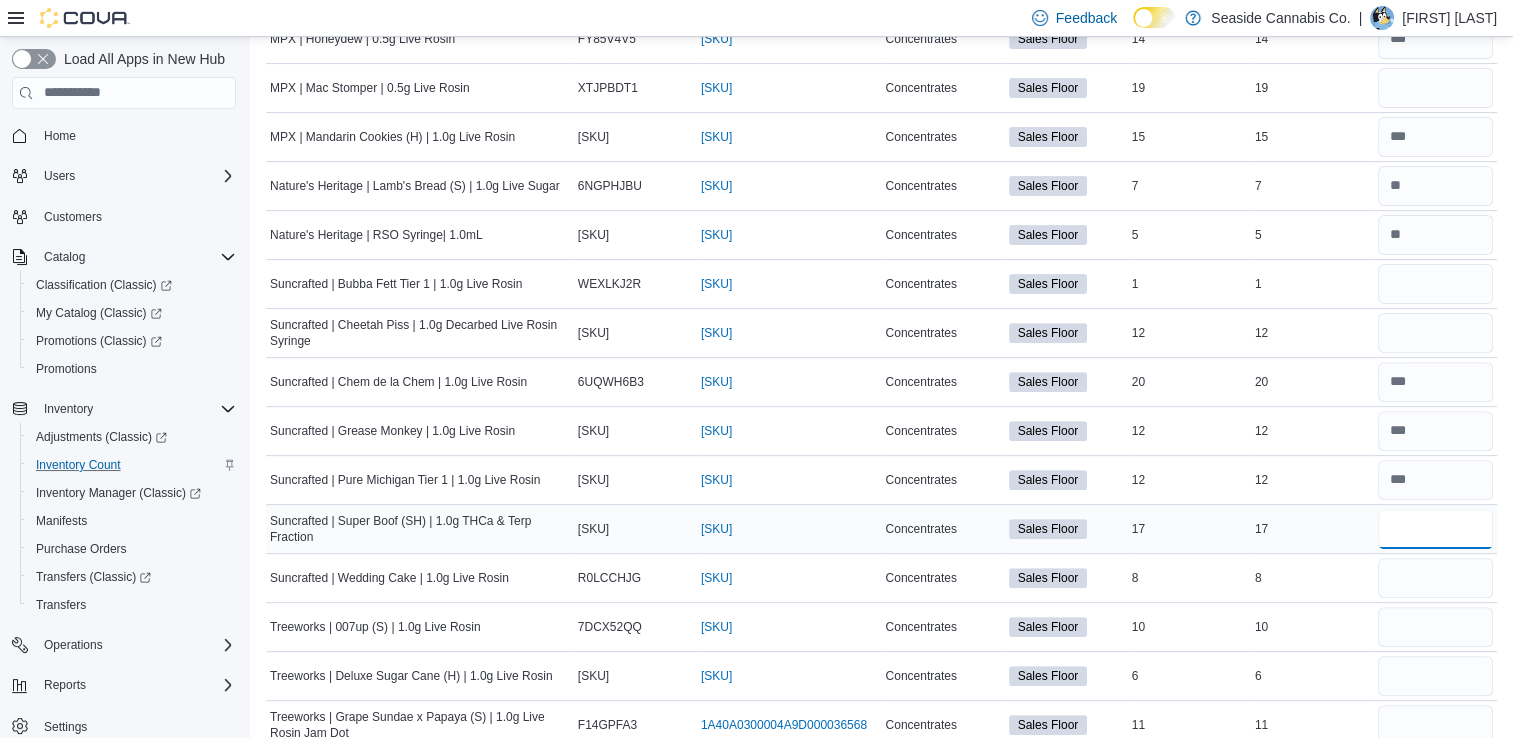 click at bounding box center (1435, 529) 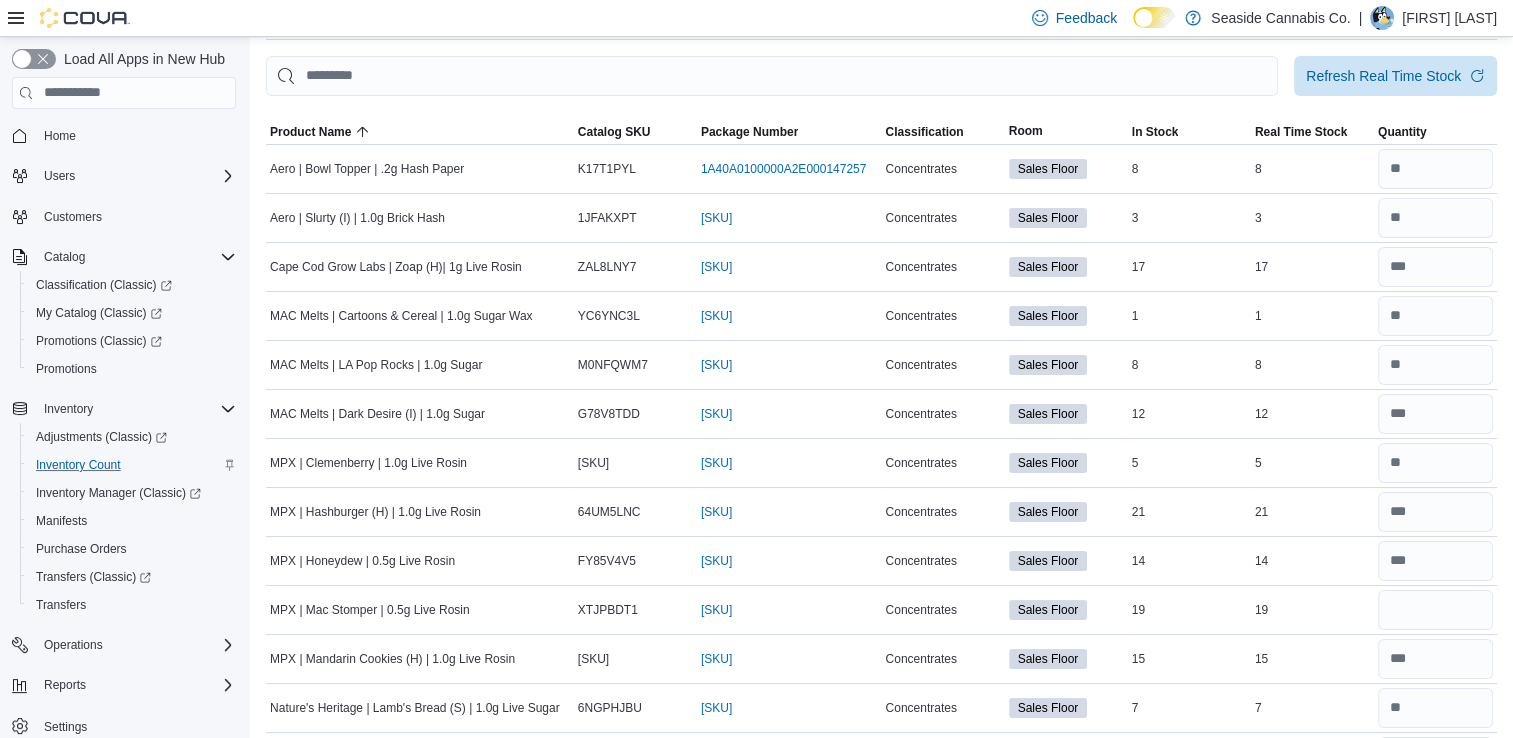 scroll, scrollTop: 0, scrollLeft: 0, axis: both 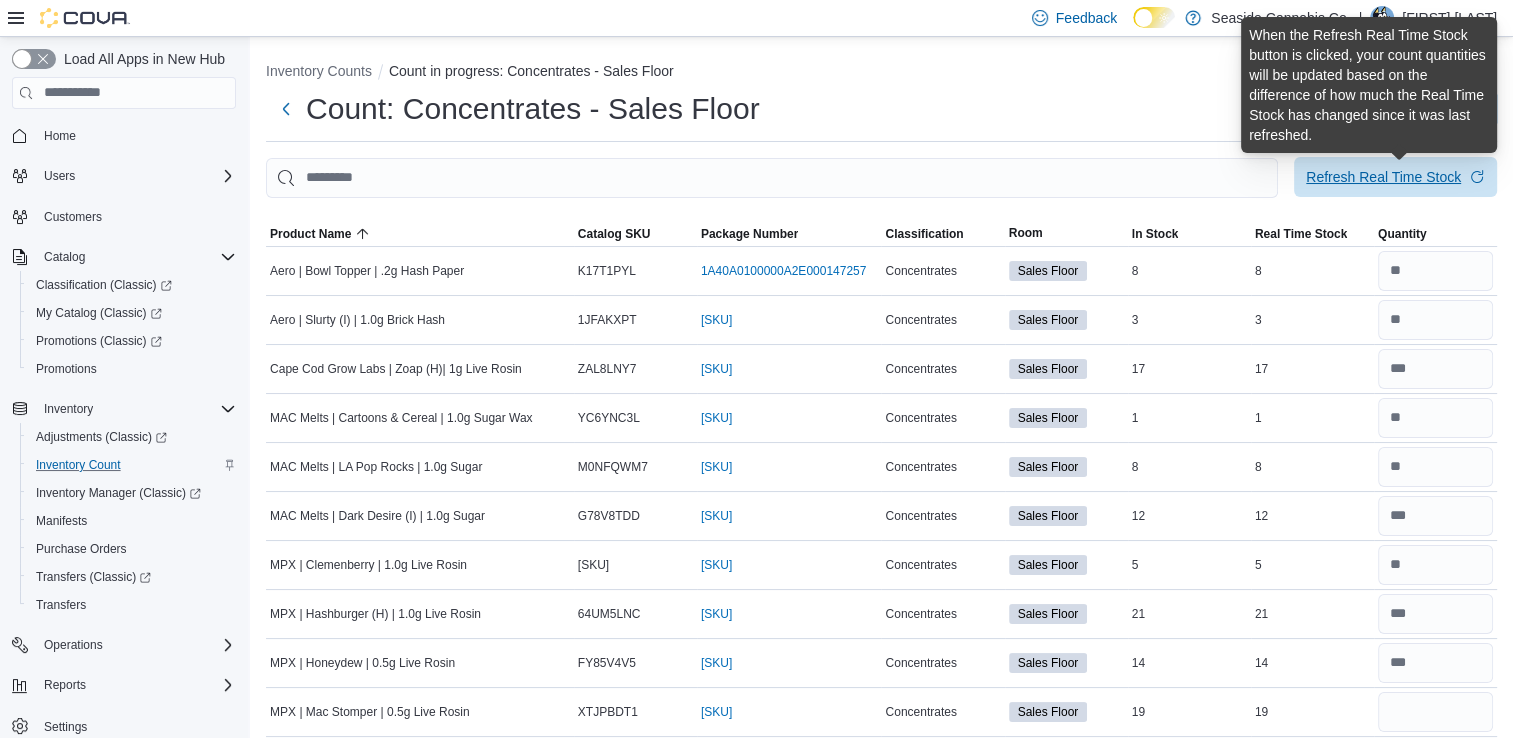 click on "Refresh Real Time Stock" at bounding box center [1383, 177] 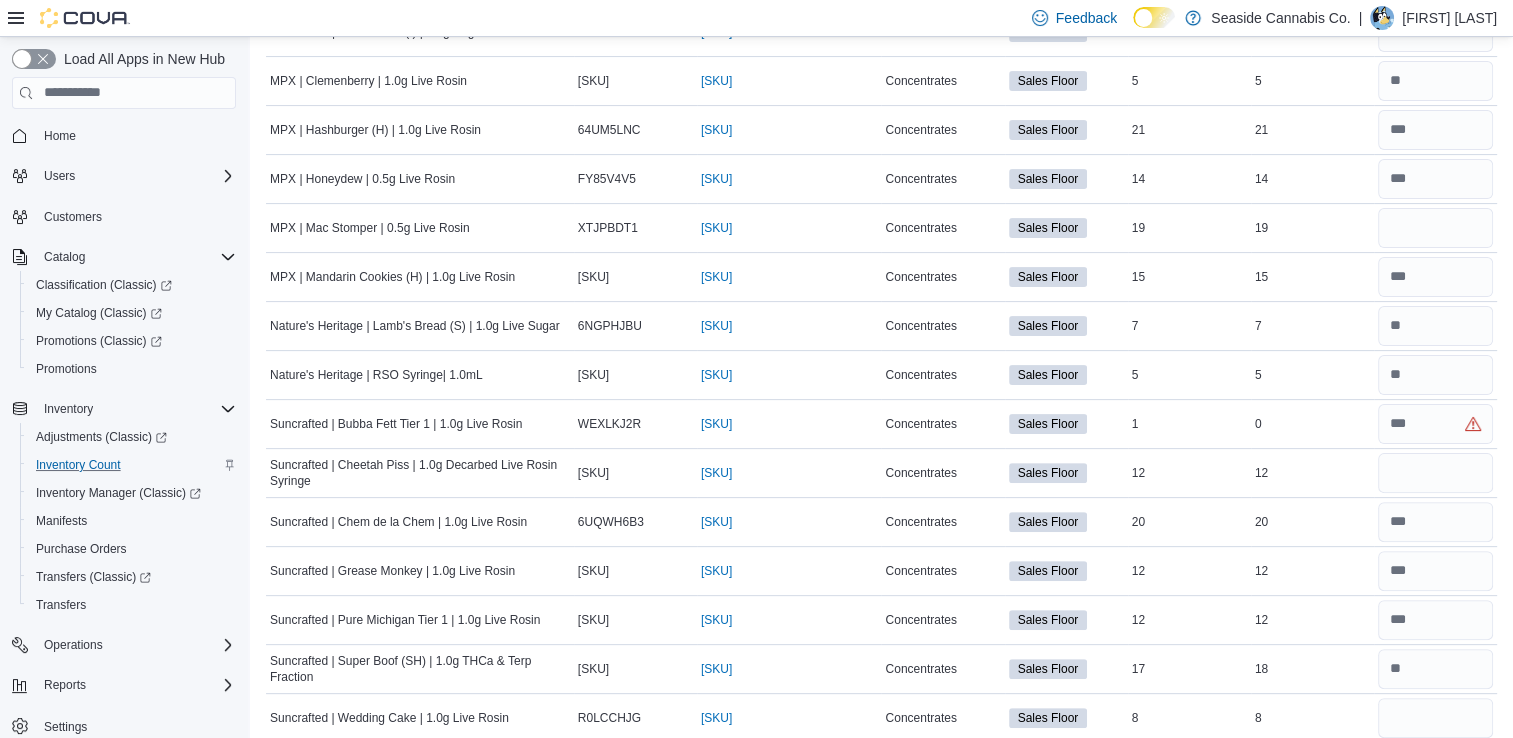 scroll, scrollTop: 491, scrollLeft: 0, axis: vertical 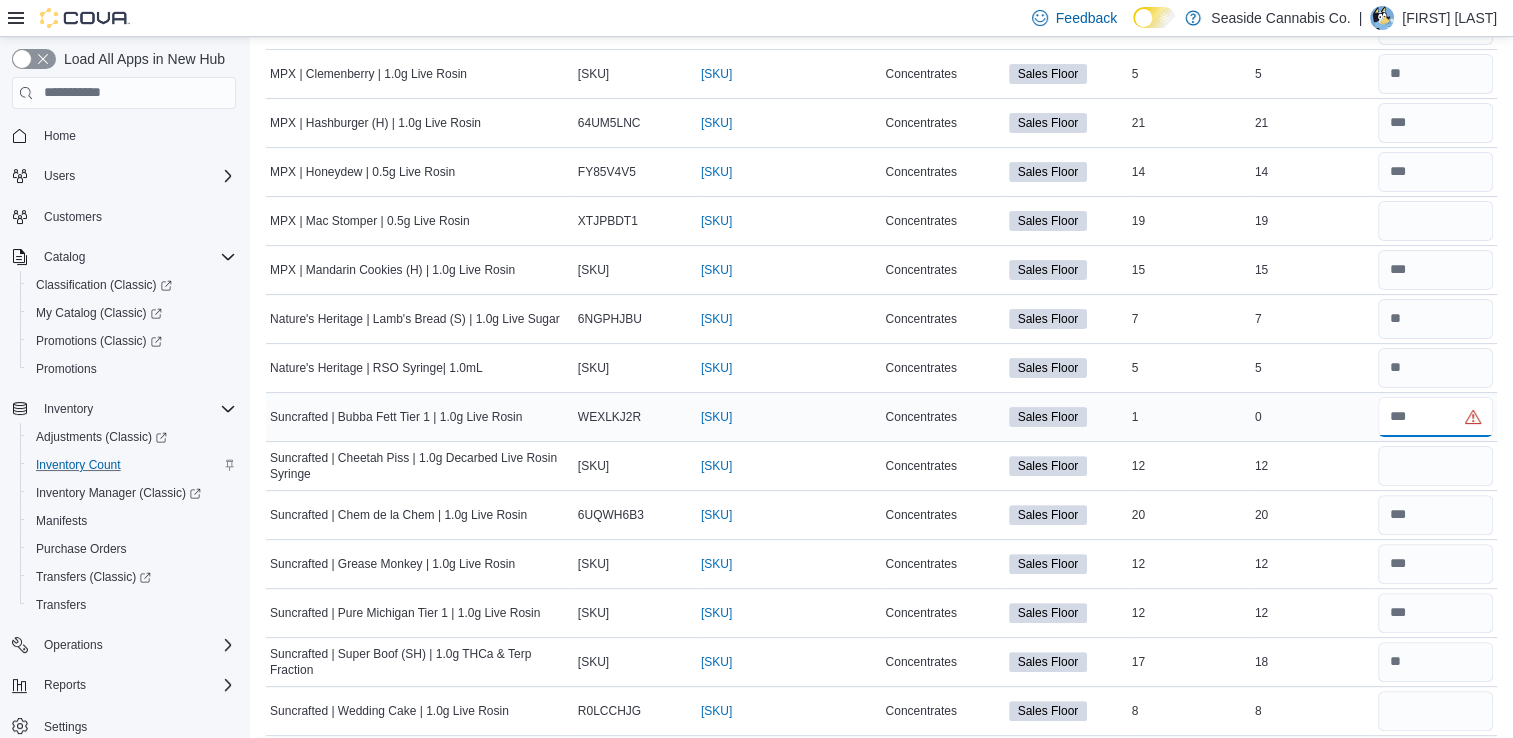 click at bounding box center [1435, 417] 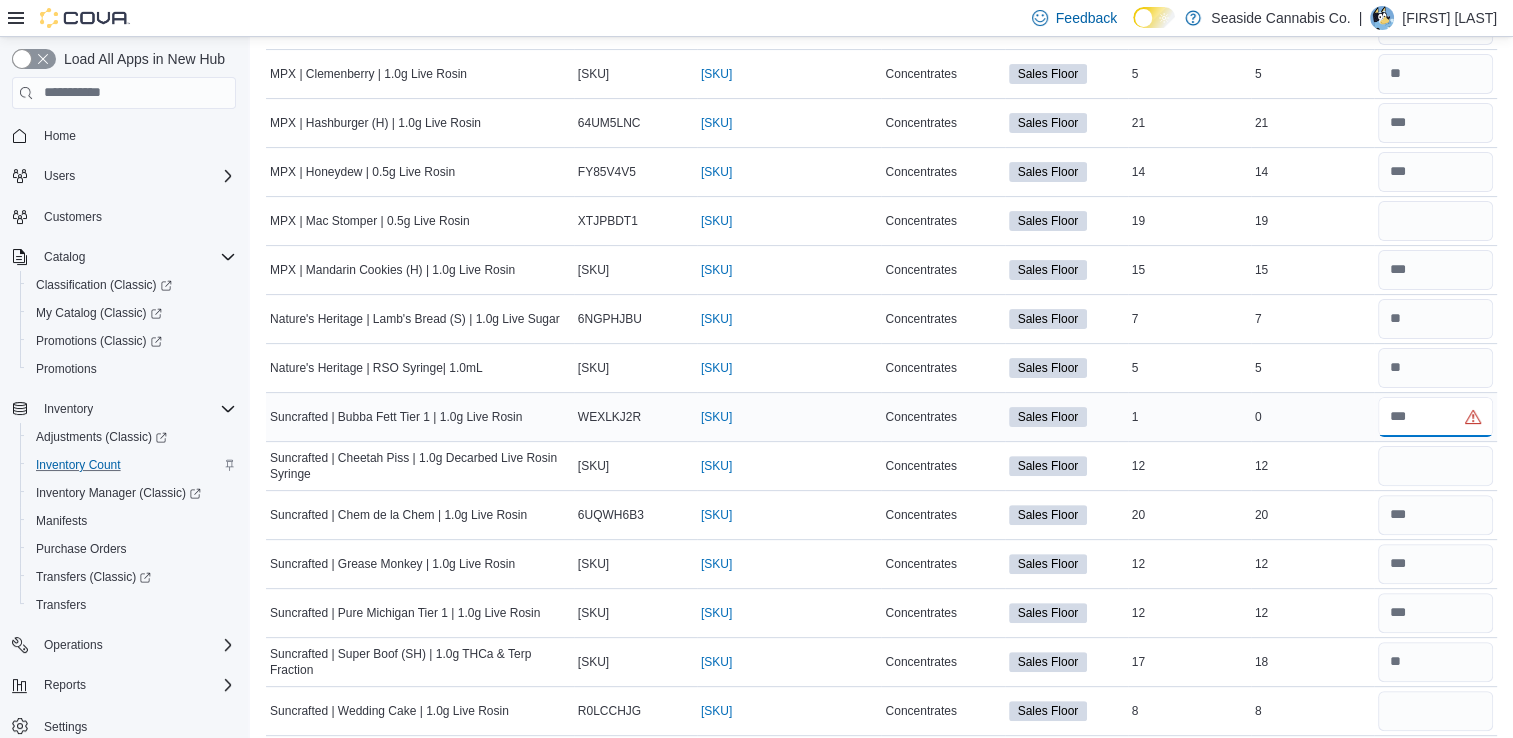 type on "*" 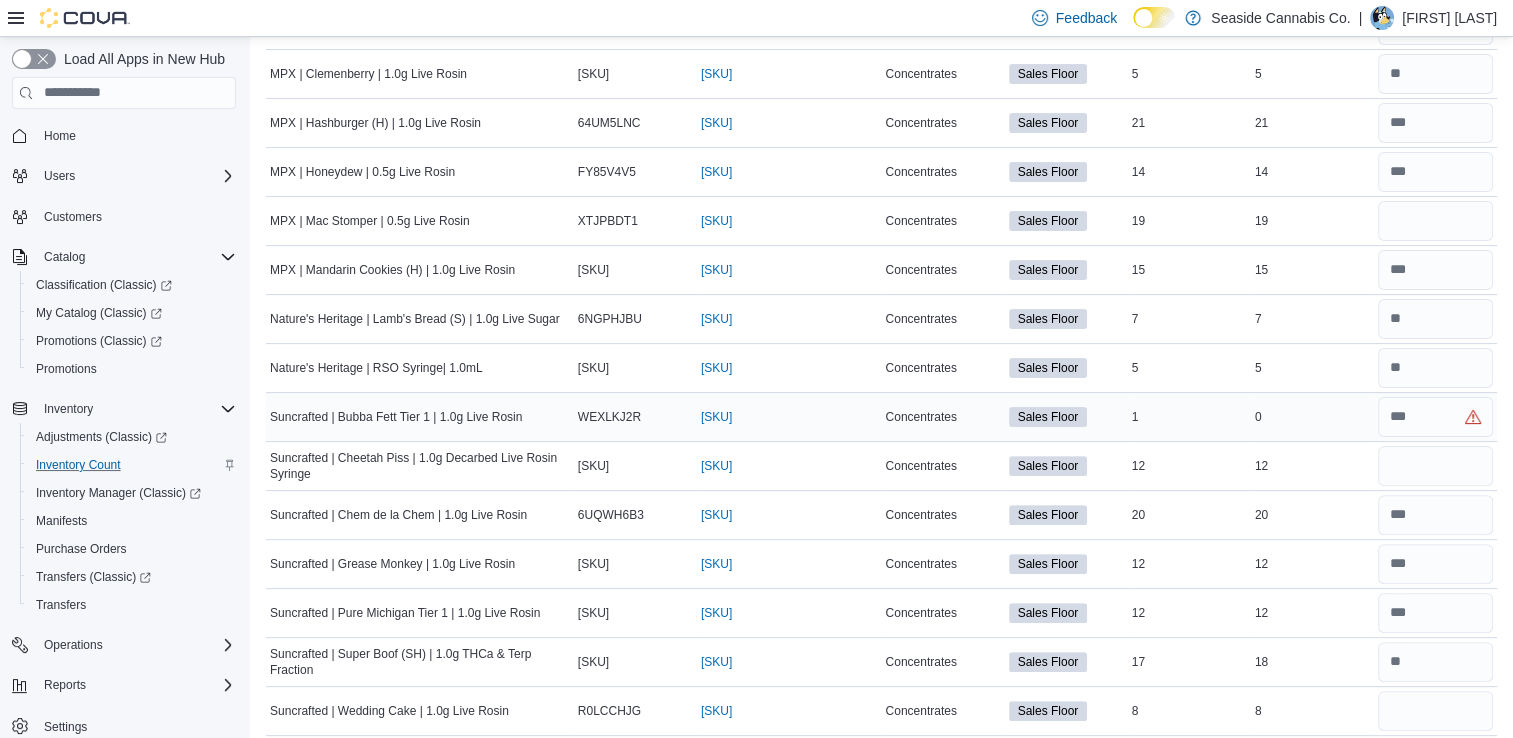 type 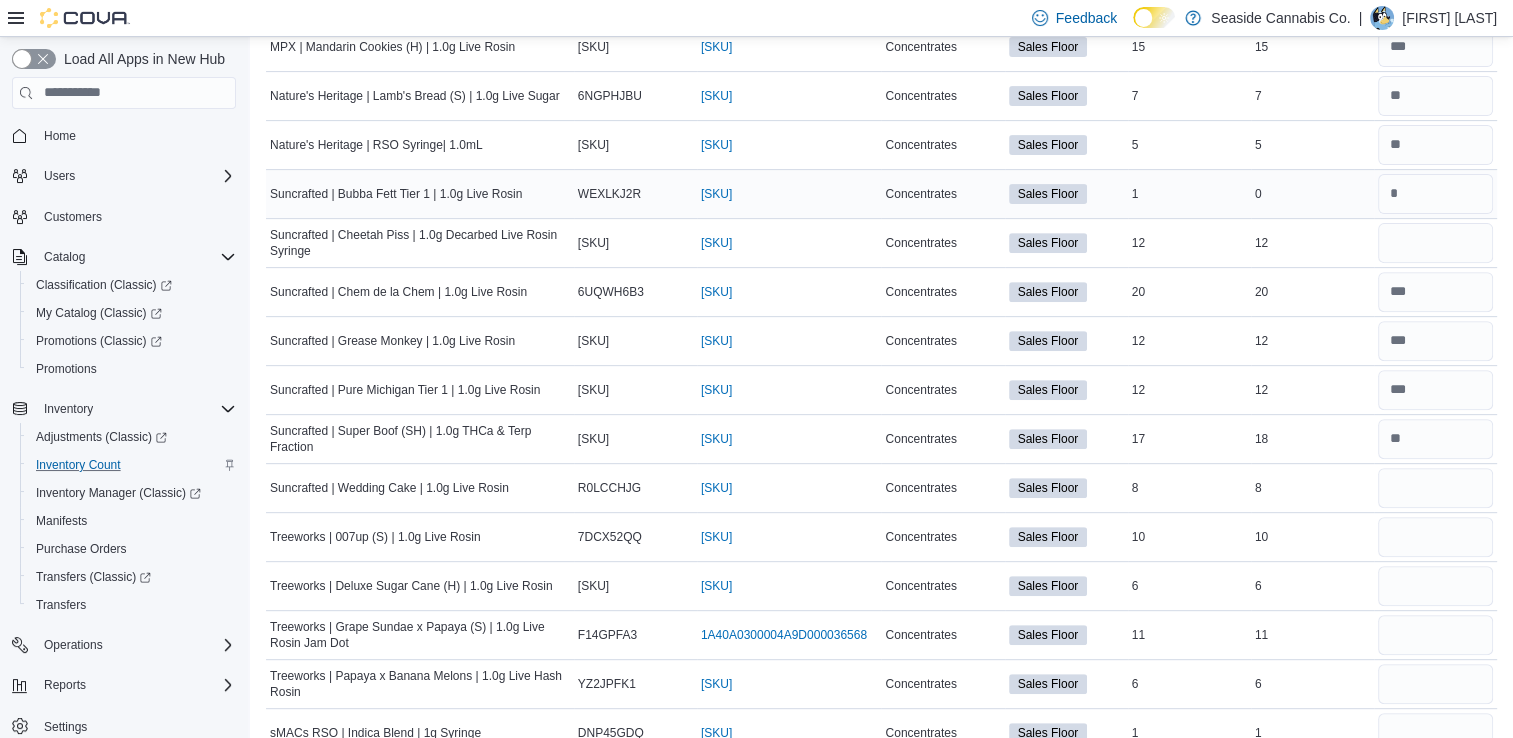 scroll, scrollTop: 722, scrollLeft: 0, axis: vertical 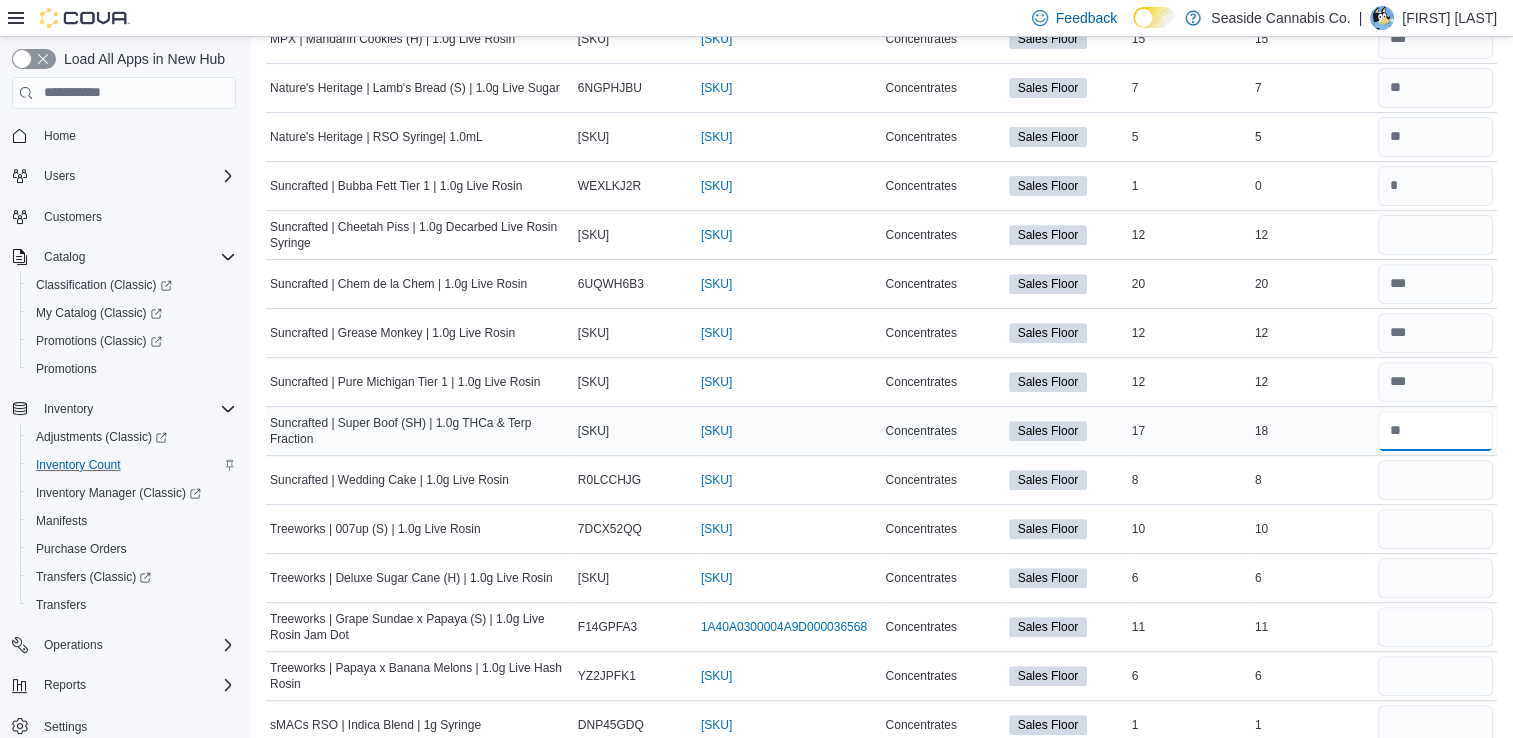 click at bounding box center (1435, 431) 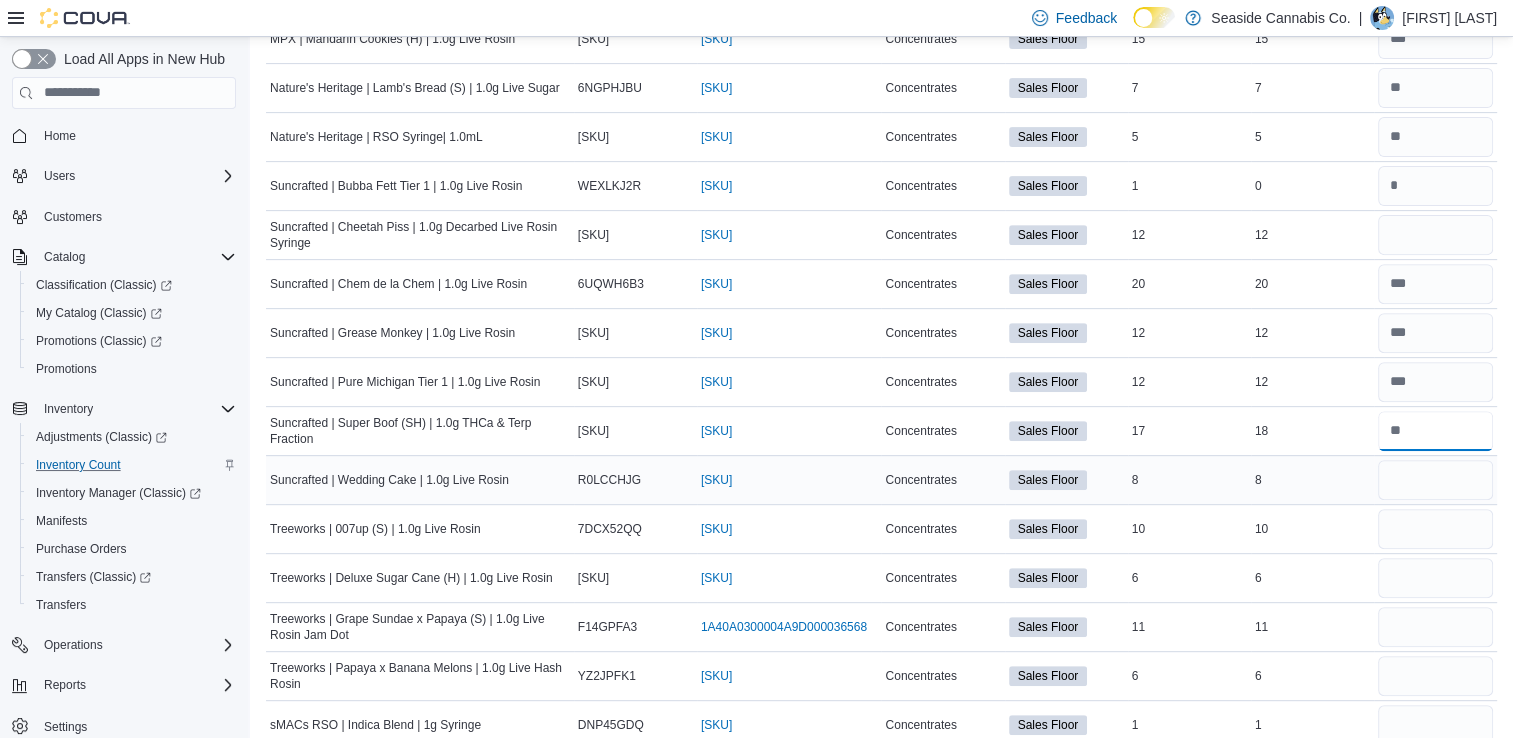 type on "**" 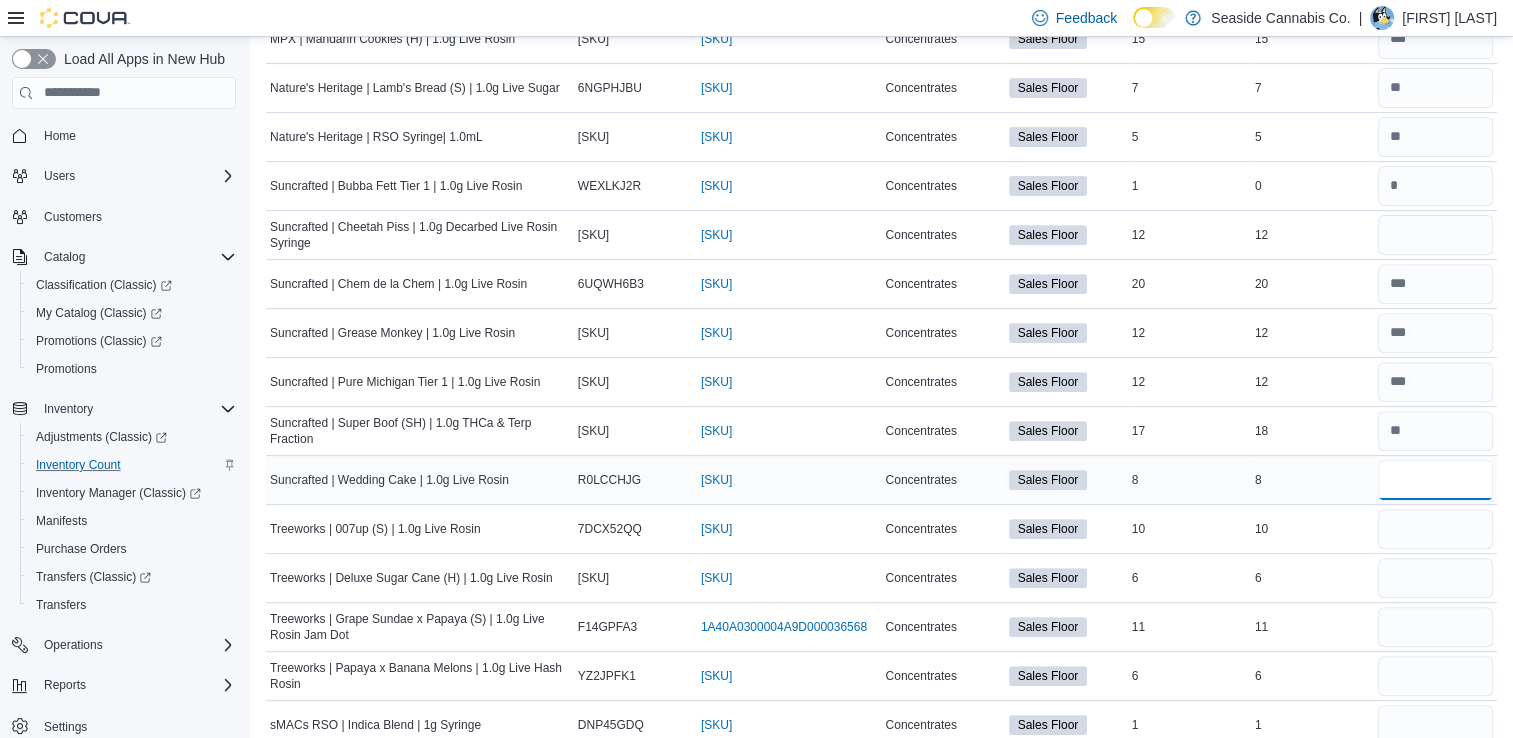type 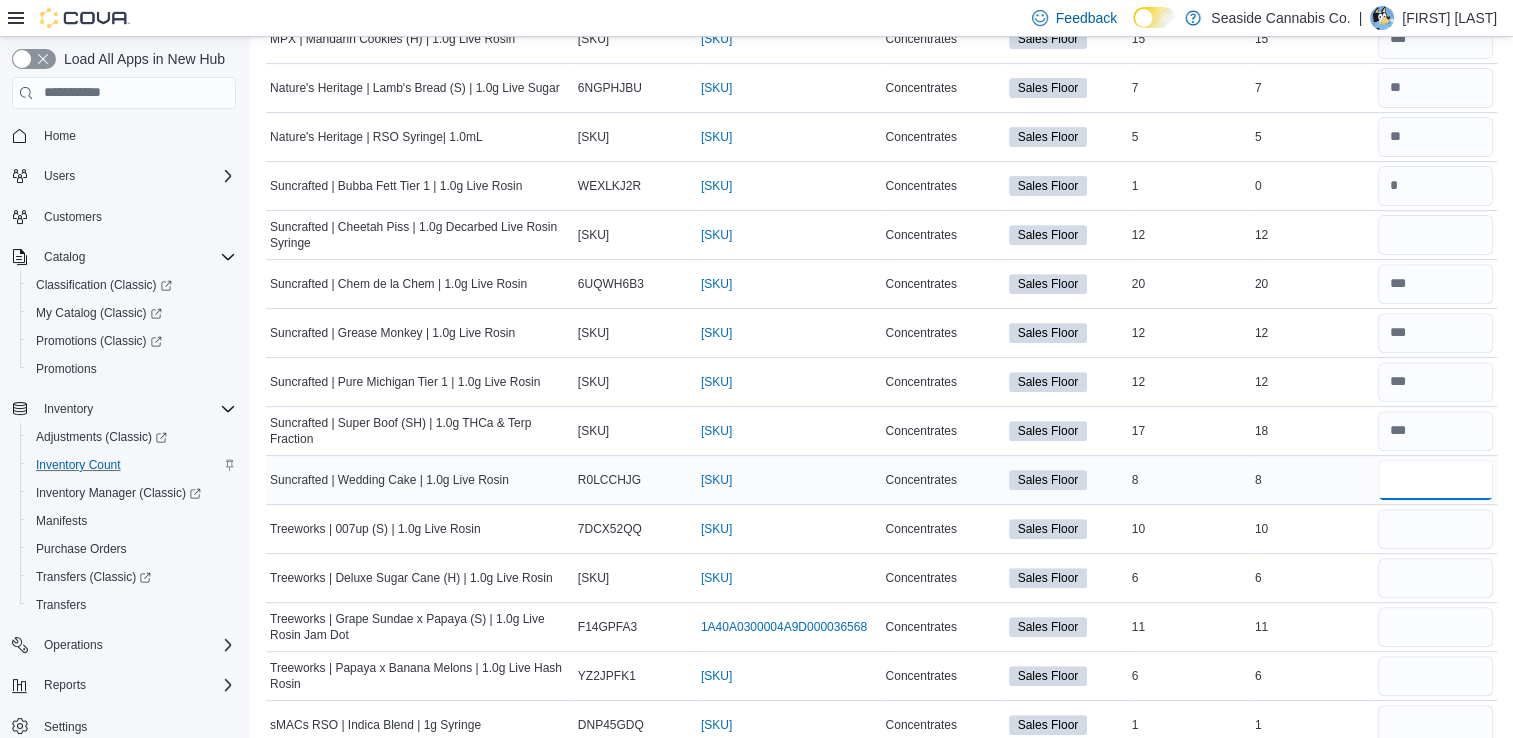 click at bounding box center [1435, 480] 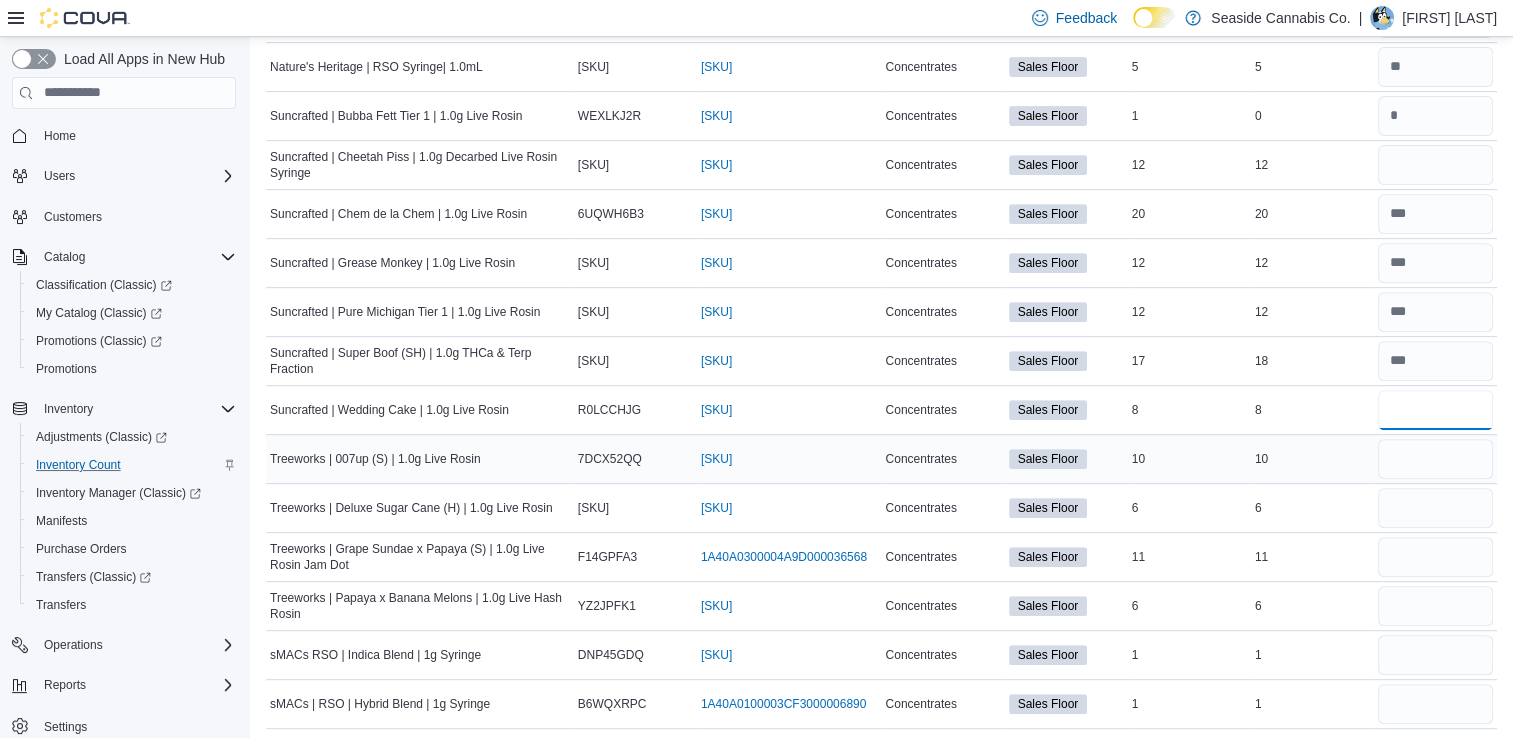 scroll, scrollTop: 792, scrollLeft: 0, axis: vertical 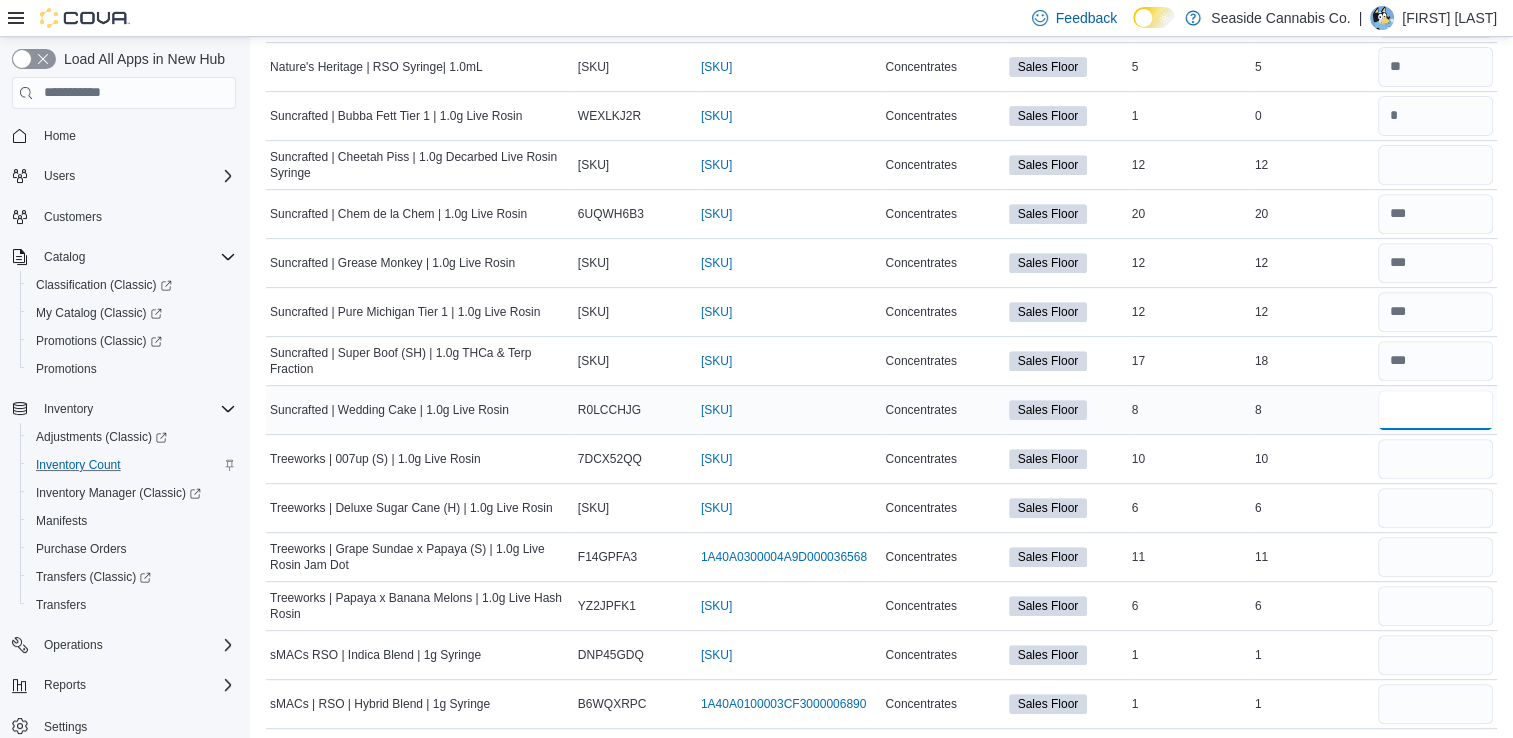 click at bounding box center [1435, 410] 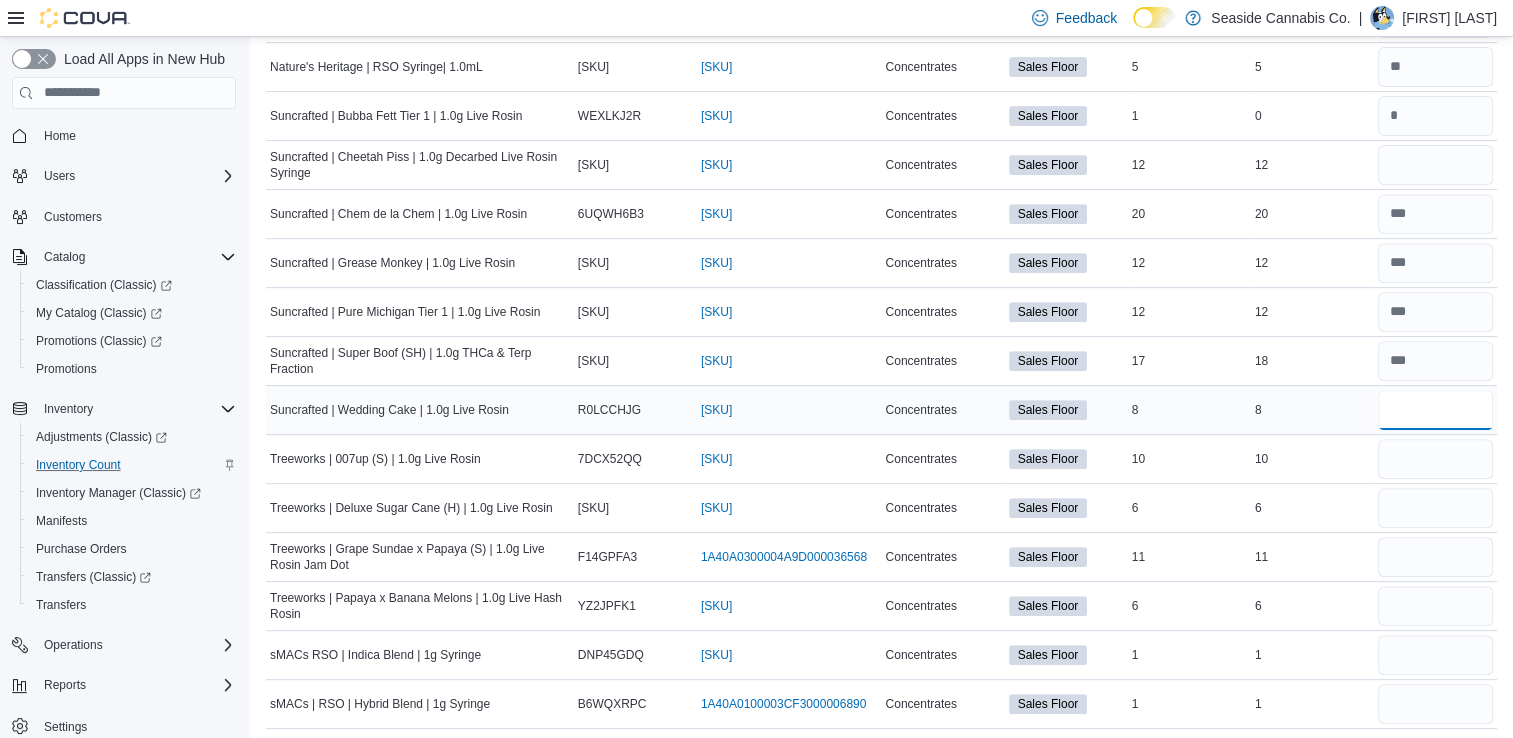 type on "*" 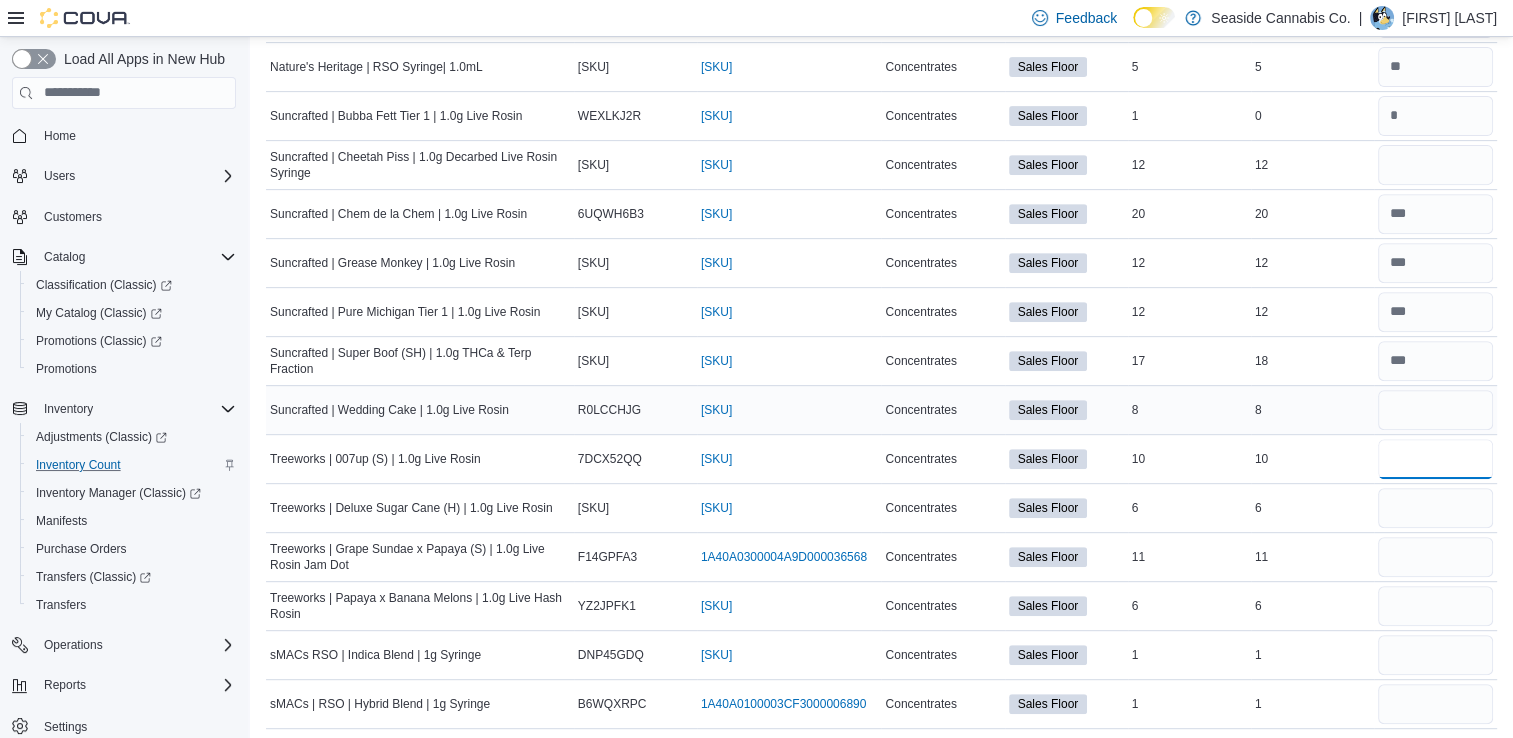 type 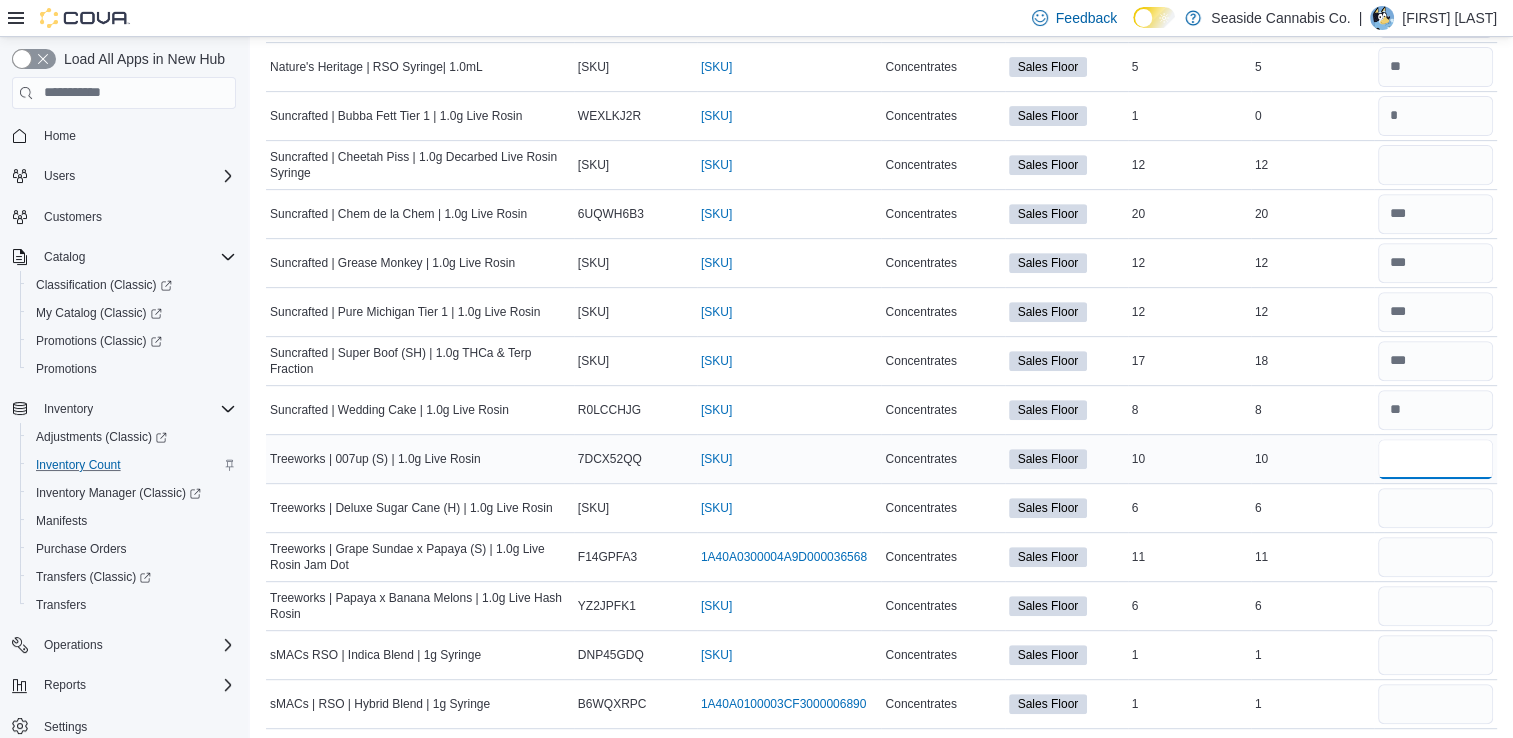 click at bounding box center (1435, 459) 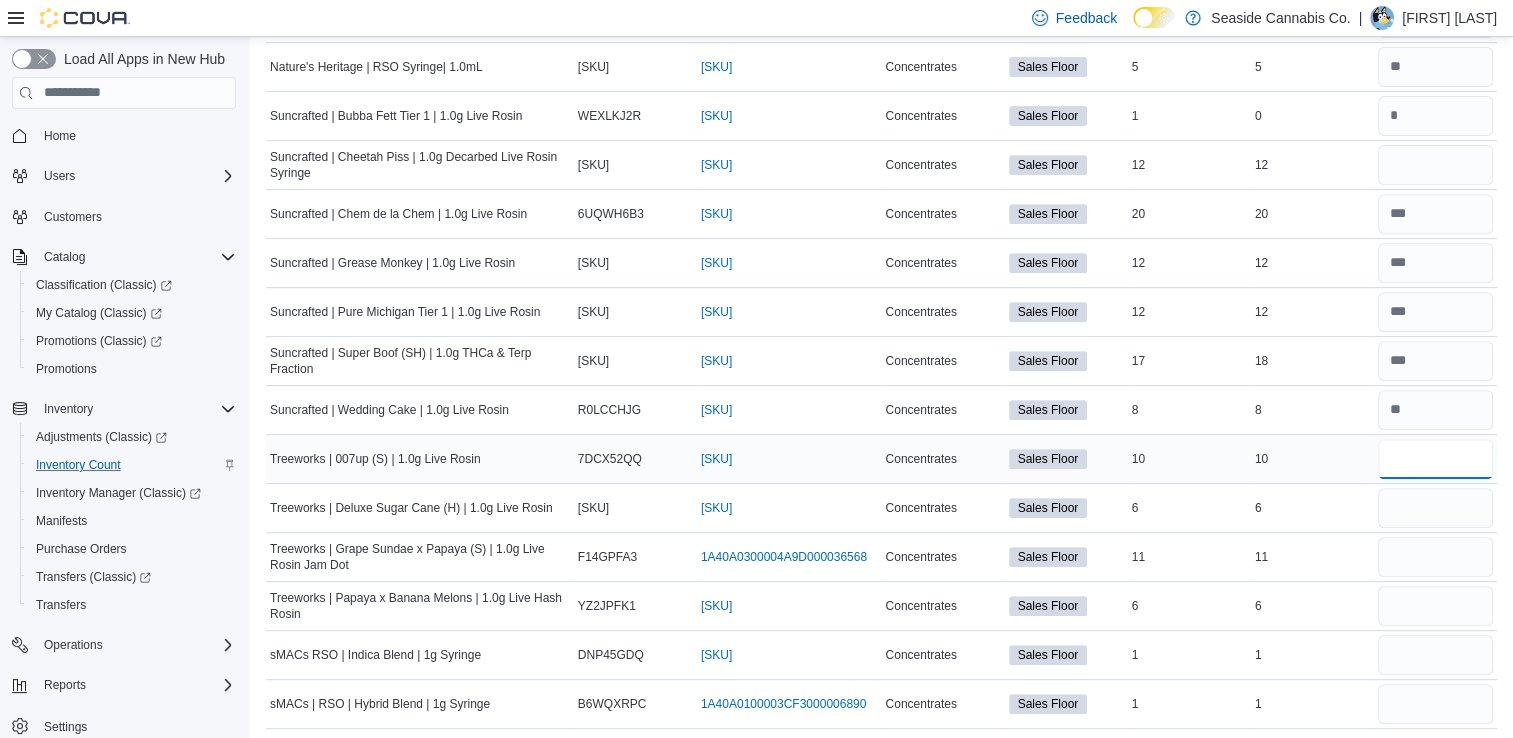 type on "*" 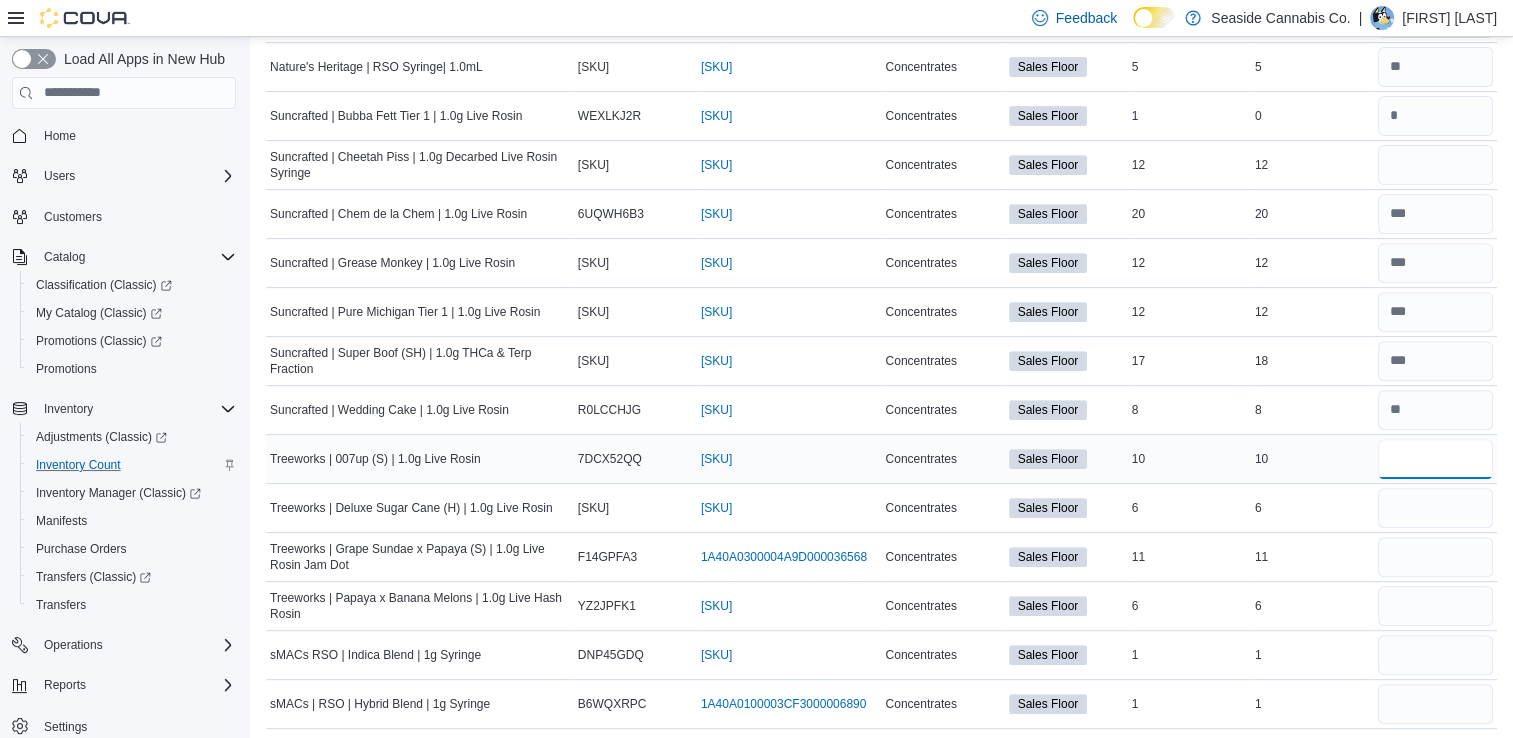 type on "**" 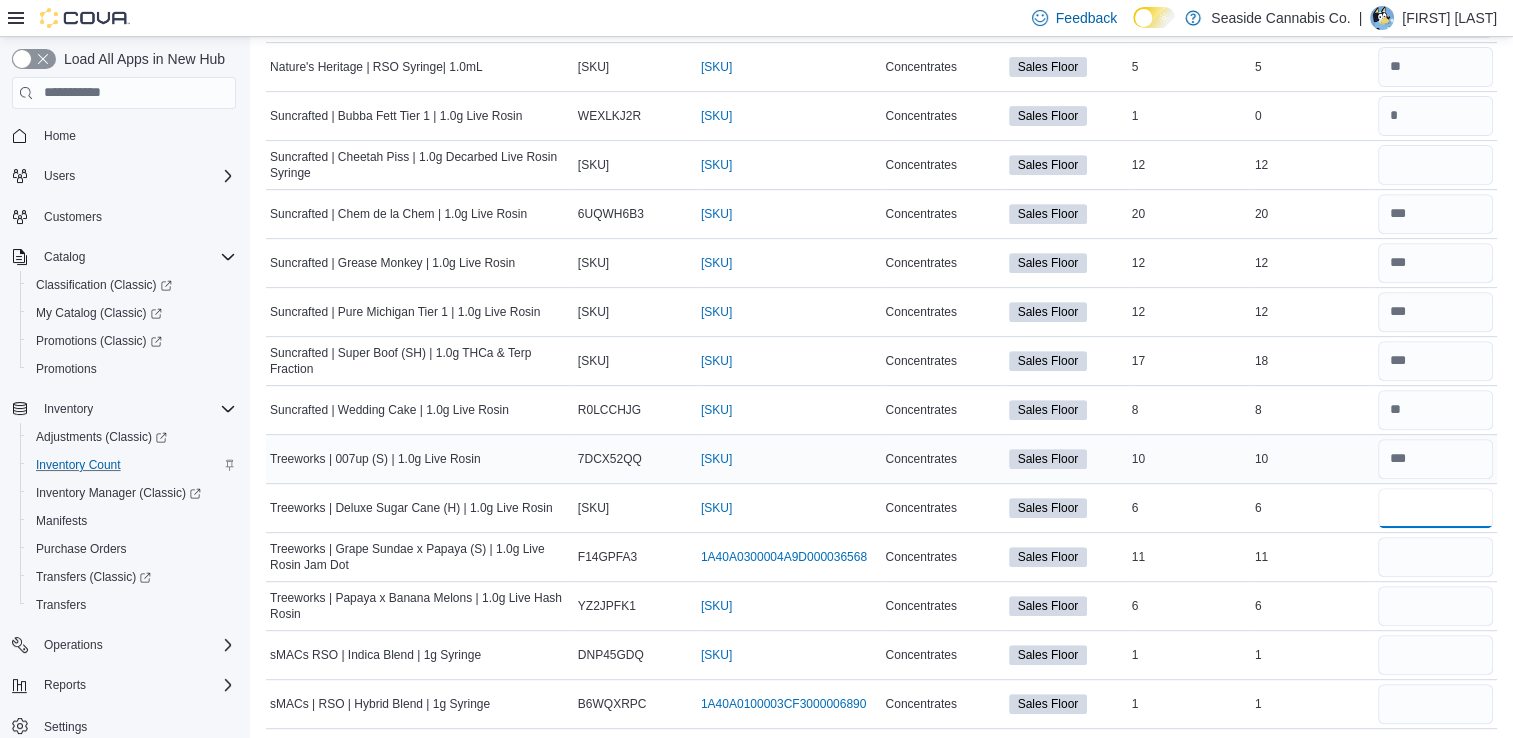 type 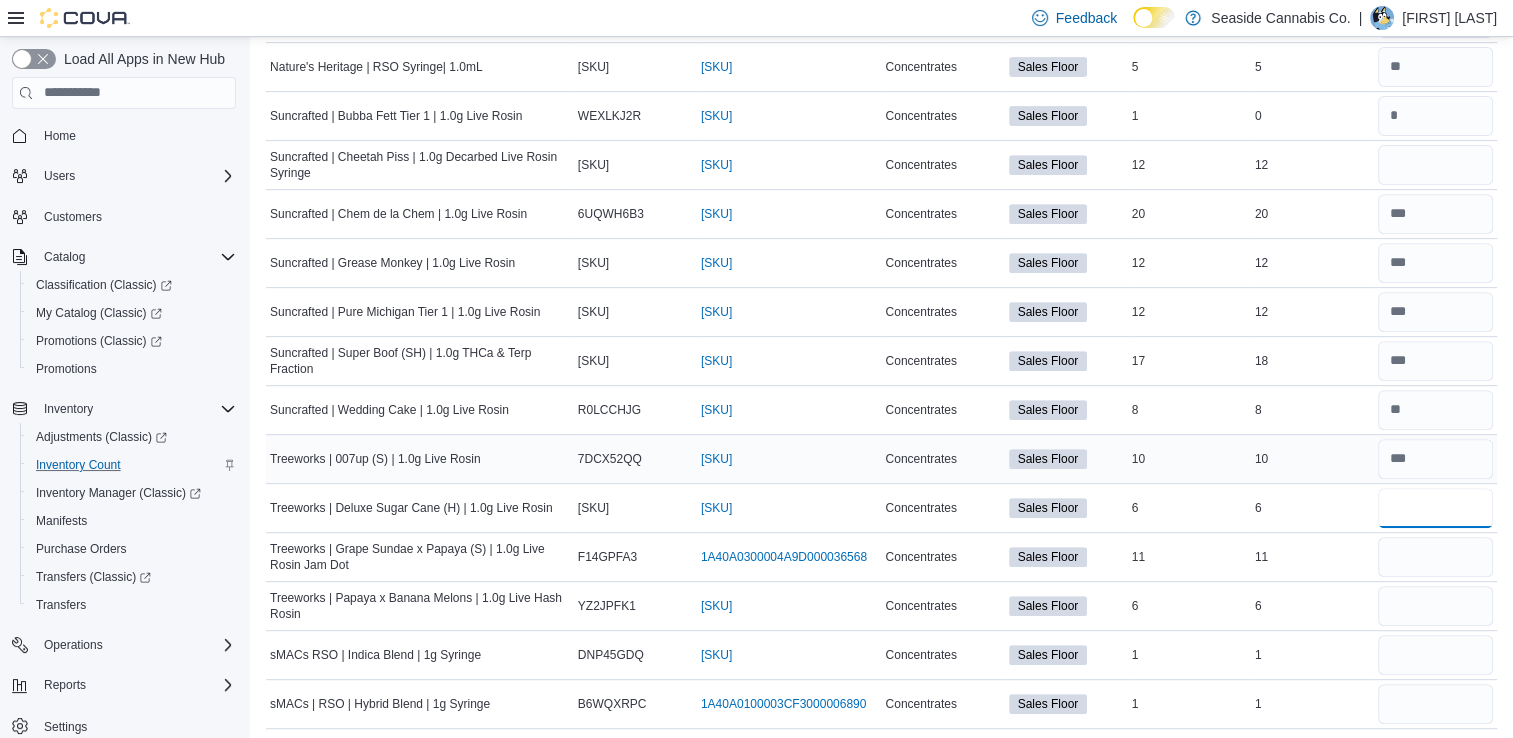 type on "*" 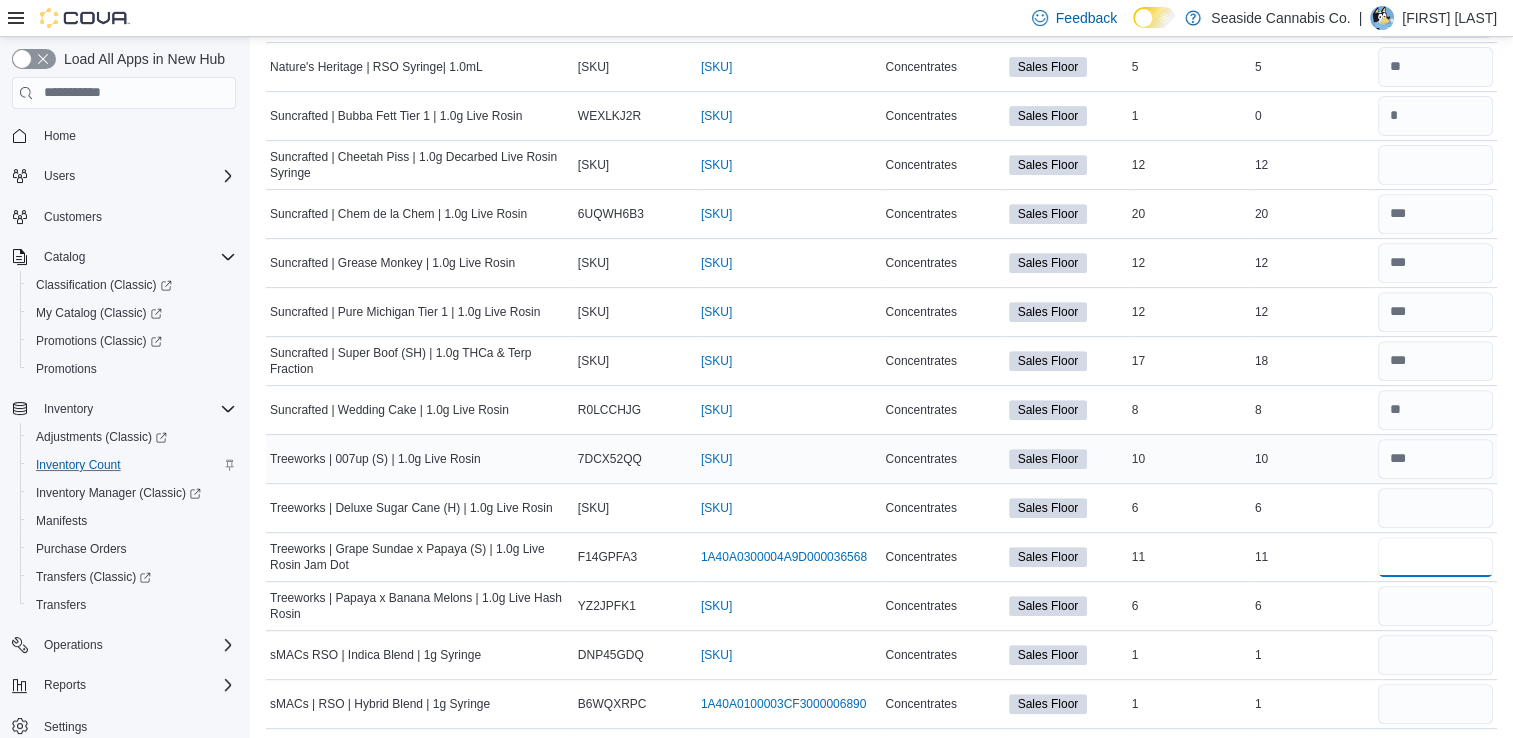 type 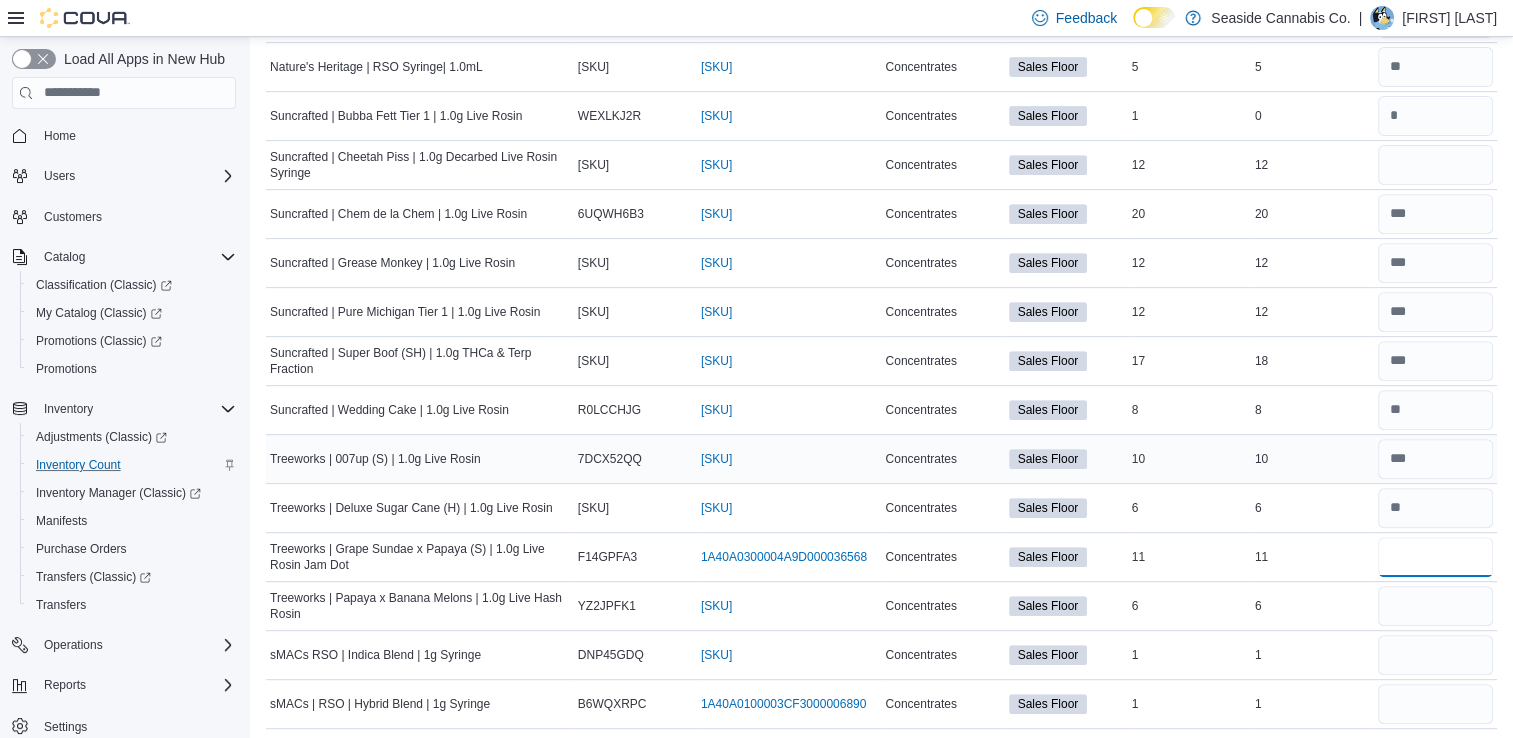 type on "**" 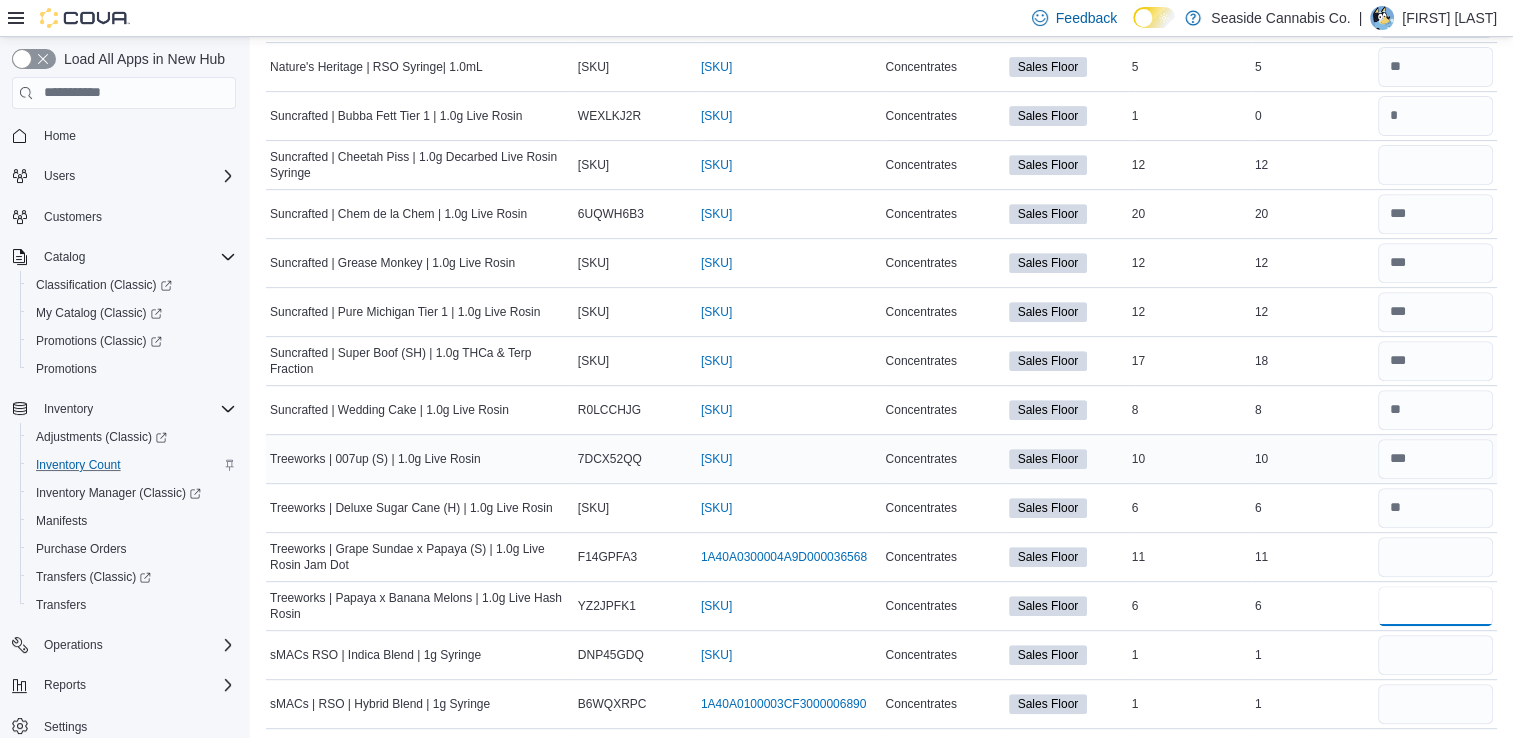type 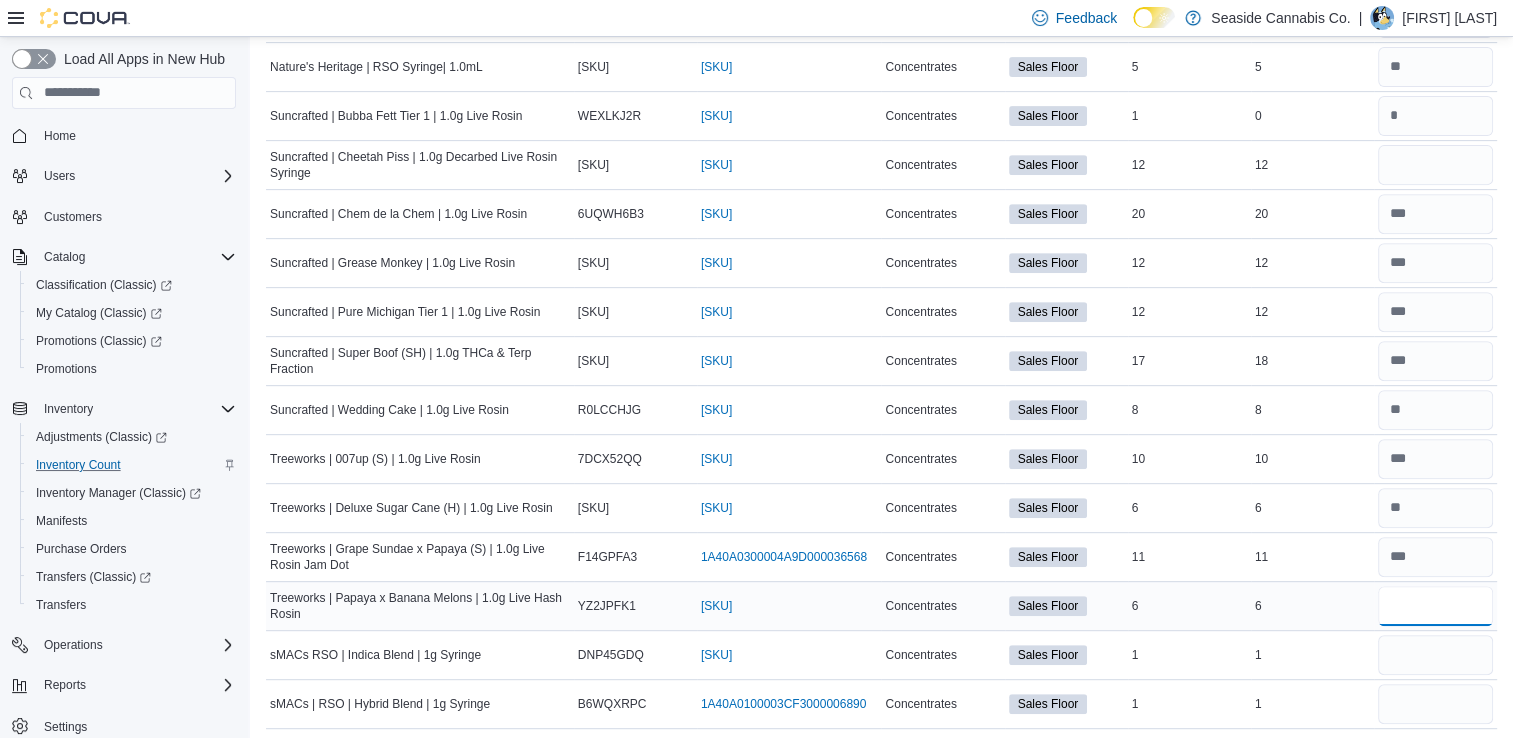 type on "*" 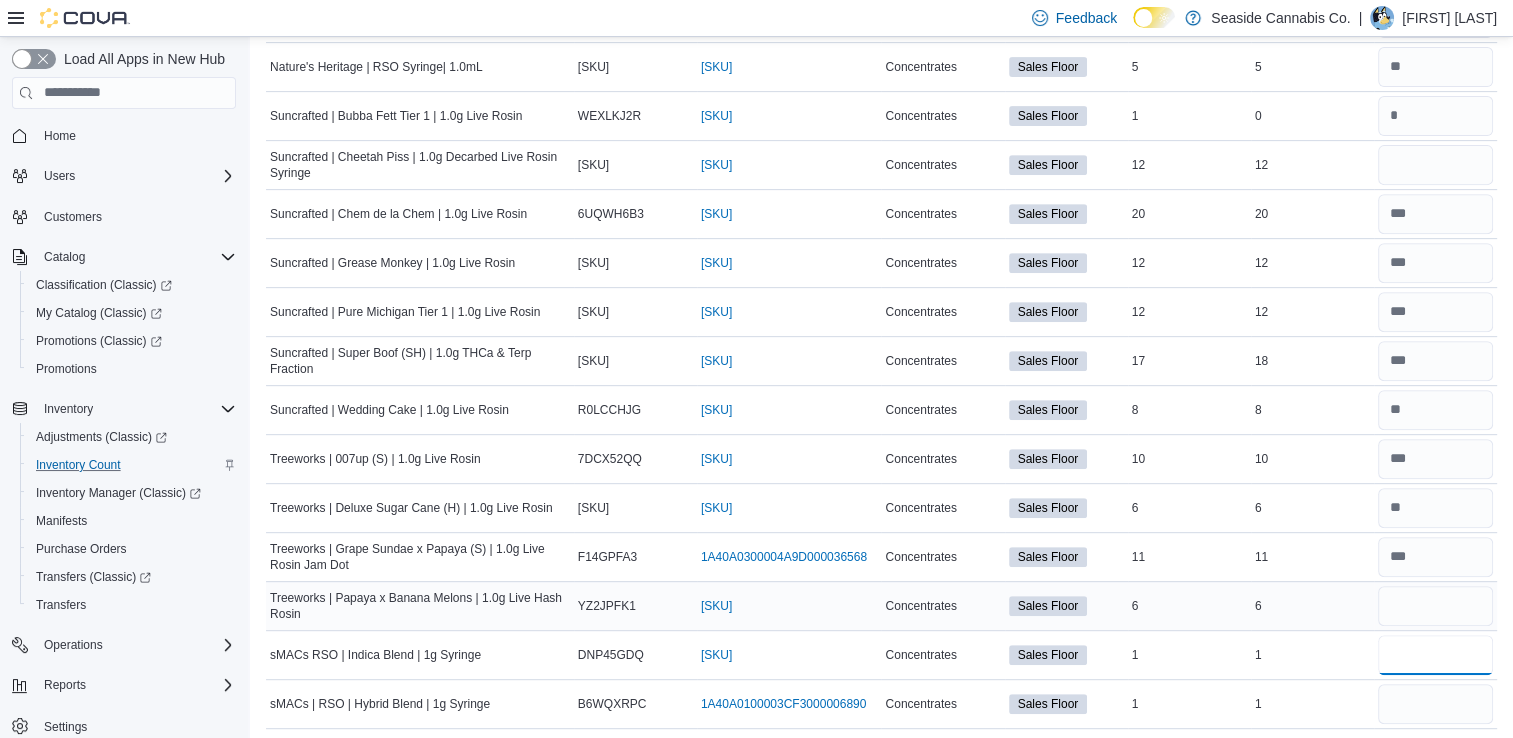 type 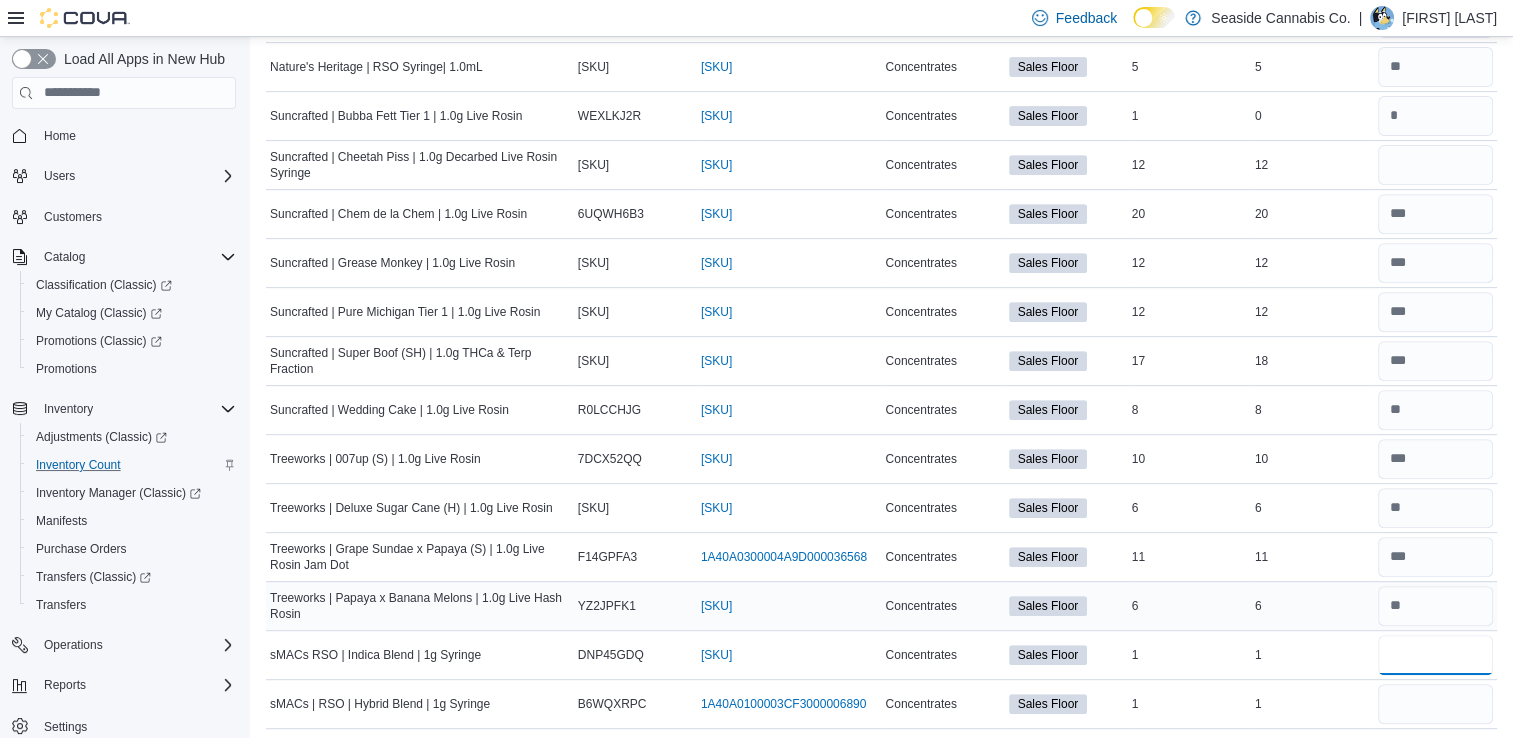 type on "*" 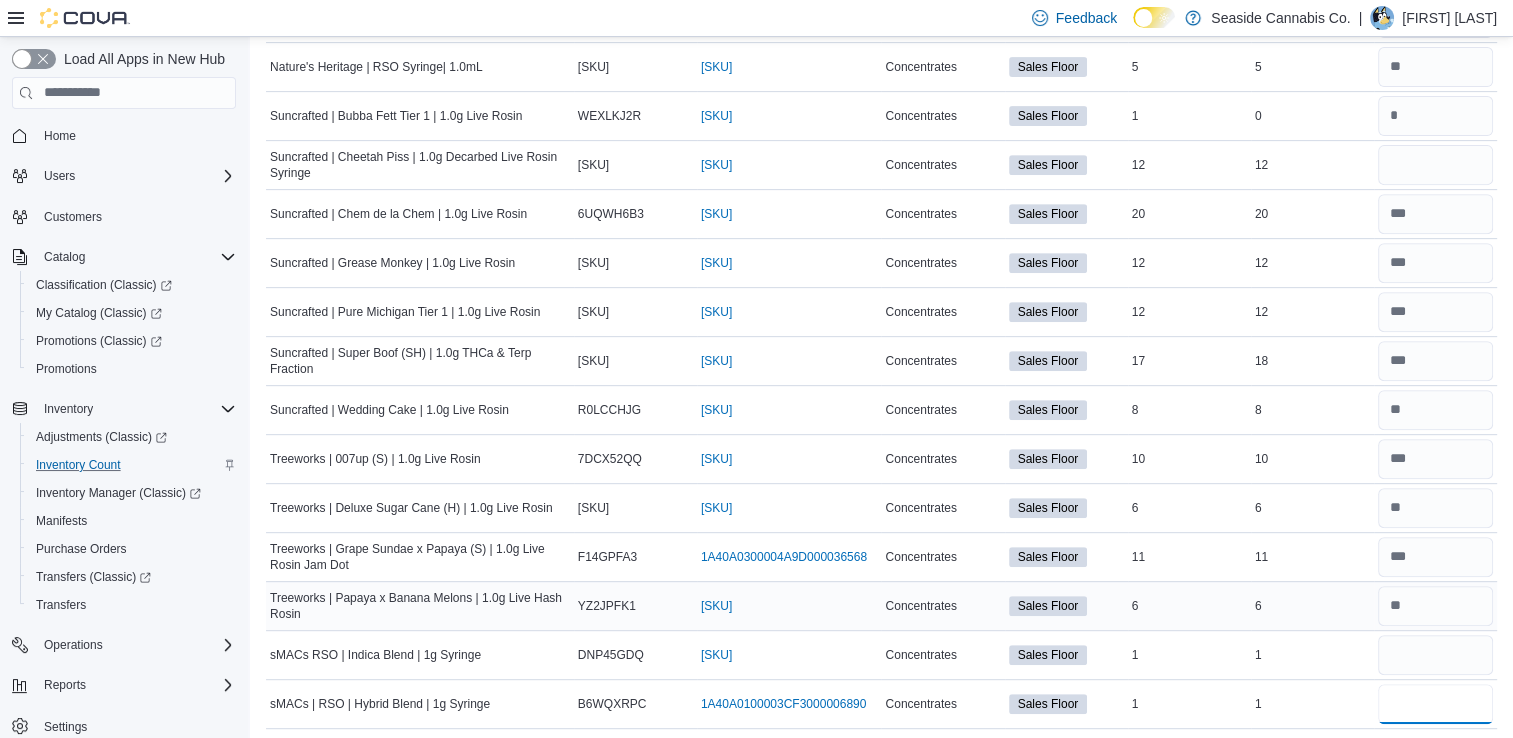 type 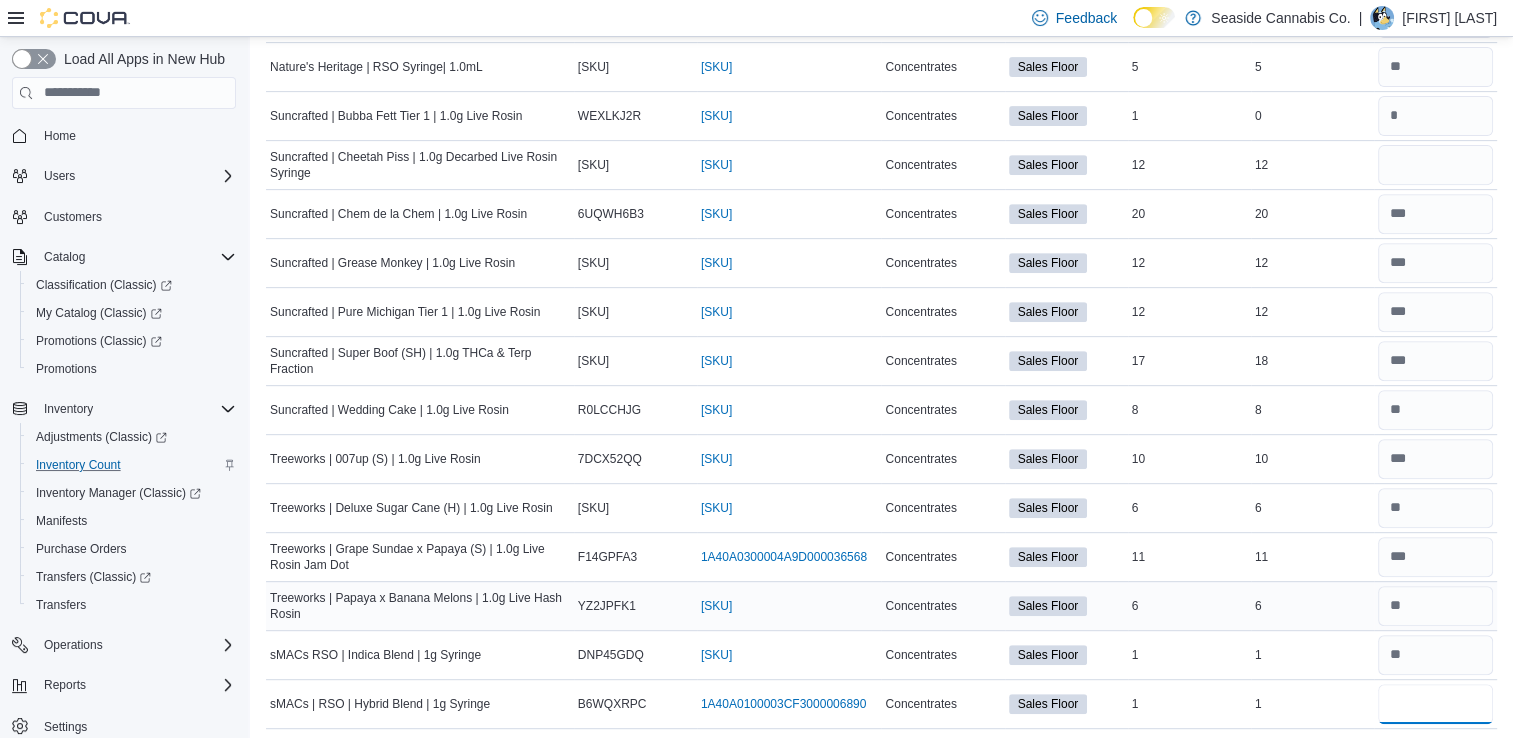 type on "*" 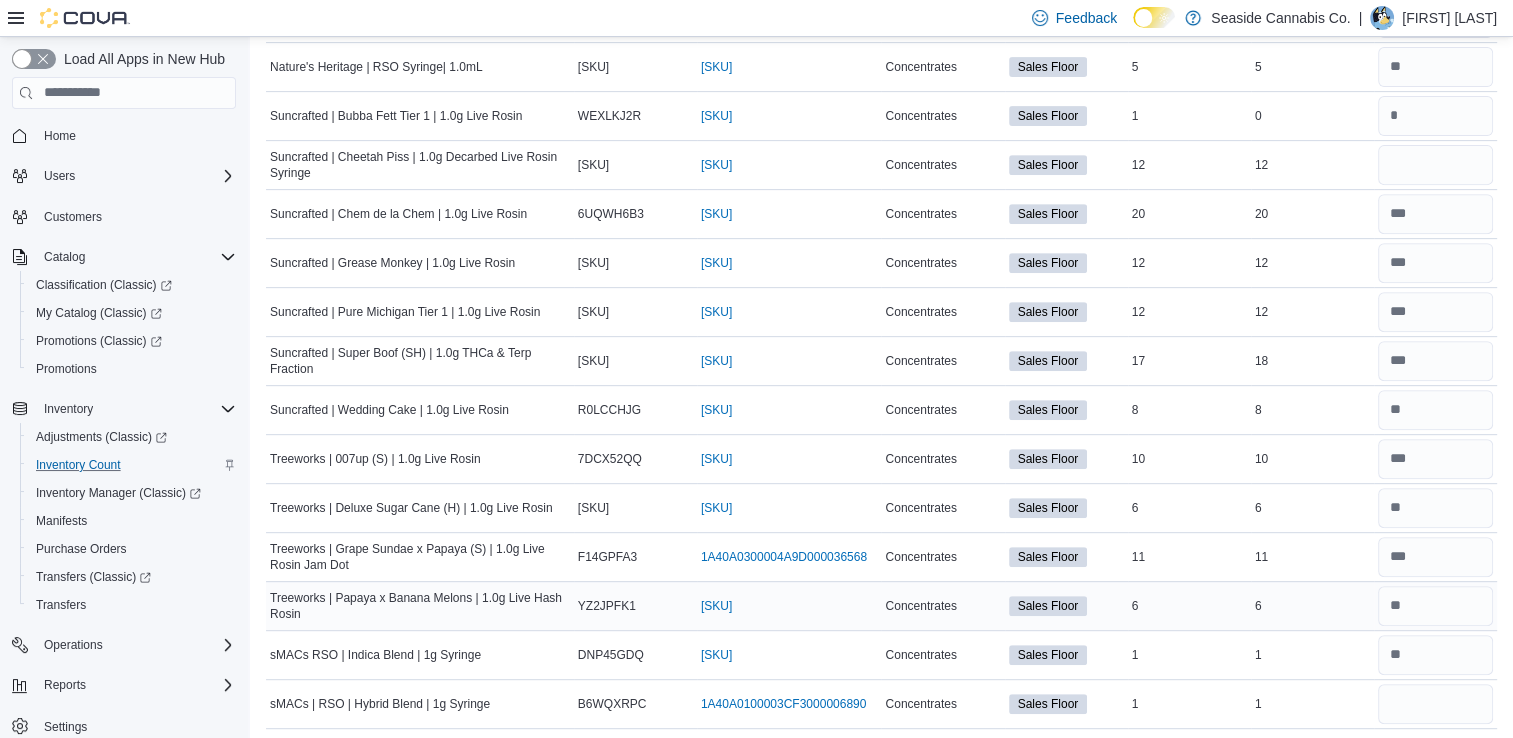 type 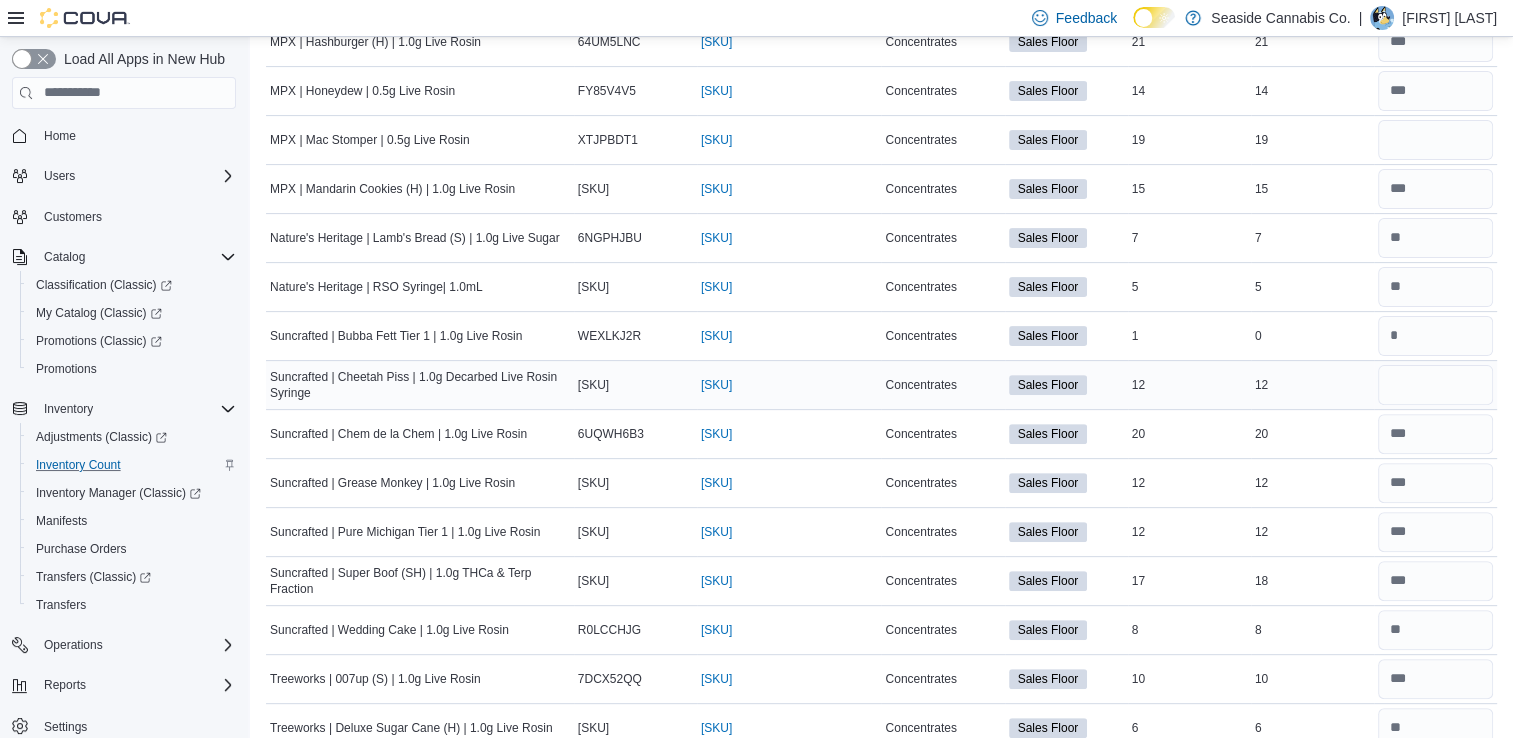 scroll, scrollTop: 564, scrollLeft: 0, axis: vertical 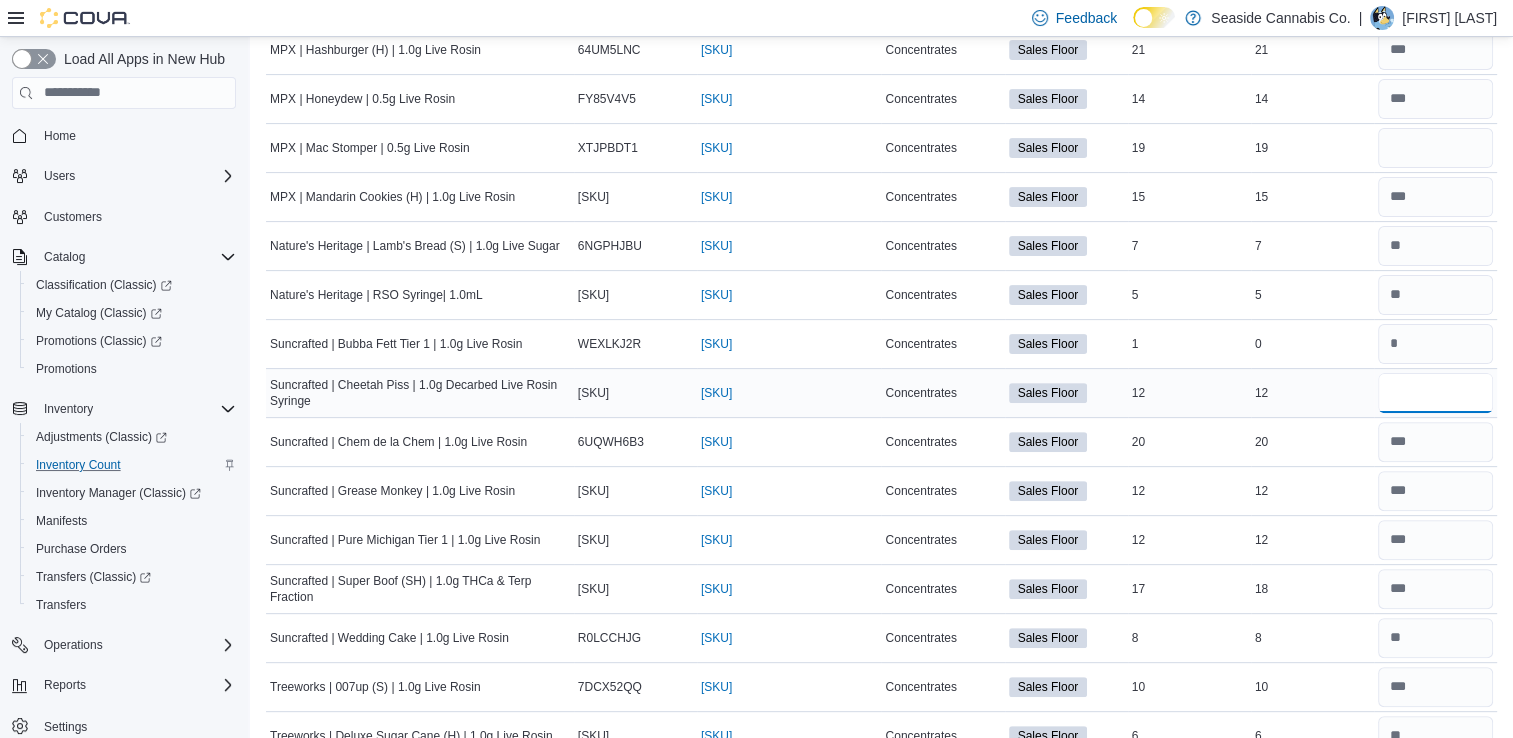 click at bounding box center (1435, 393) 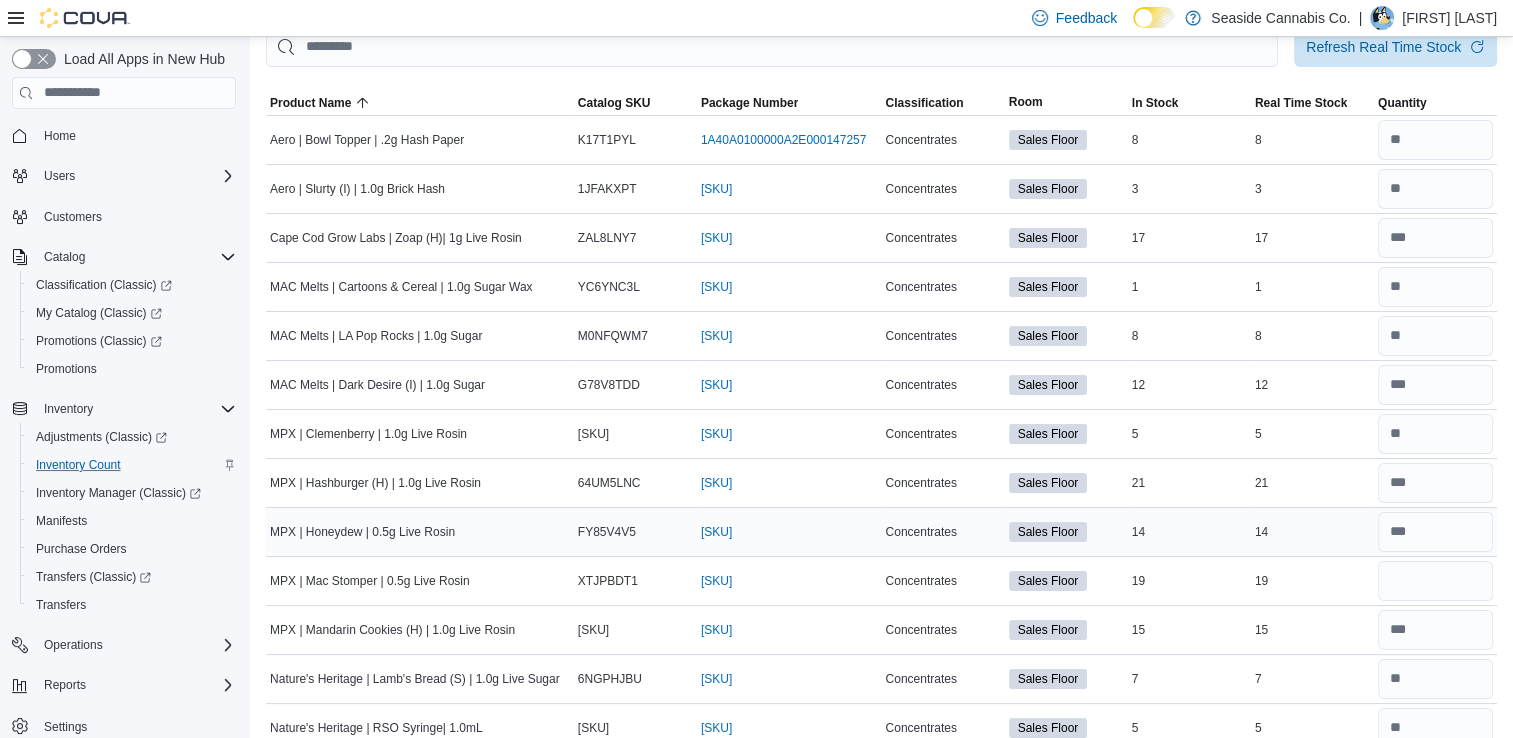 scroll, scrollTop: 128, scrollLeft: 0, axis: vertical 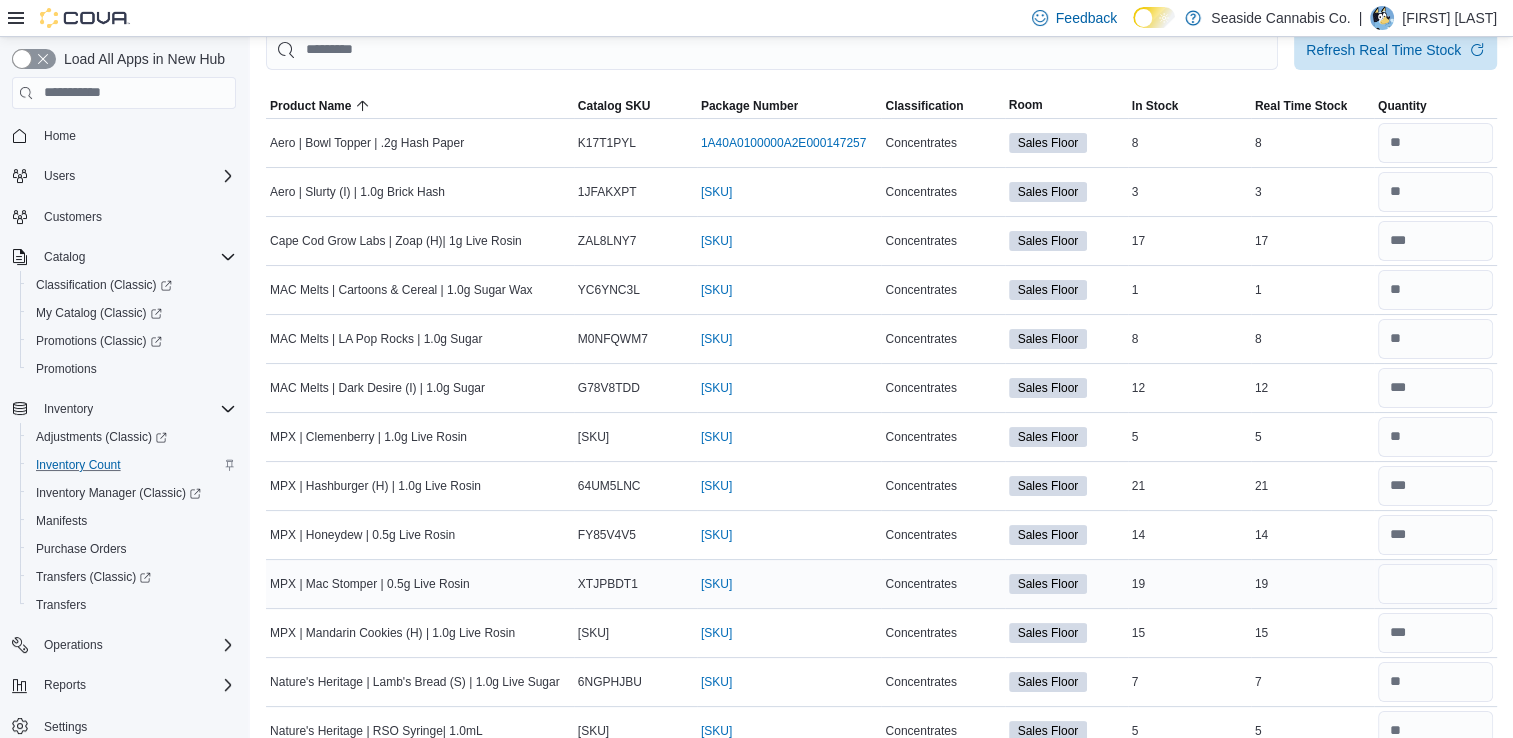 type on "**" 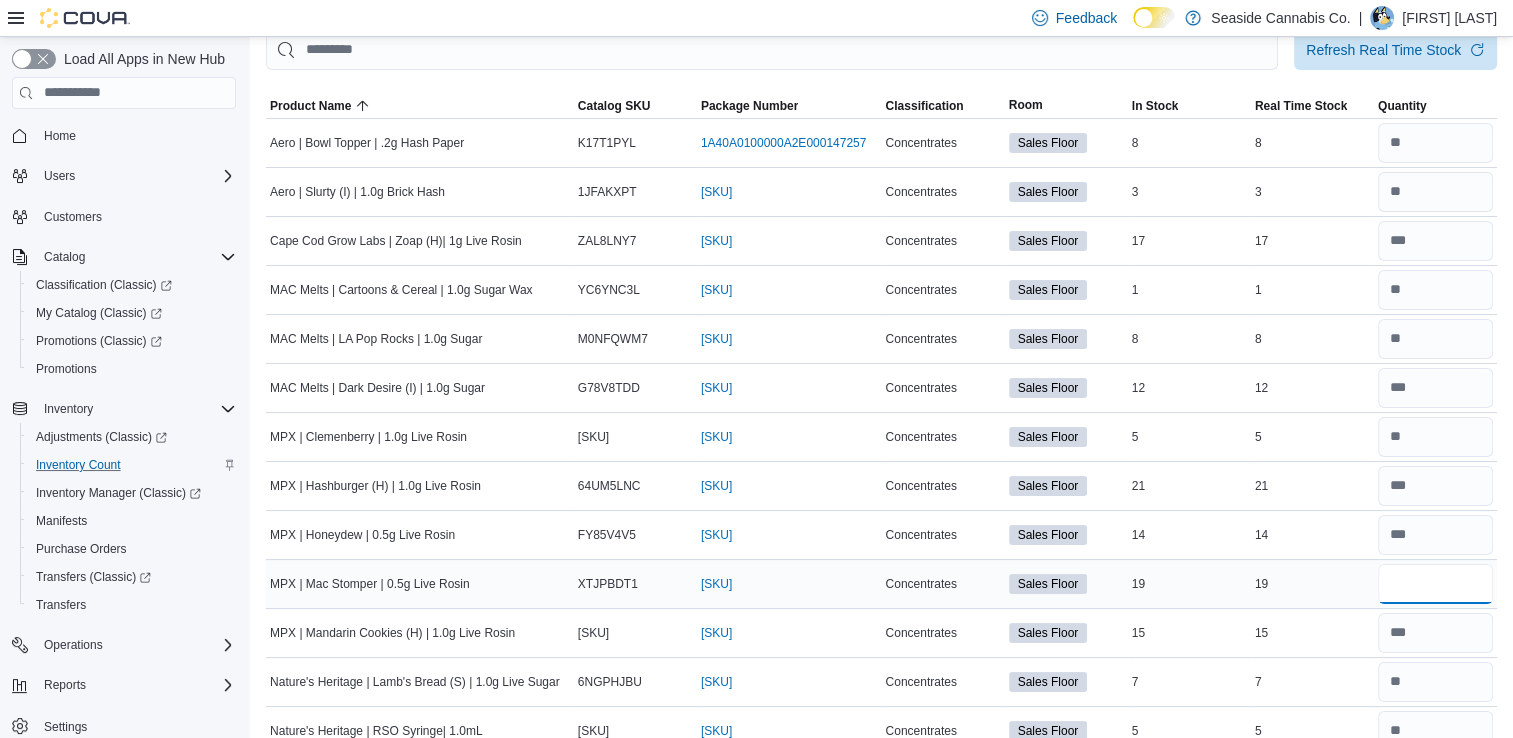 type 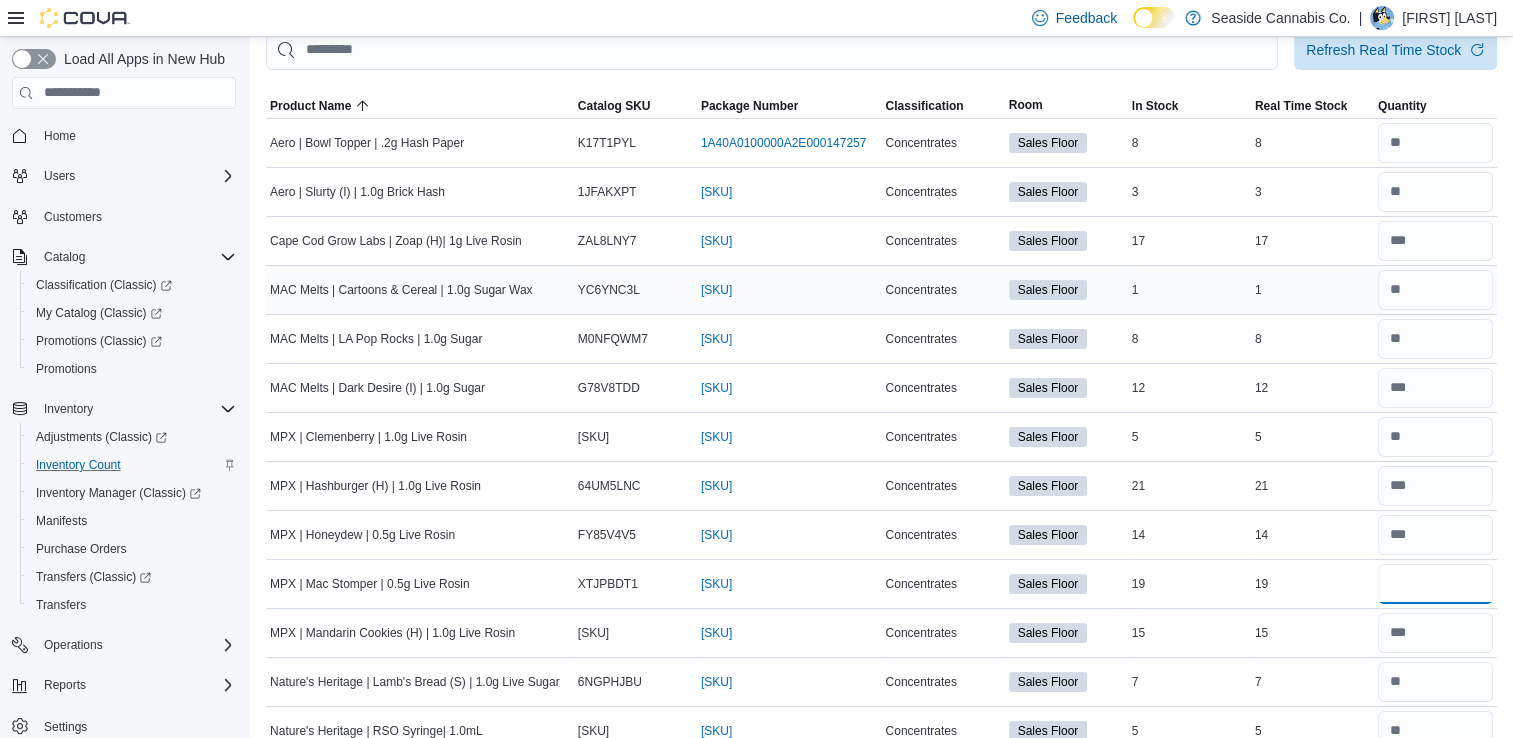type on "**" 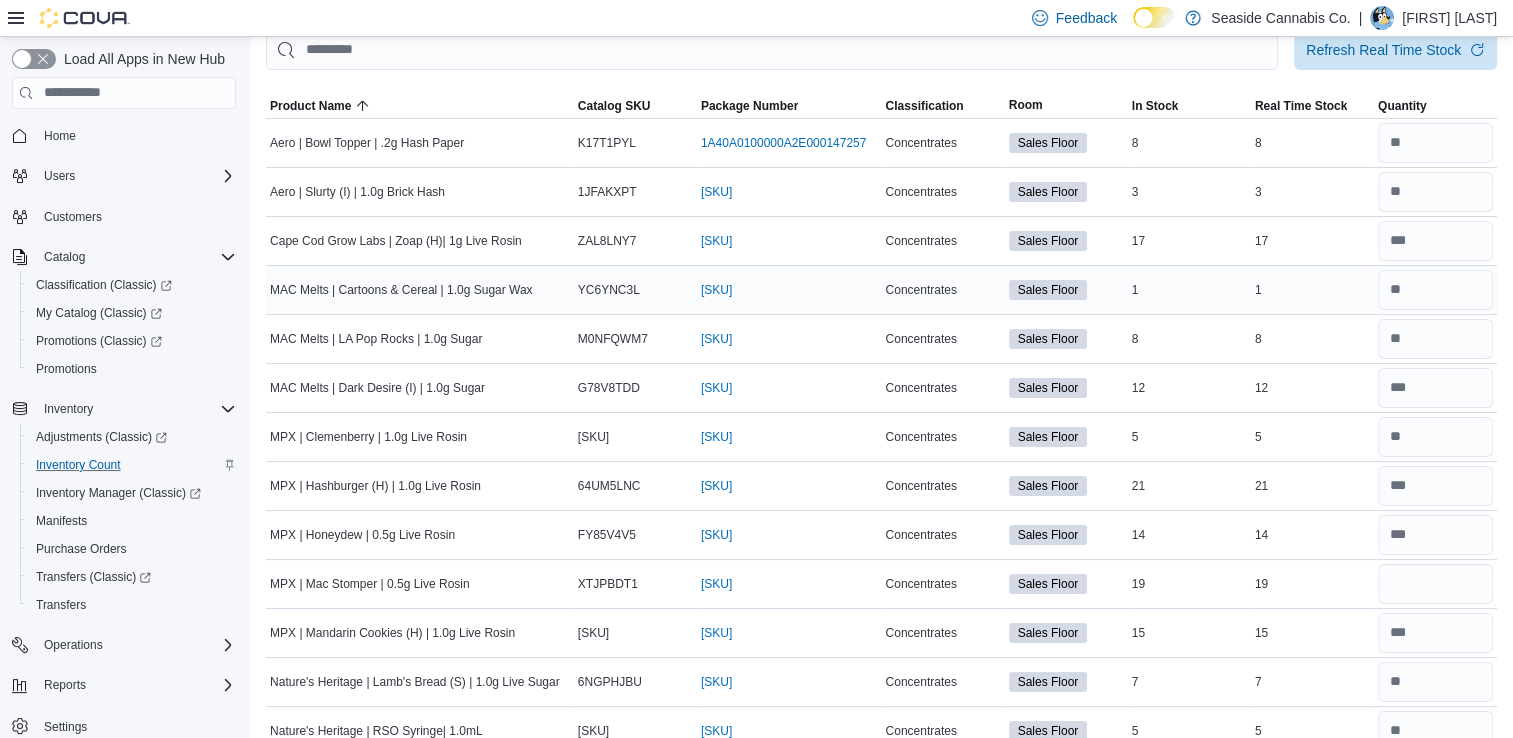 click on "1" at bounding box center (1189, 290) 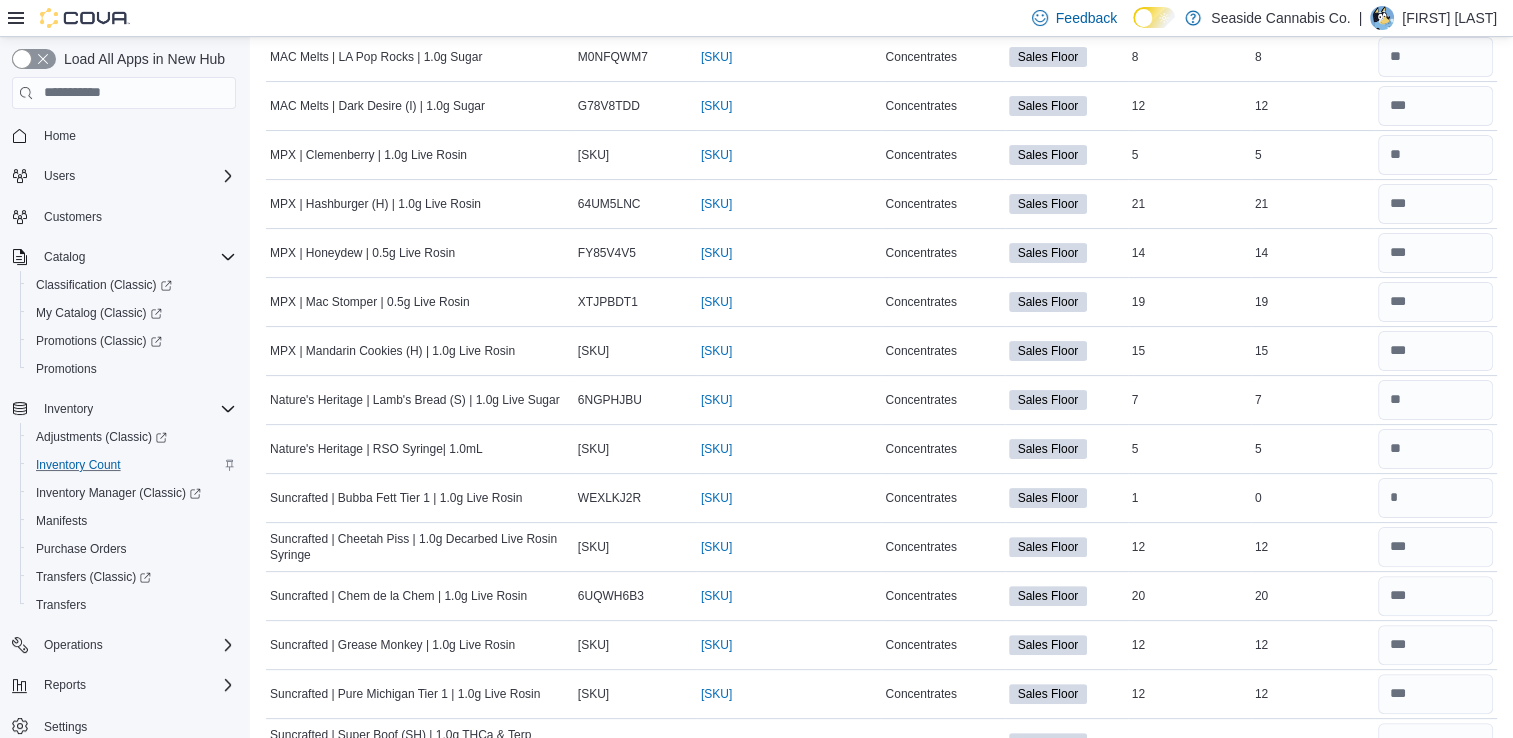 scroll, scrollTop: 415, scrollLeft: 0, axis: vertical 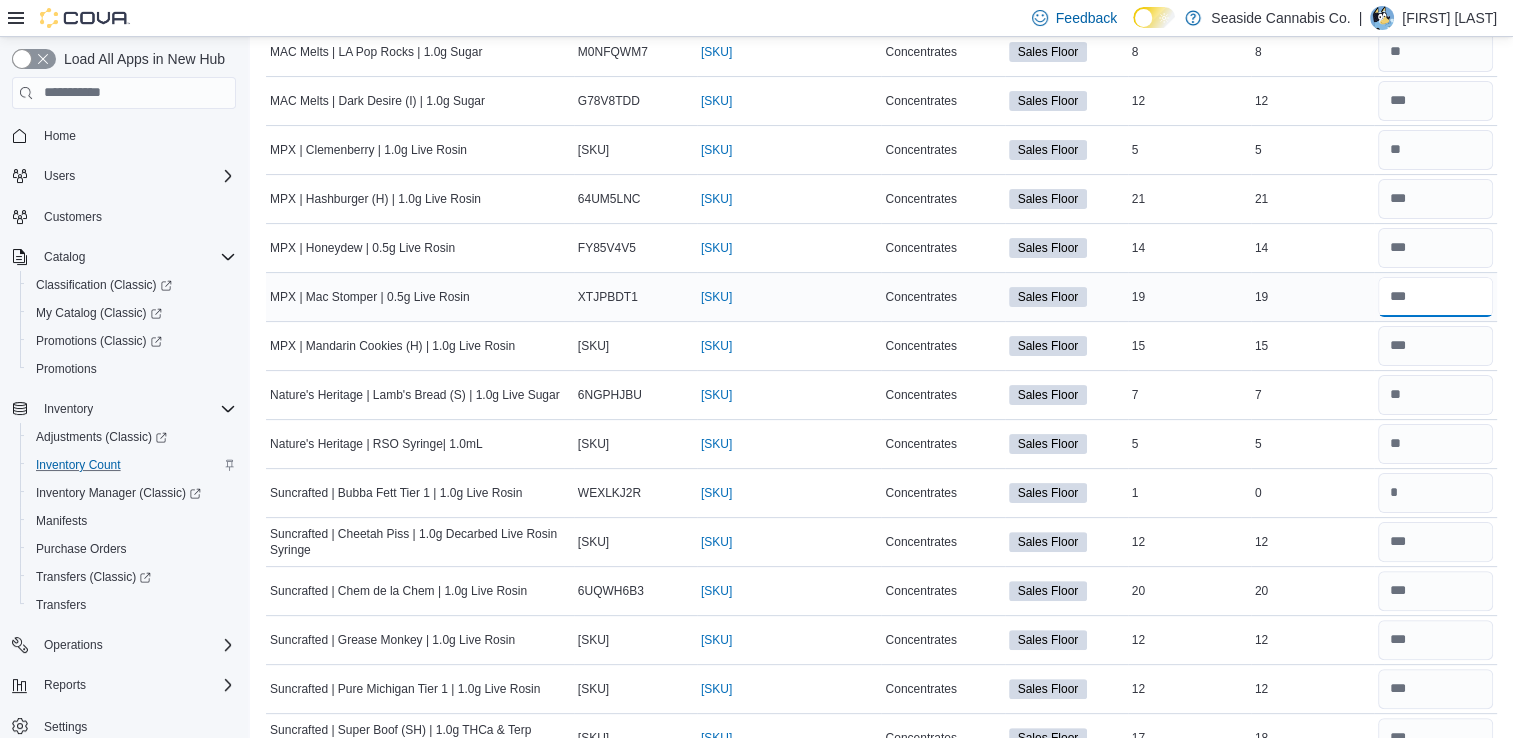 click at bounding box center (1435, 297) 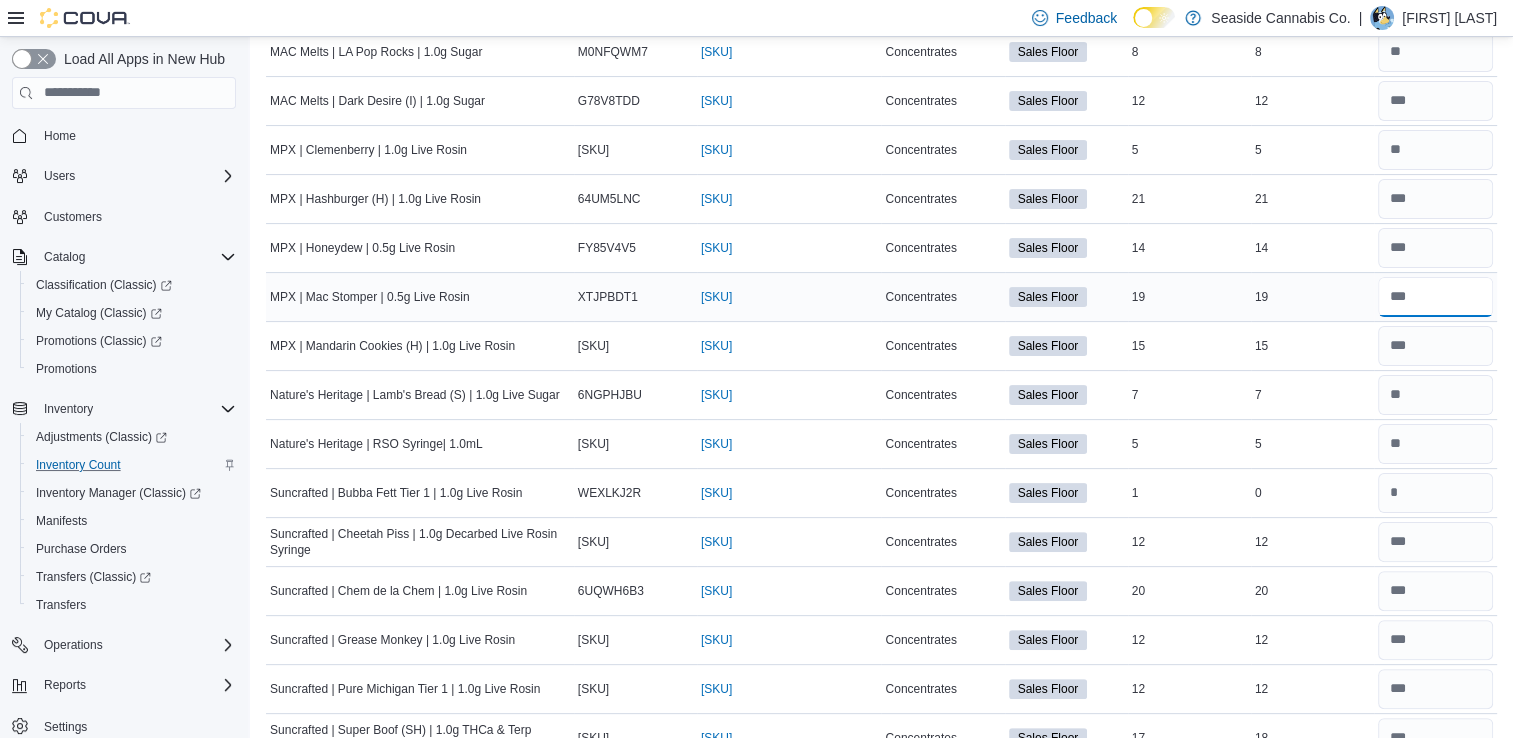 type on "**" 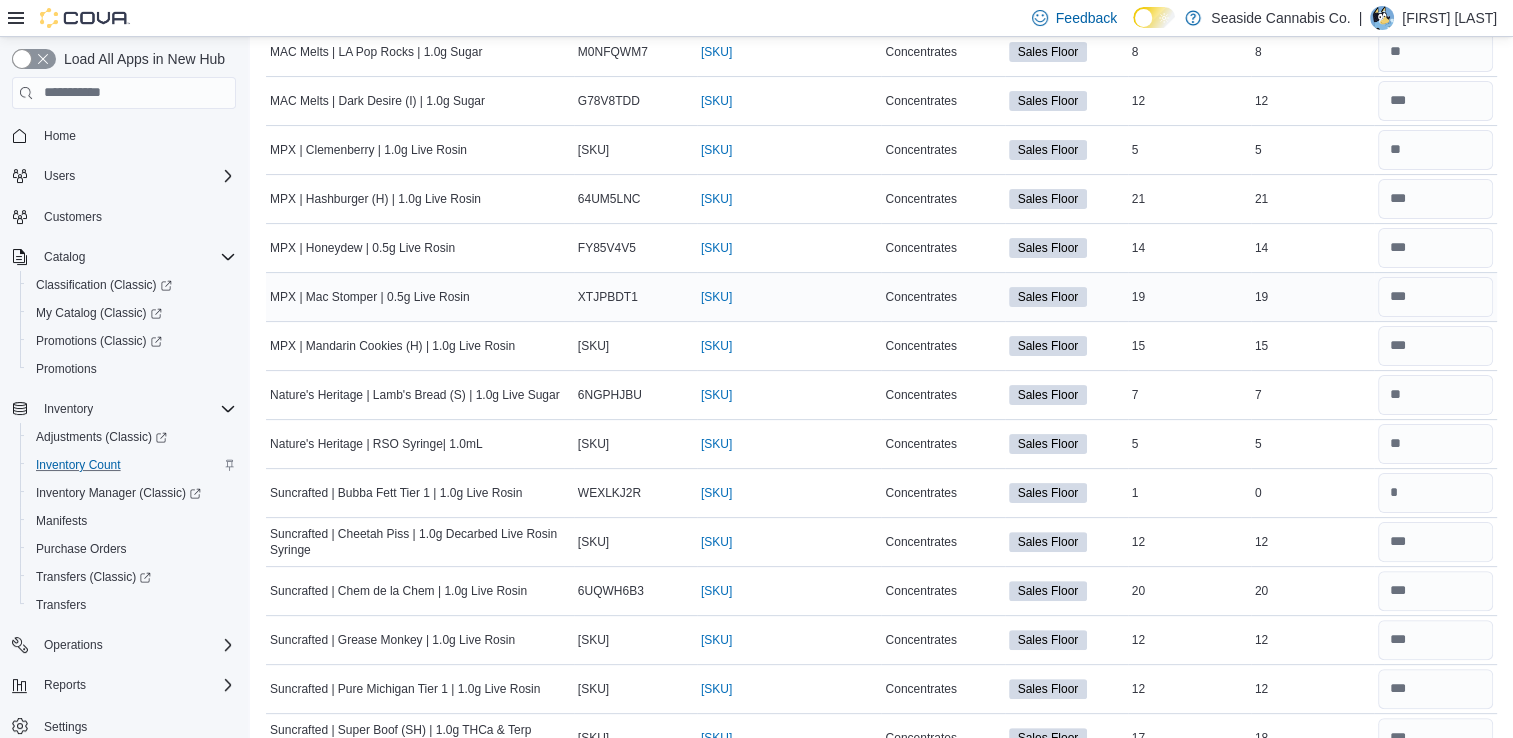 type 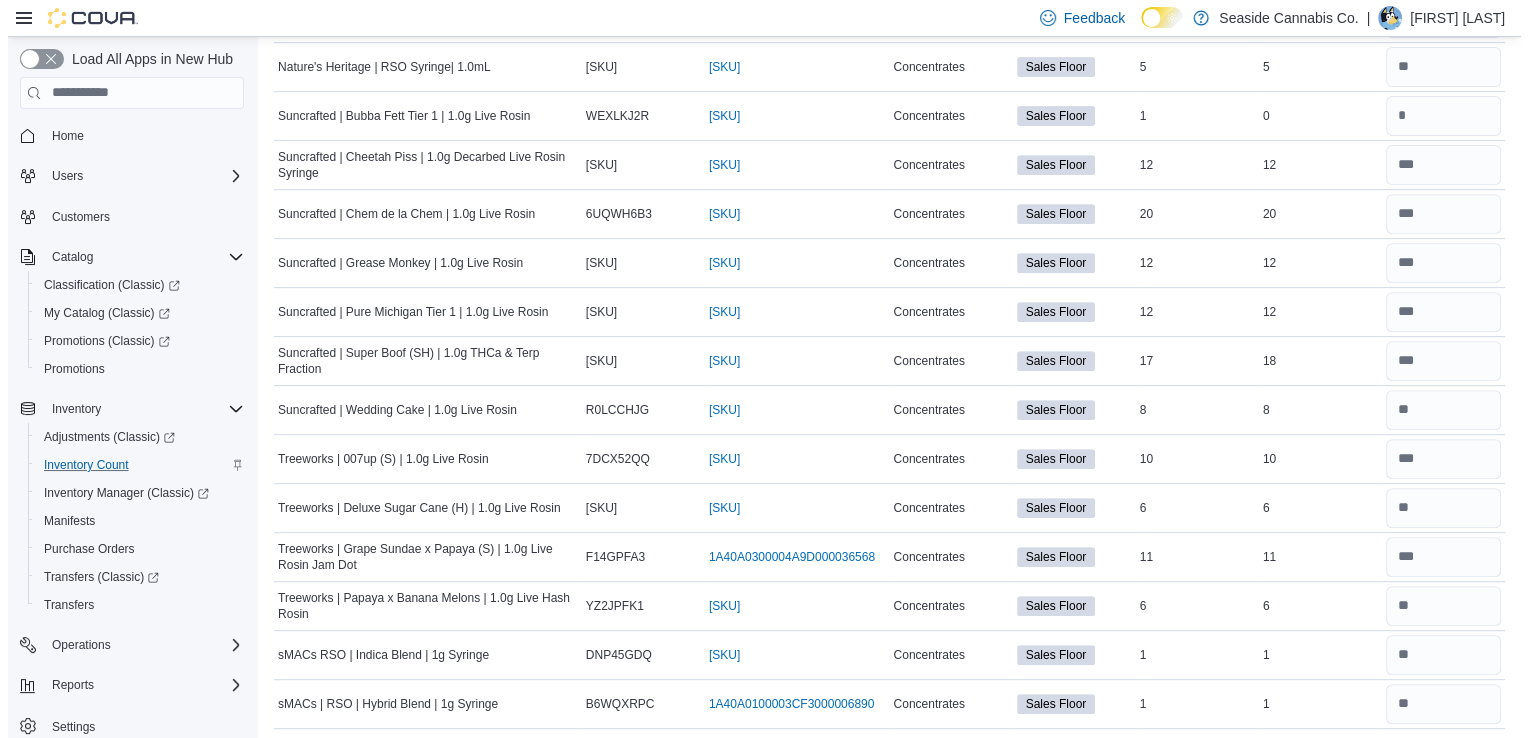 scroll, scrollTop: 0, scrollLeft: 0, axis: both 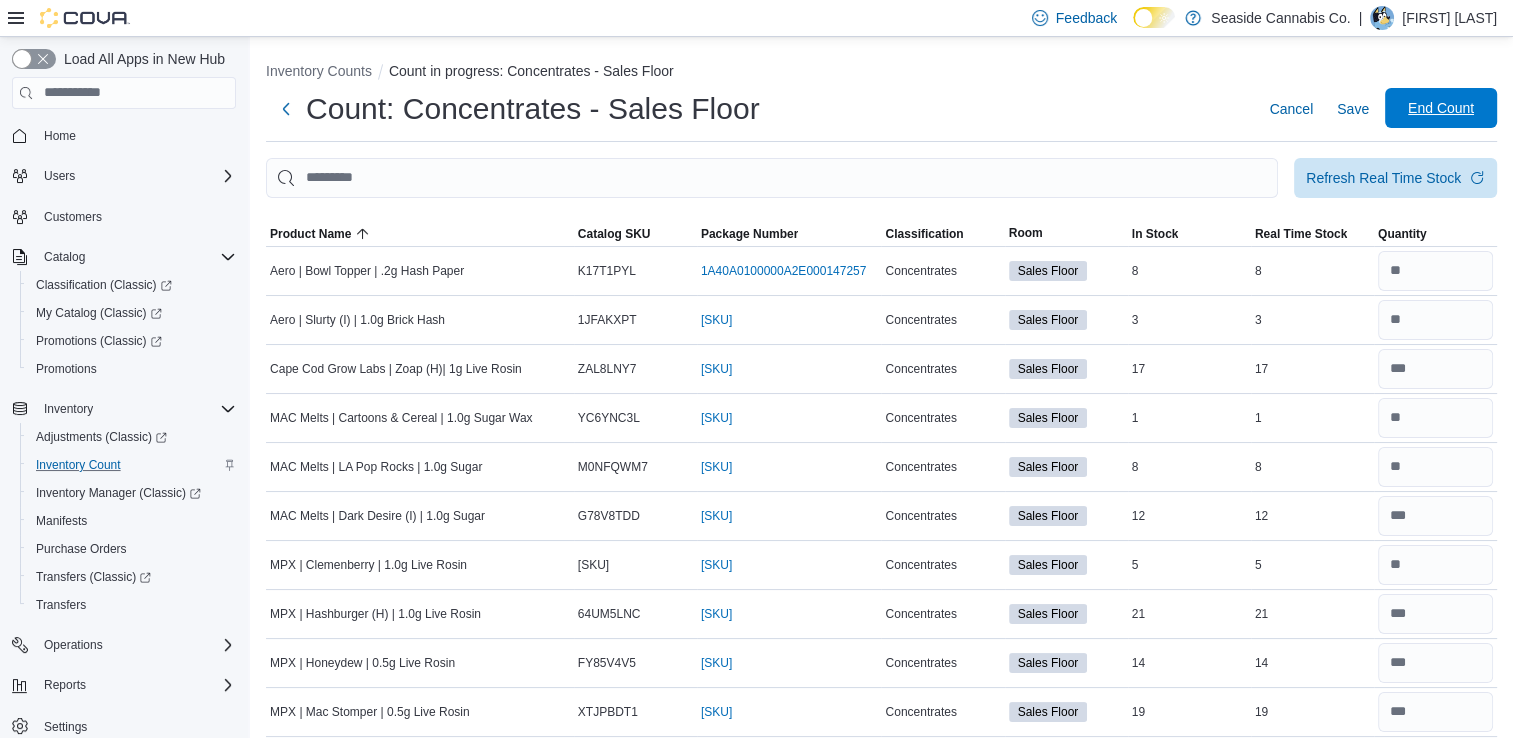 click on "End Count" at bounding box center [1441, 108] 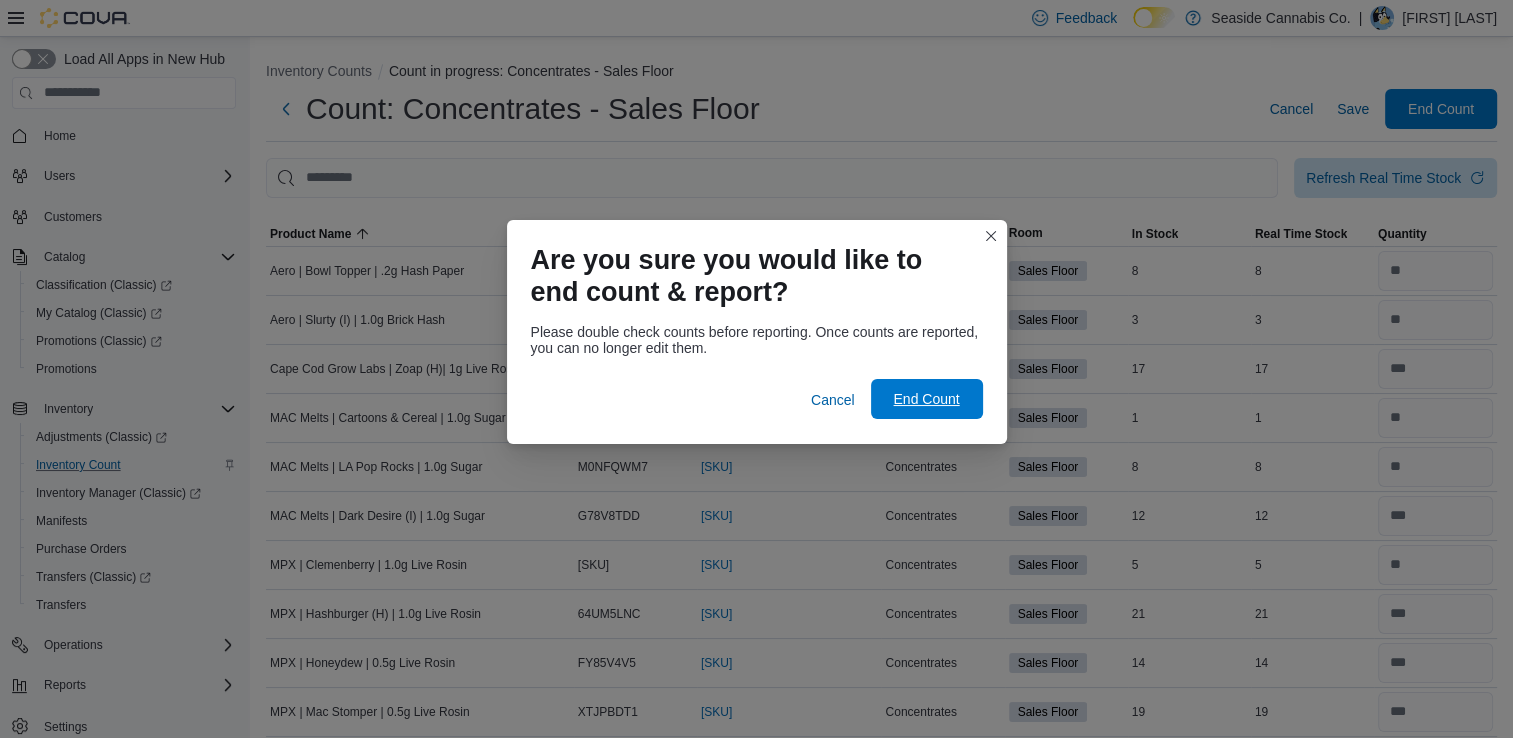 click on "End Count" at bounding box center (926, 399) 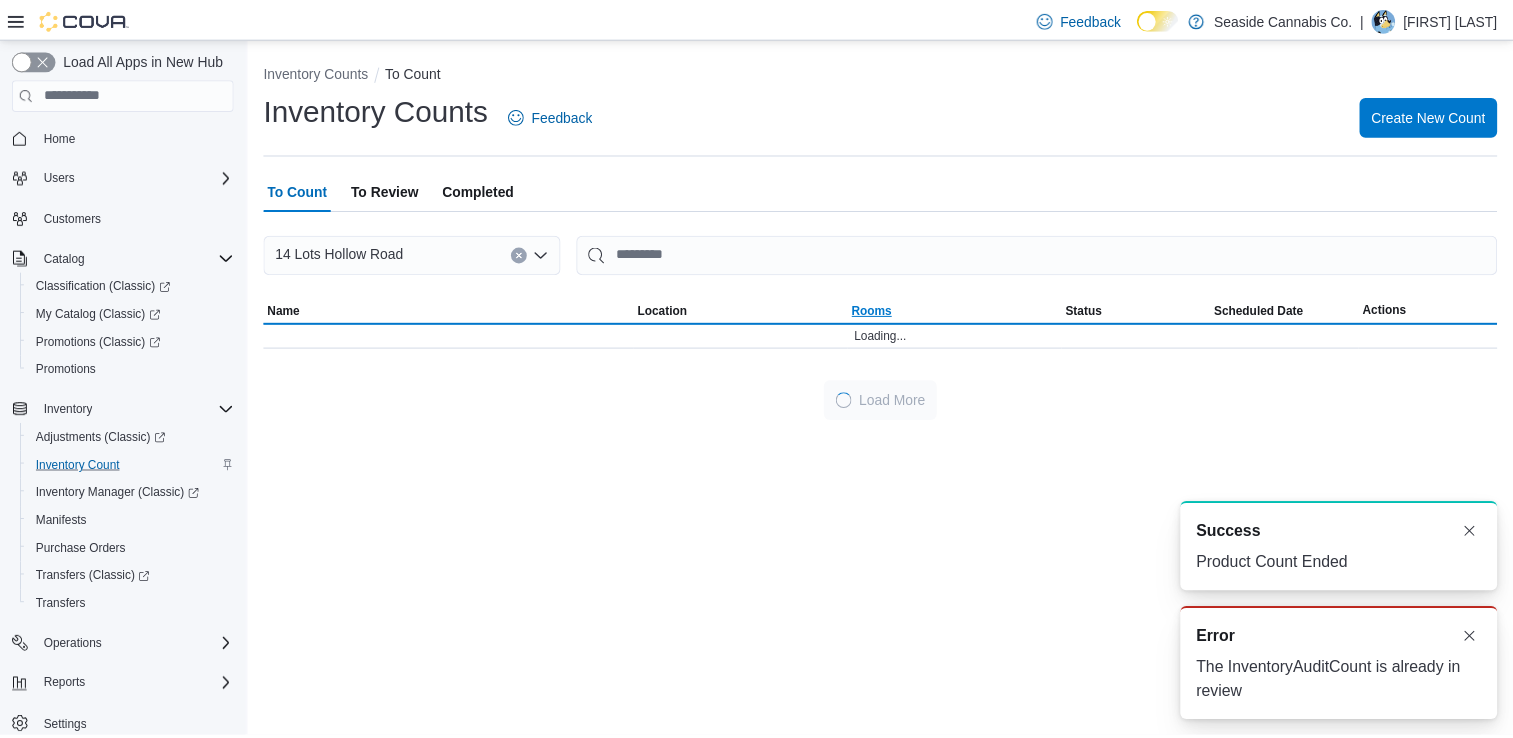scroll, scrollTop: 0, scrollLeft: 0, axis: both 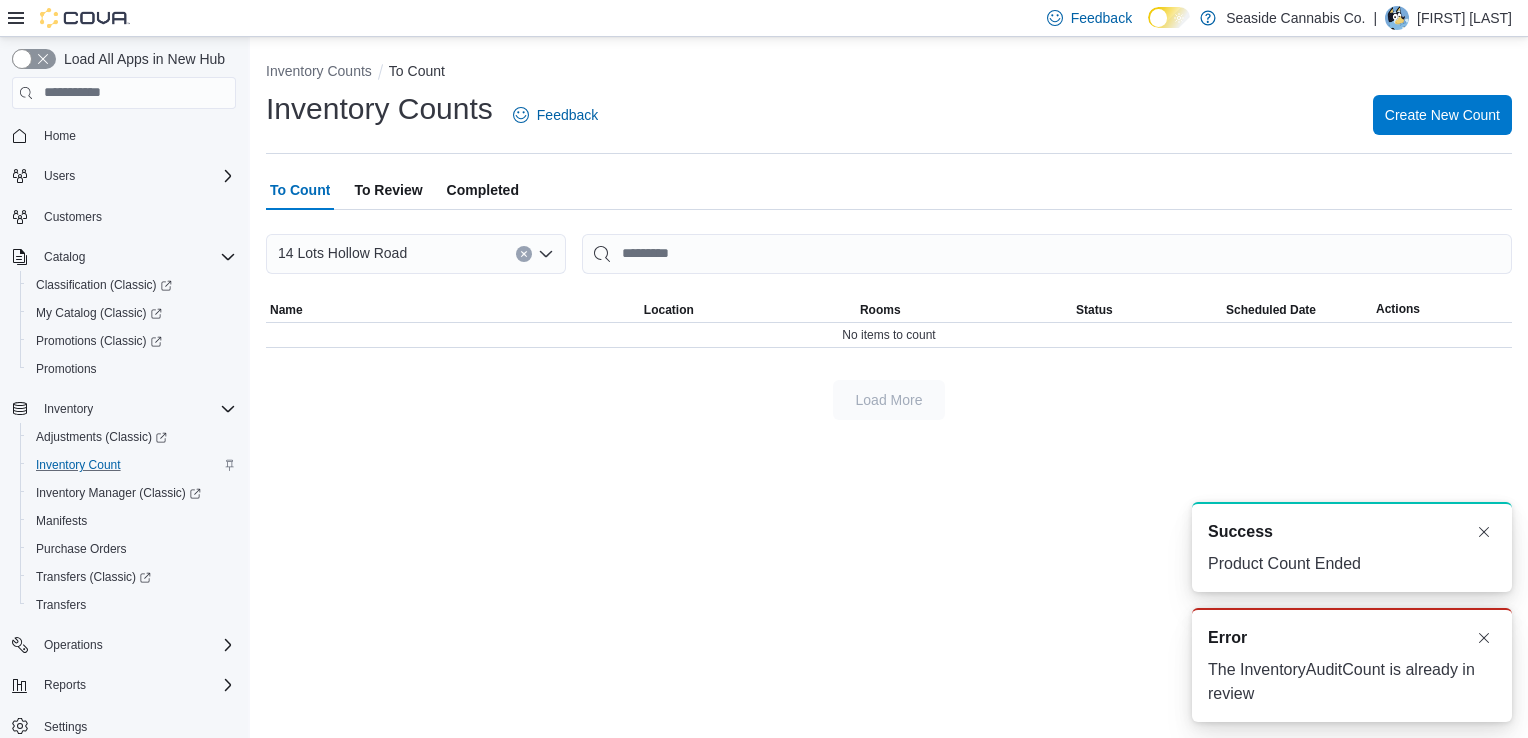 click on "Inventory Counts Feedback Create New Count" at bounding box center [889, 121] 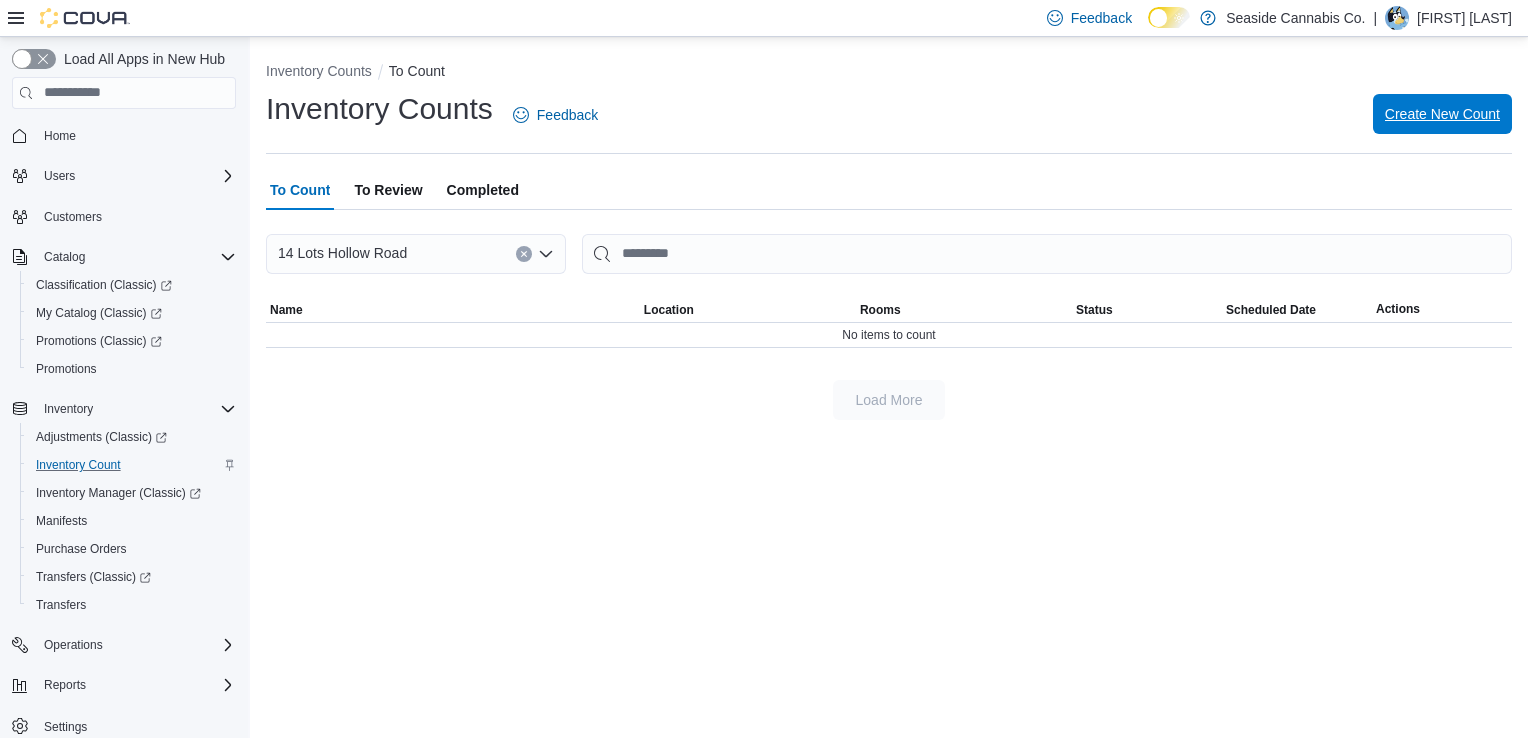 click on "Create New Count" at bounding box center [1442, 114] 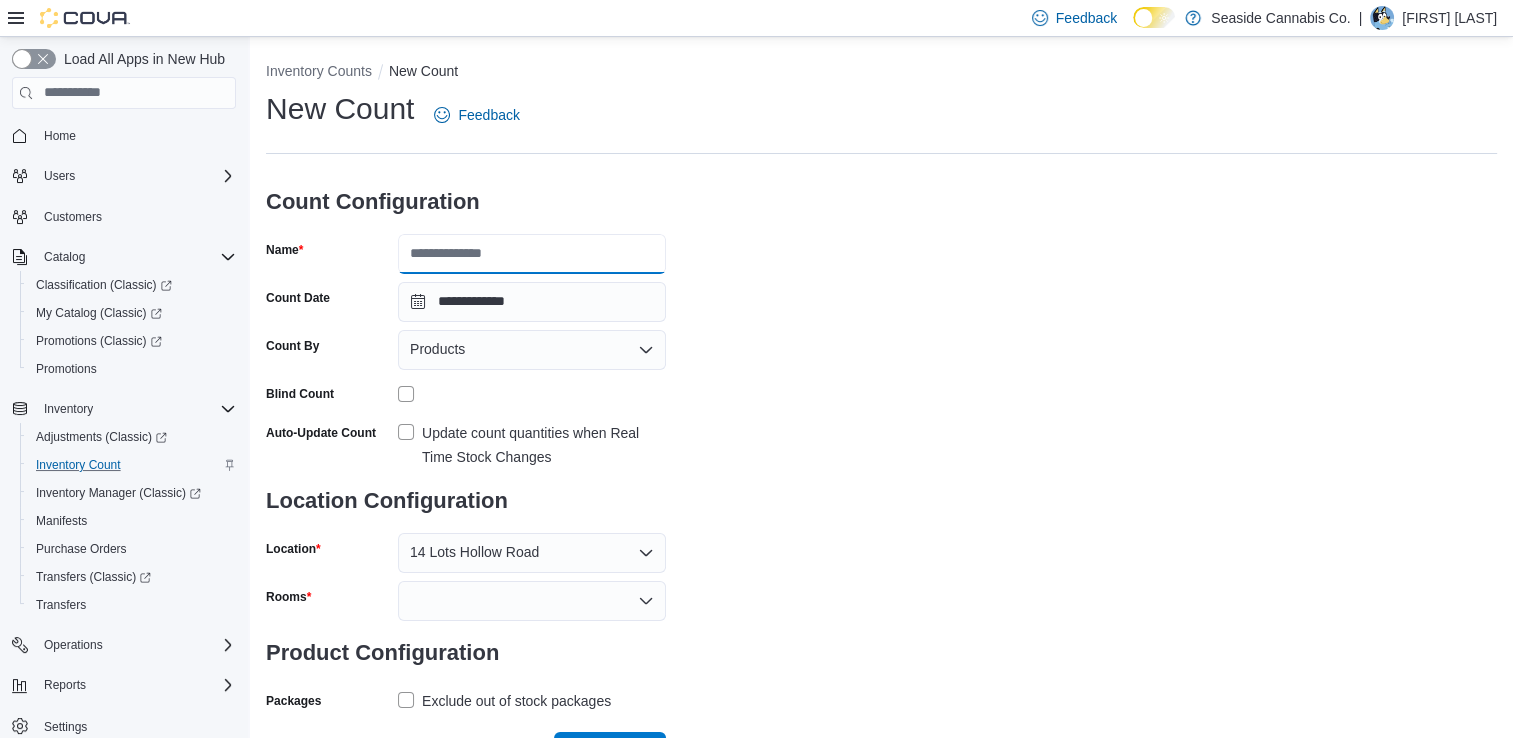 click on "Name" at bounding box center [532, 254] 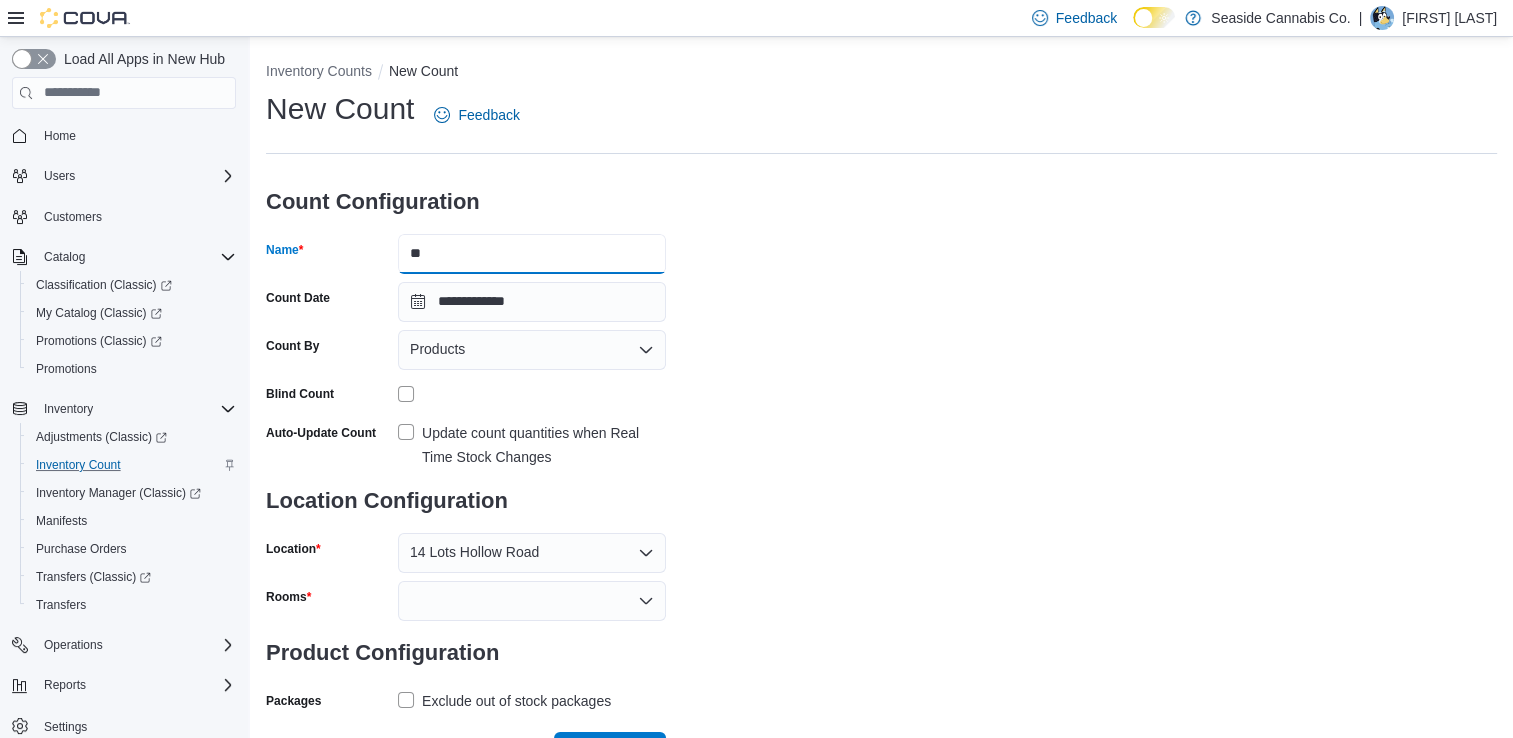 type on "*" 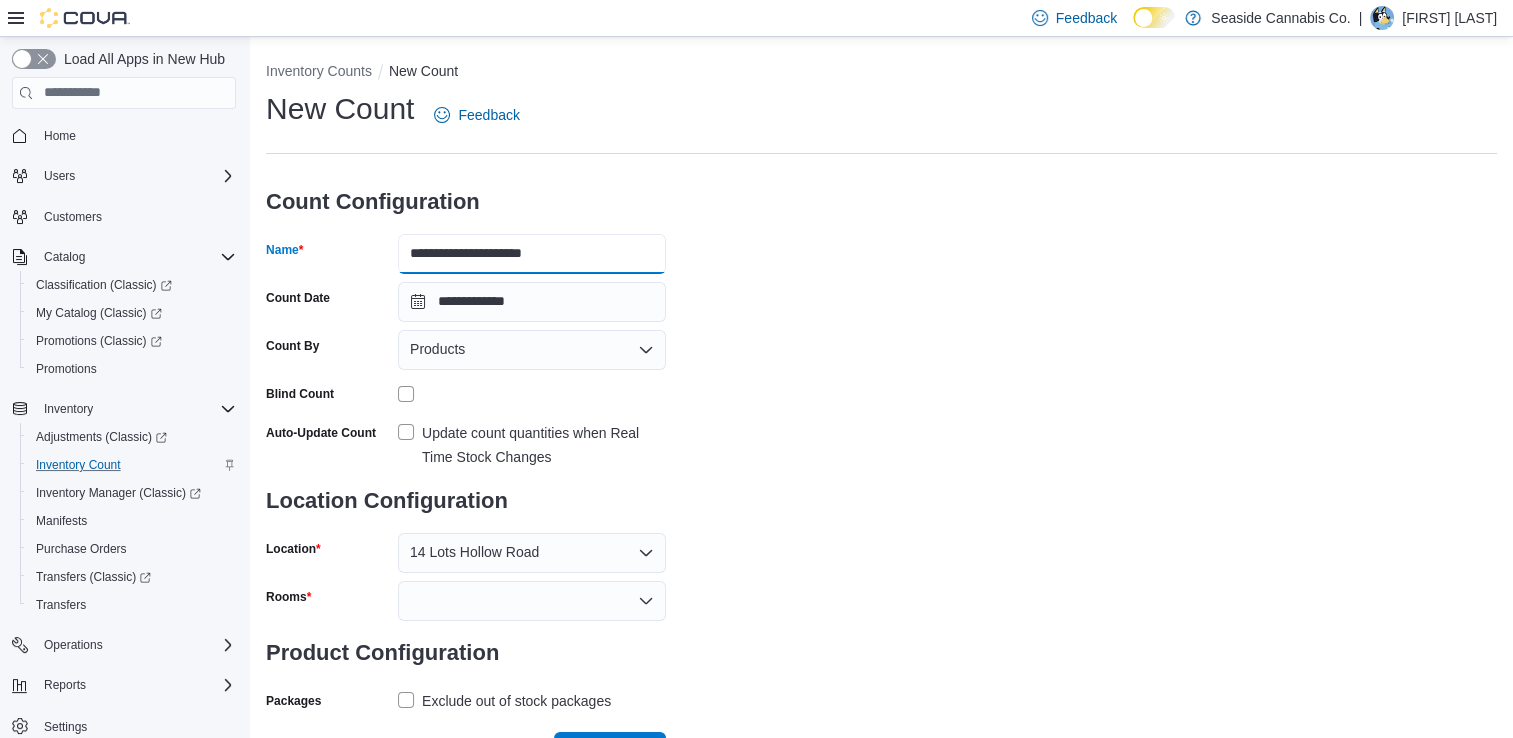 scroll, scrollTop: 33, scrollLeft: 0, axis: vertical 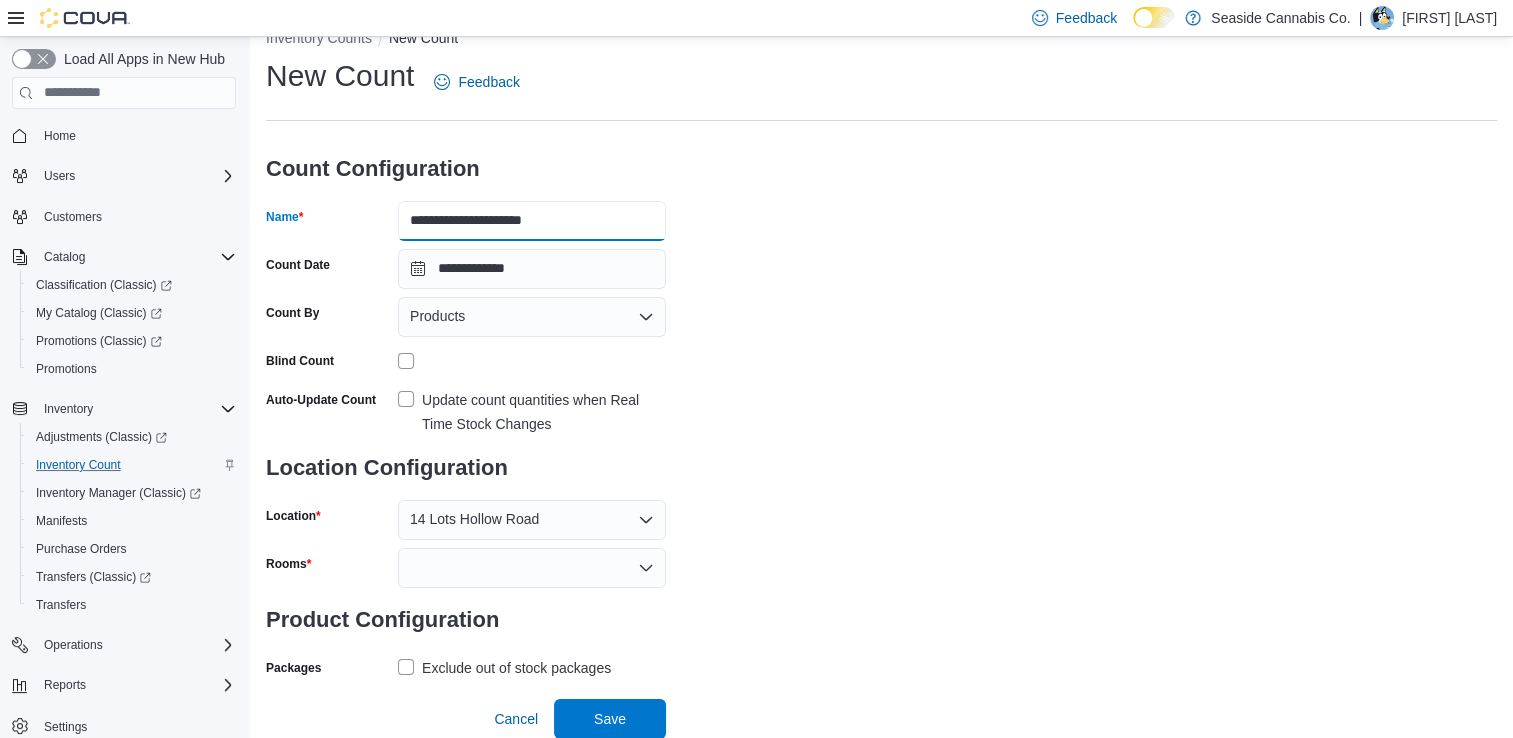 type on "**********" 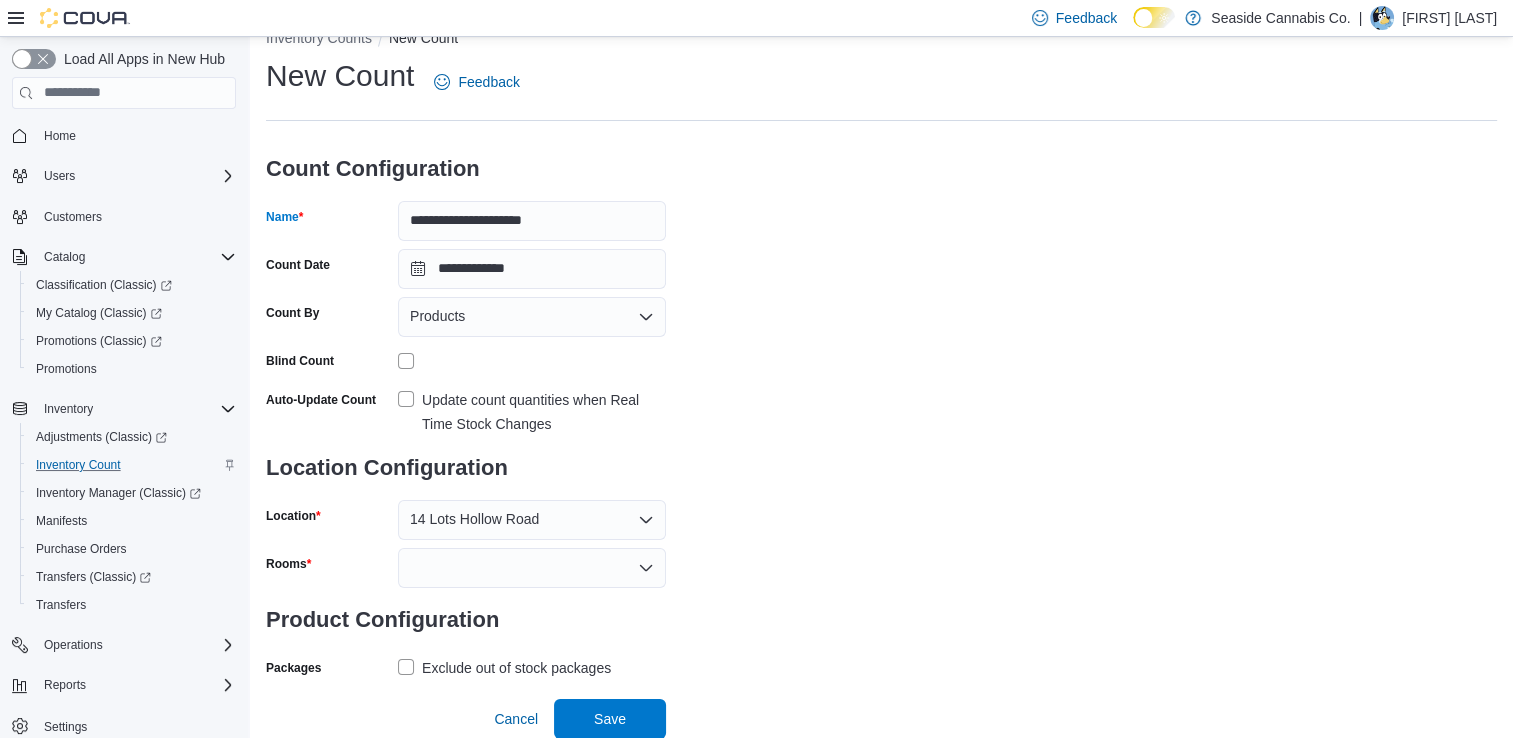 click at bounding box center (532, 568) 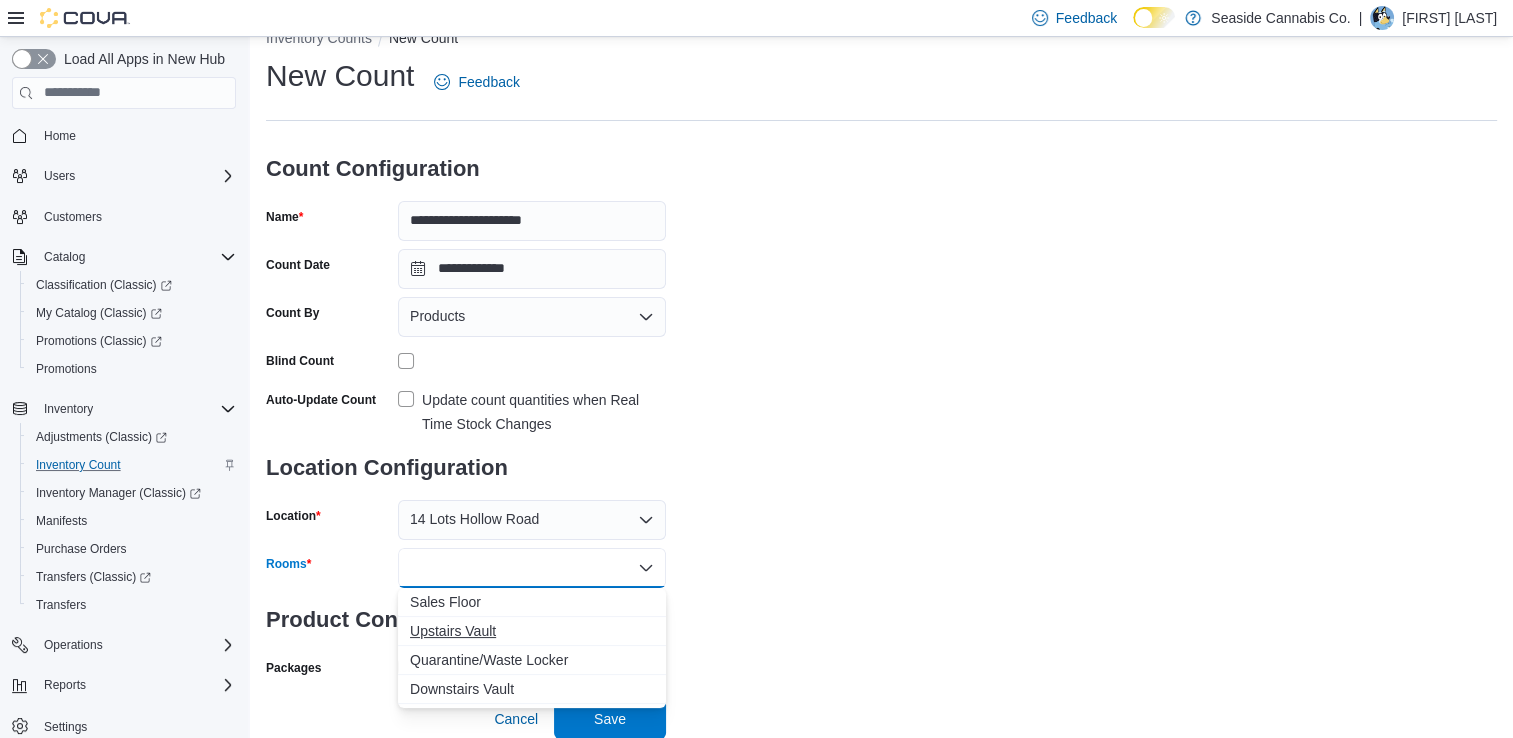 click on "Upstairs Vault" at bounding box center [532, 631] 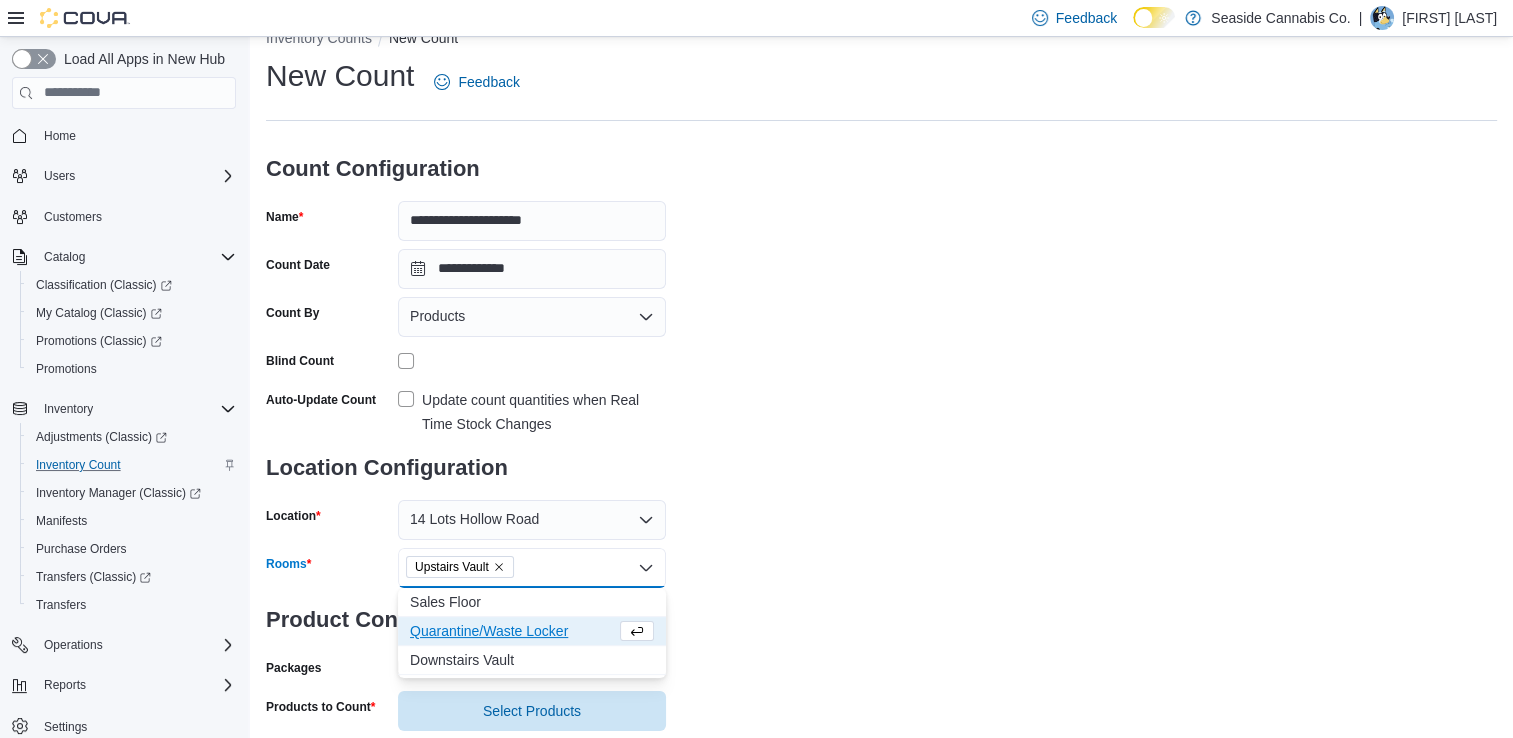 scroll, scrollTop: 81, scrollLeft: 0, axis: vertical 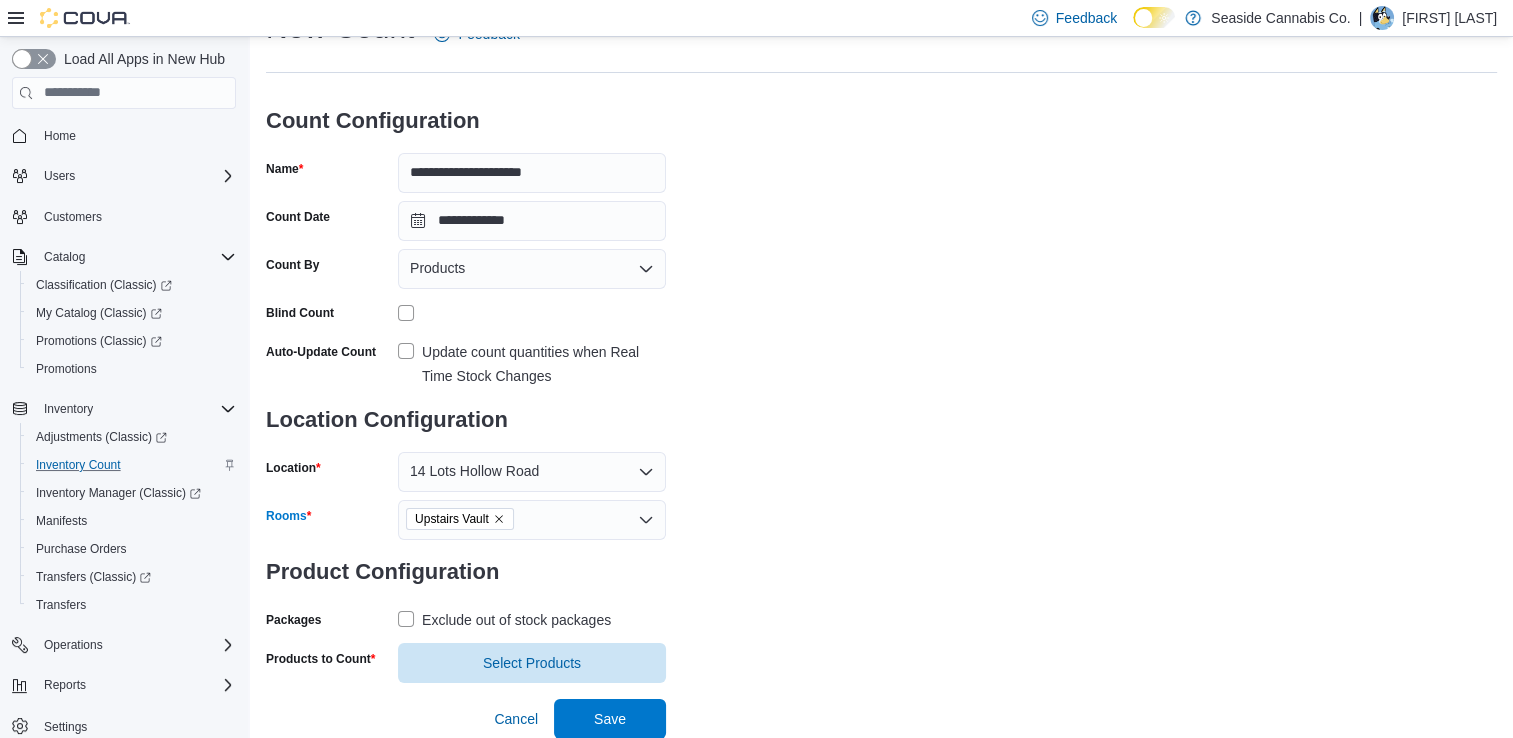 click on "Exclude out of stock packages" at bounding box center [516, 620] 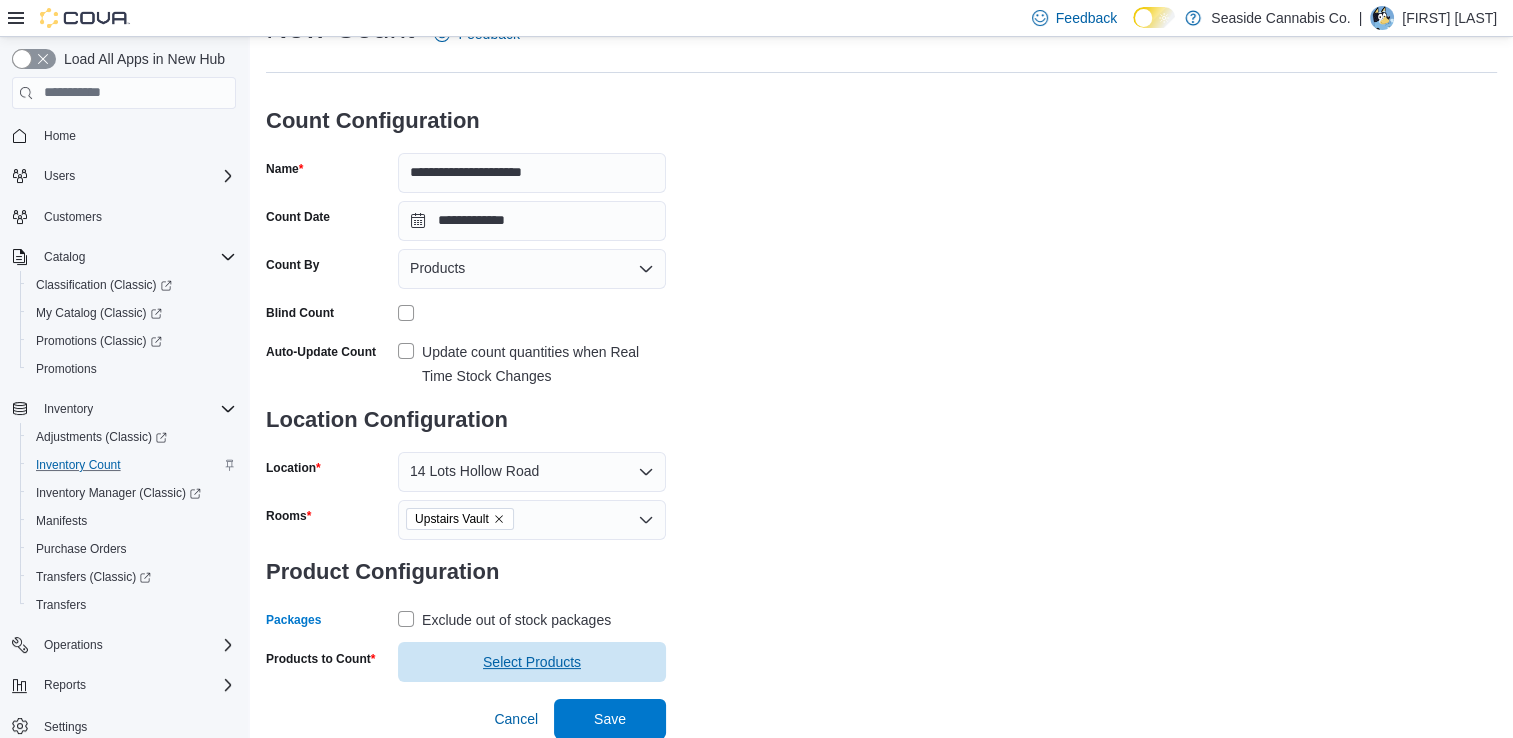 click on "Select Products" at bounding box center (532, 662) 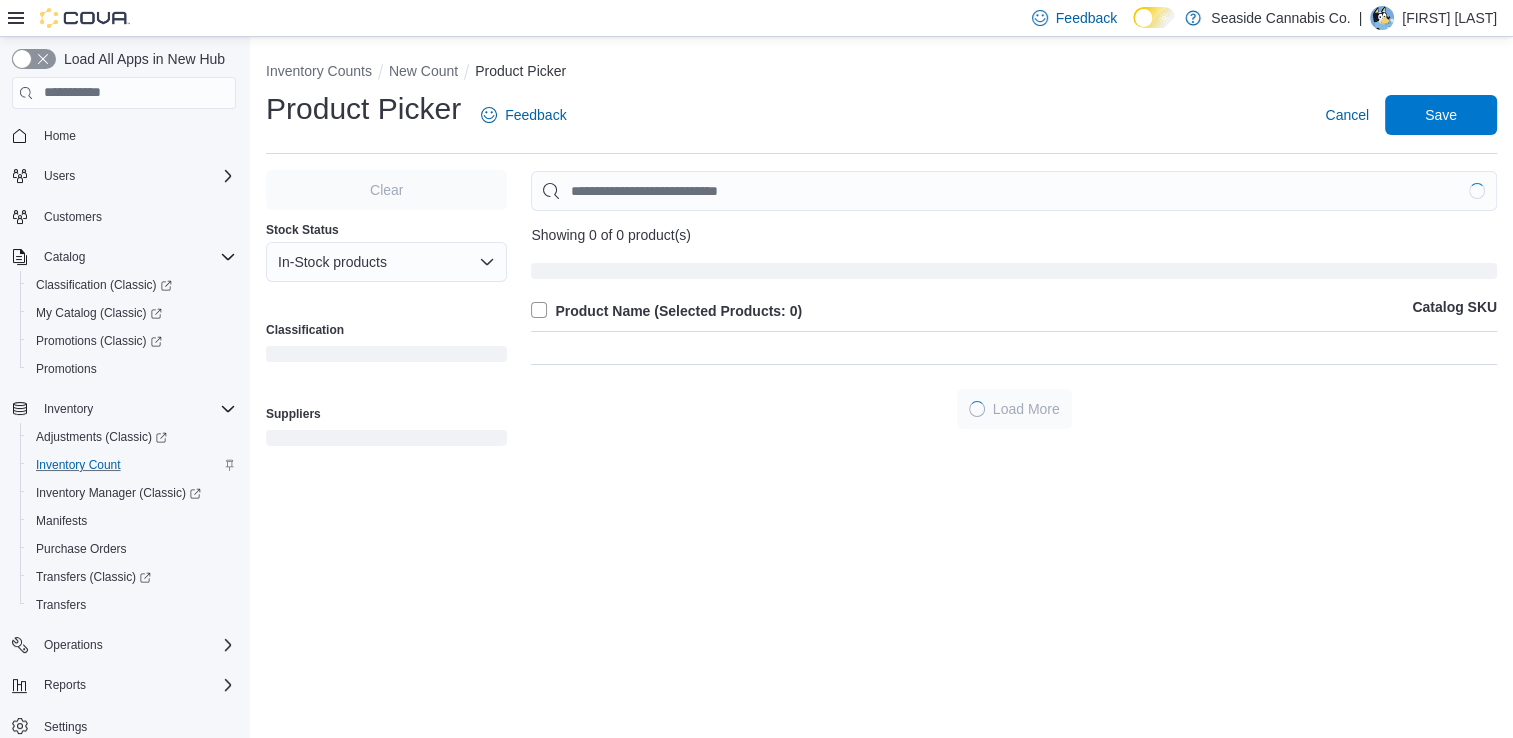 scroll, scrollTop: 0, scrollLeft: 0, axis: both 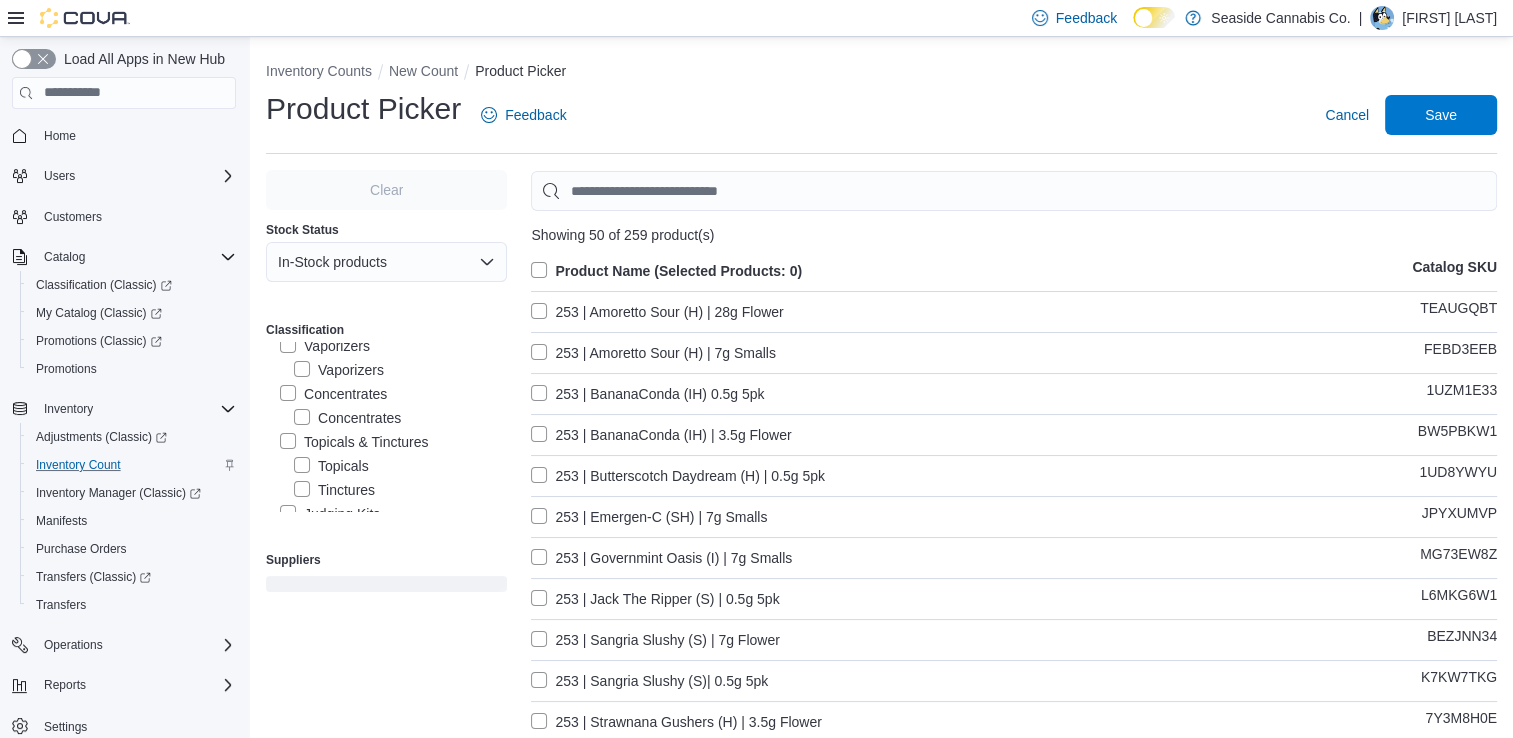 click on "Vaporizers" at bounding box center [325, 346] 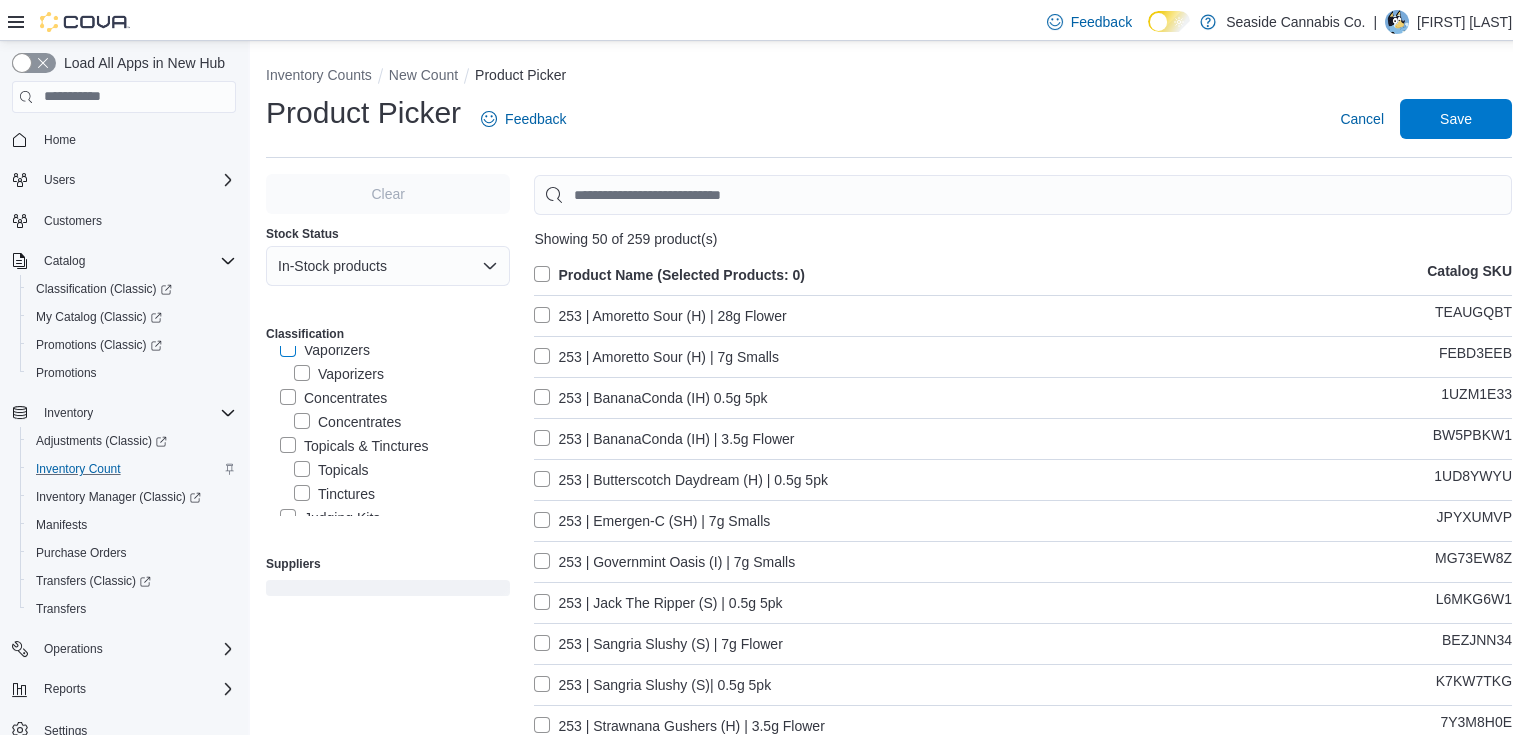 scroll, scrollTop: 267, scrollLeft: 0, axis: vertical 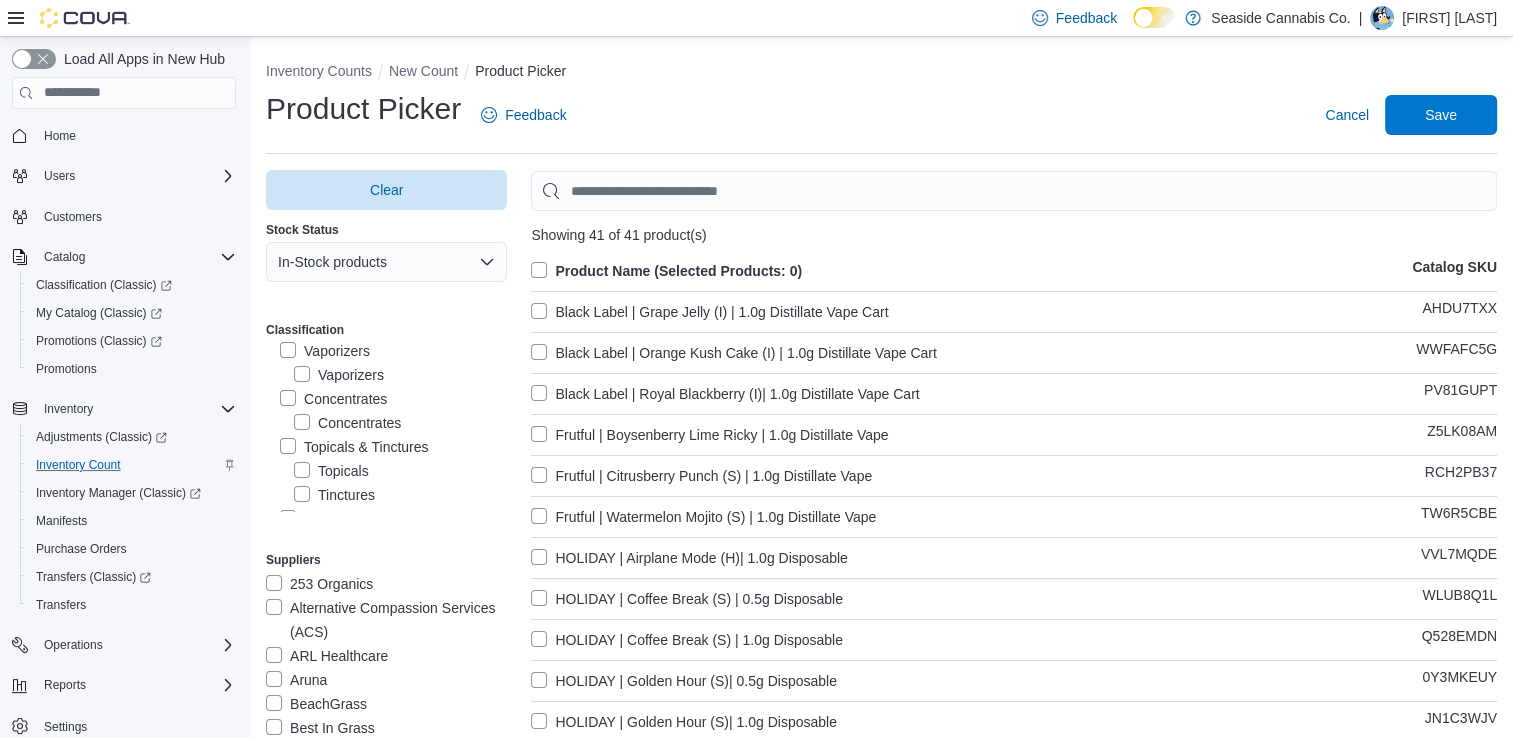 click on "Product Name (Selected Products: 0)" at bounding box center [666, 271] 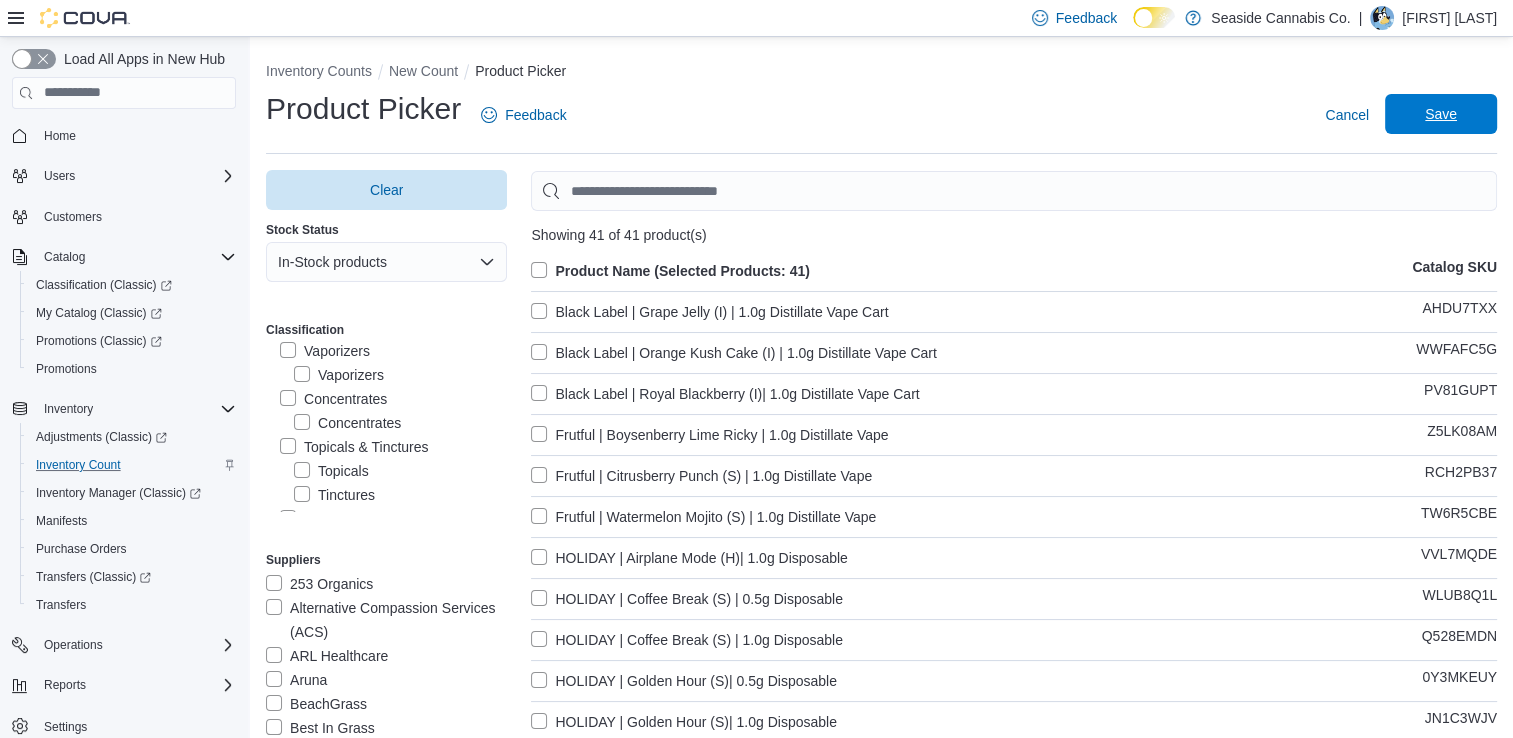 click on "Save" at bounding box center (1441, 114) 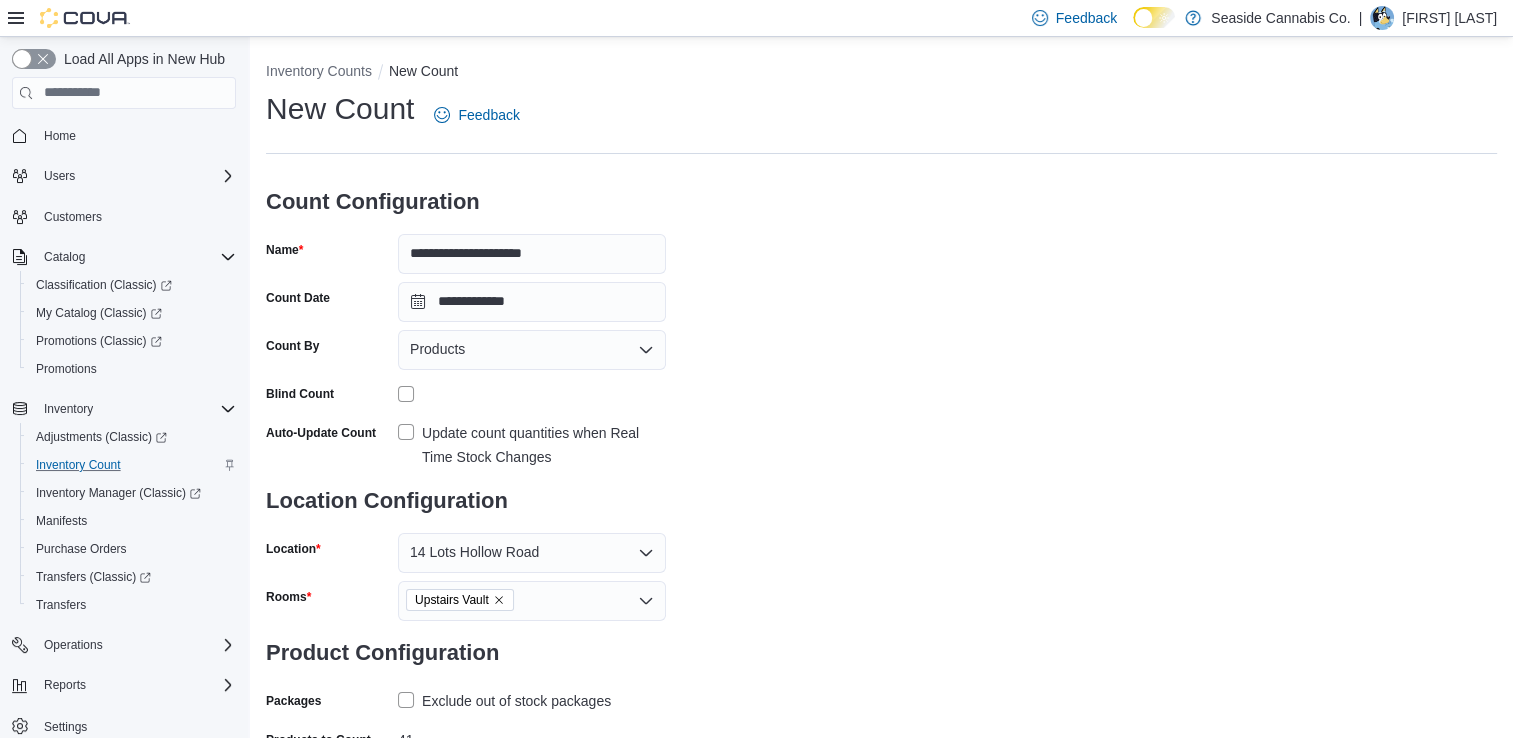 scroll, scrollTop: 120, scrollLeft: 0, axis: vertical 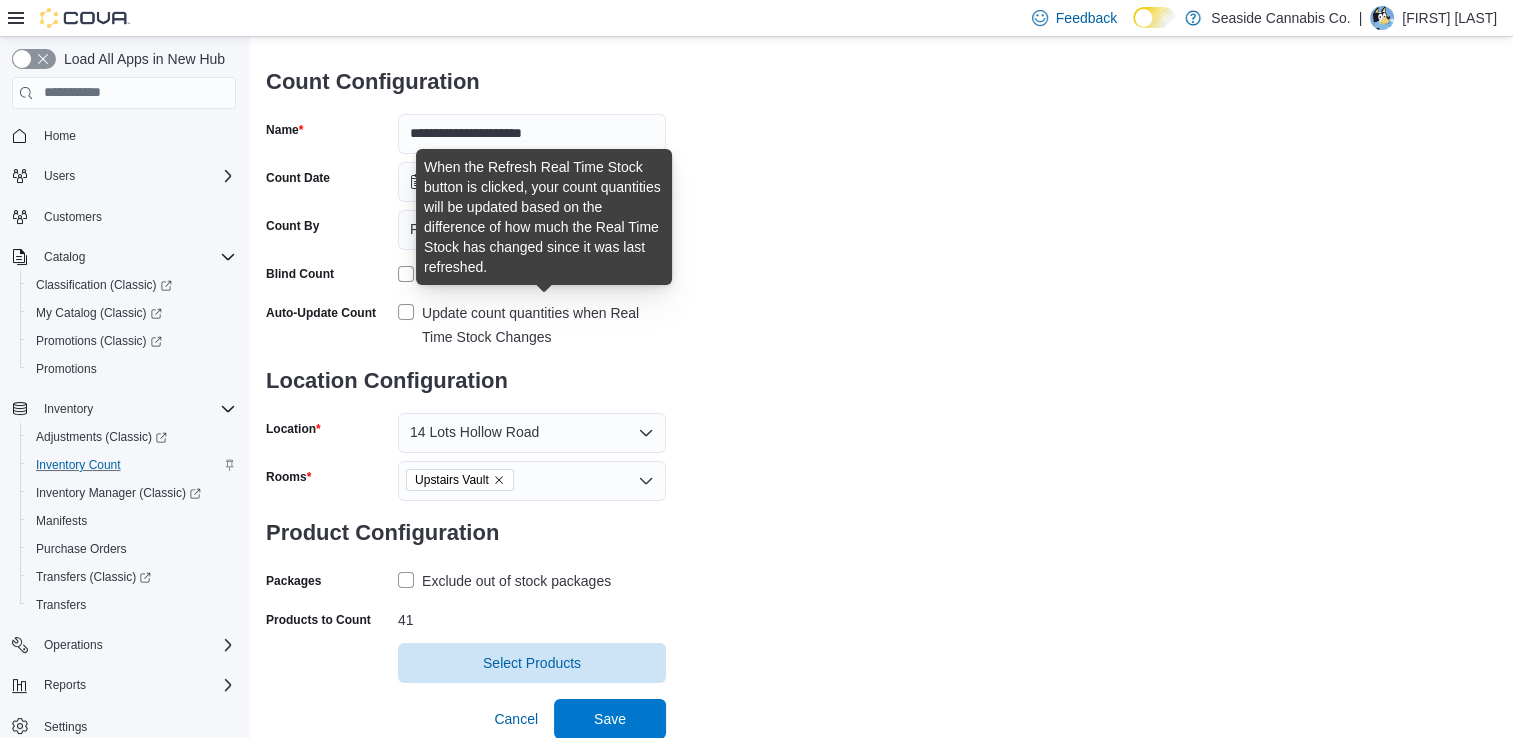 click on "Update count quantities when Real Time Stock Changes" at bounding box center [544, 325] 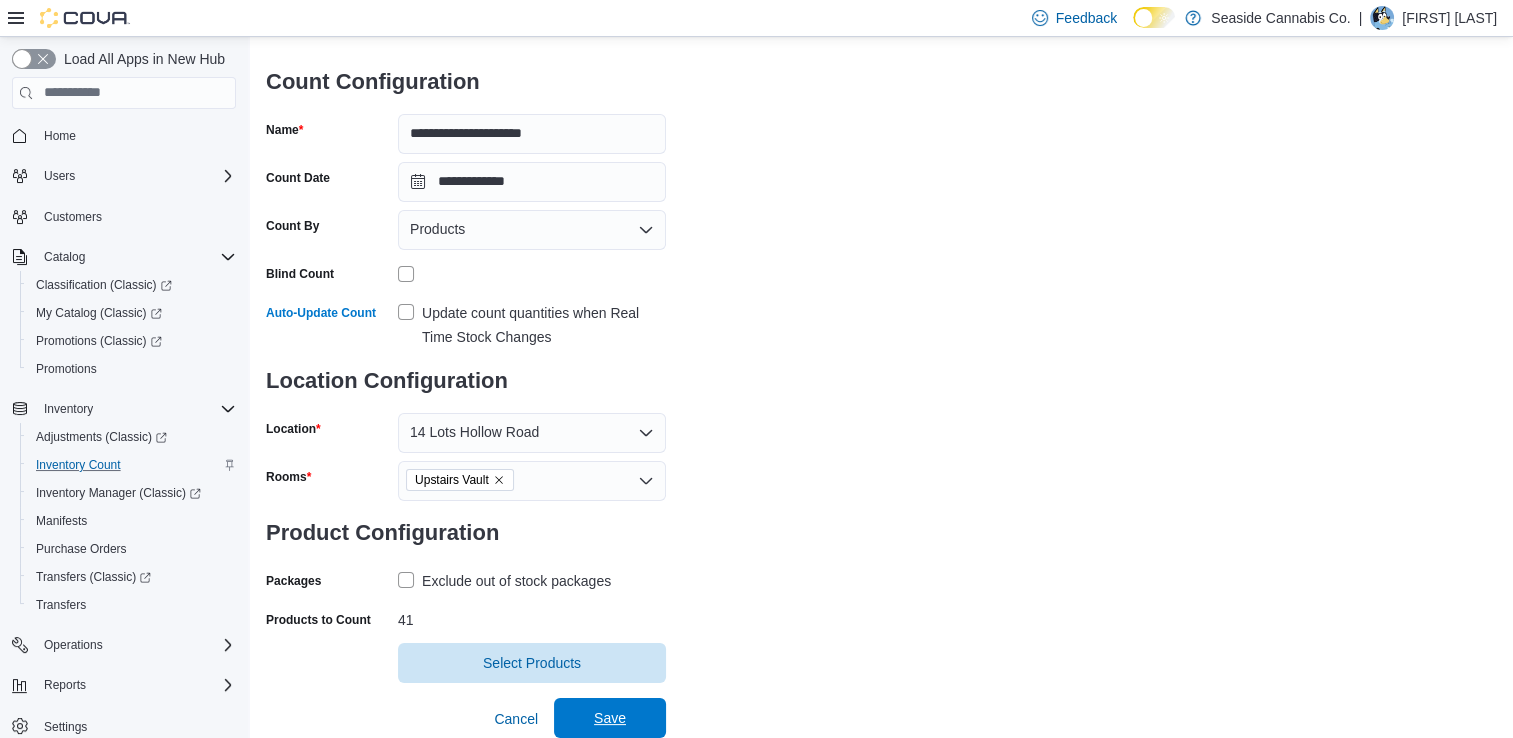 click on "Save" at bounding box center (610, 718) 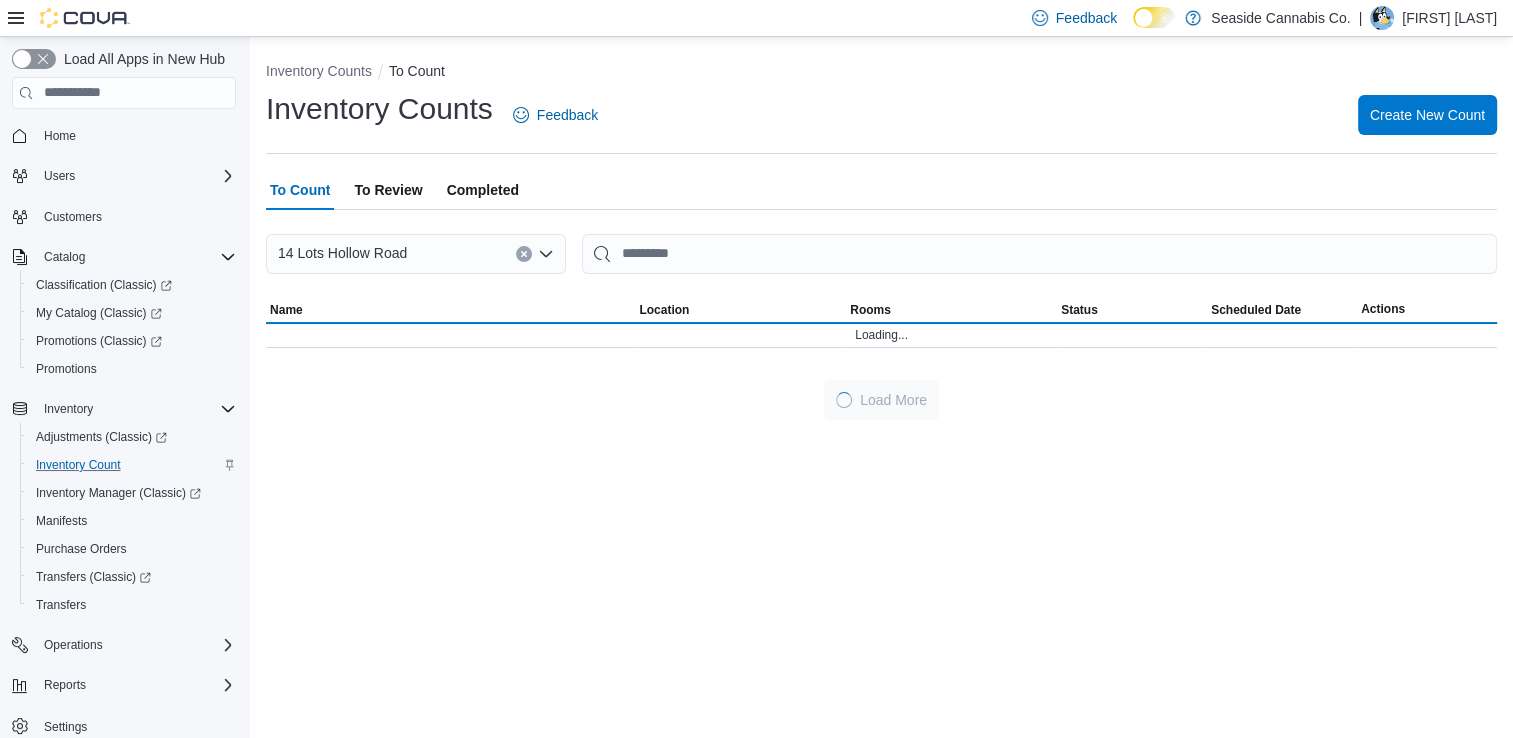 scroll, scrollTop: 0, scrollLeft: 0, axis: both 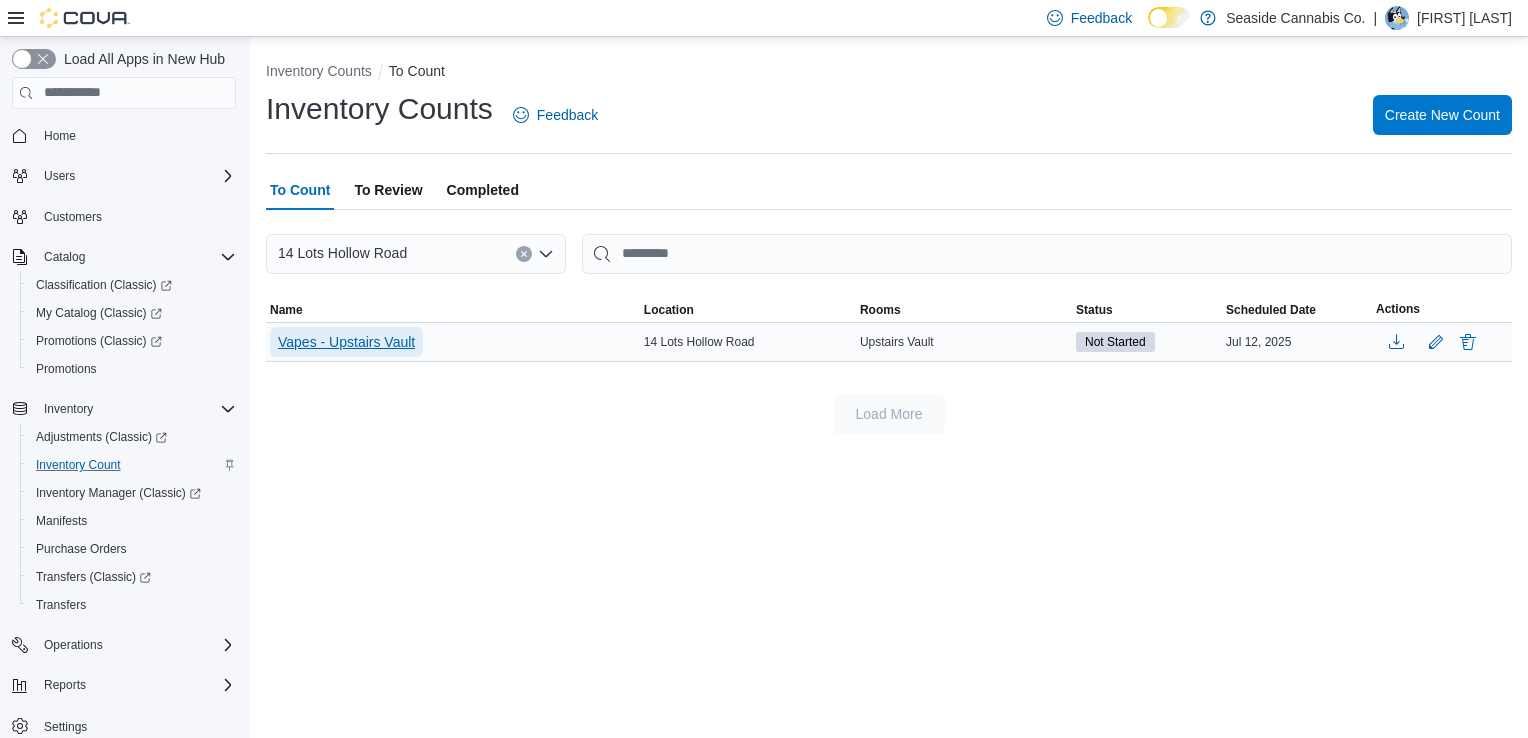 click on "Vapes - Upstairs Vault" at bounding box center [346, 342] 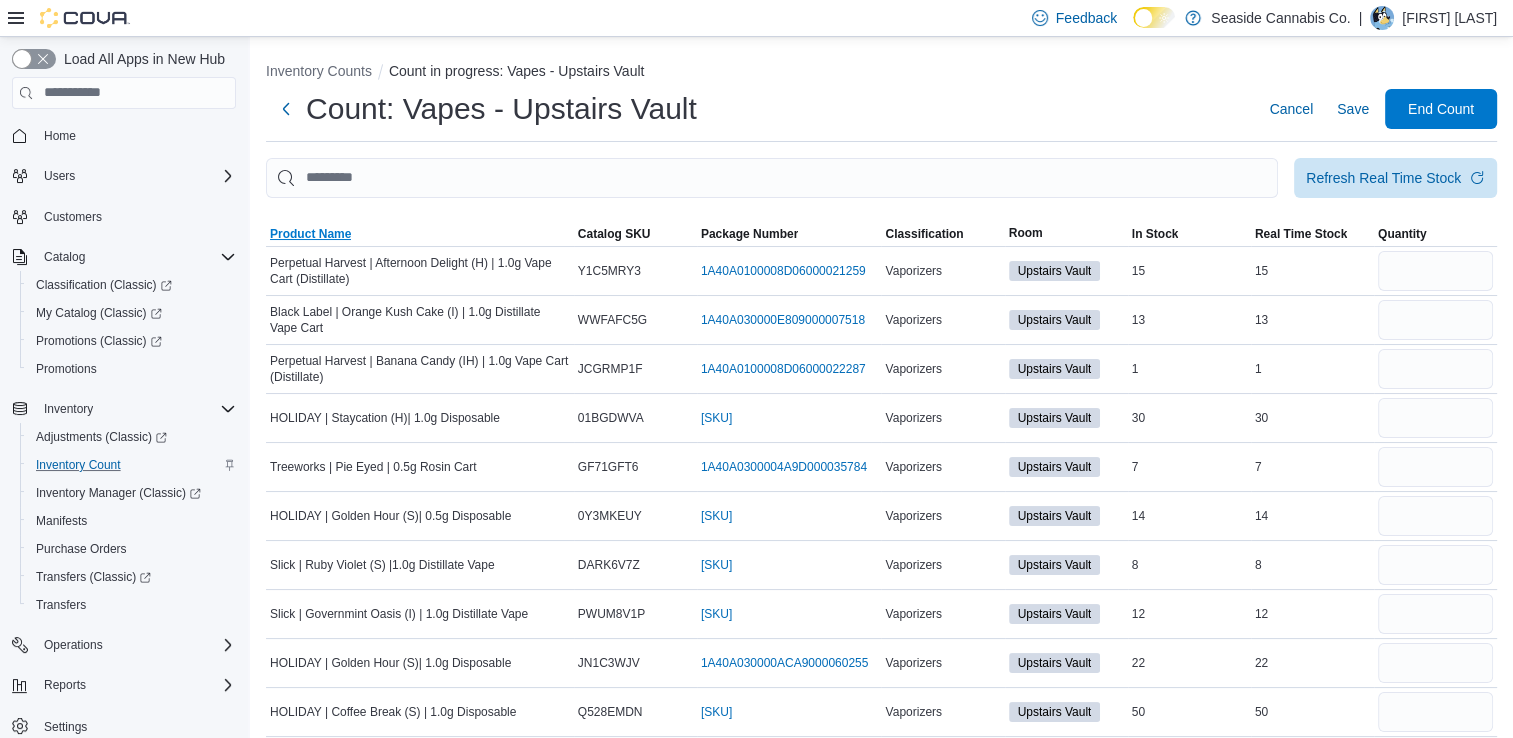 click on "Product Name" at bounding box center [310, 234] 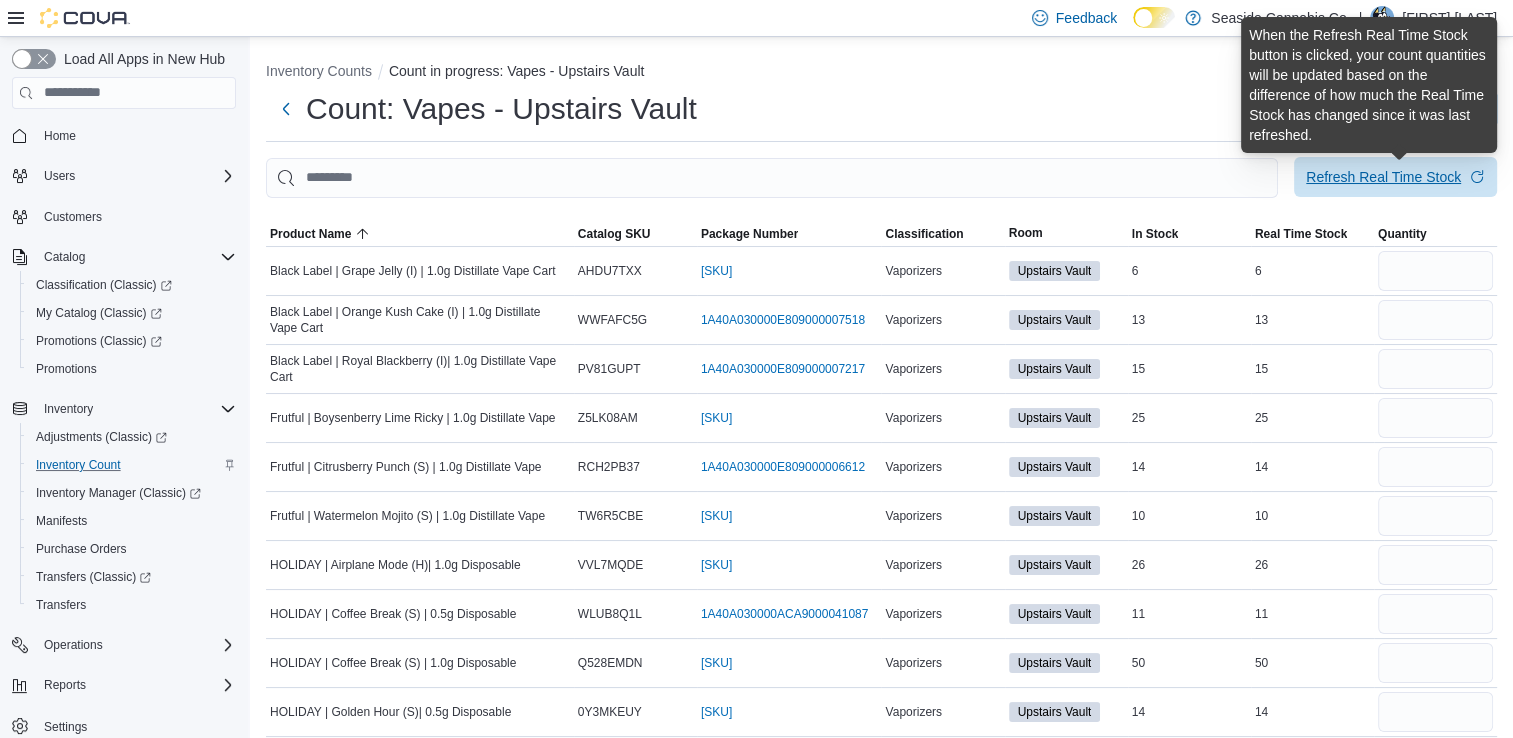 click on "Refresh Real Time Stock" at bounding box center [1383, 177] 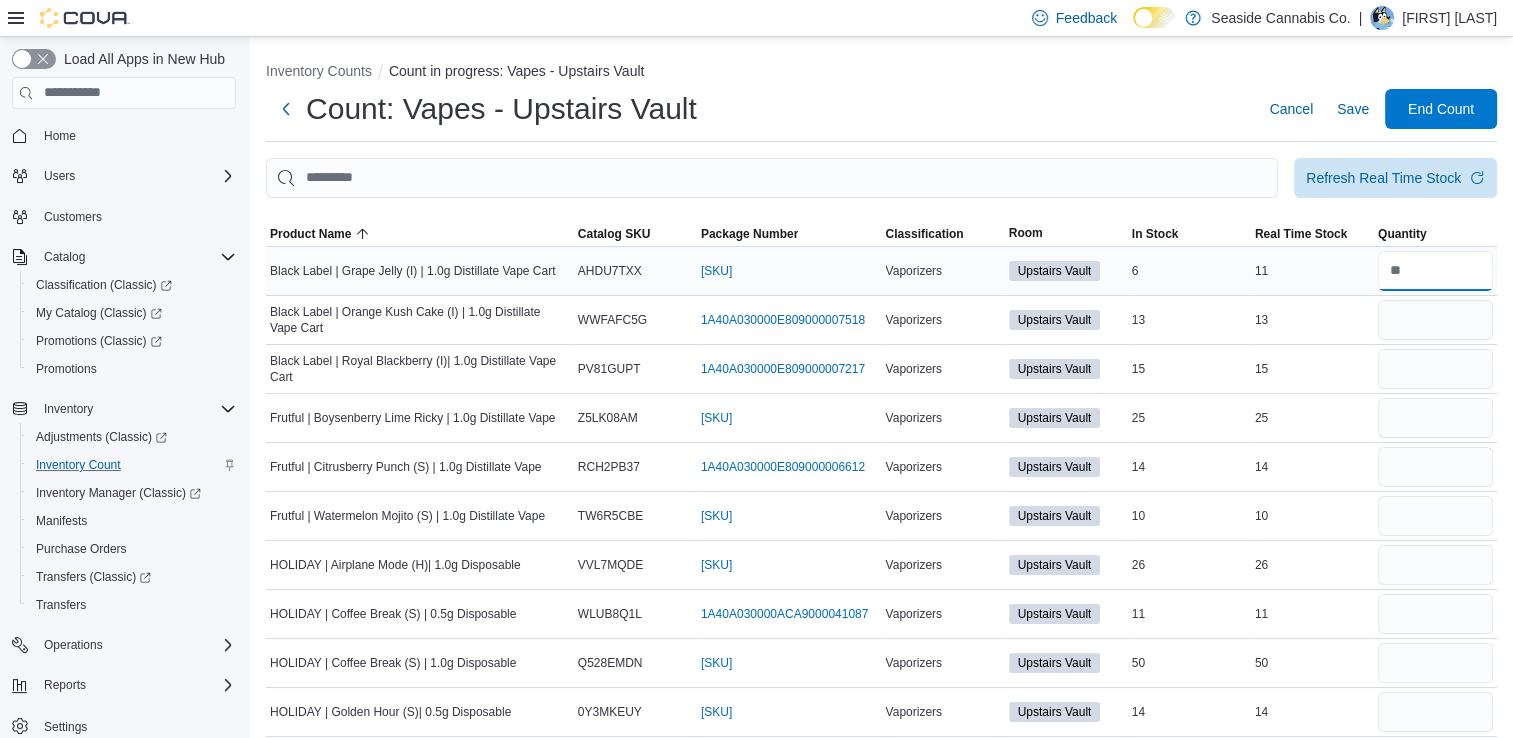 click at bounding box center (1435, 271) 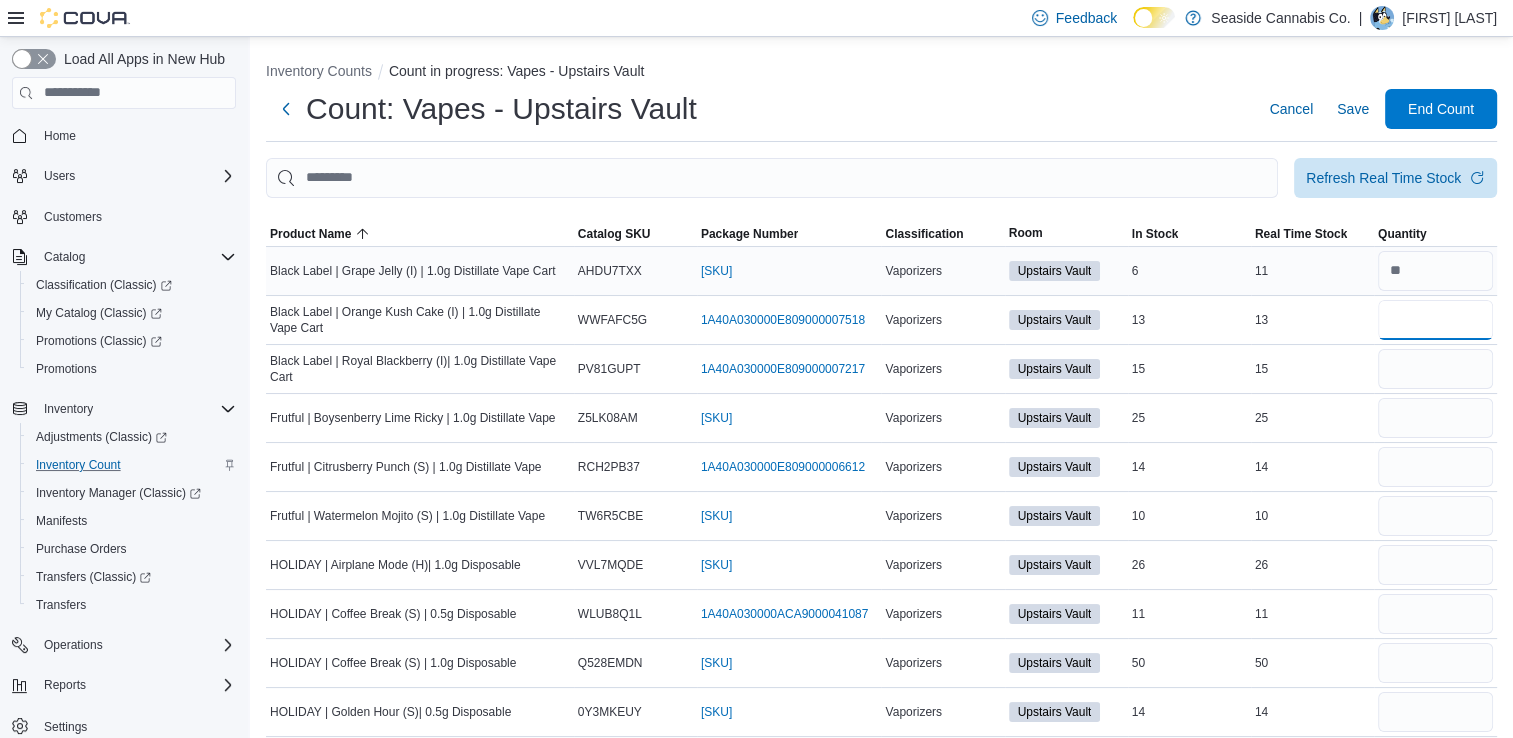 type 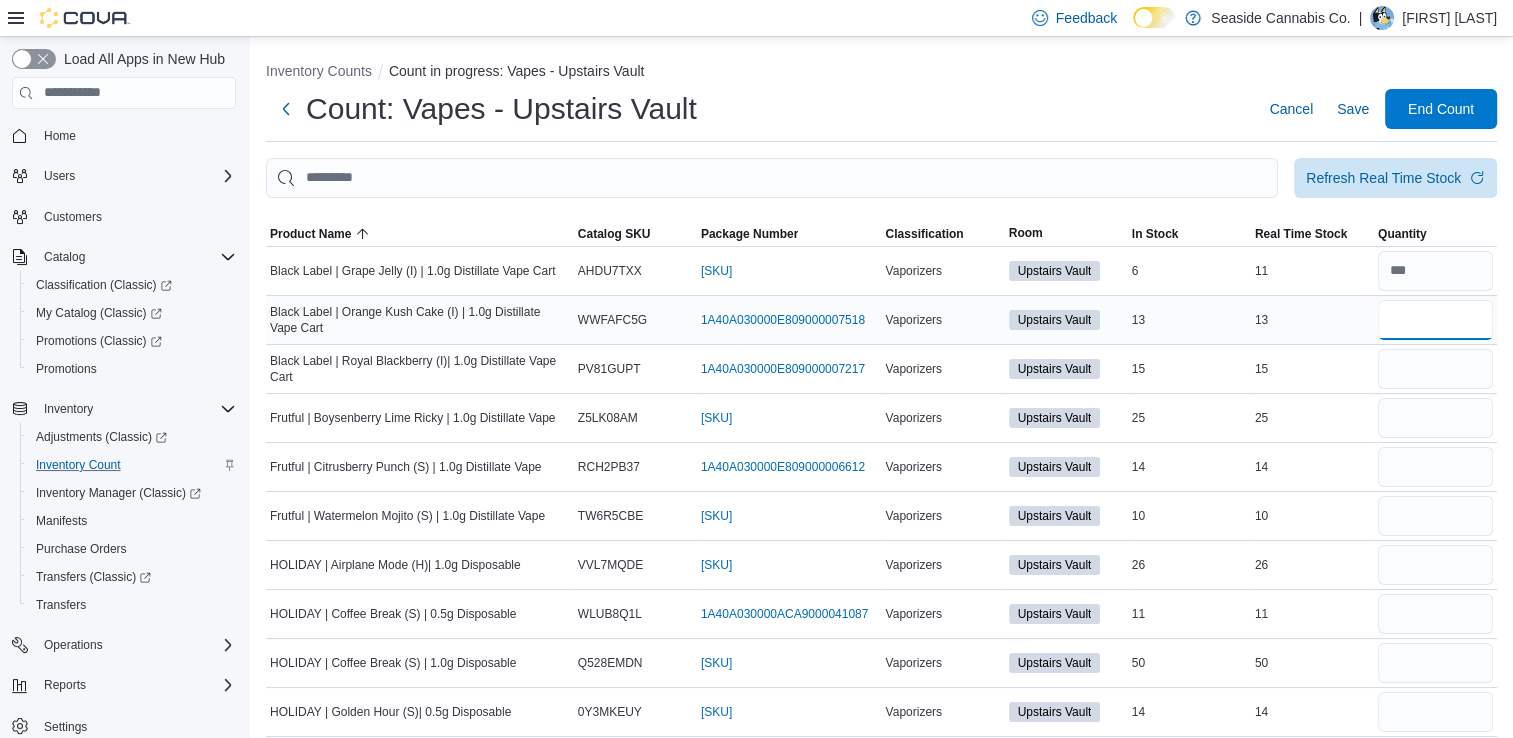click at bounding box center [1435, 320] 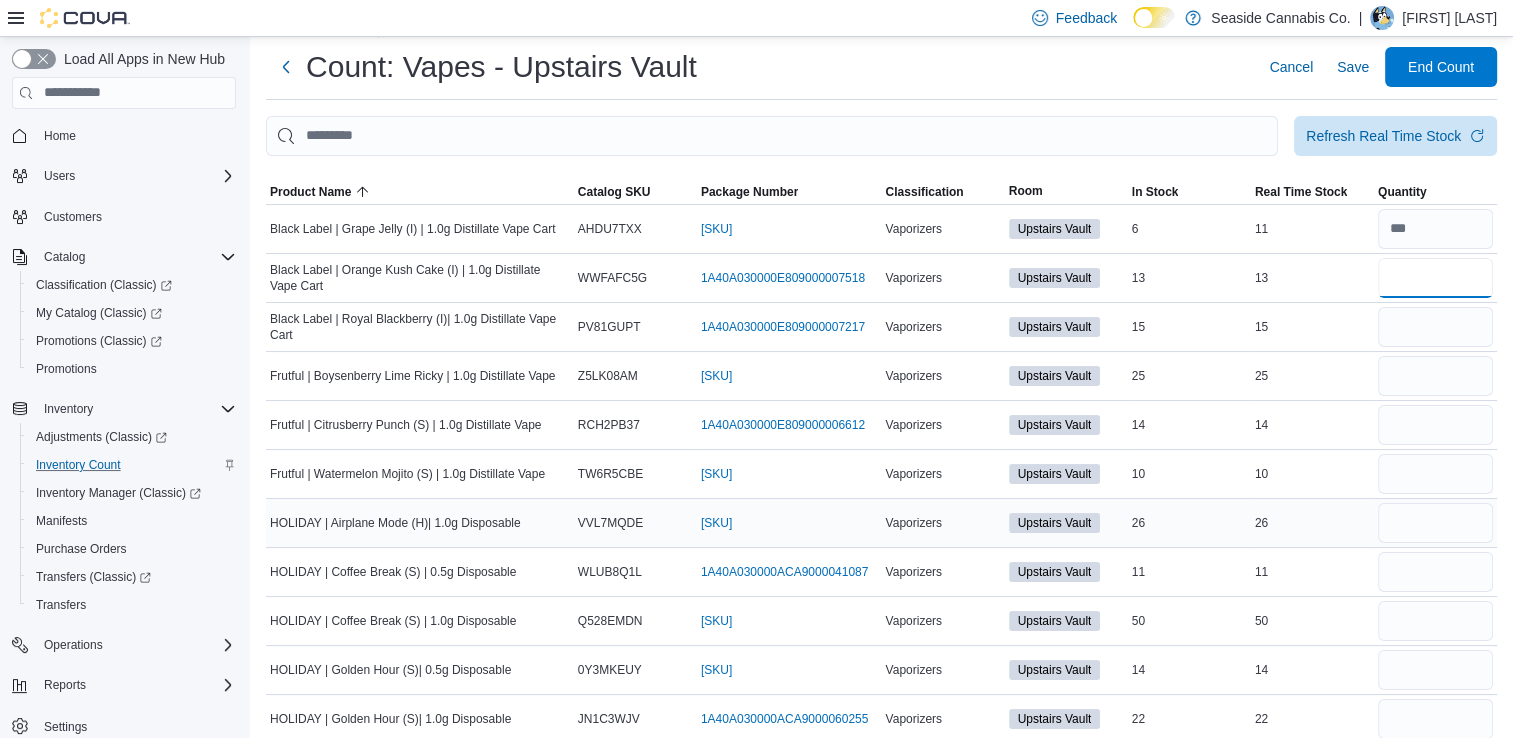scroll, scrollTop: 40, scrollLeft: 0, axis: vertical 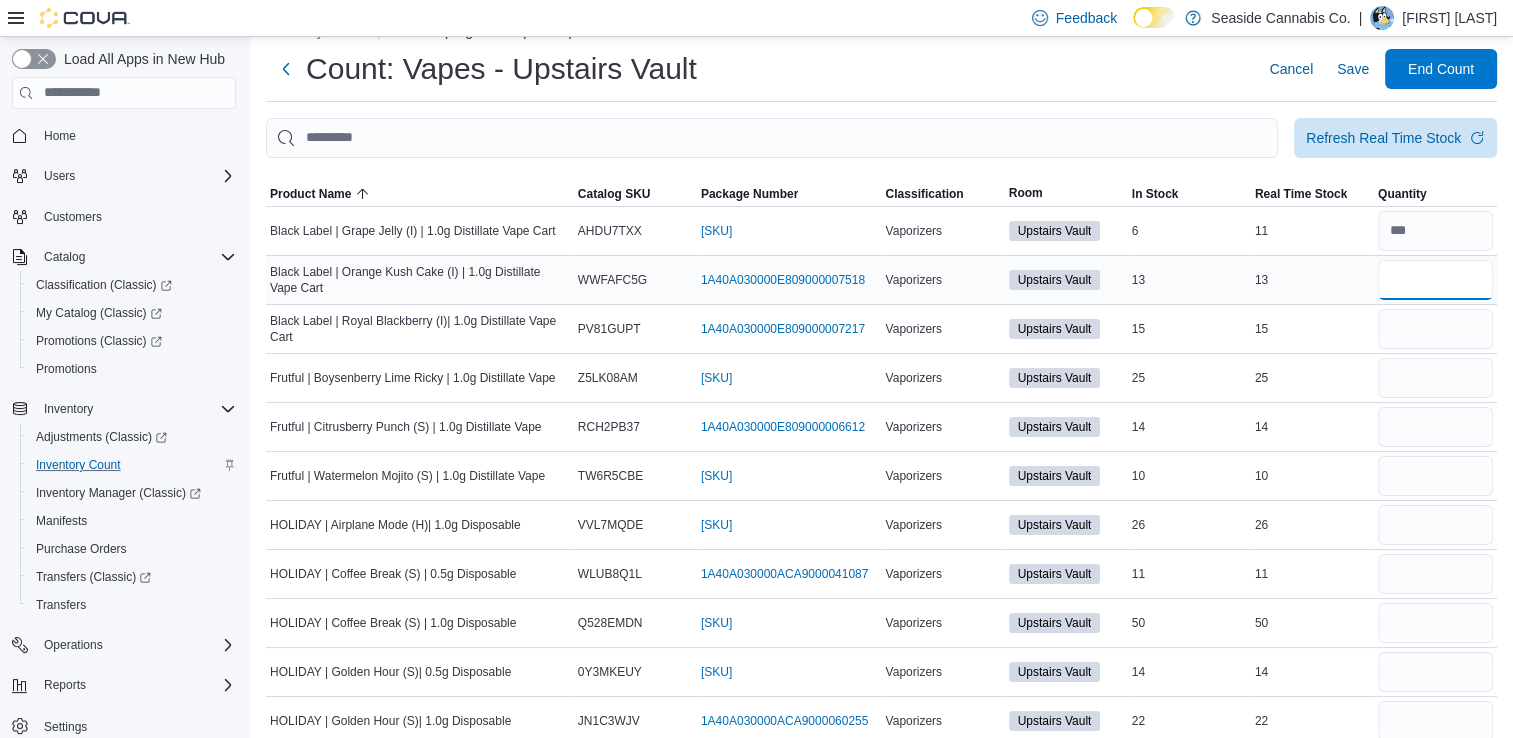 click at bounding box center (1435, 280) 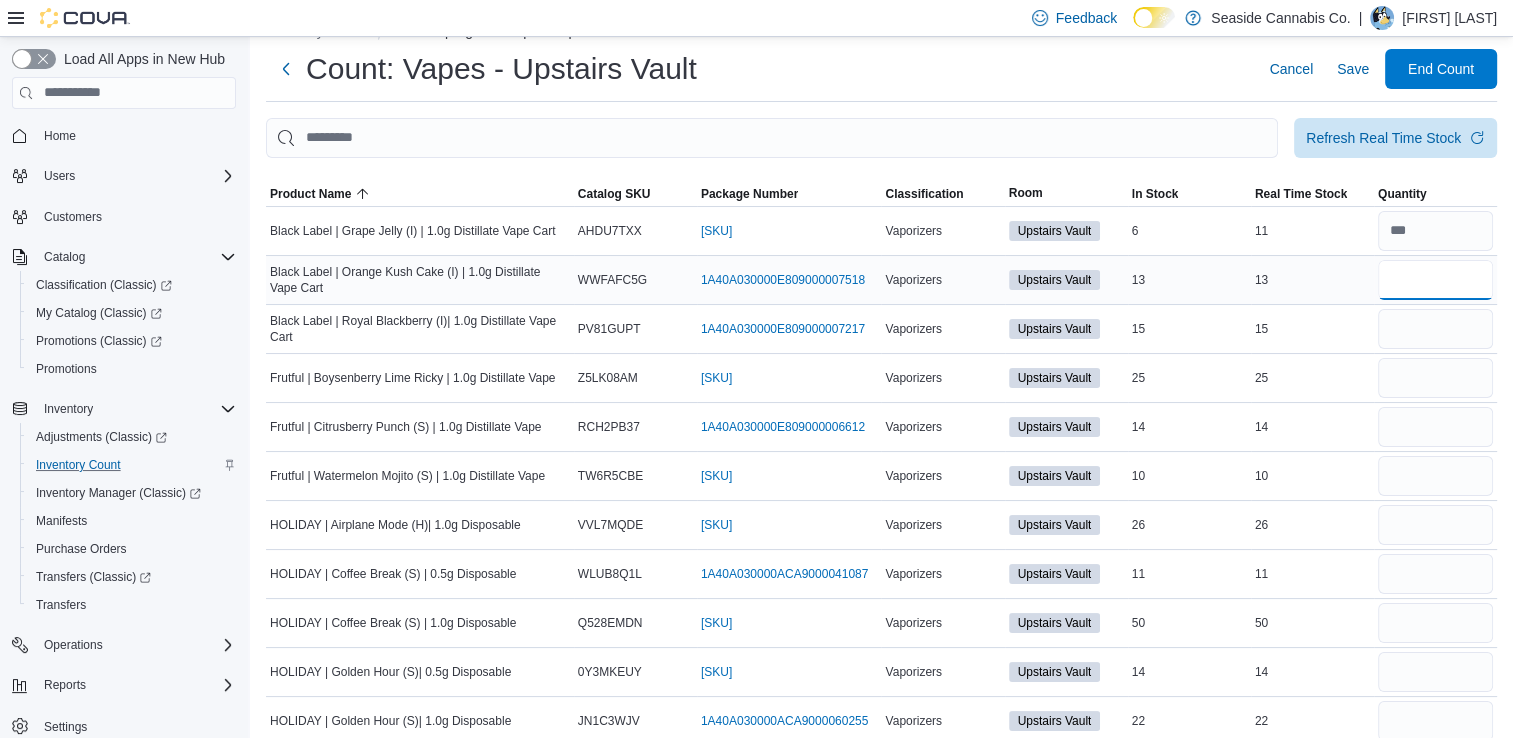 click at bounding box center [1435, 280] 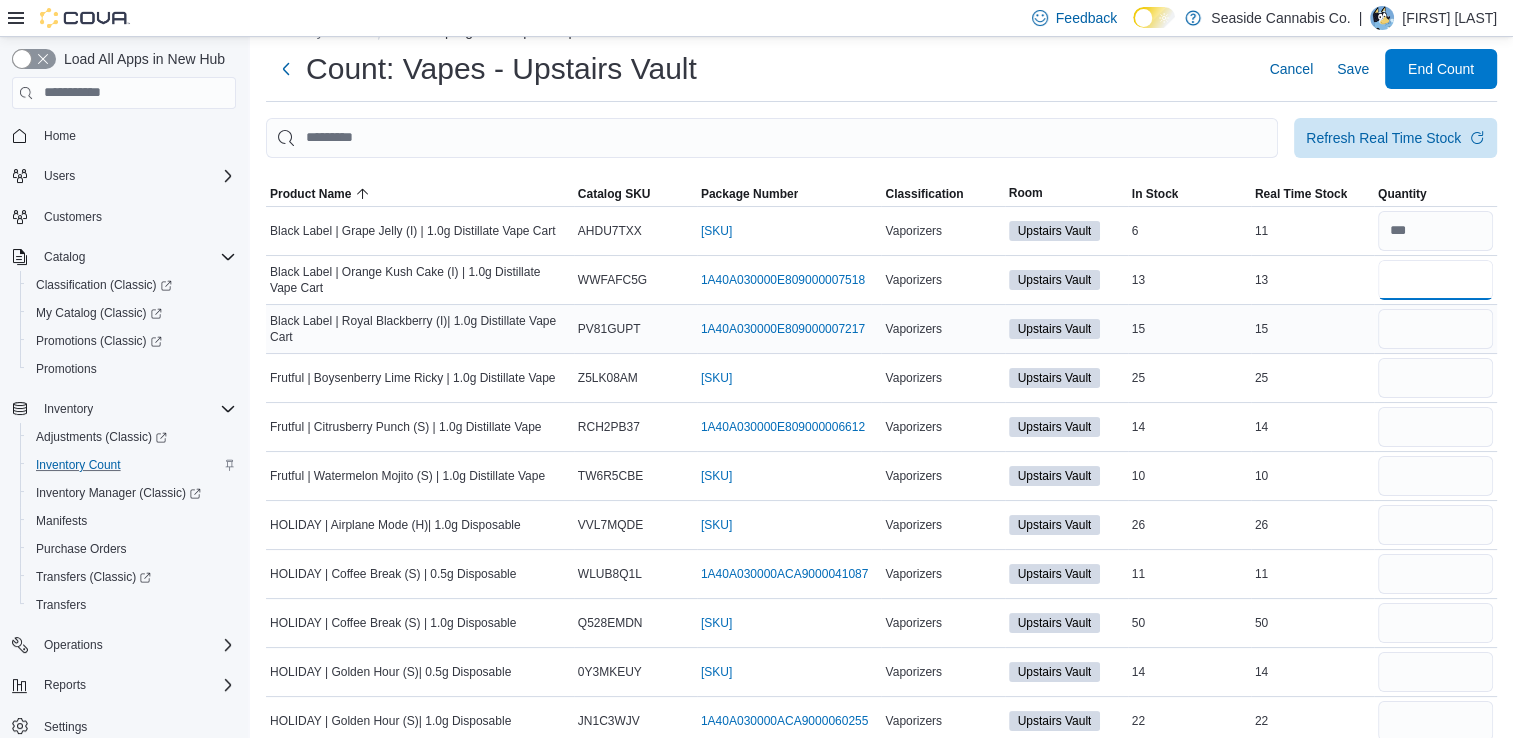 type on "**" 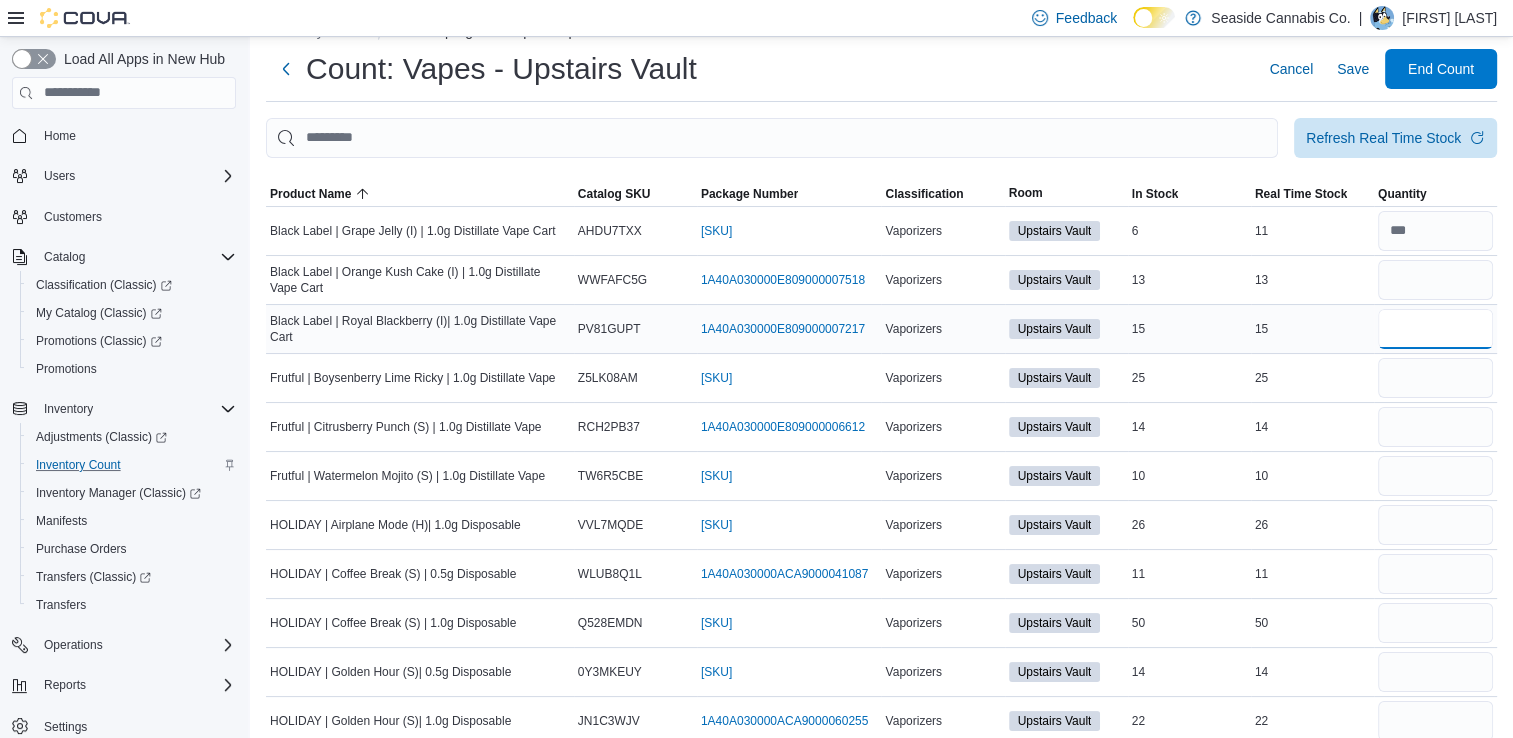 click at bounding box center (1435, 329) 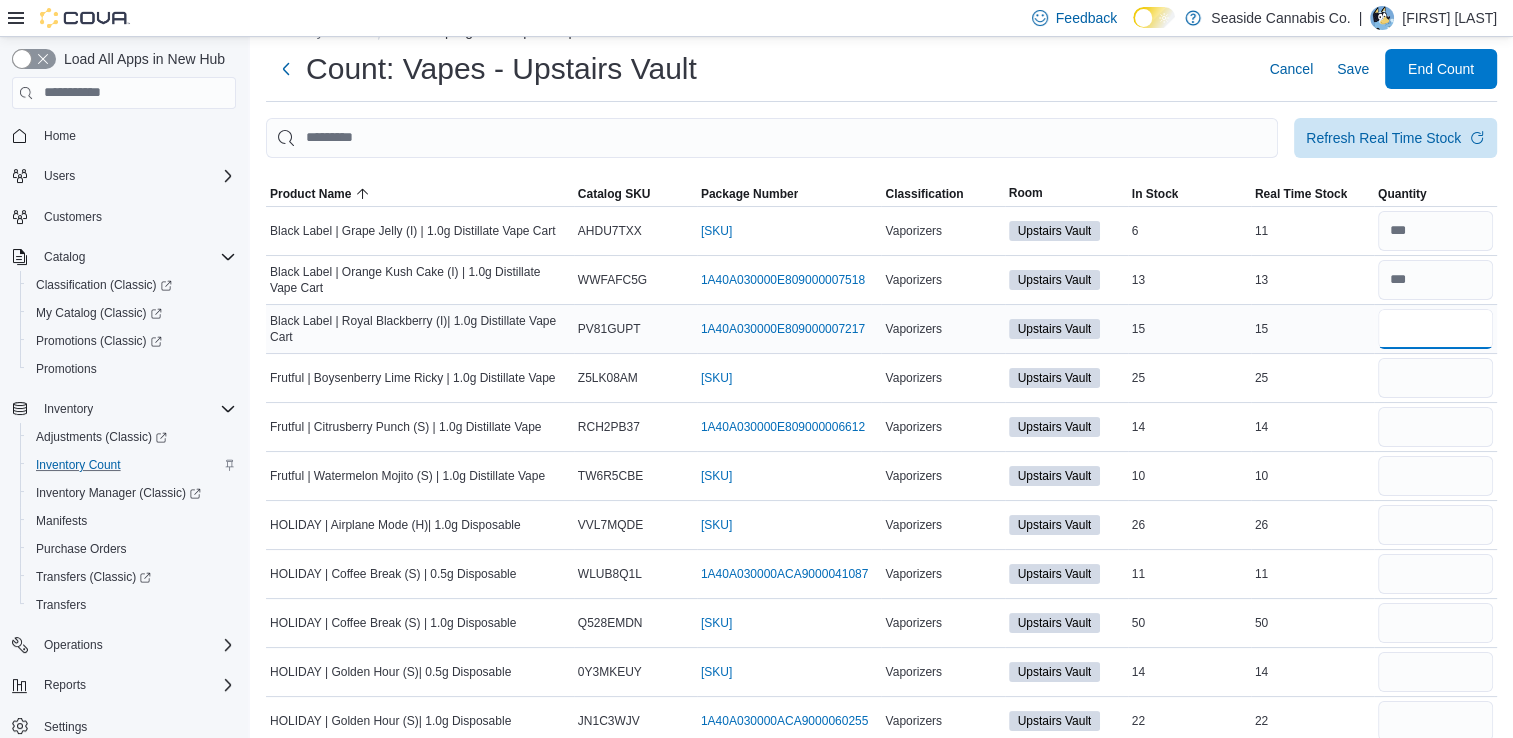 click at bounding box center [1435, 329] 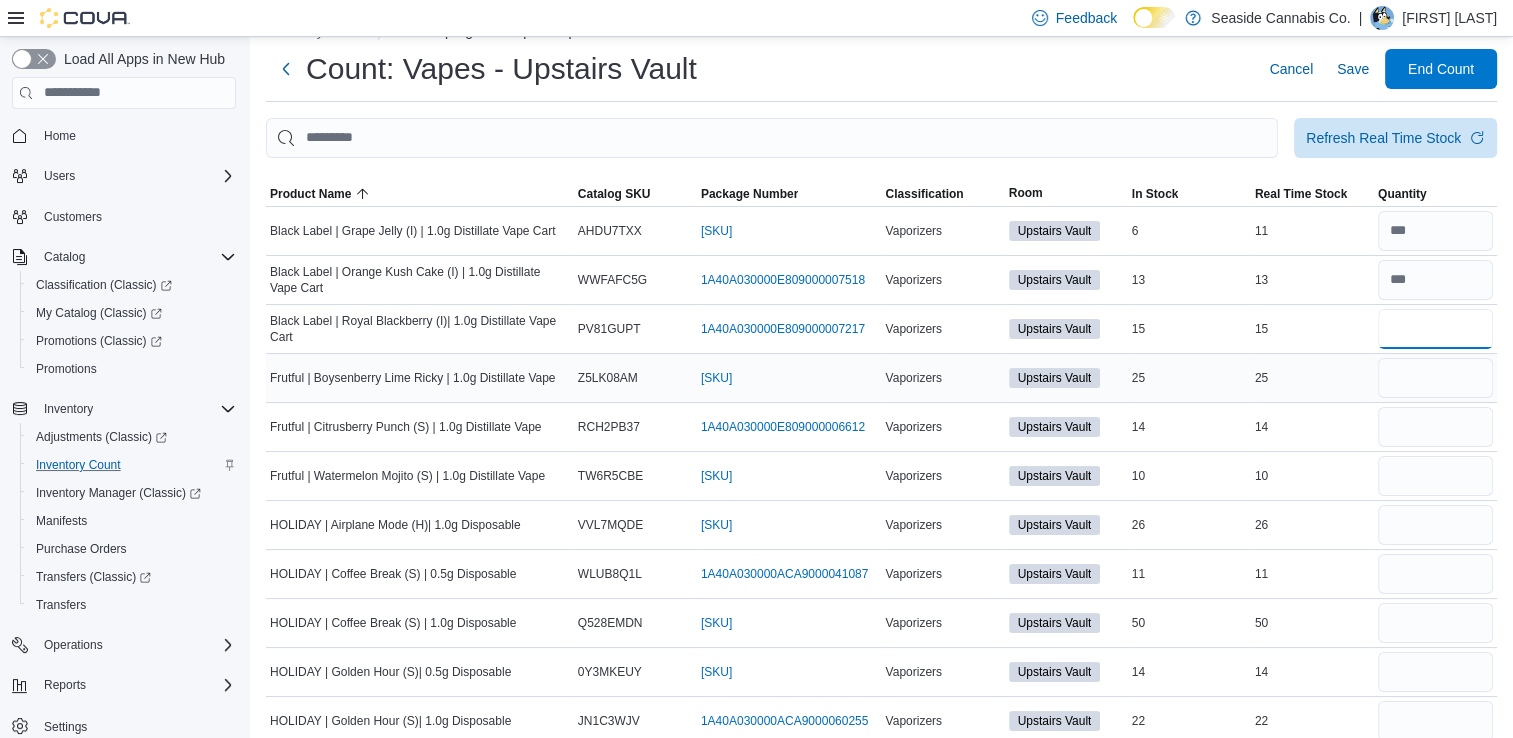 type on "**" 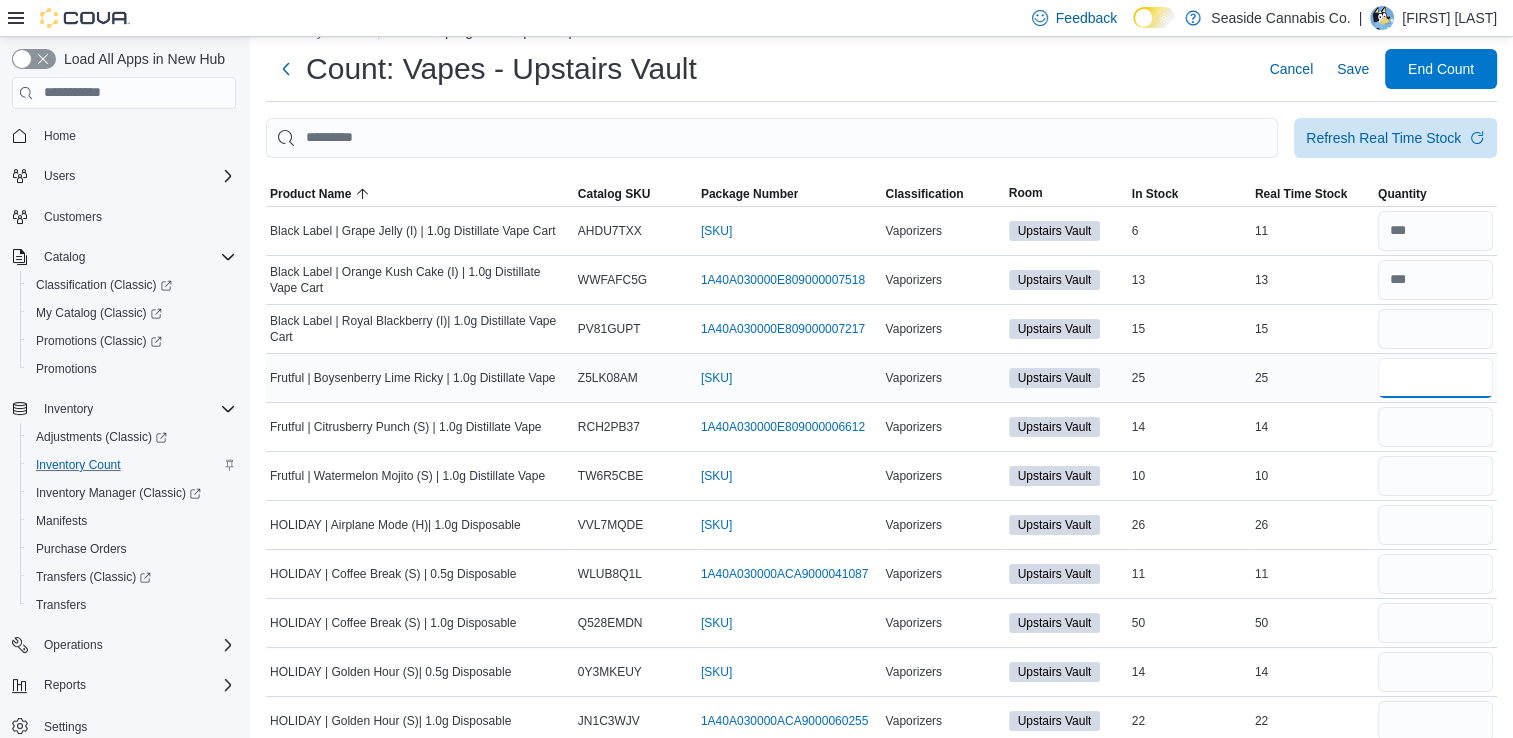type 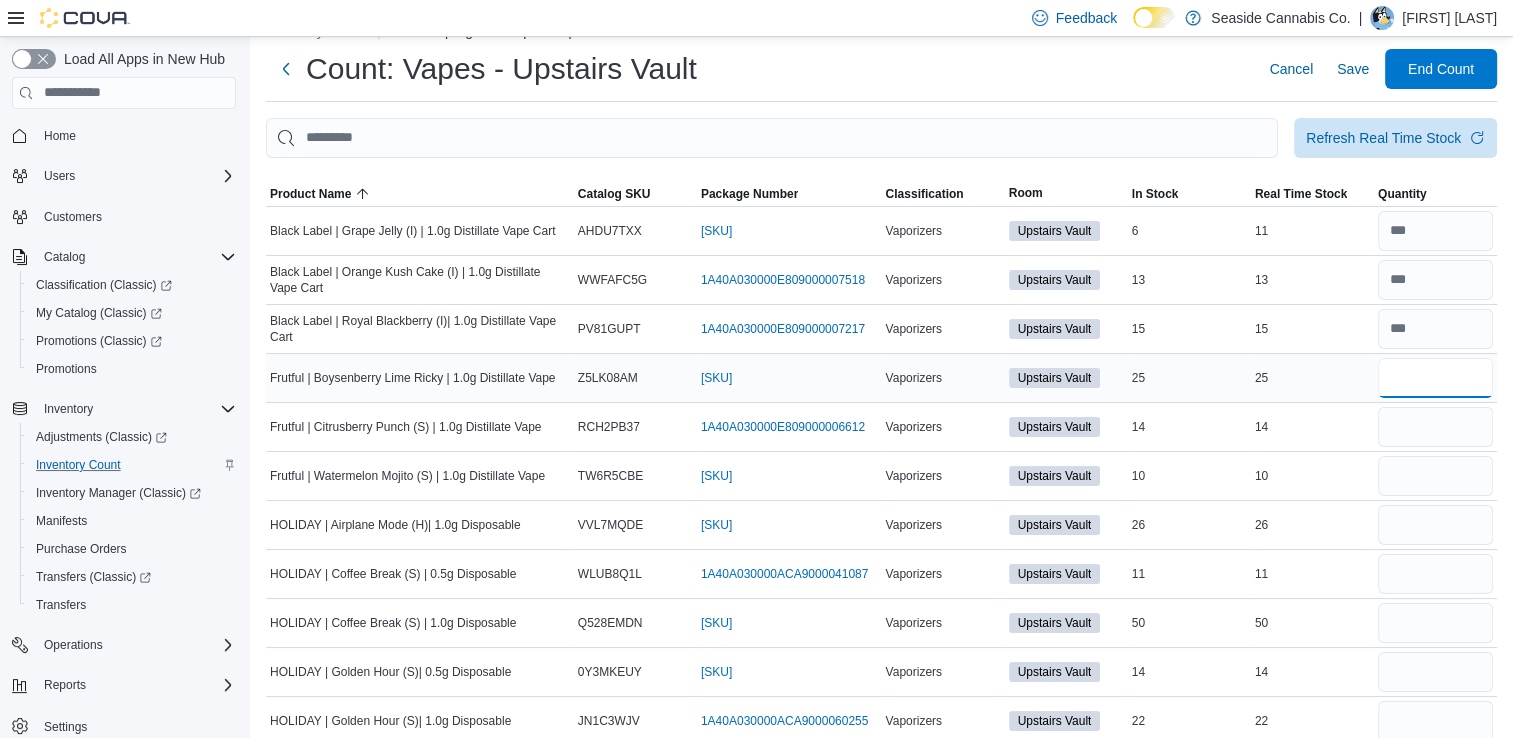 click at bounding box center [1435, 378] 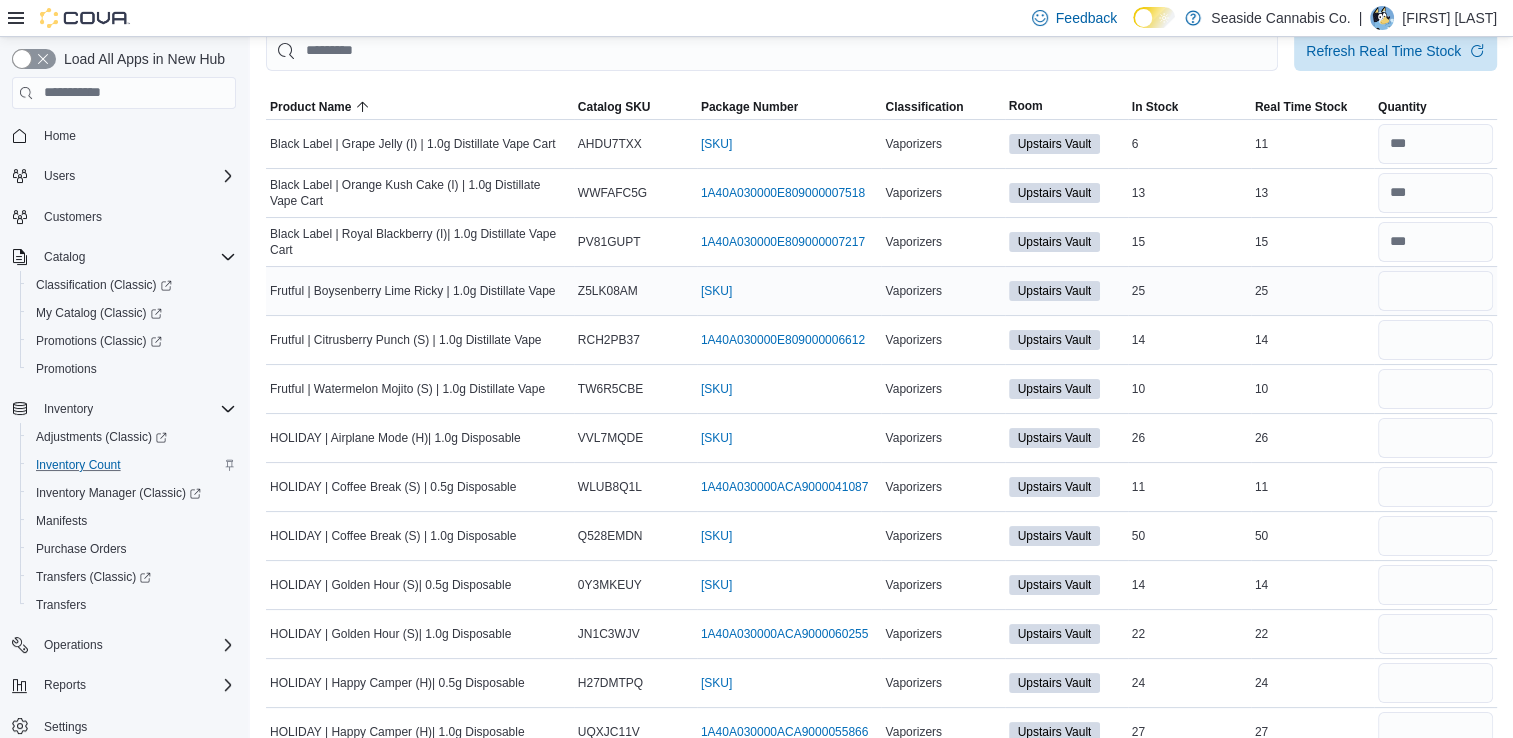 scroll, scrollTop: 156, scrollLeft: 0, axis: vertical 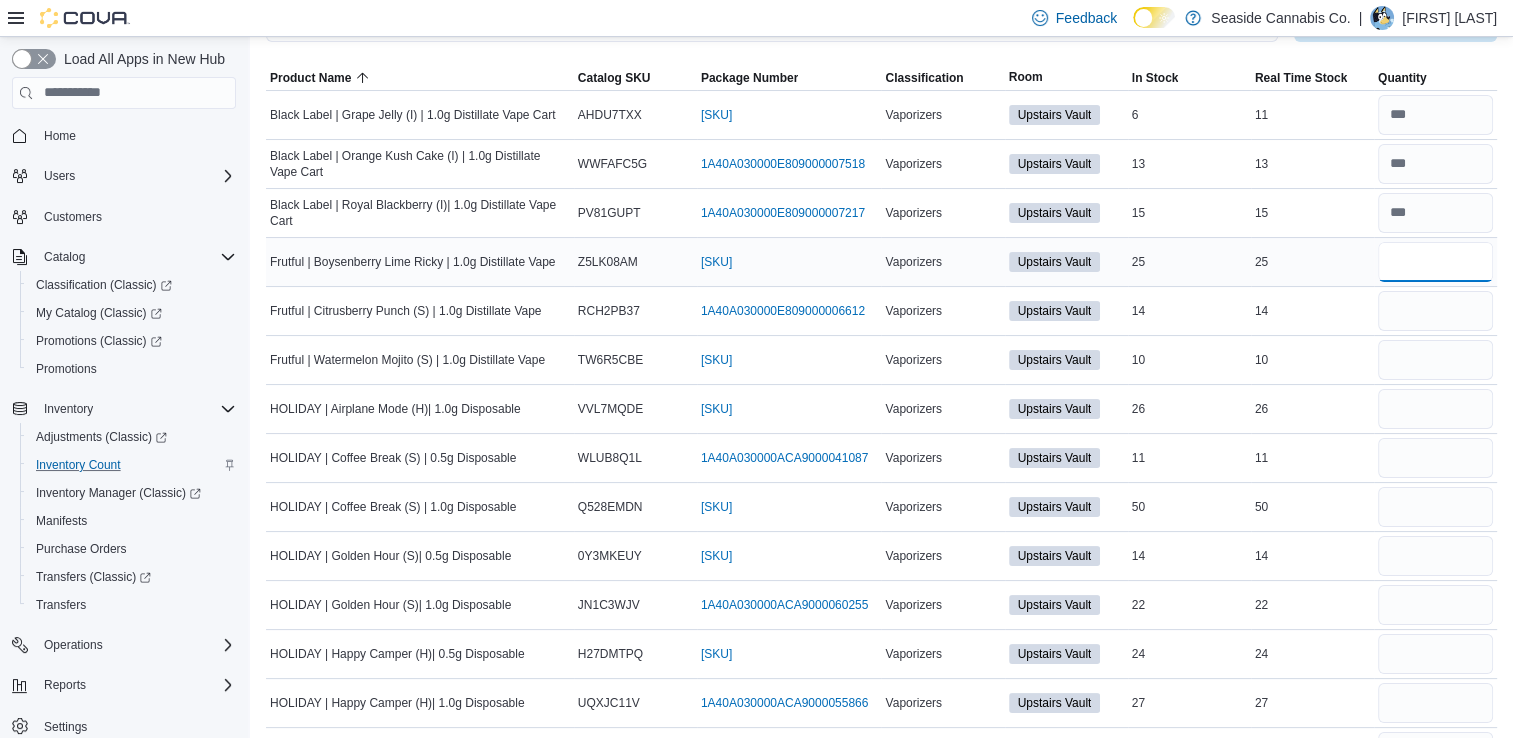 click at bounding box center [1435, 262] 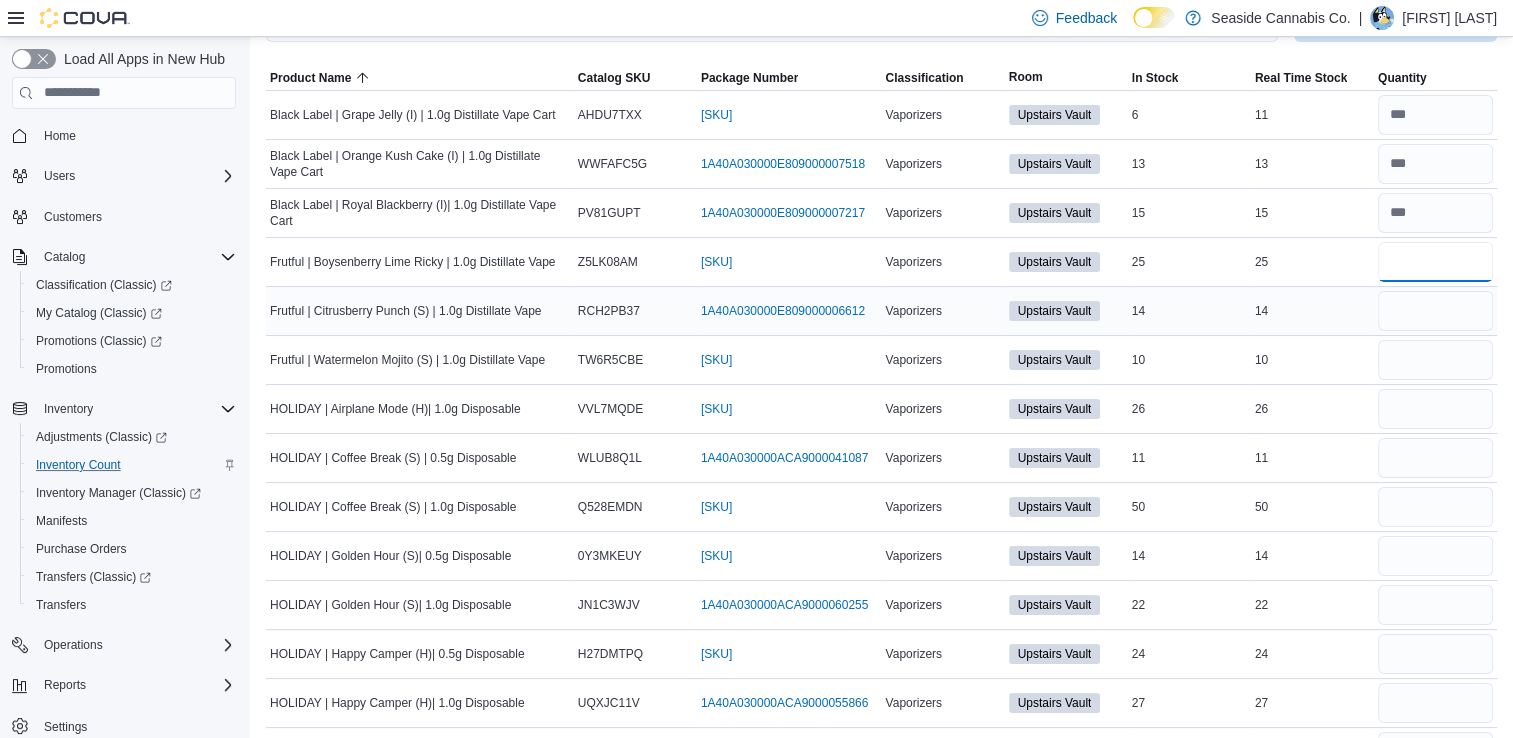 type on "**" 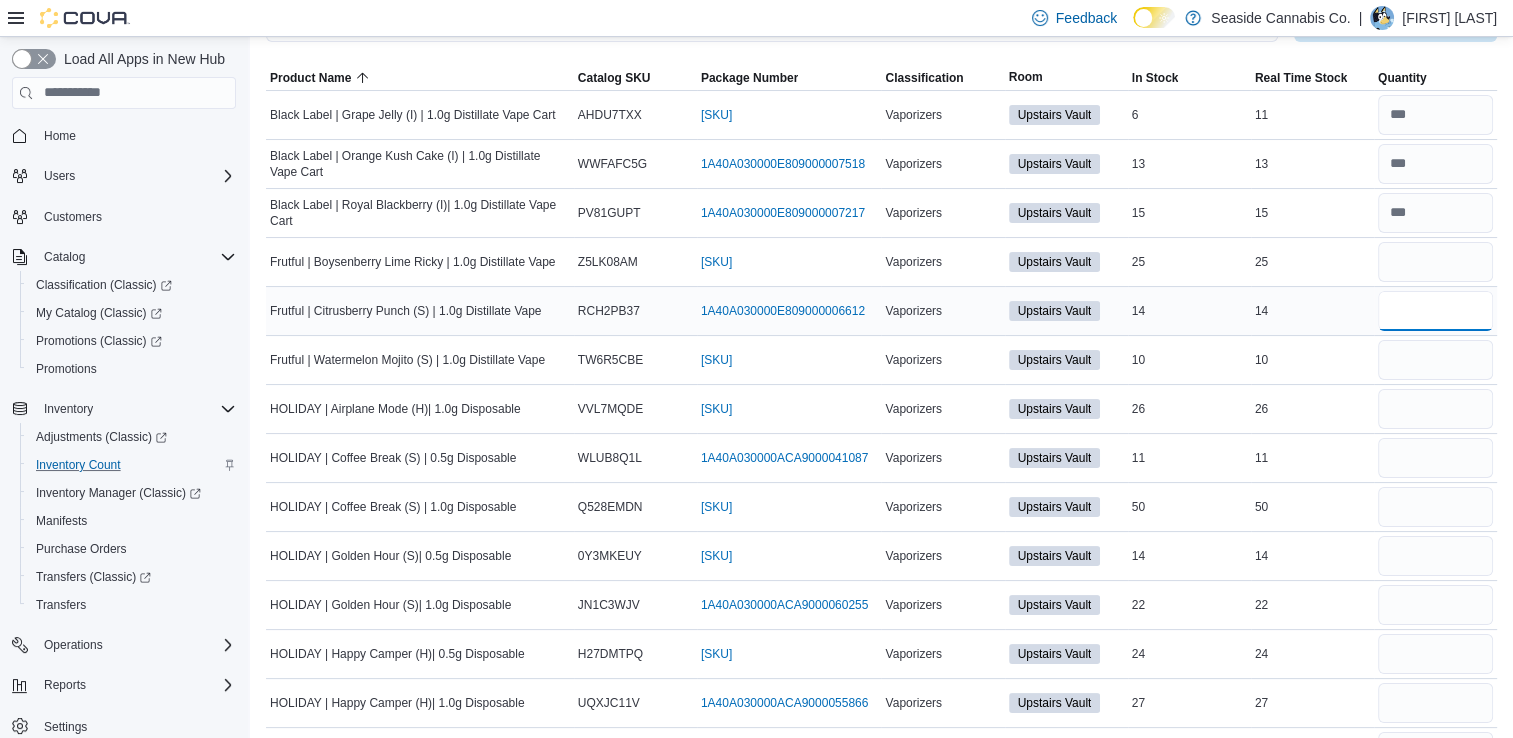 type 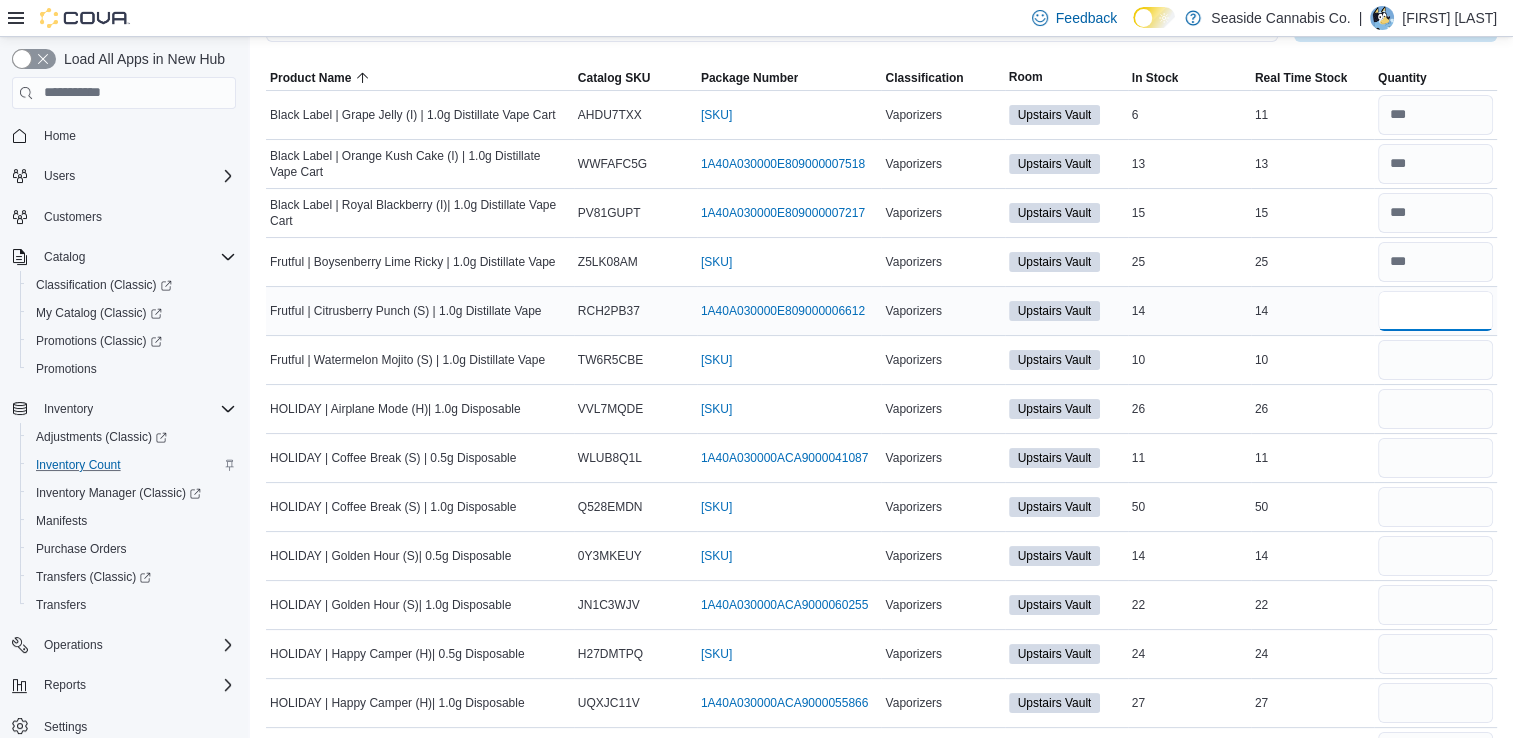 click at bounding box center [1435, 311] 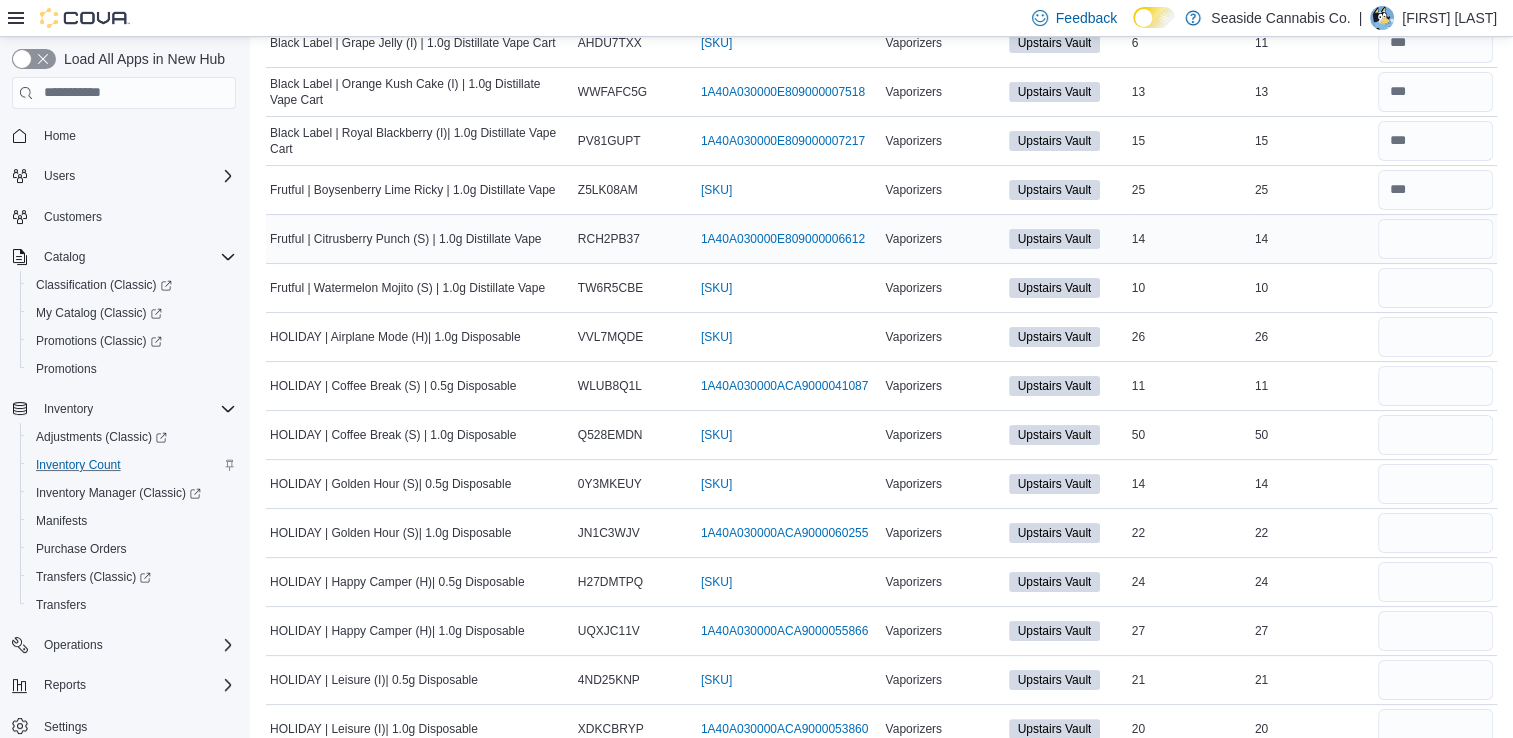 scroll, scrollTop: 230, scrollLeft: 0, axis: vertical 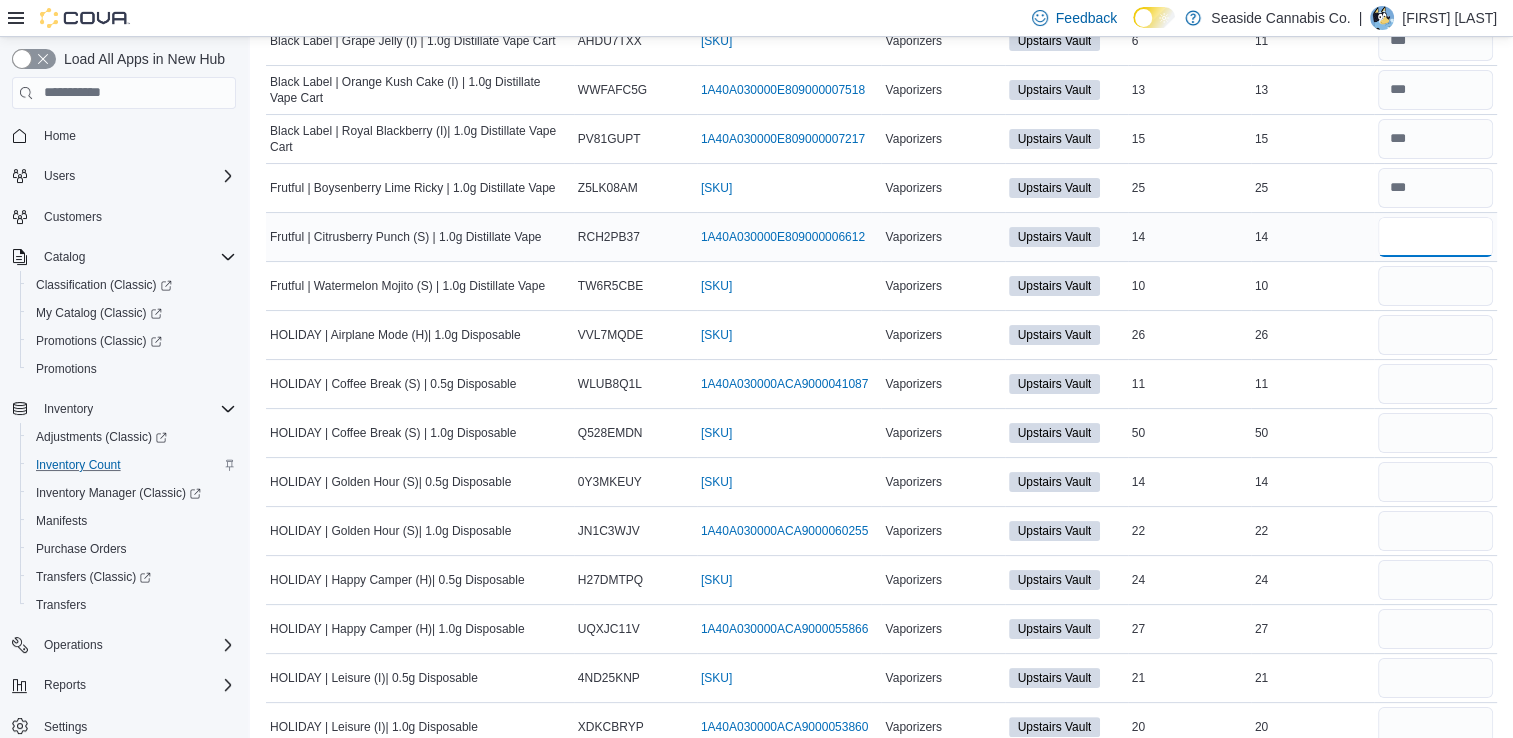 click at bounding box center [1435, 237] 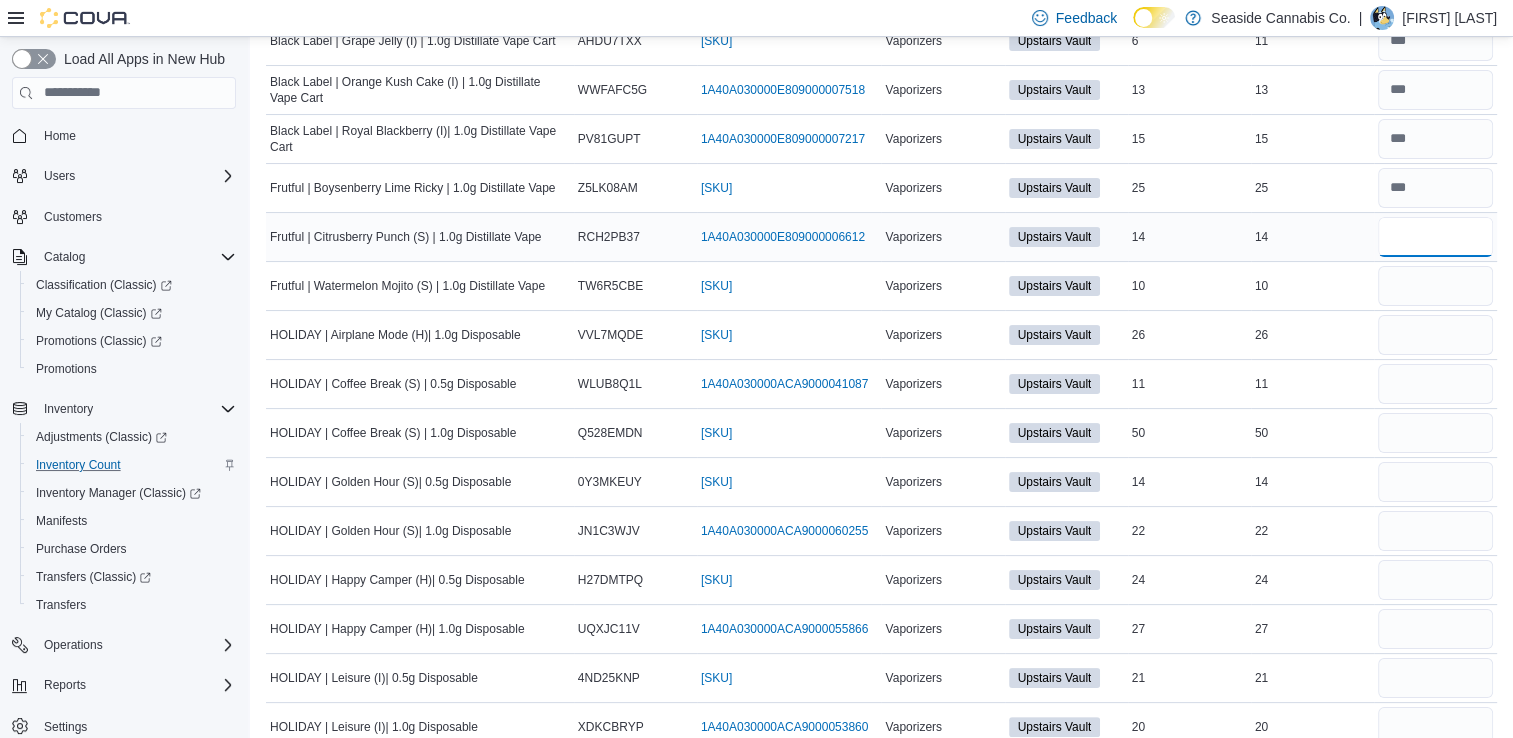 click at bounding box center (1435, 237) 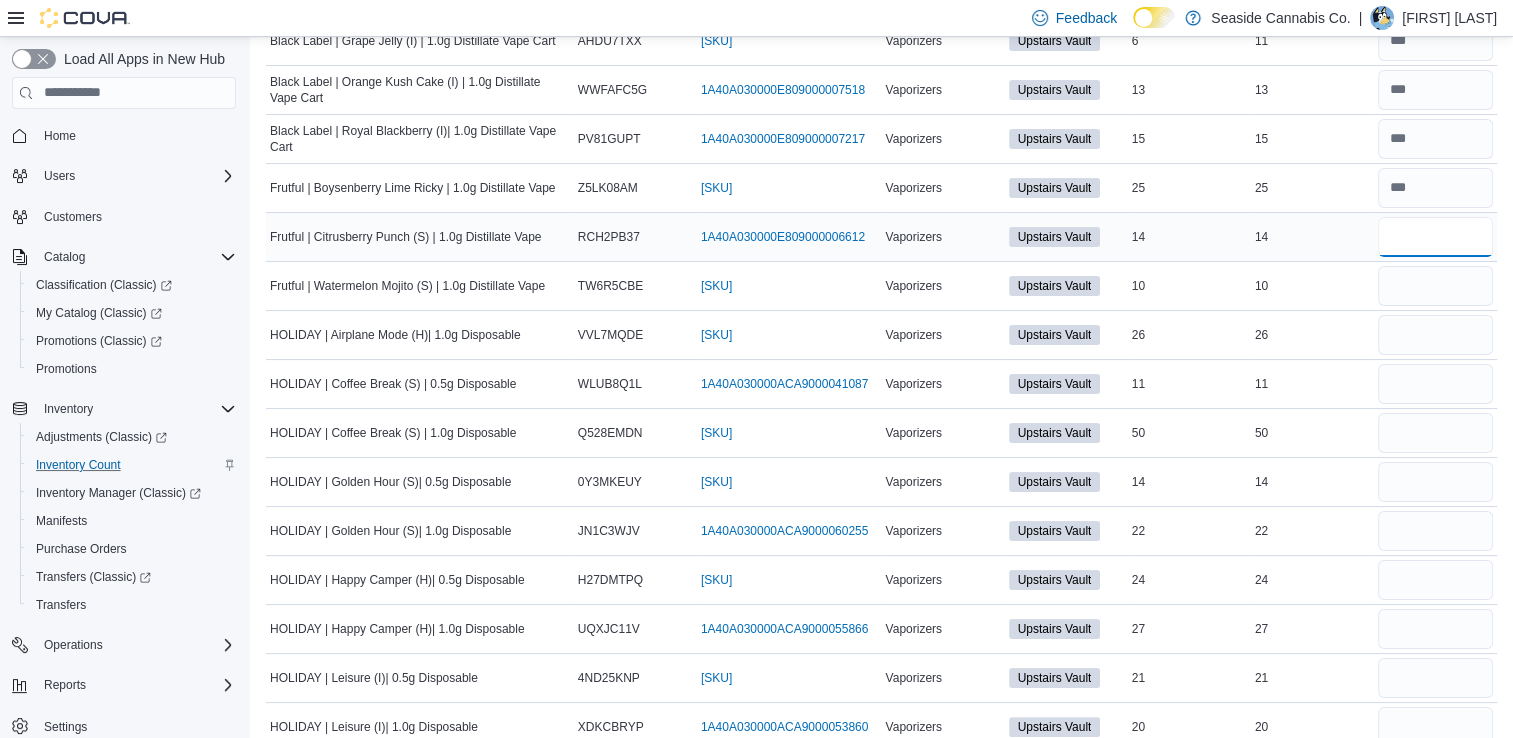 type on "**" 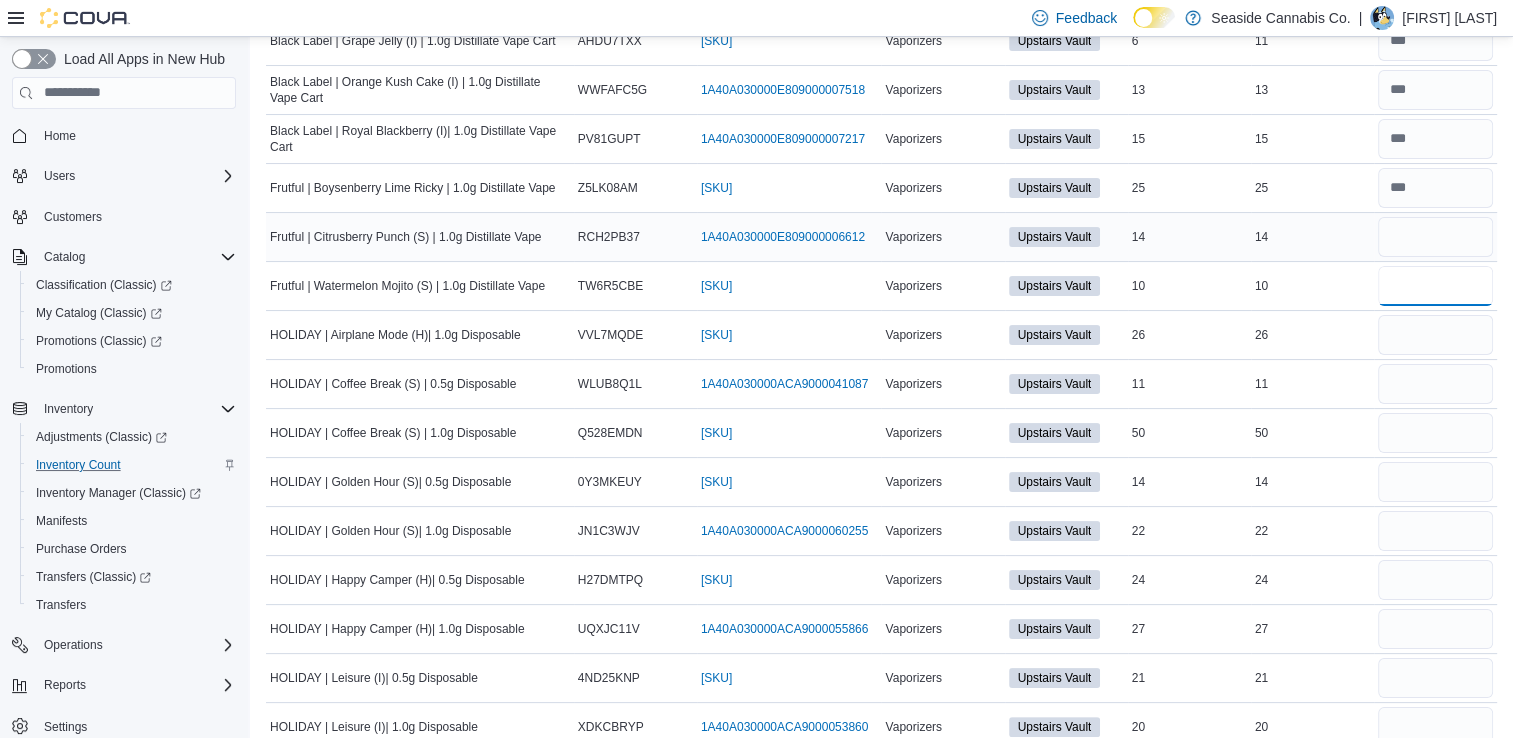 type 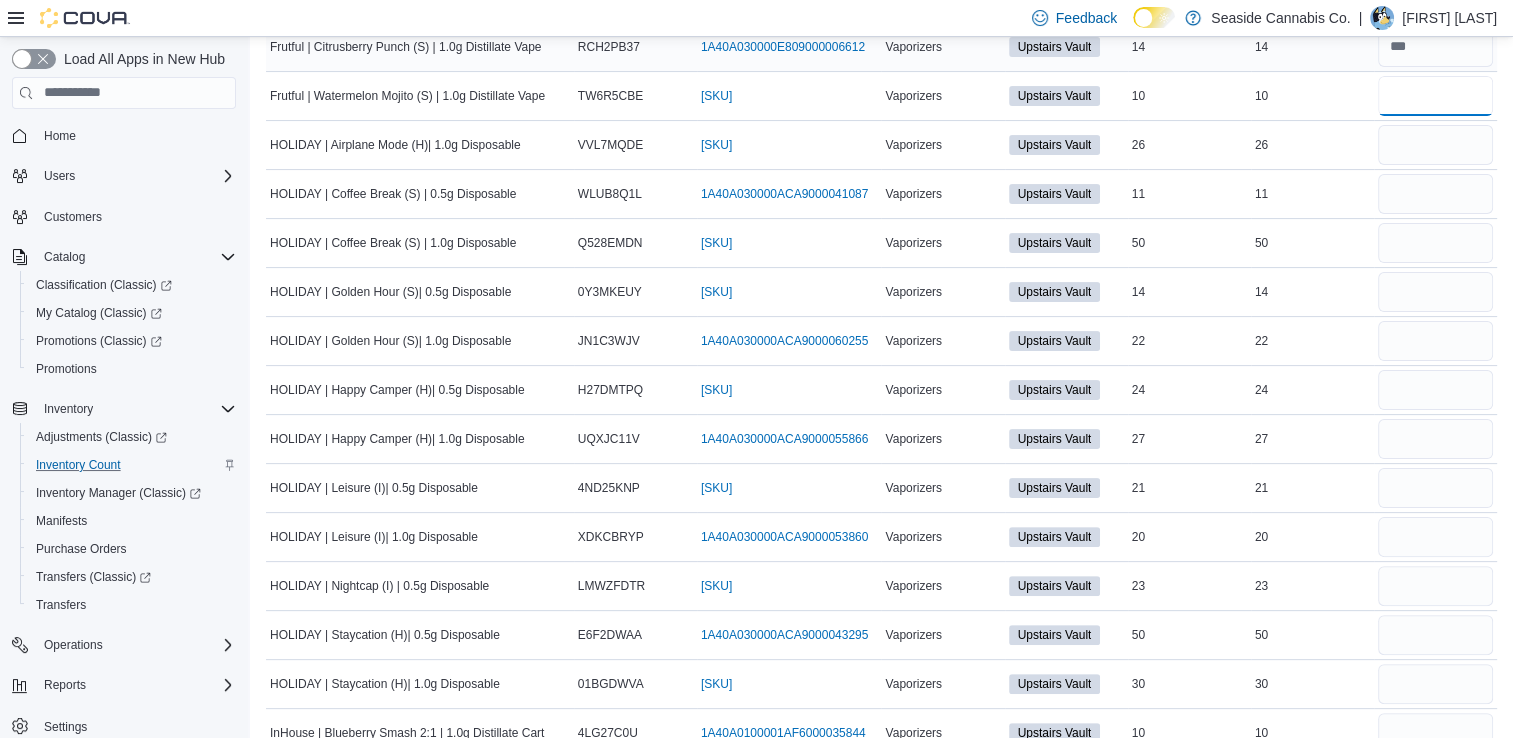 scroll, scrollTop: 422, scrollLeft: 0, axis: vertical 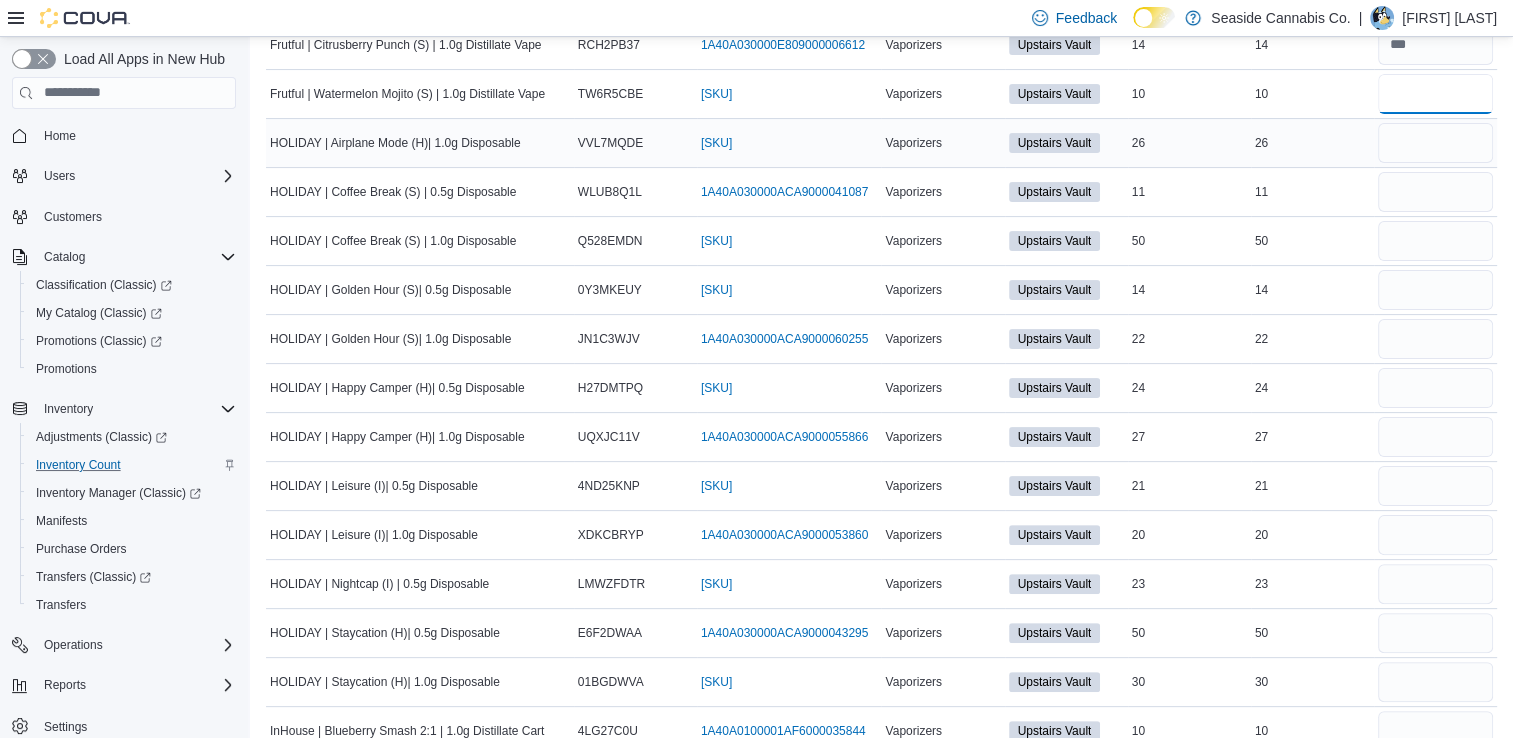 type on "**" 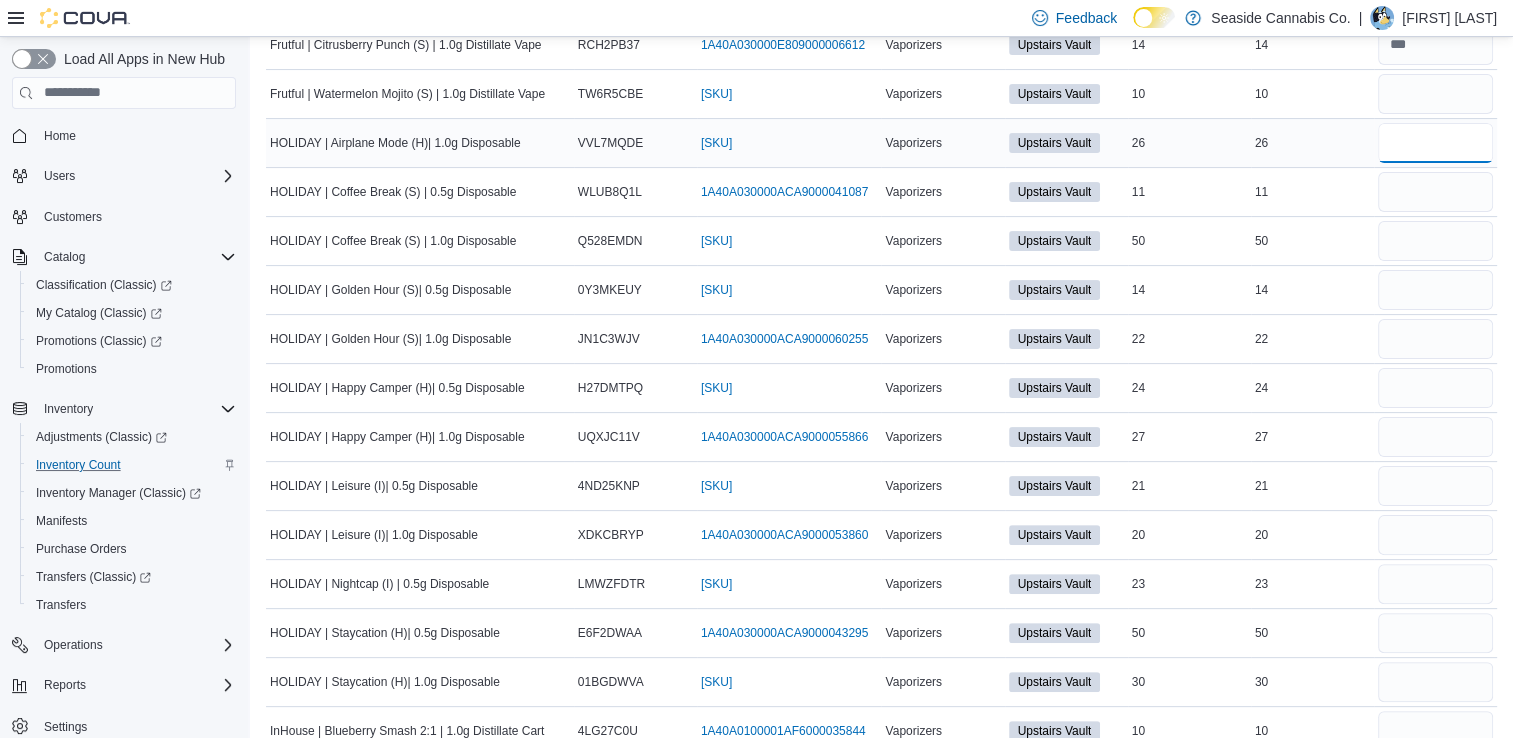 type 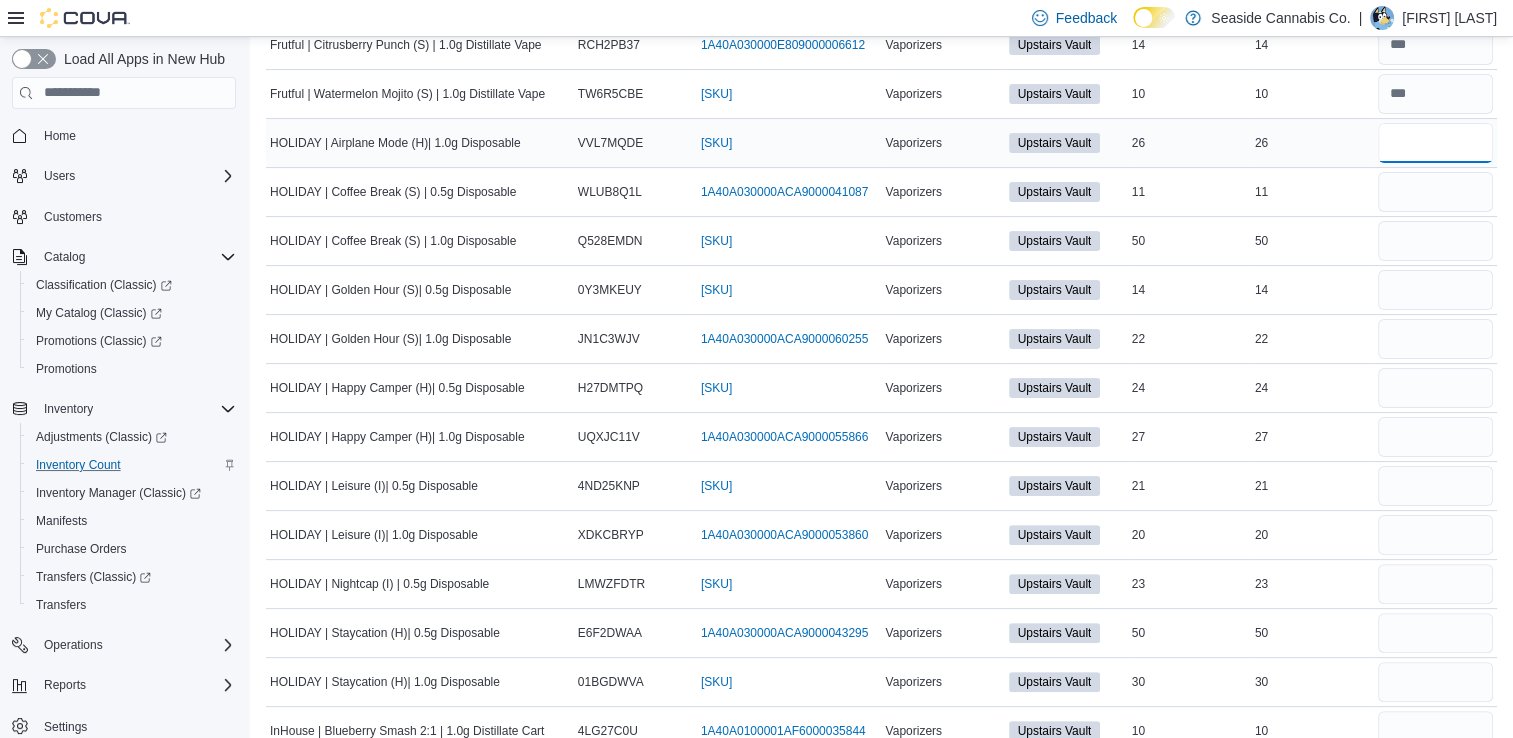 click at bounding box center (1435, 143) 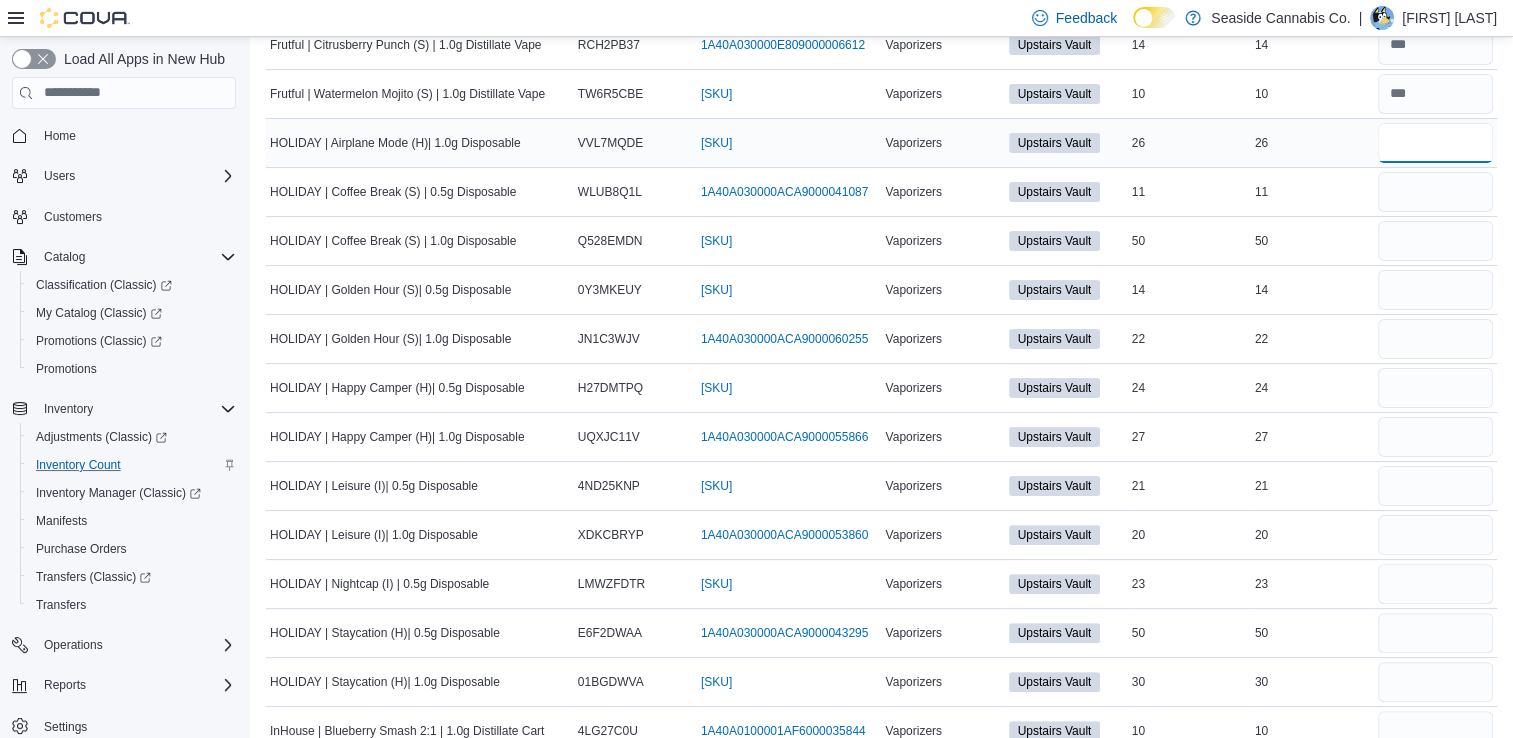 type on "**" 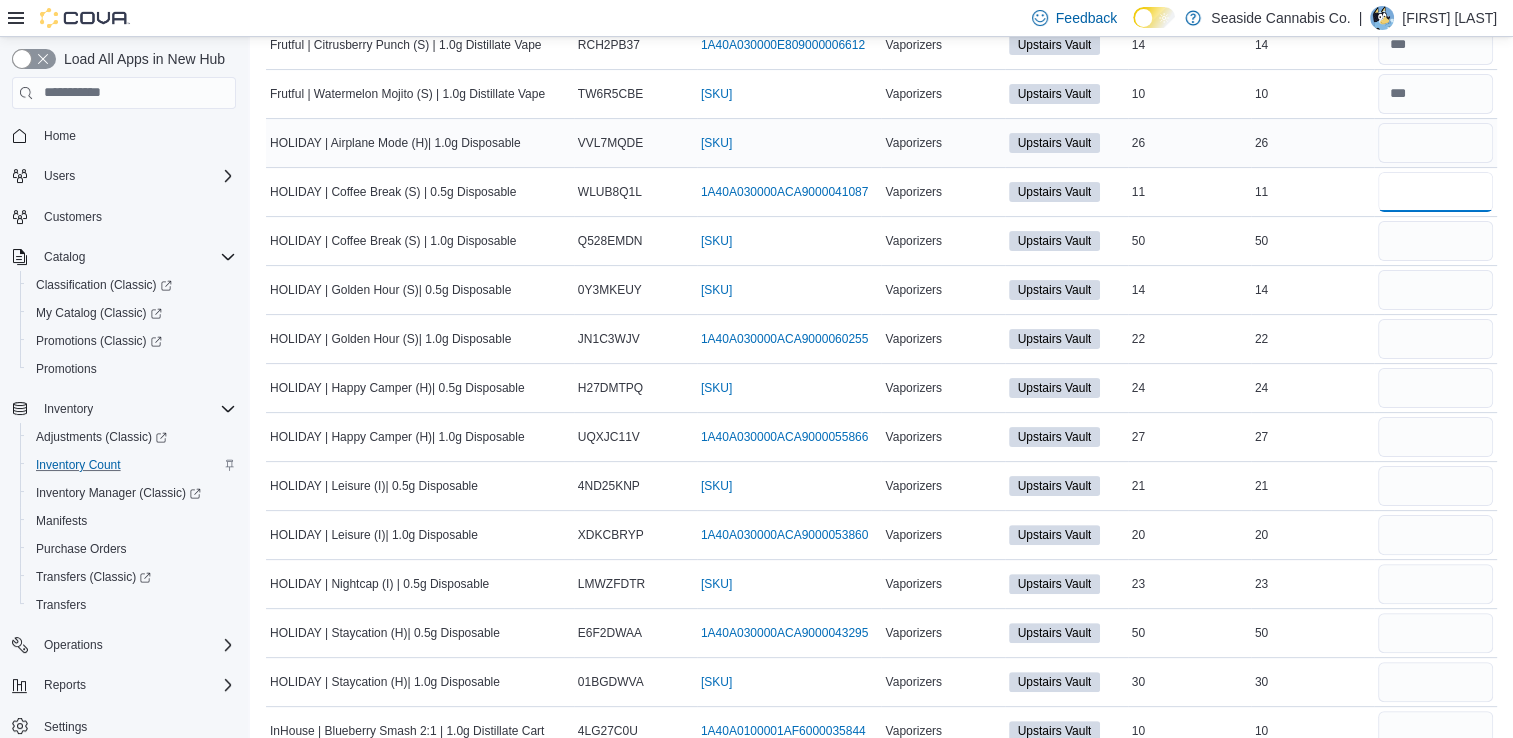 type 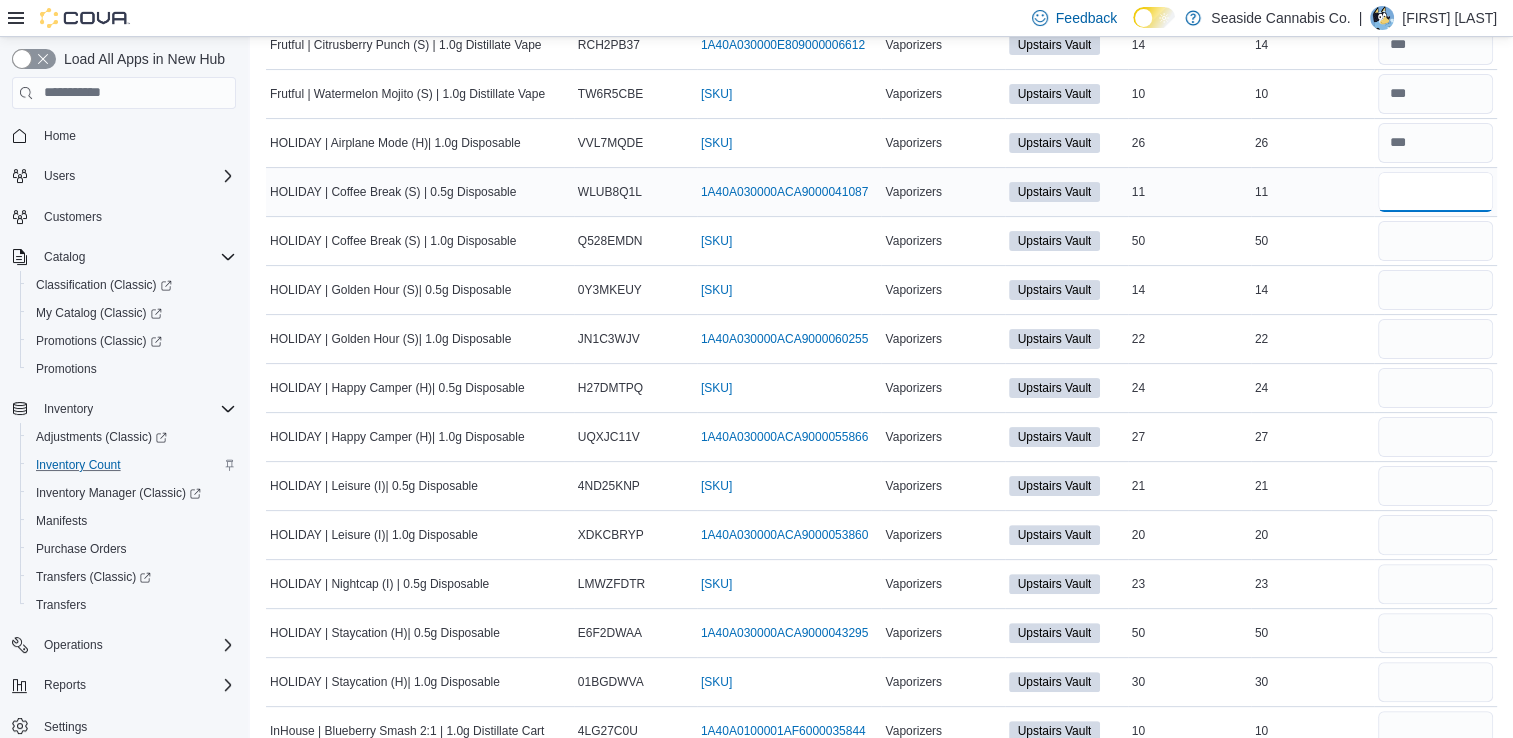 click at bounding box center [1435, 192] 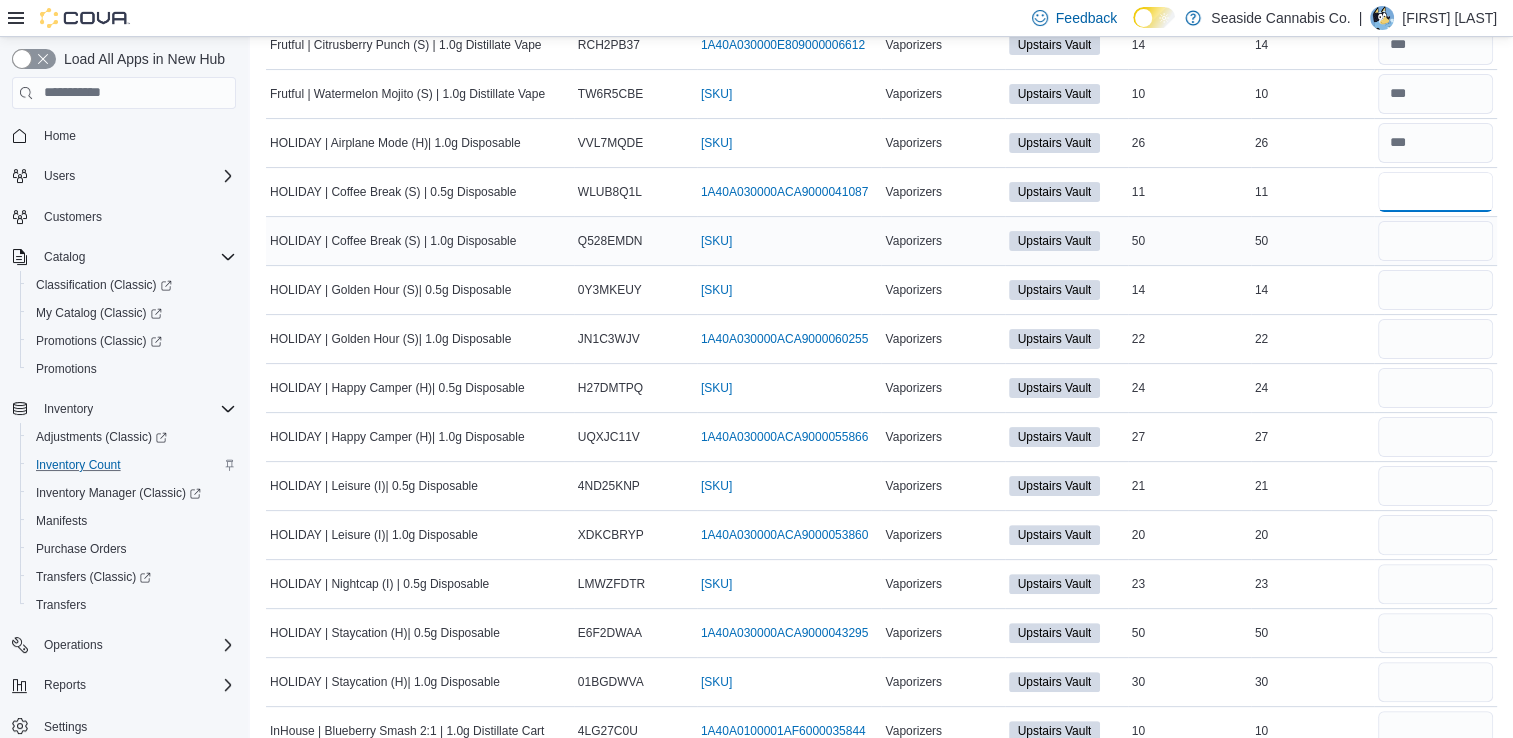 type on "**" 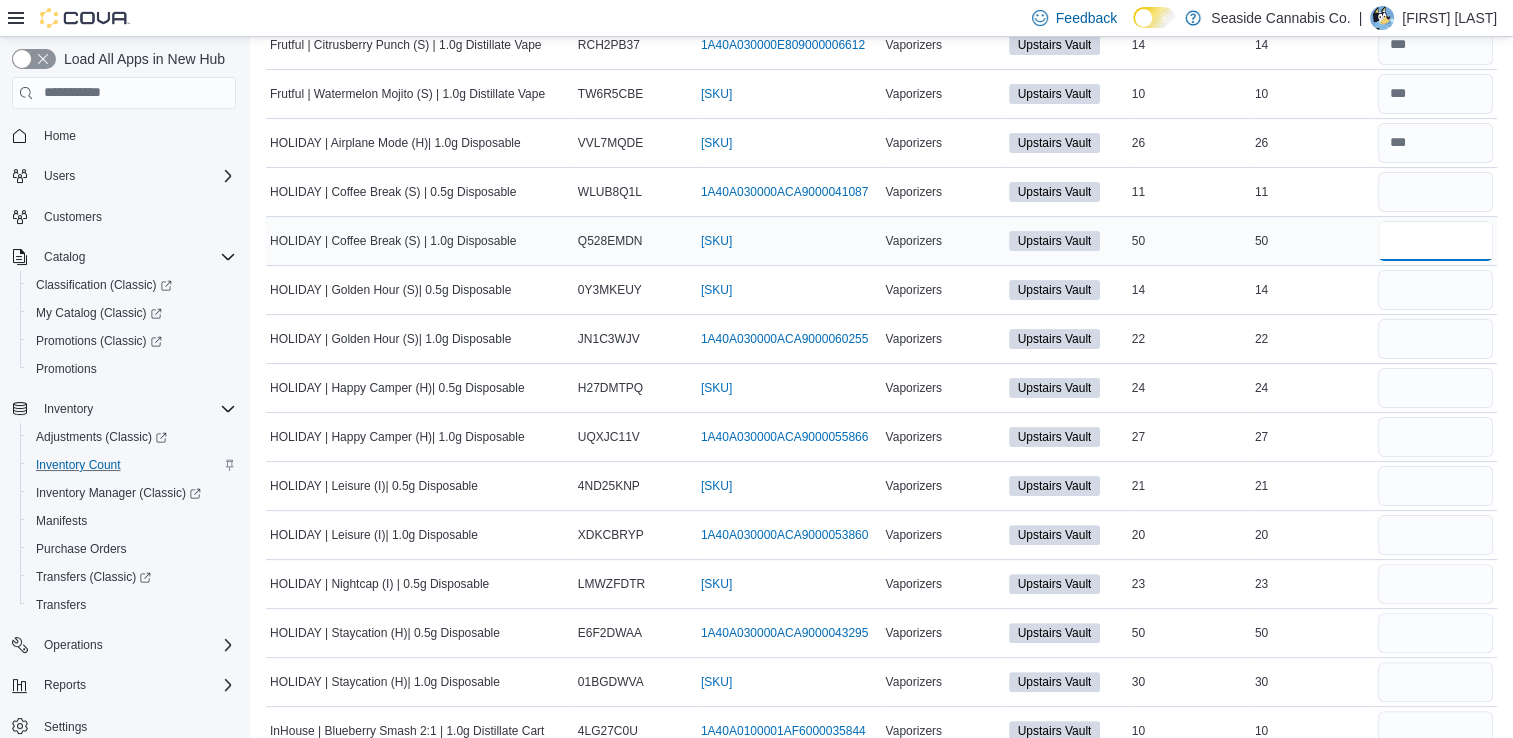 type 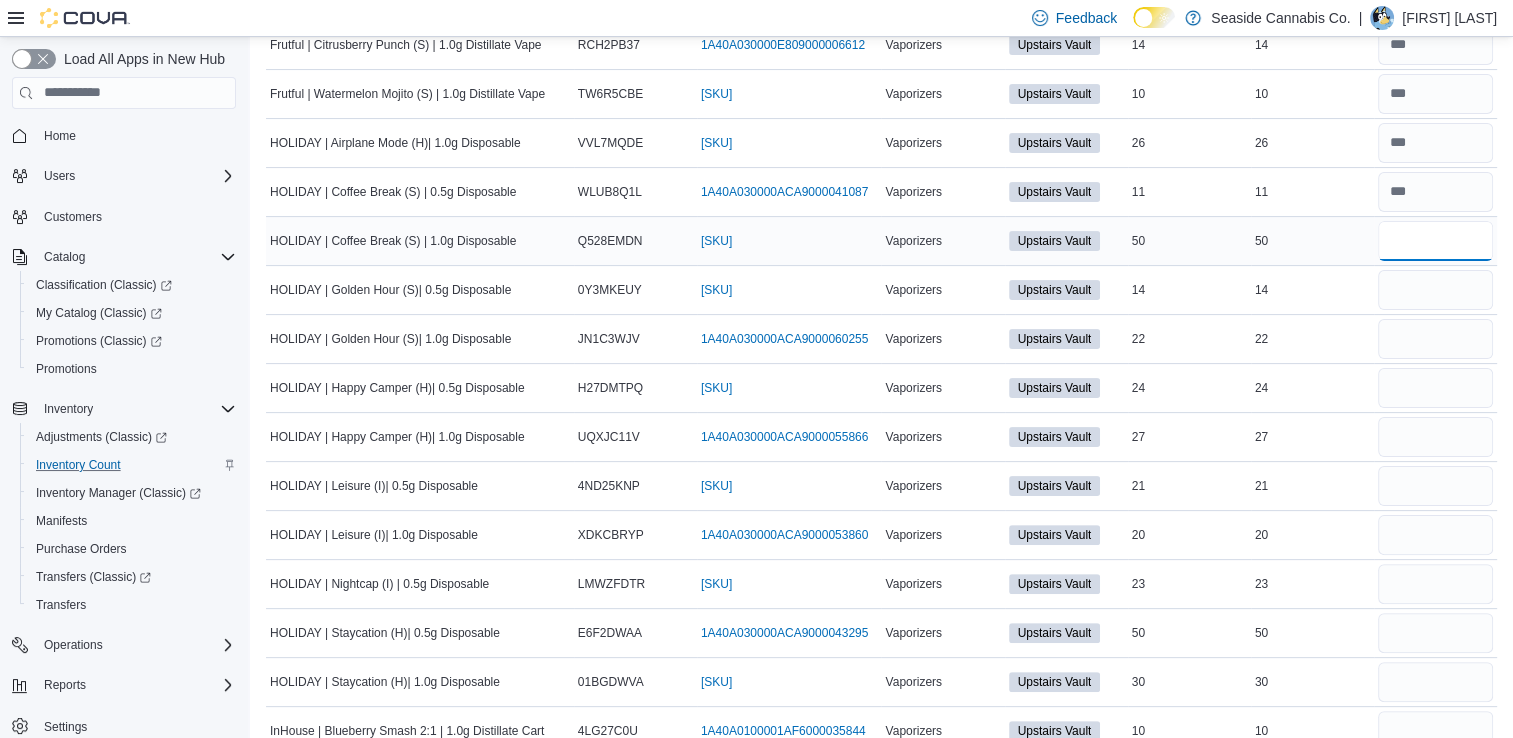 type on "**" 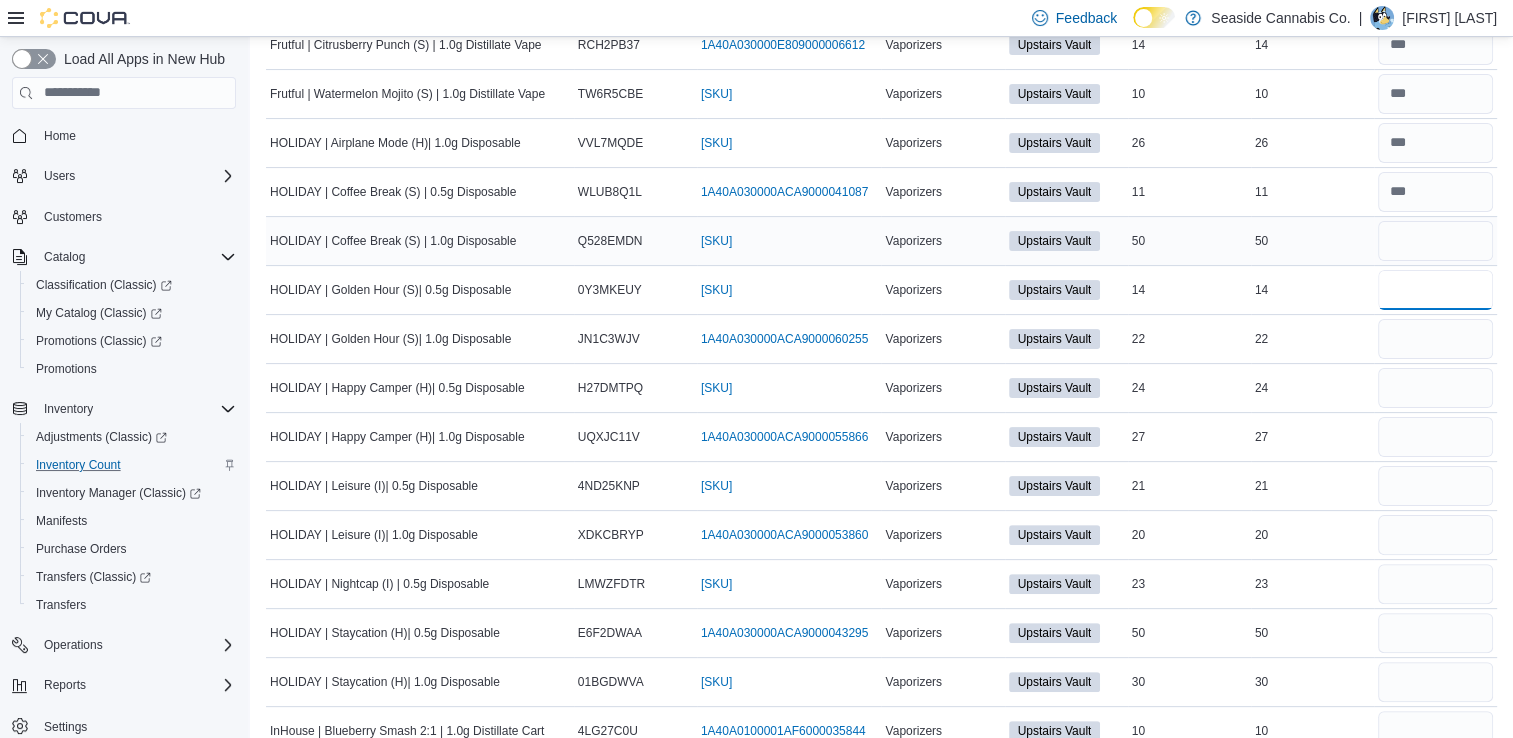 type 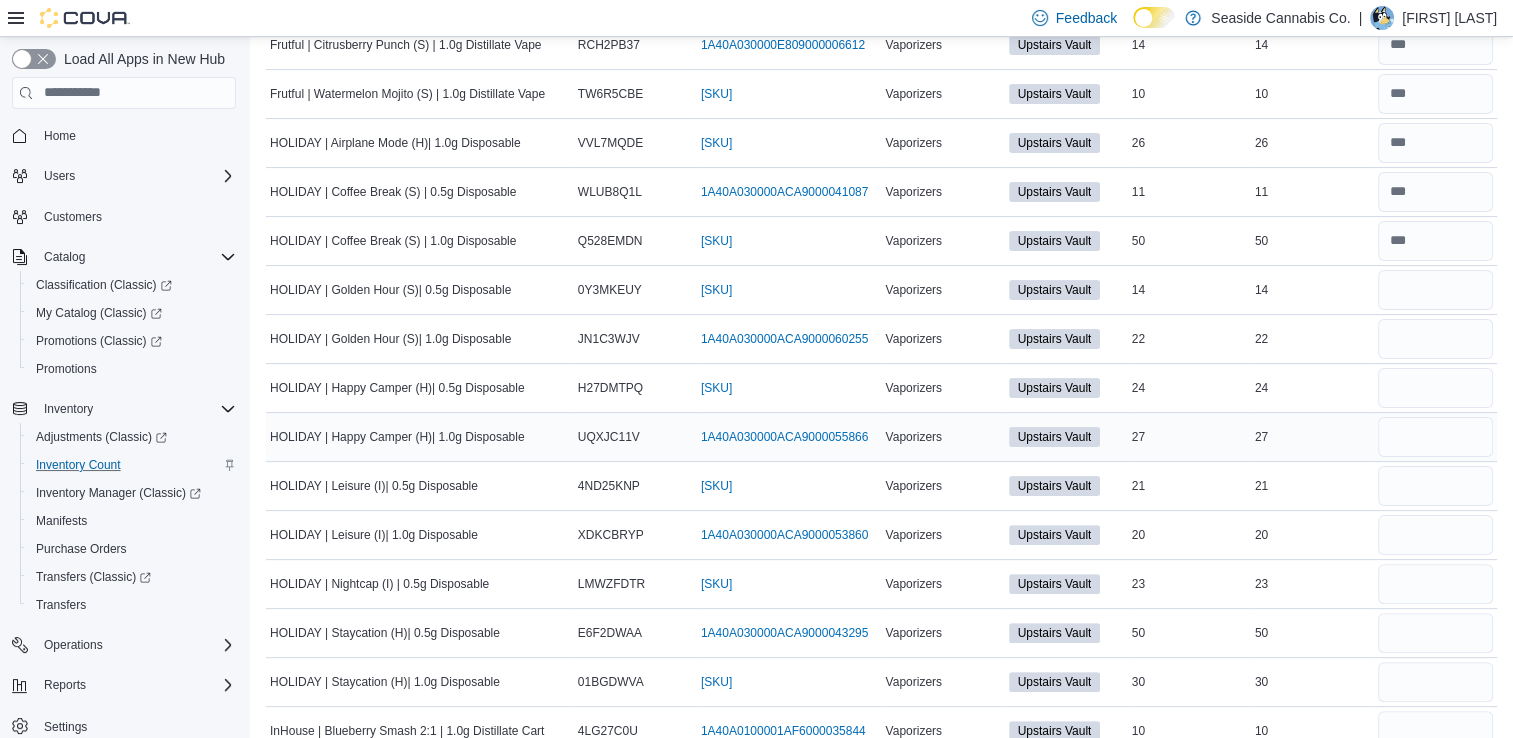 click on "Vaporizers" at bounding box center (942, 436) 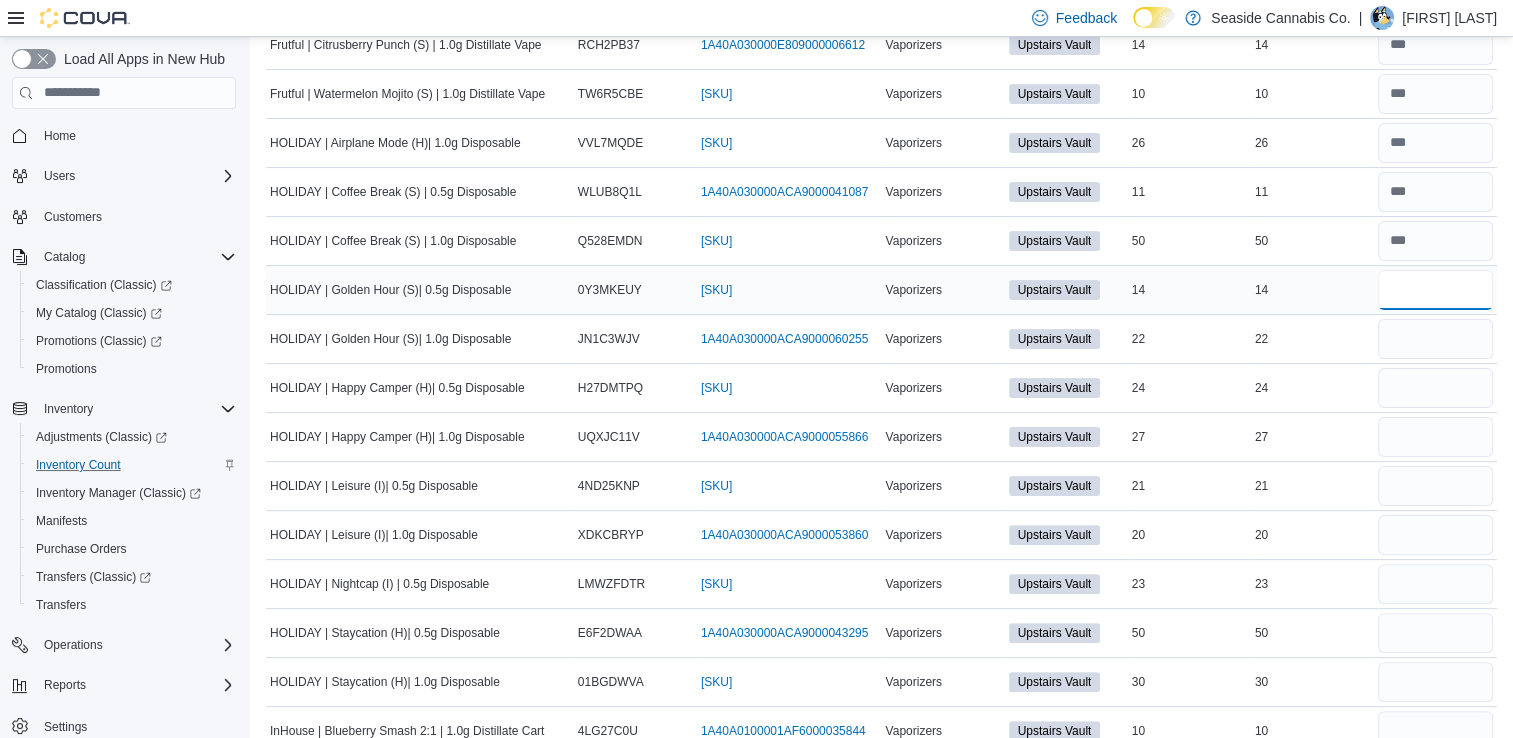 click at bounding box center (1435, 290) 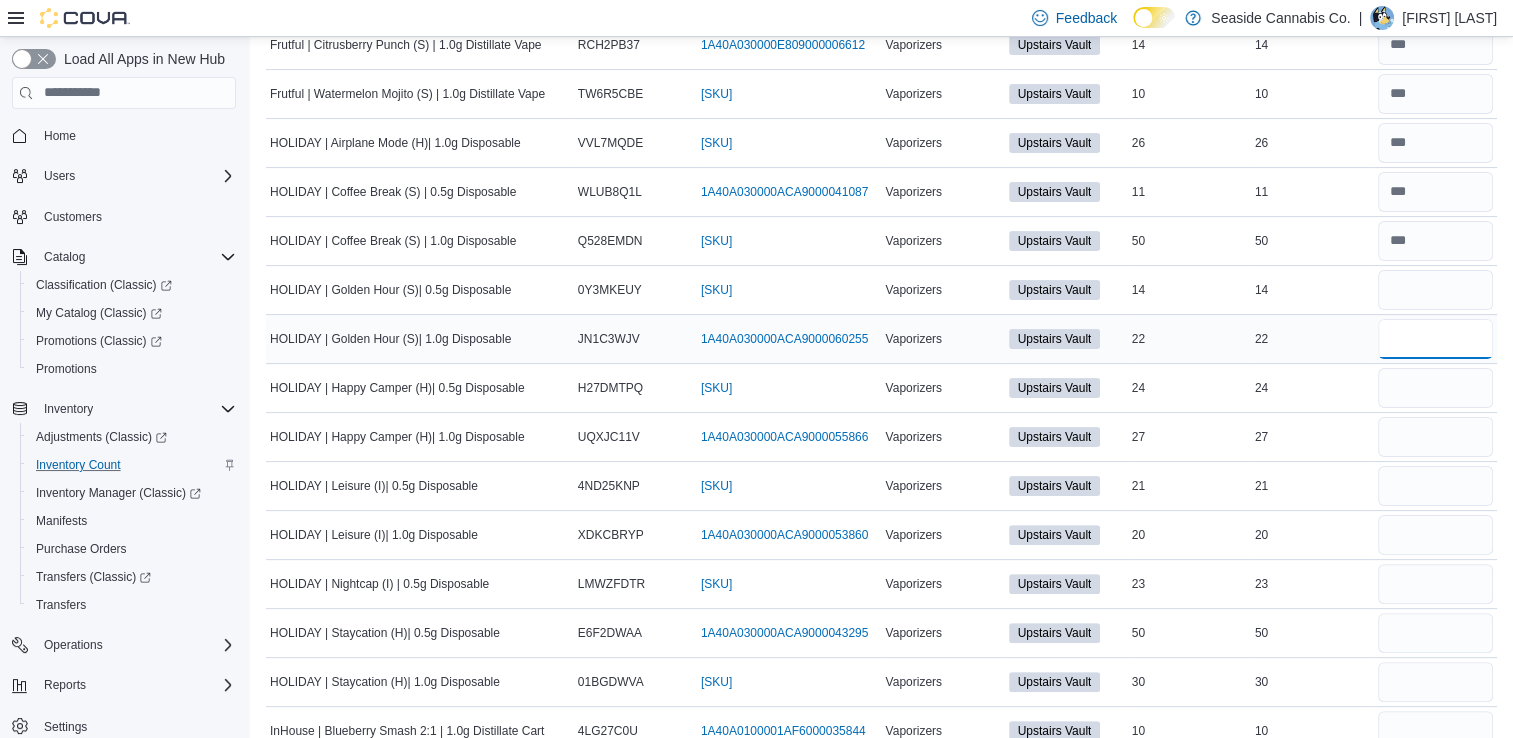 click at bounding box center (1435, 339) 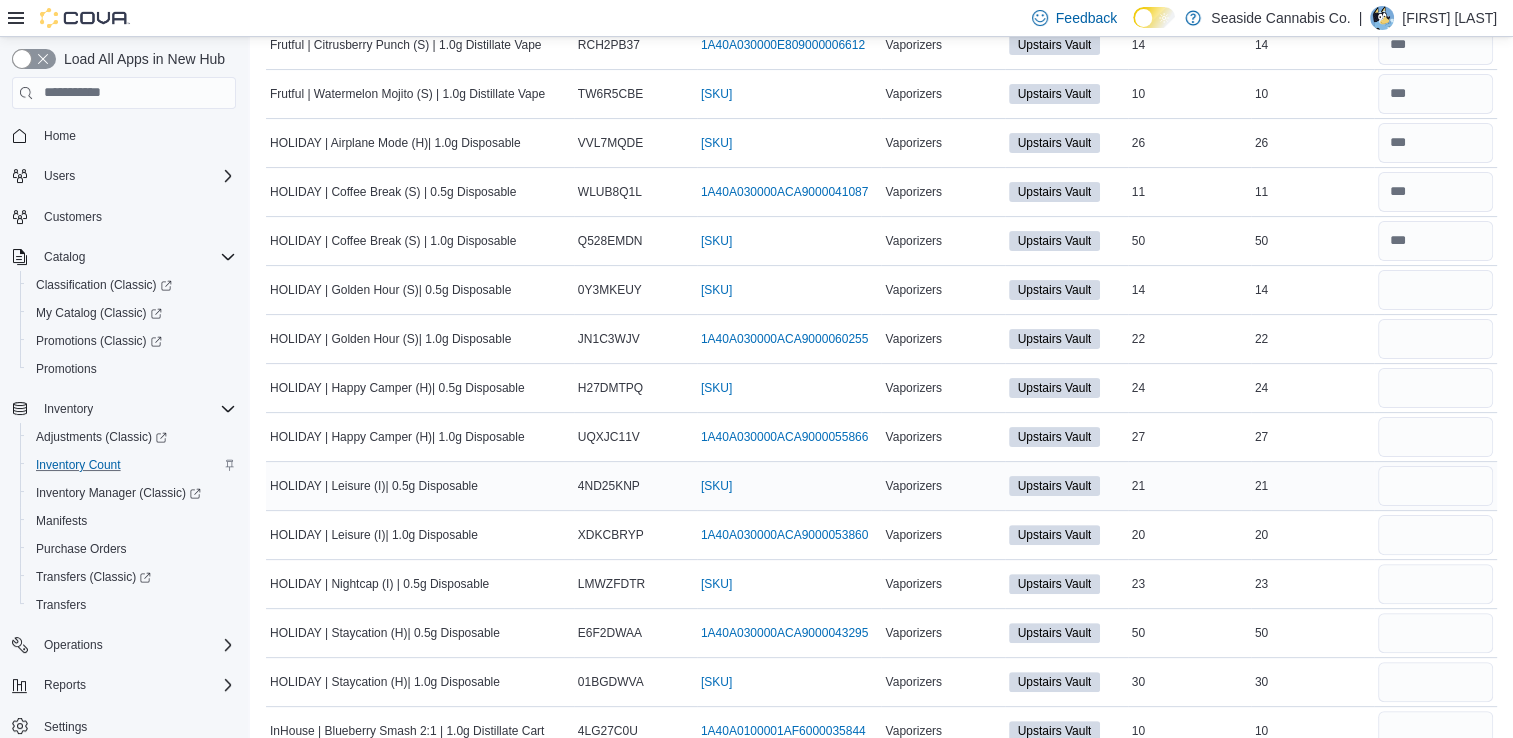 click on "Real Time Stock 21" at bounding box center (1312, 485) 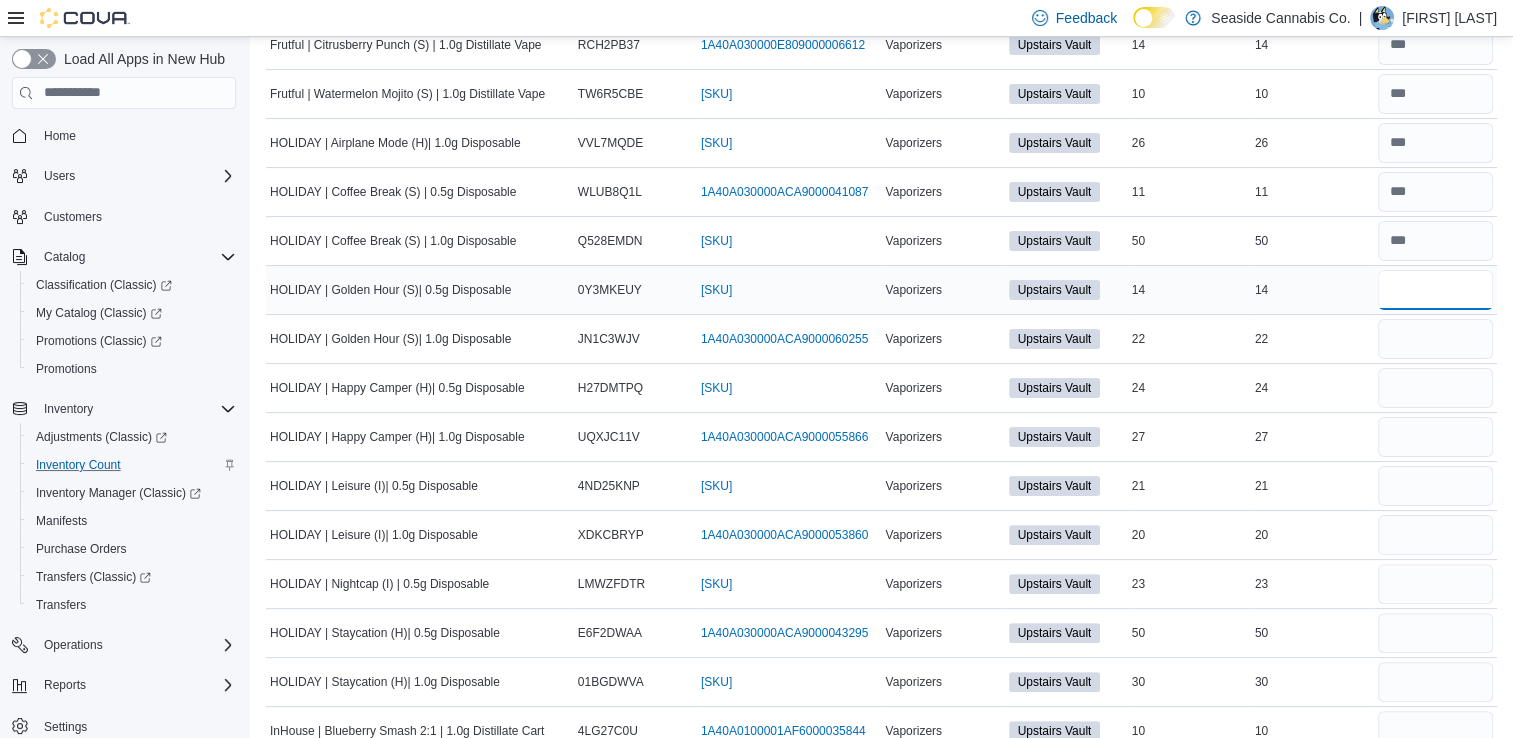 click at bounding box center [1435, 290] 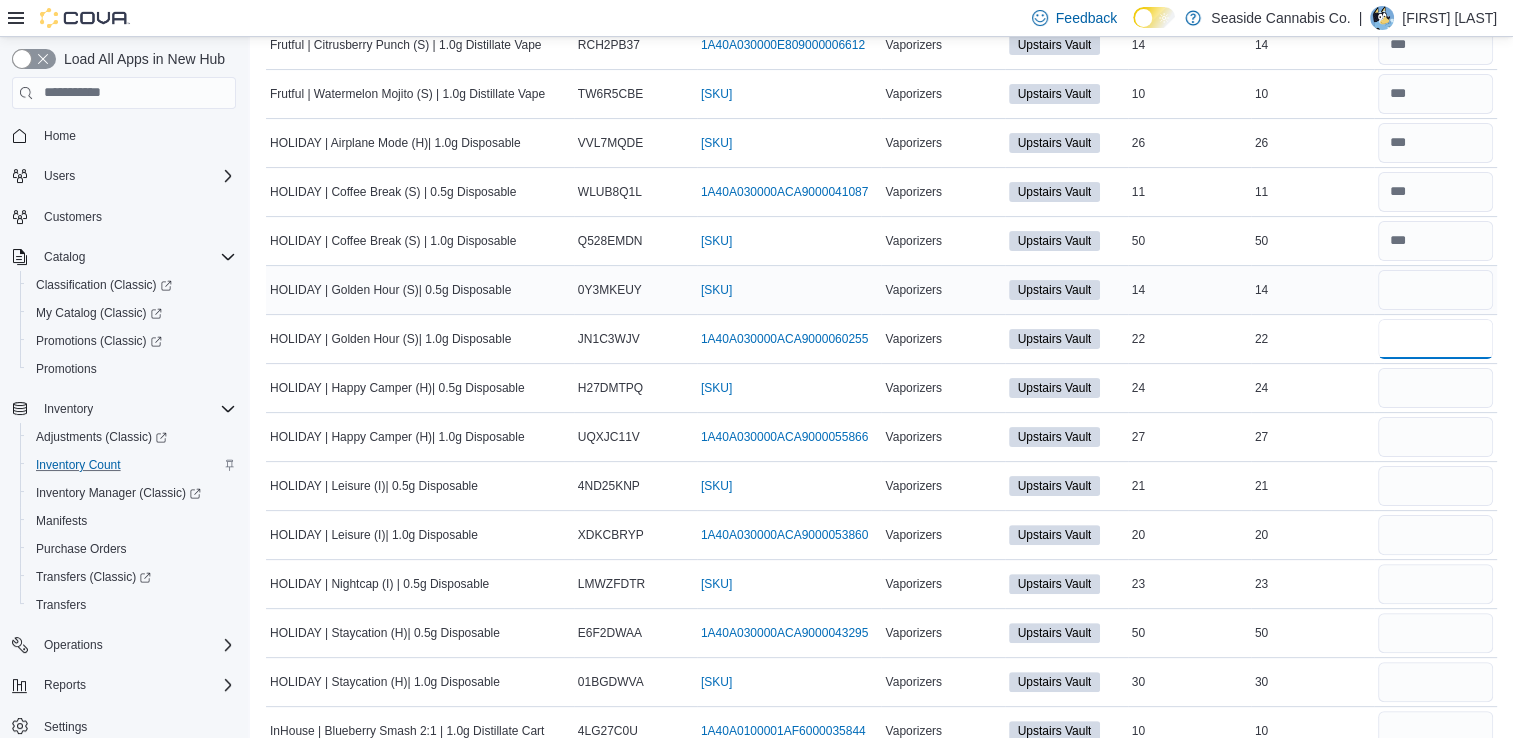 type 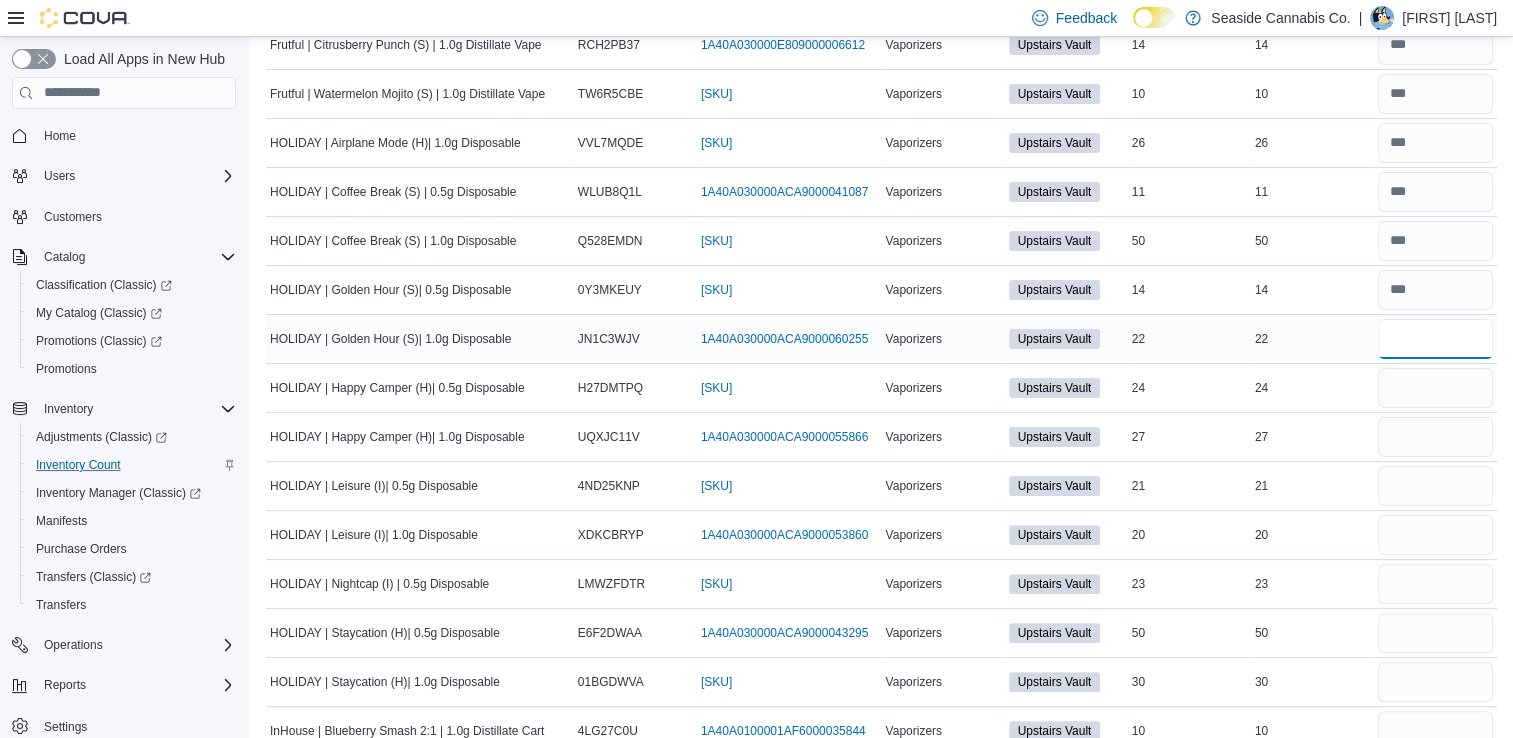 click at bounding box center [1435, 339] 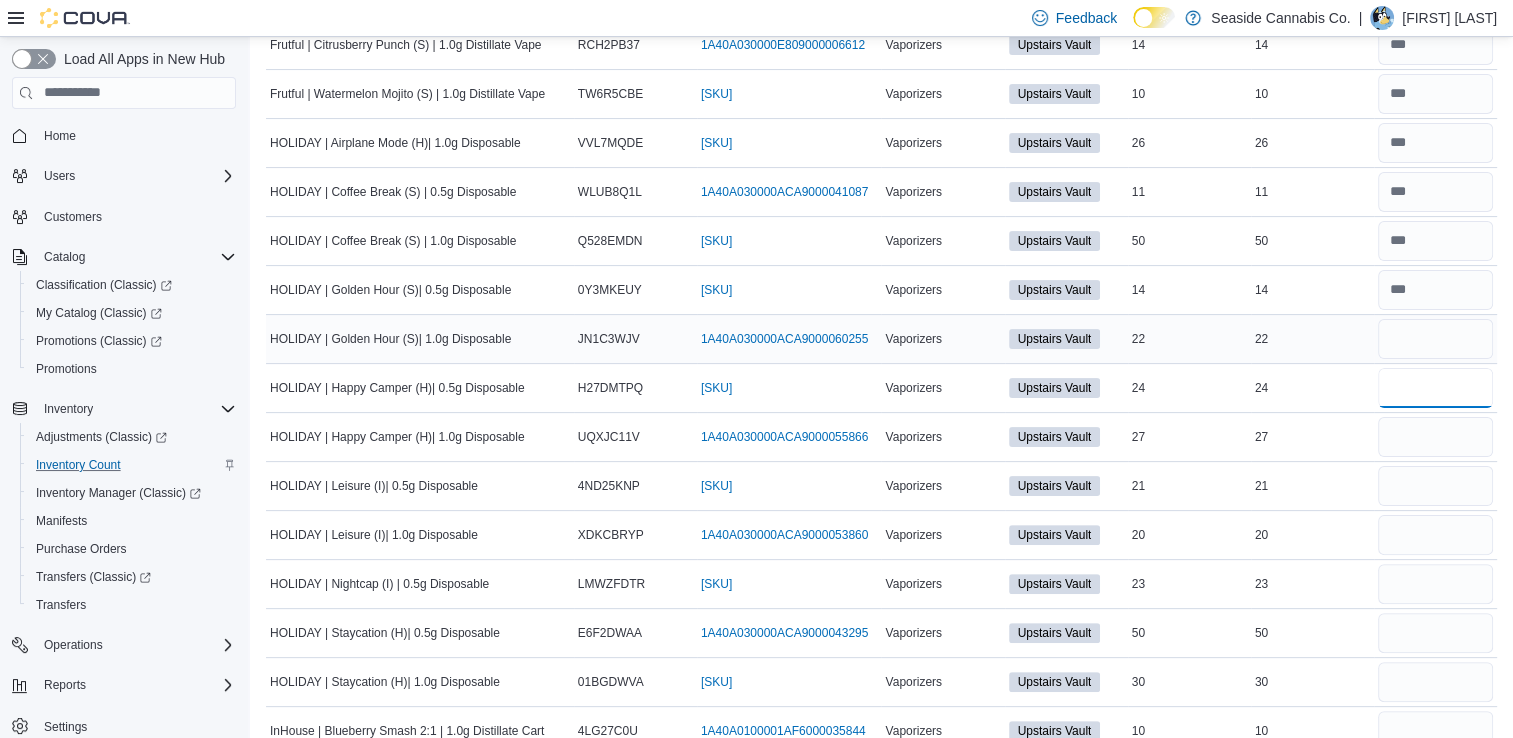 type 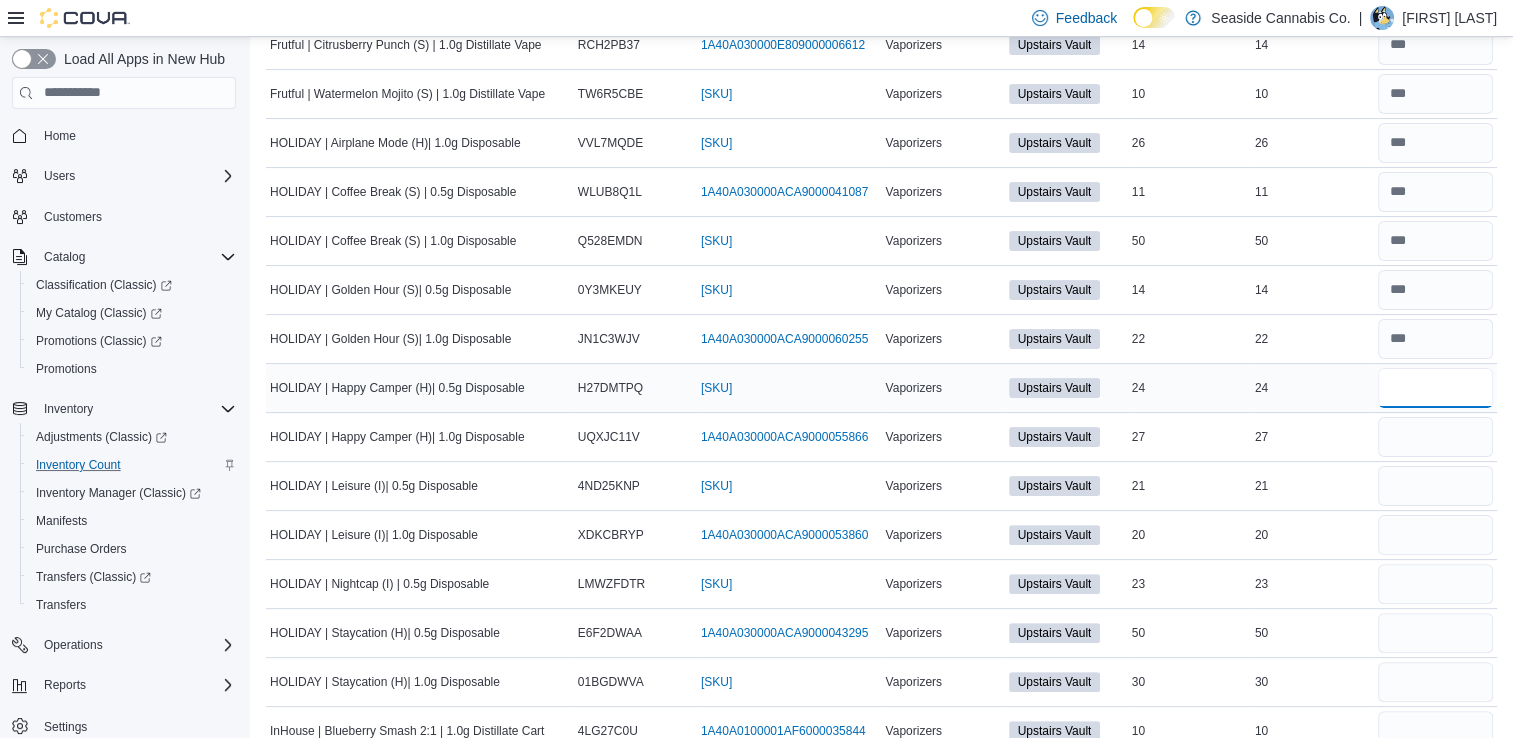 click at bounding box center [1435, 388] 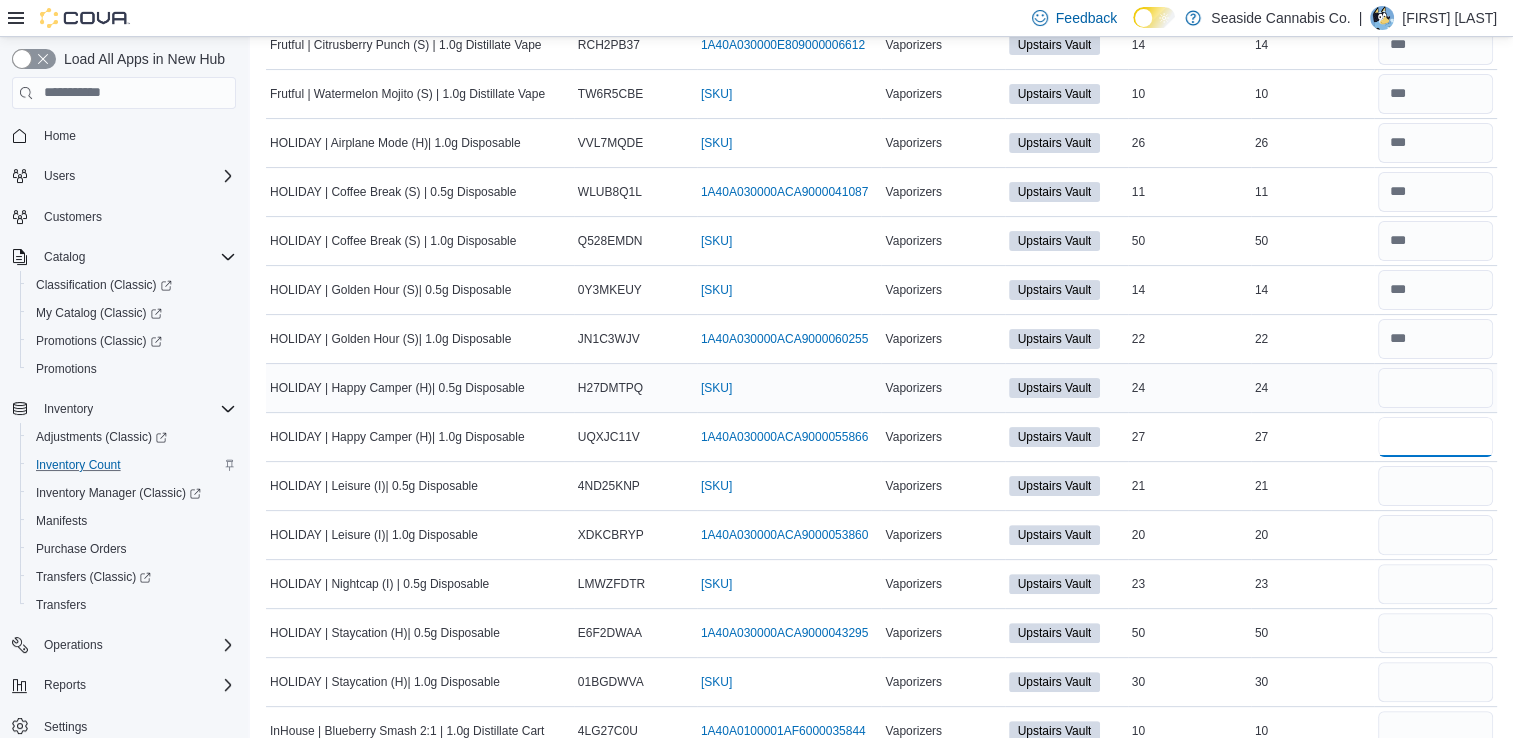type 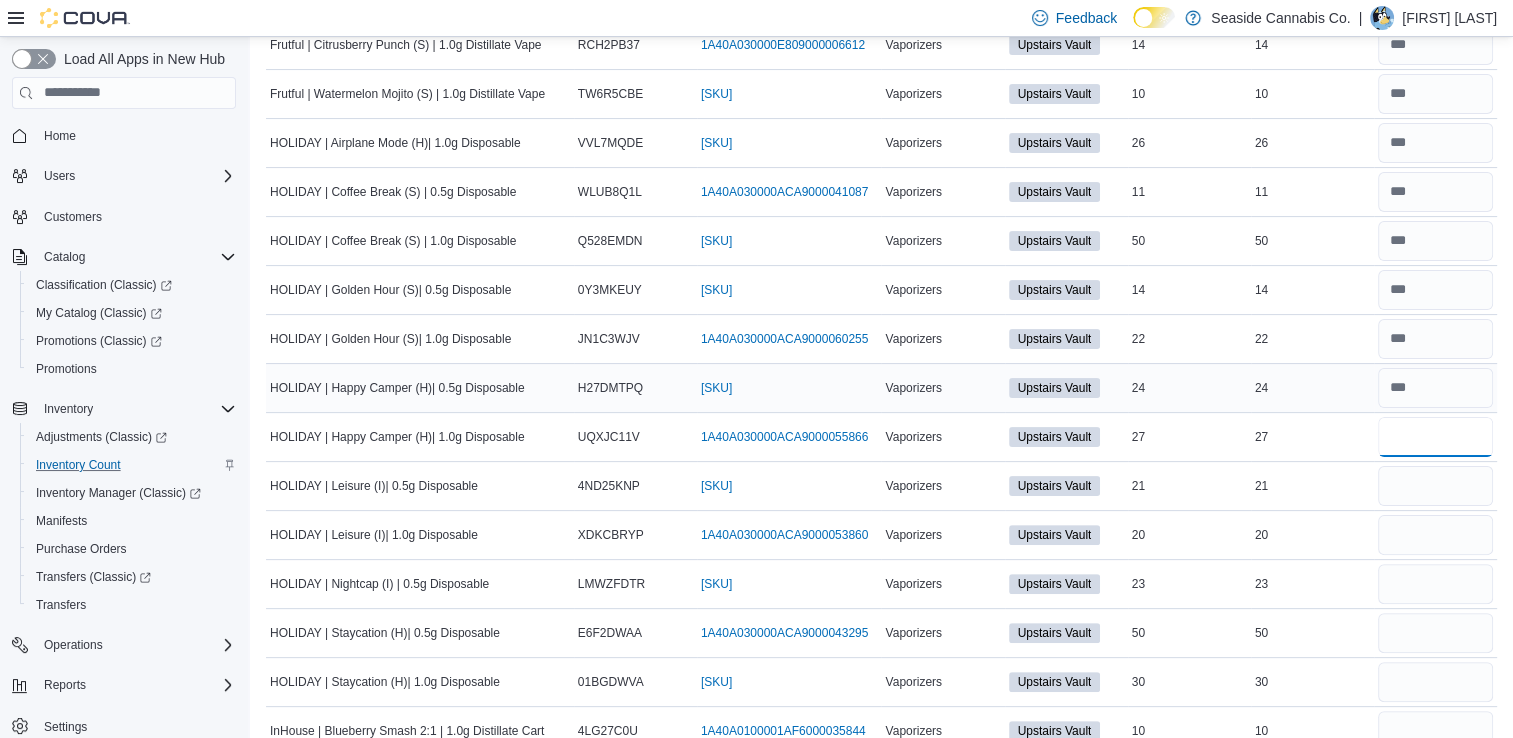type on "**" 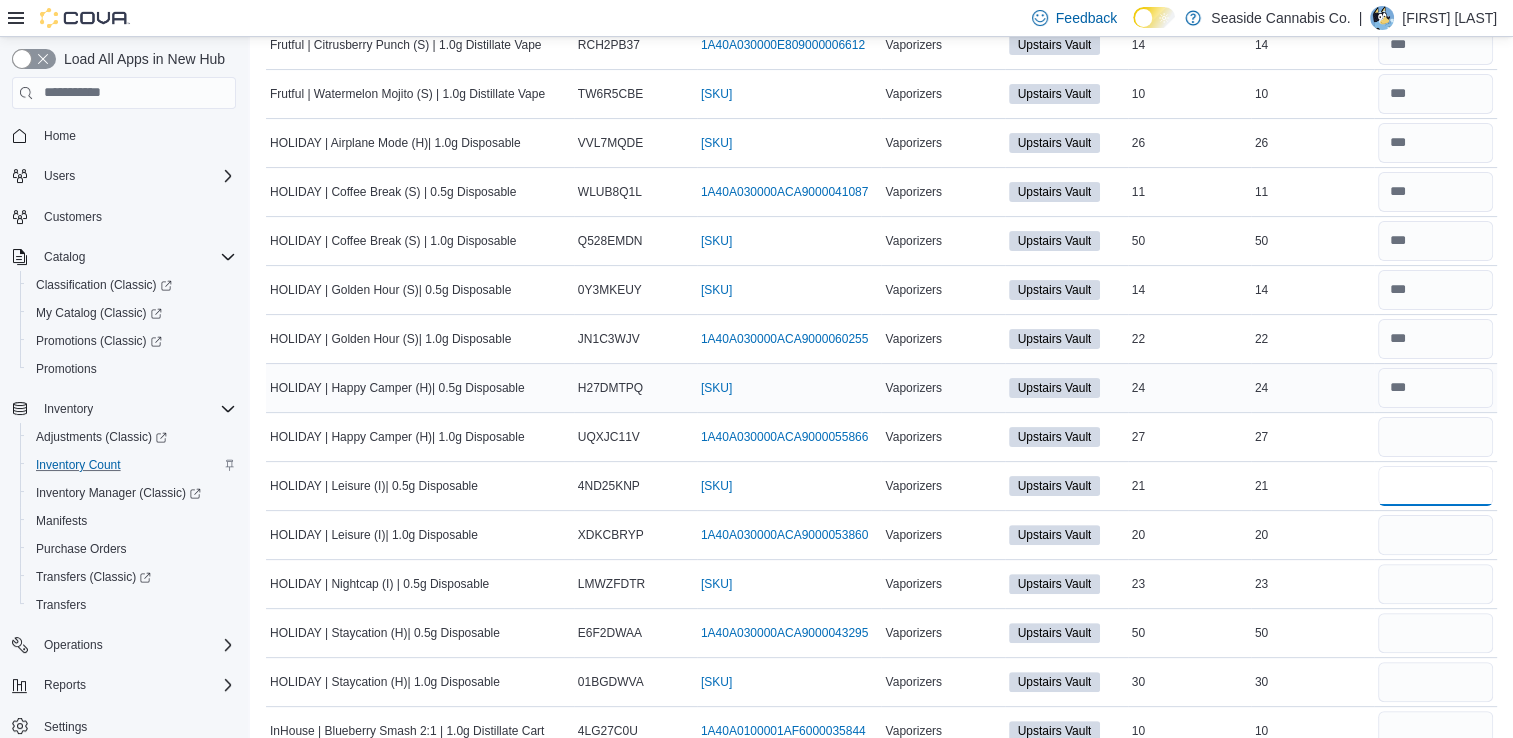 type 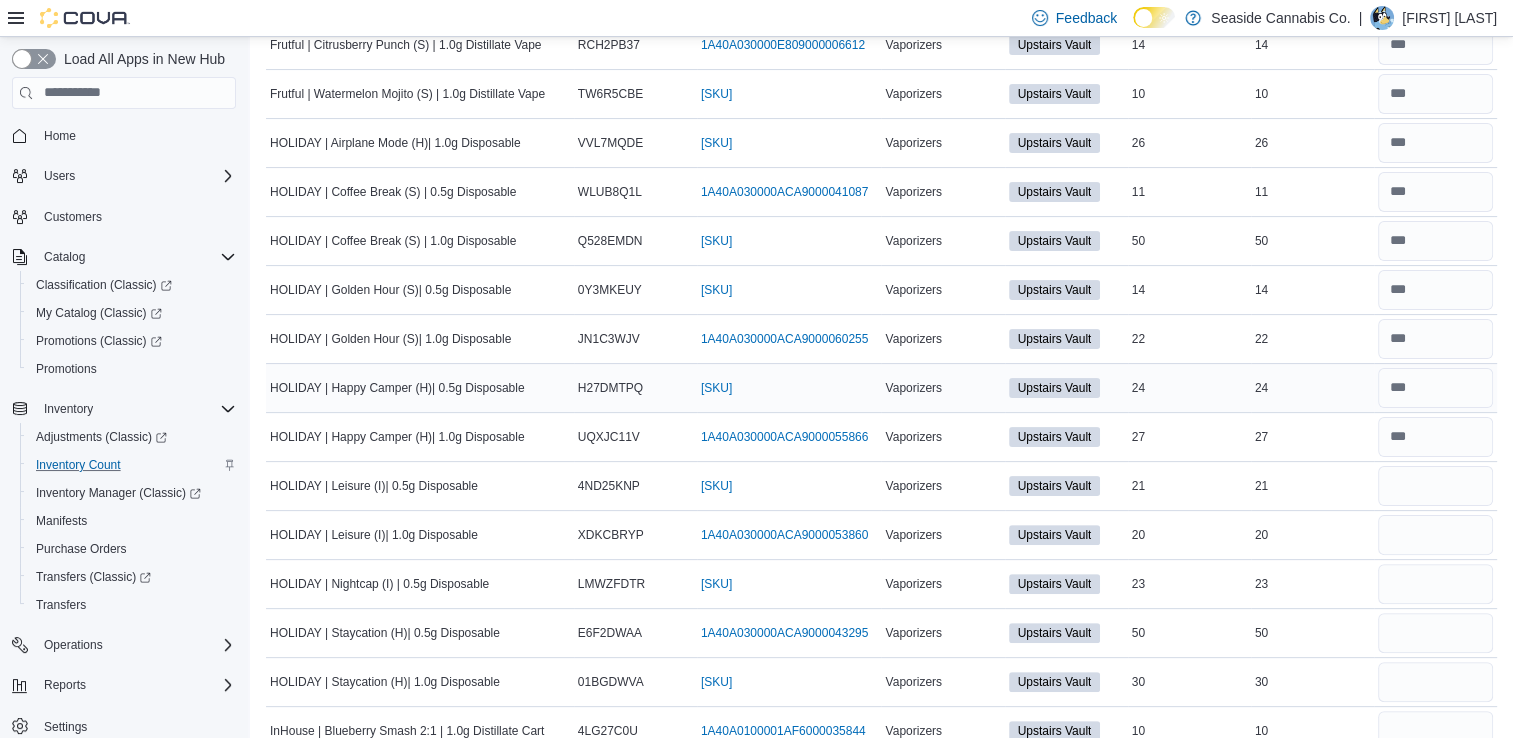 click on "Real Time Stock 24" at bounding box center (1312, 387) 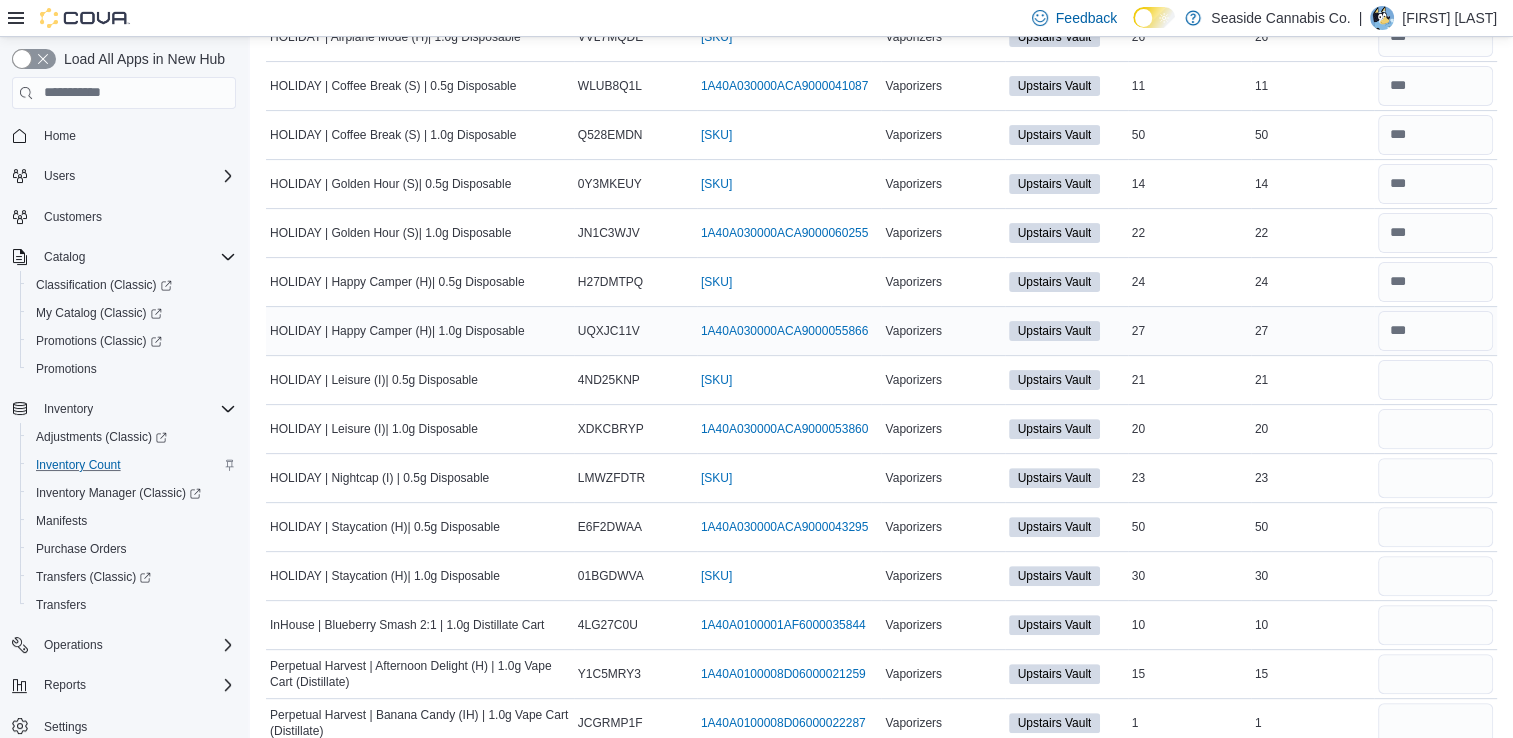 scroll, scrollTop: 532, scrollLeft: 0, axis: vertical 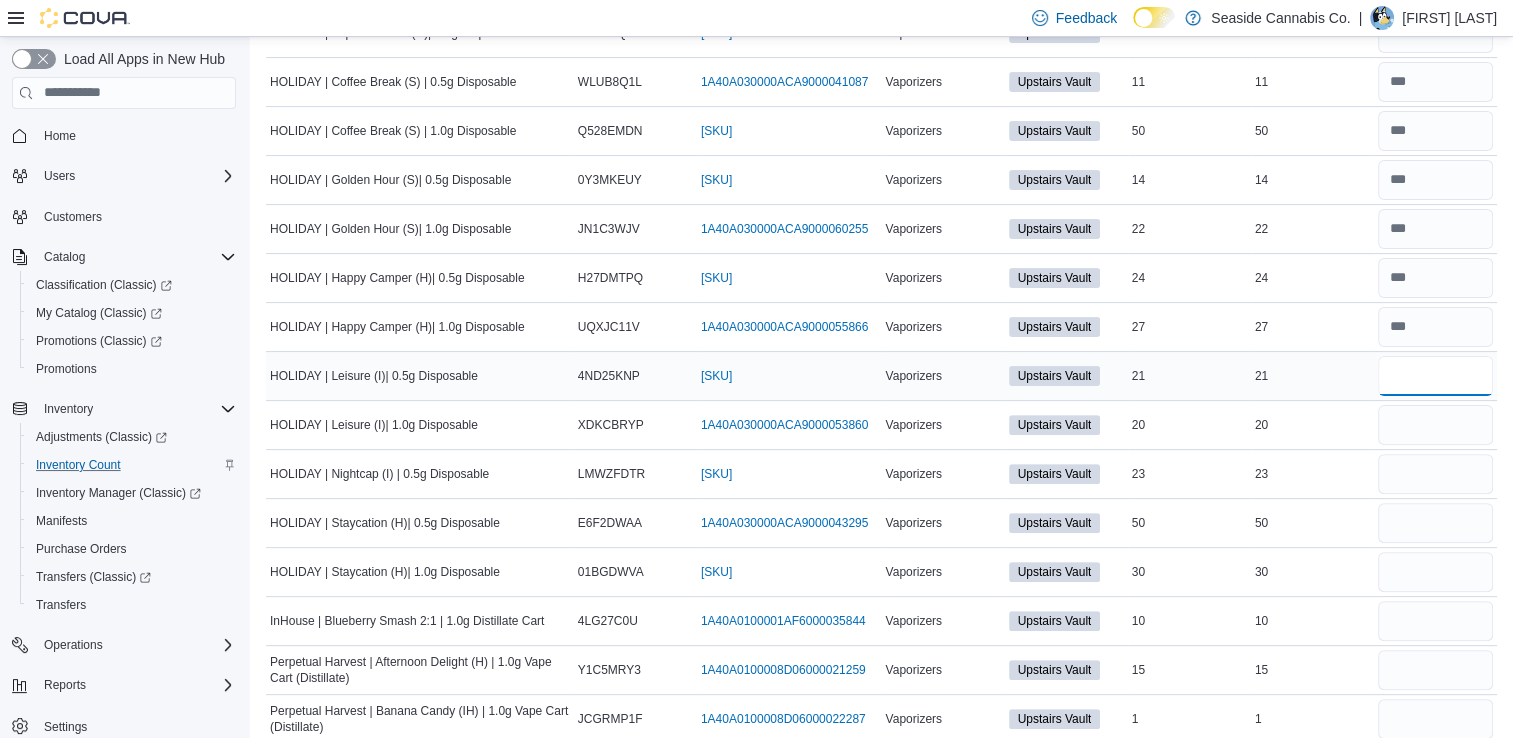 click at bounding box center (1435, 376) 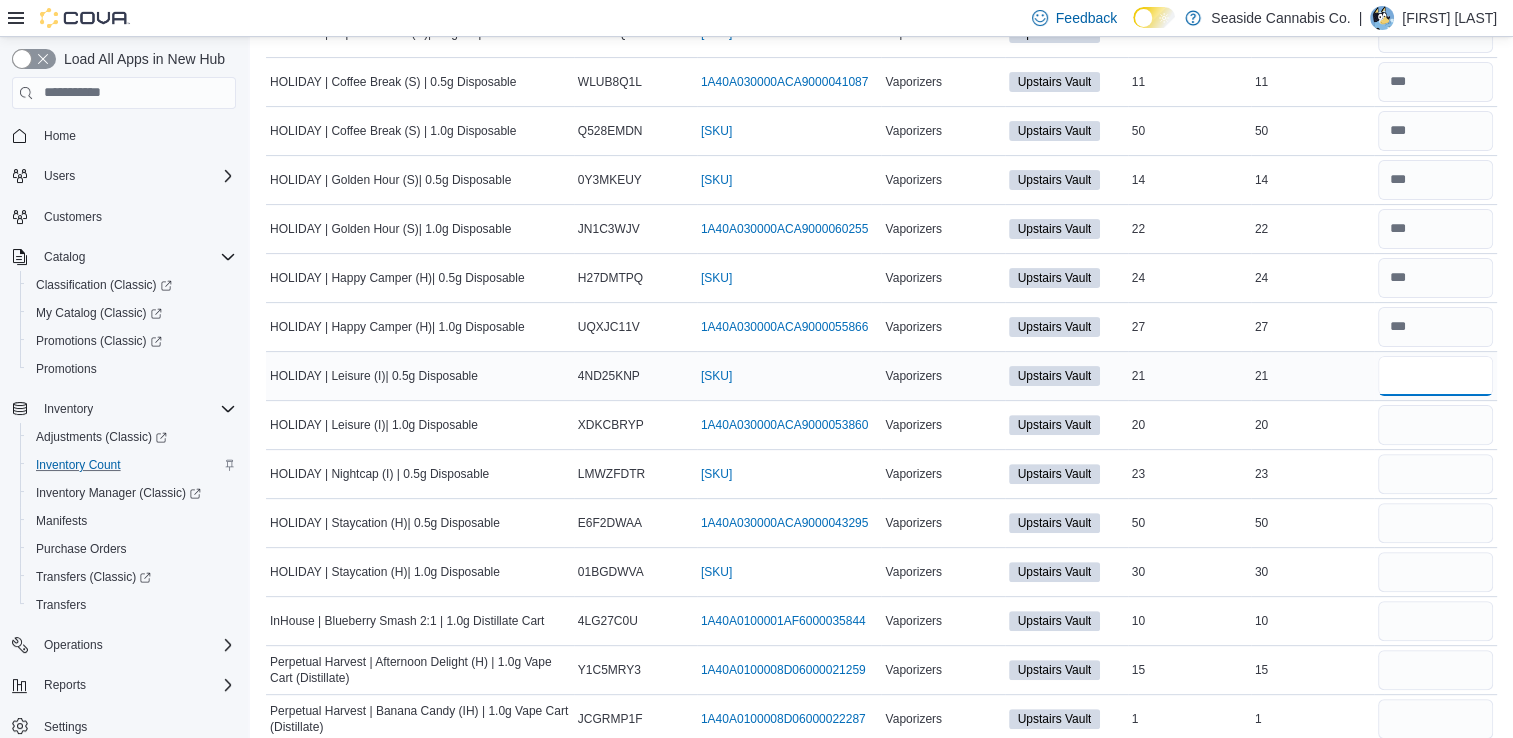 click at bounding box center (1435, 376) 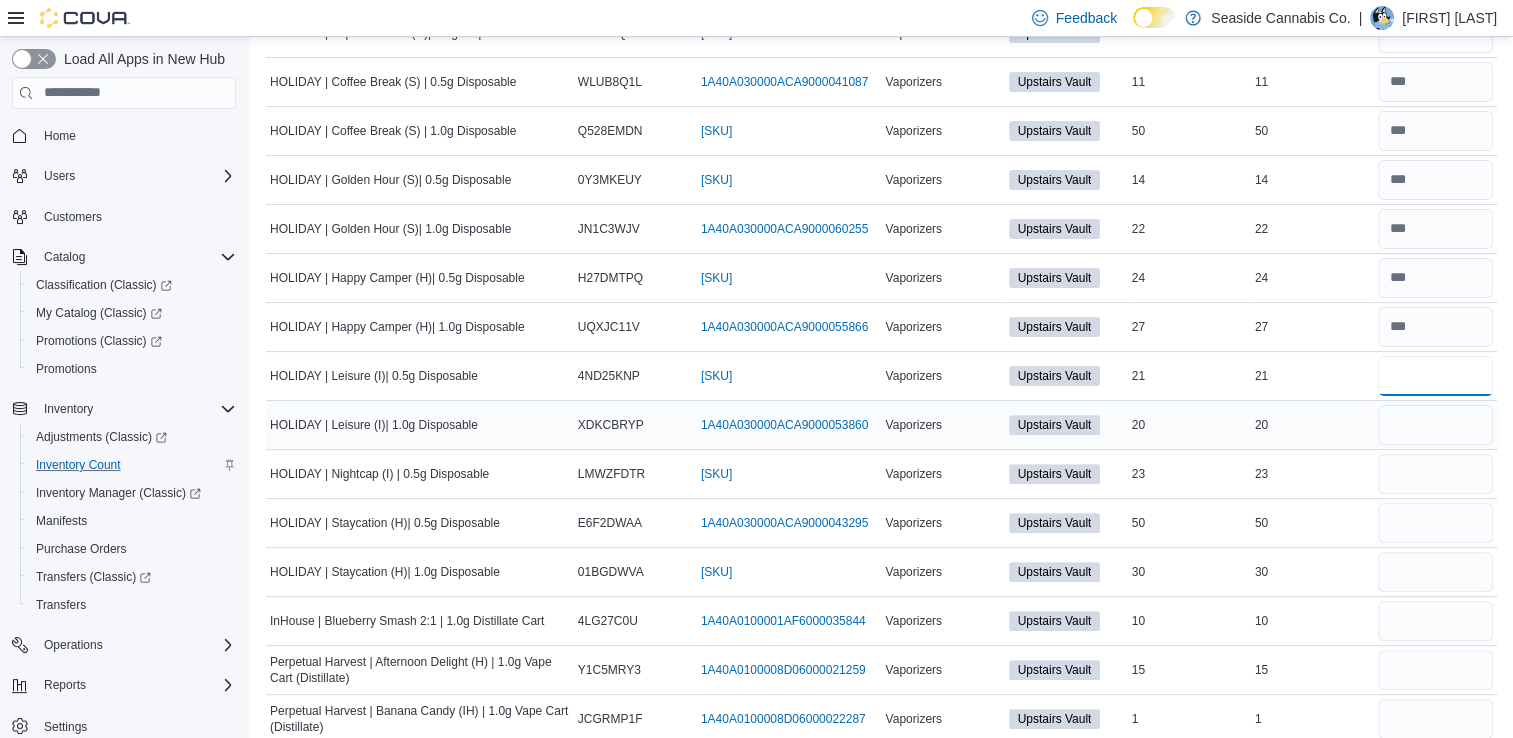 type on "**" 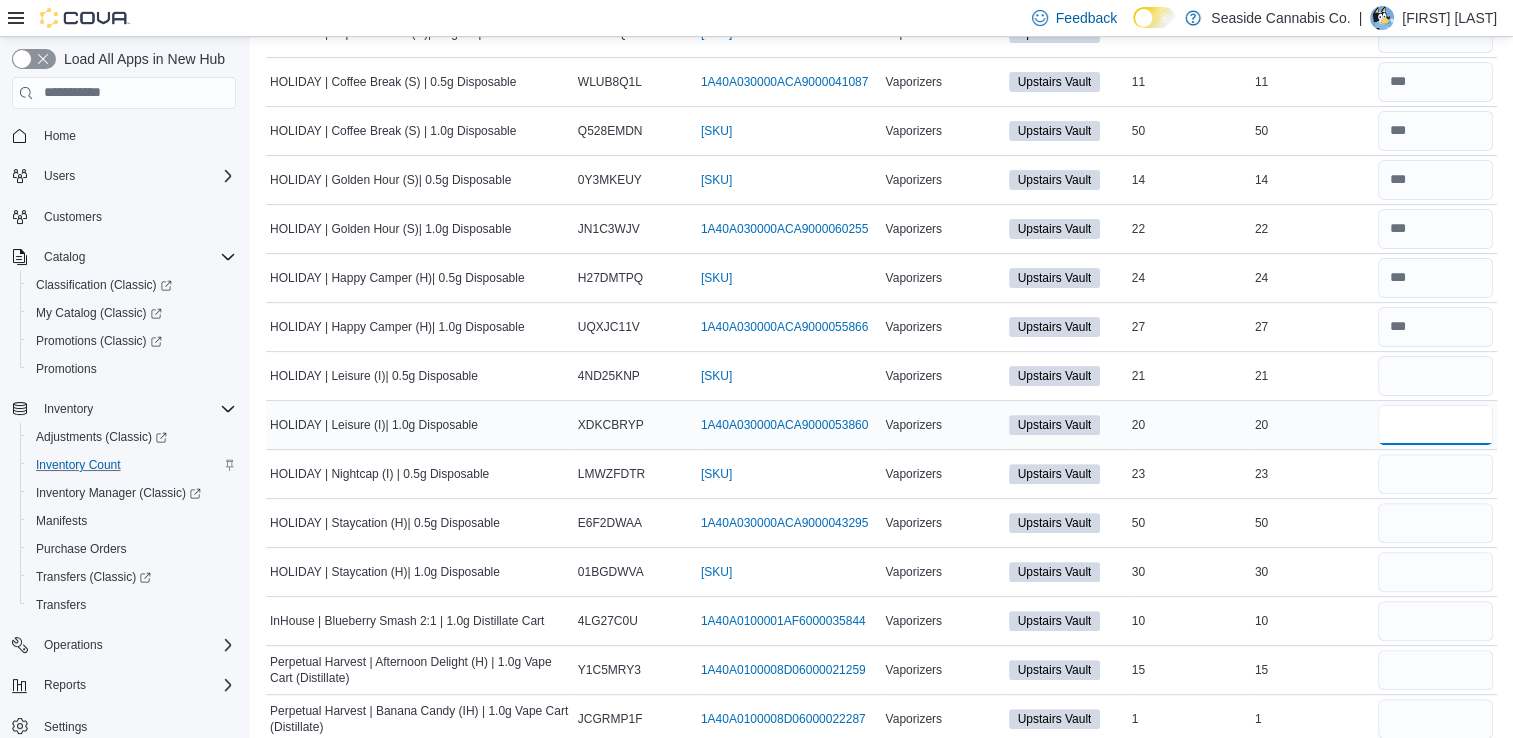 type 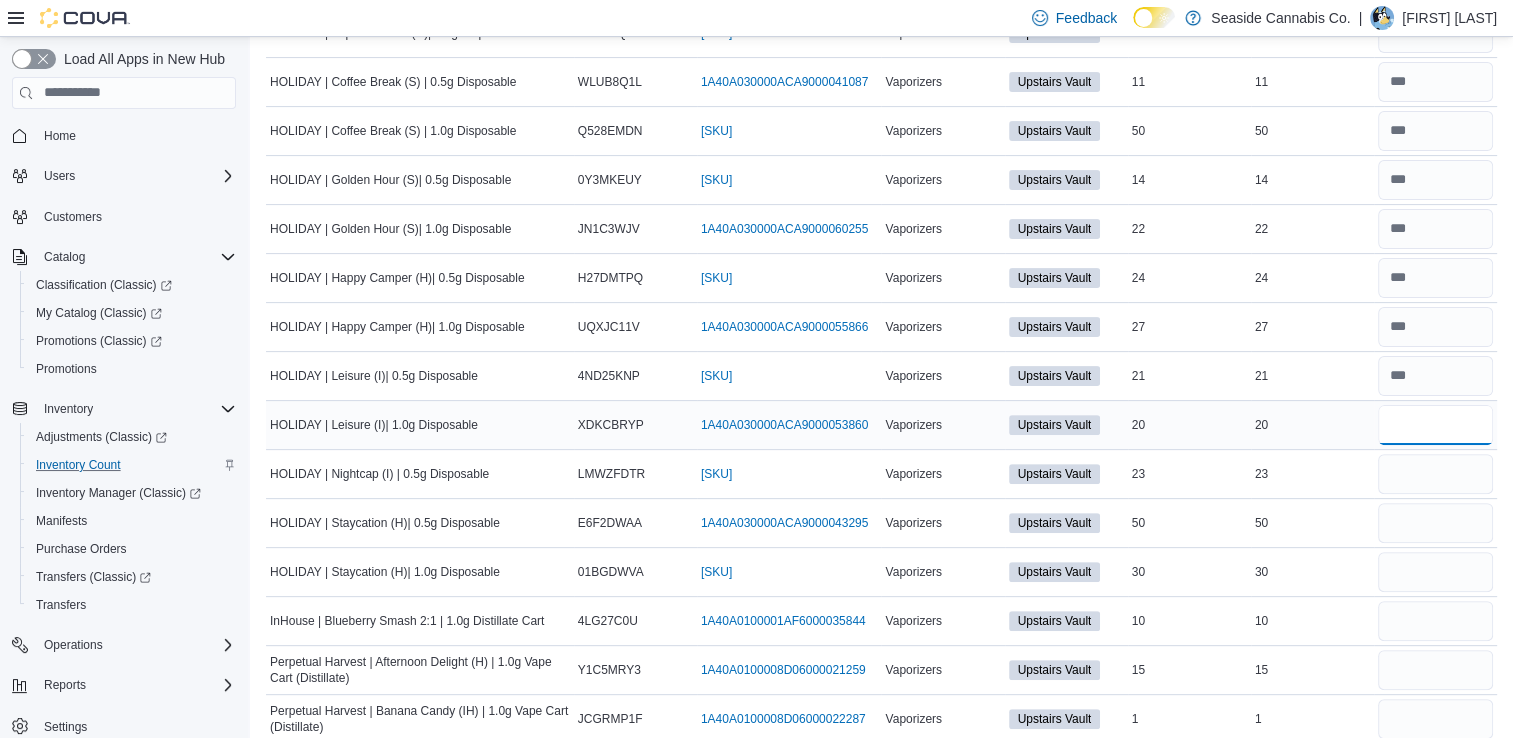 click at bounding box center (1435, 425) 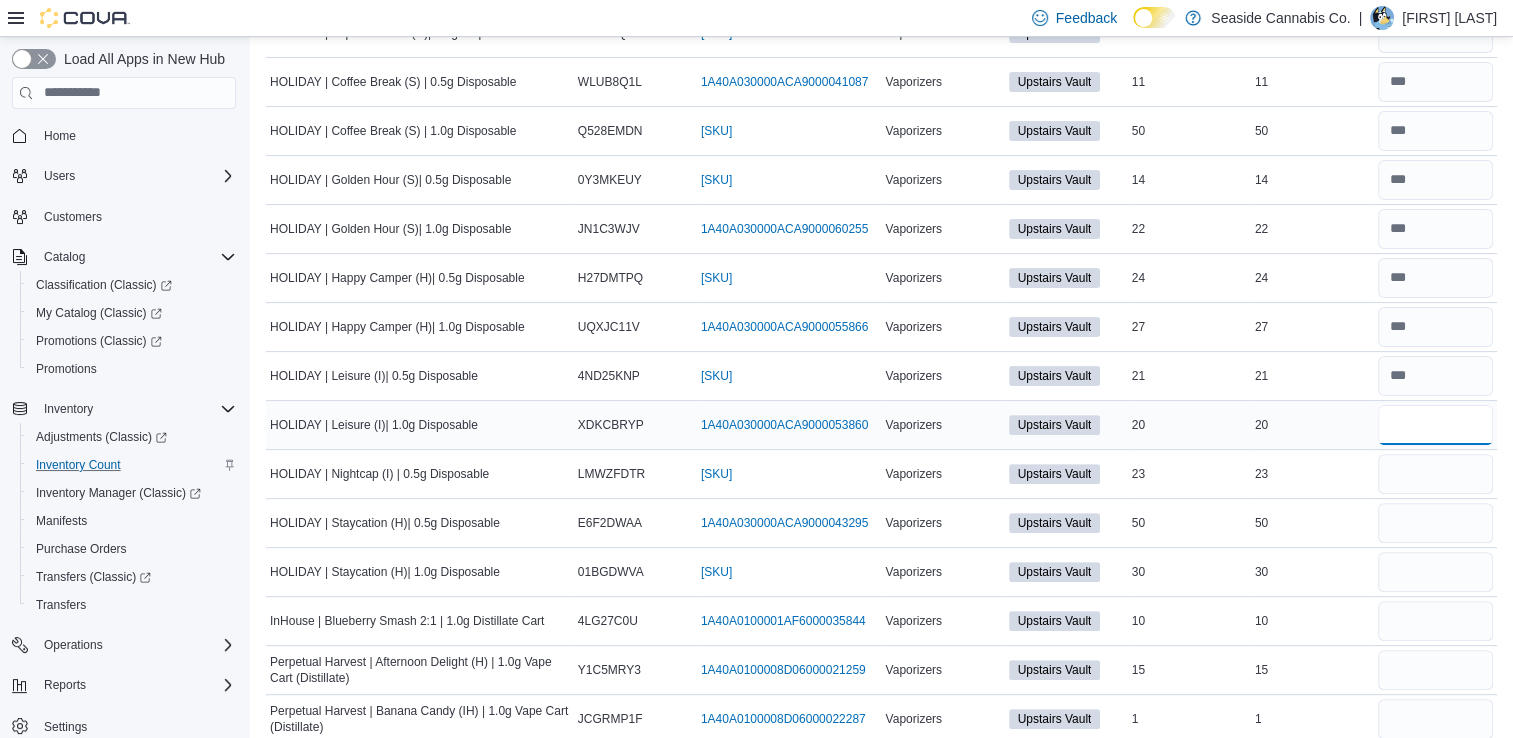click at bounding box center (1435, 425) 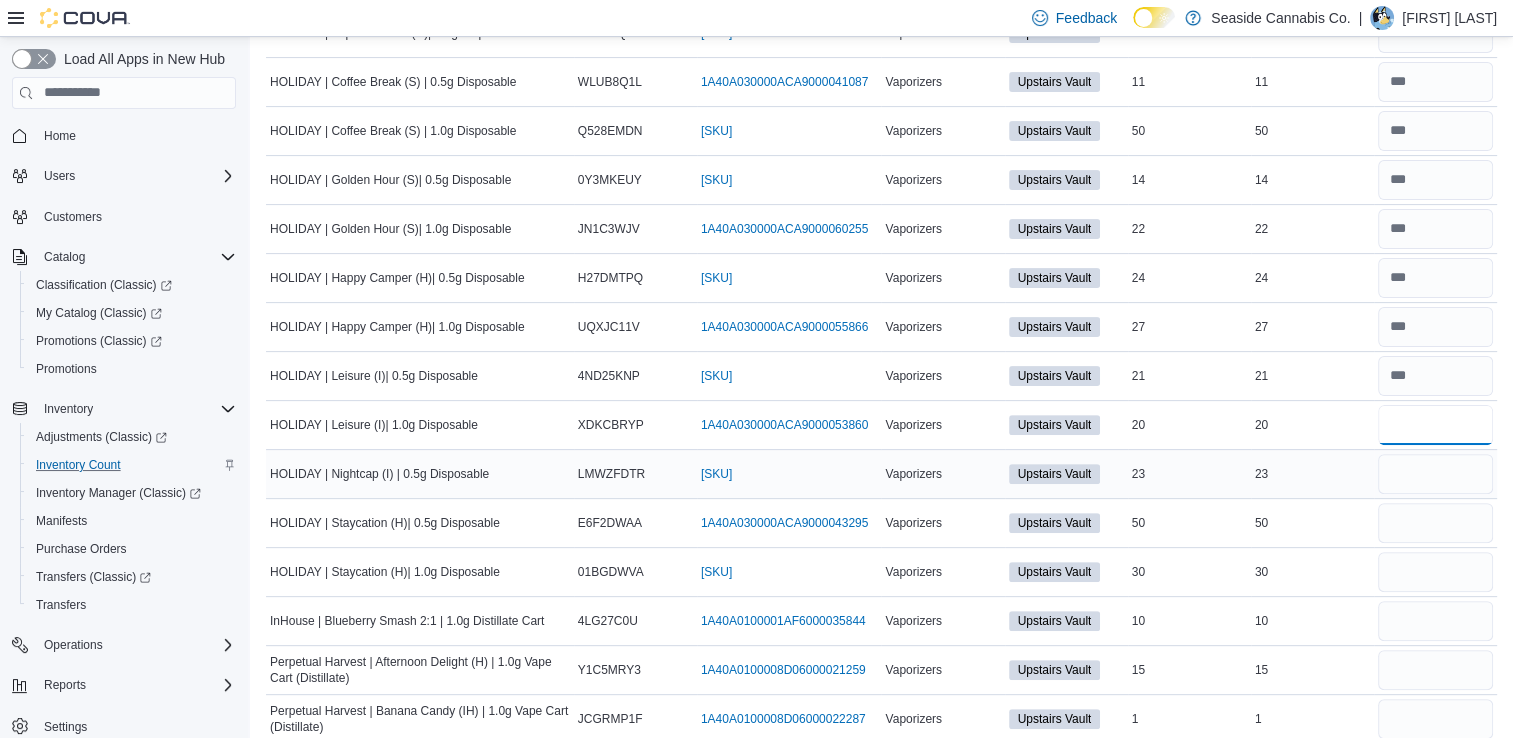 type on "**" 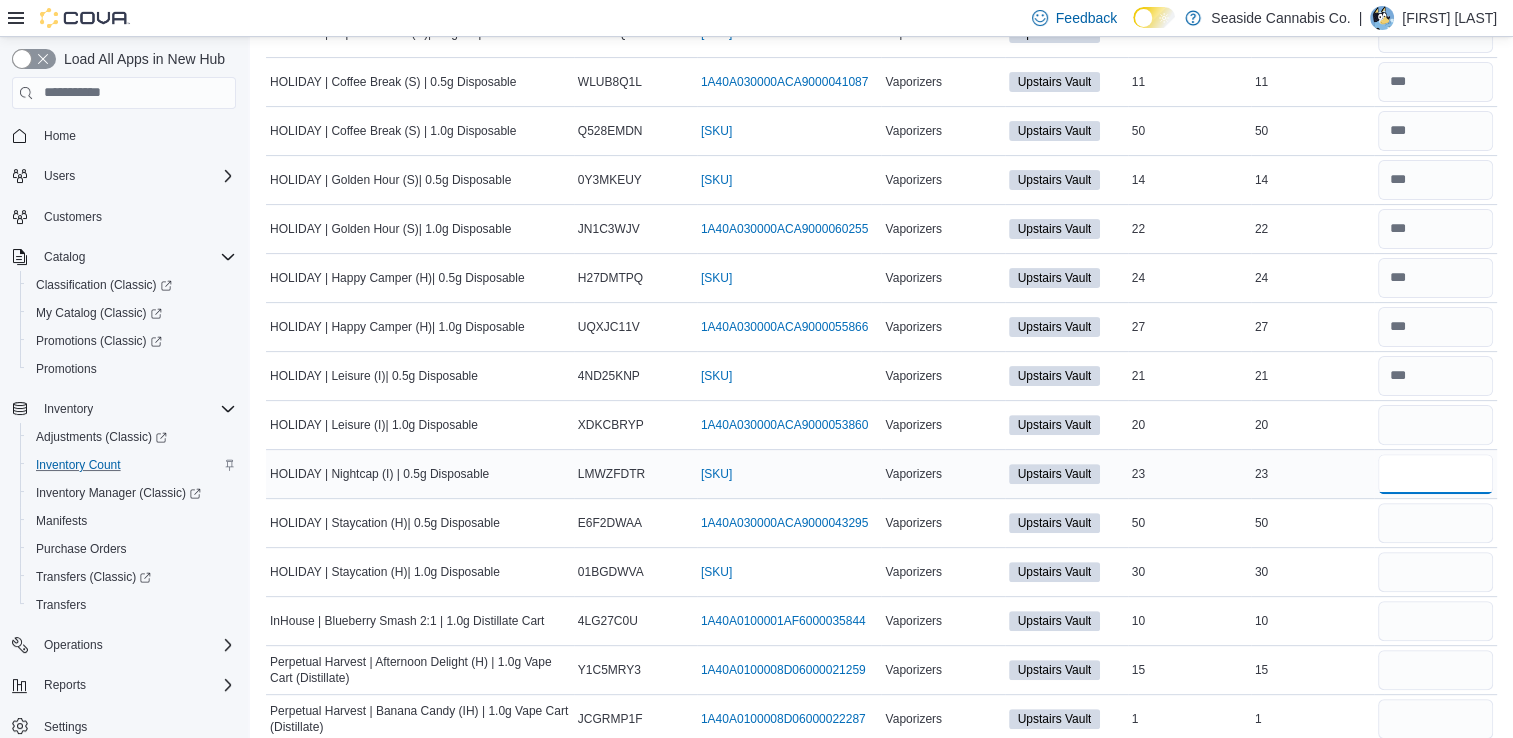 type 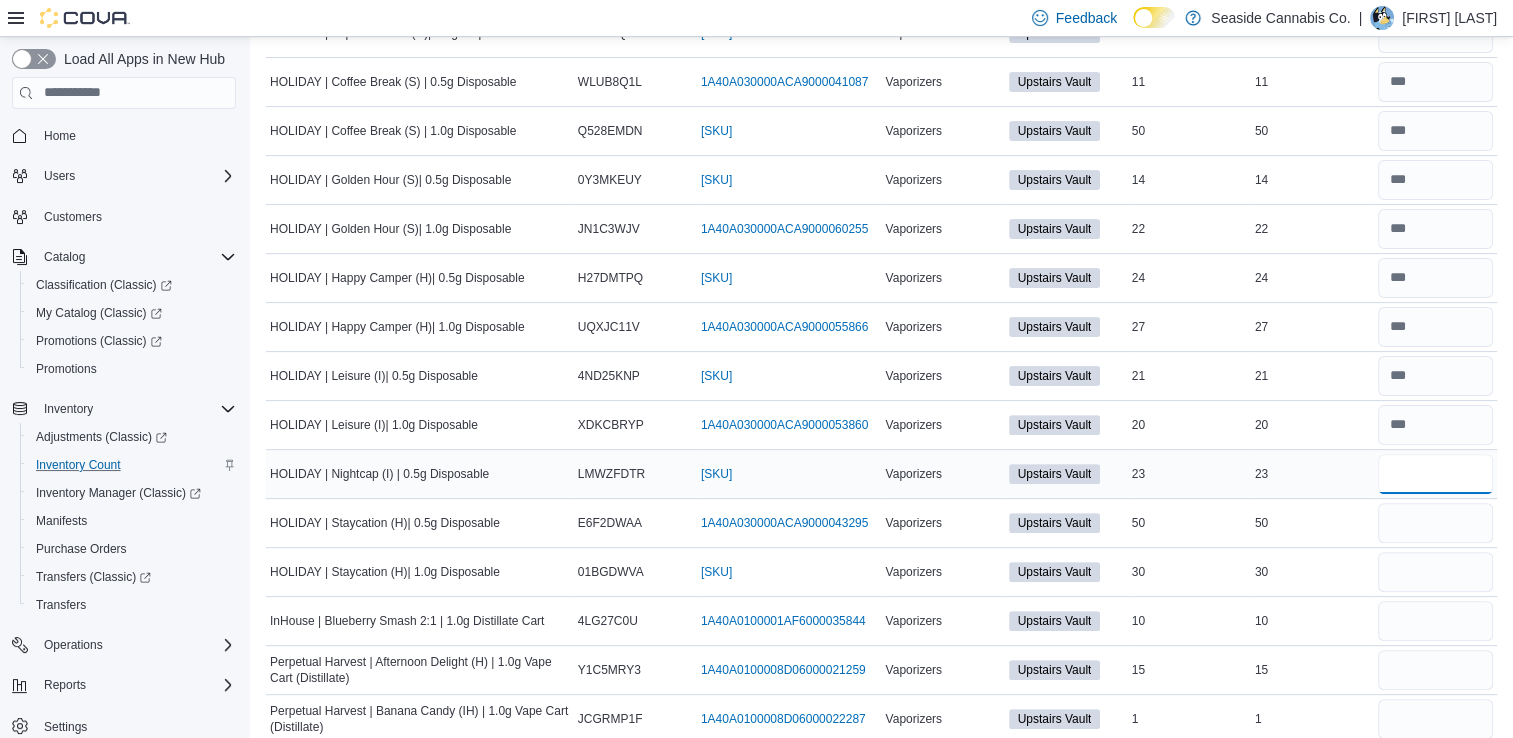 click at bounding box center [1435, 474] 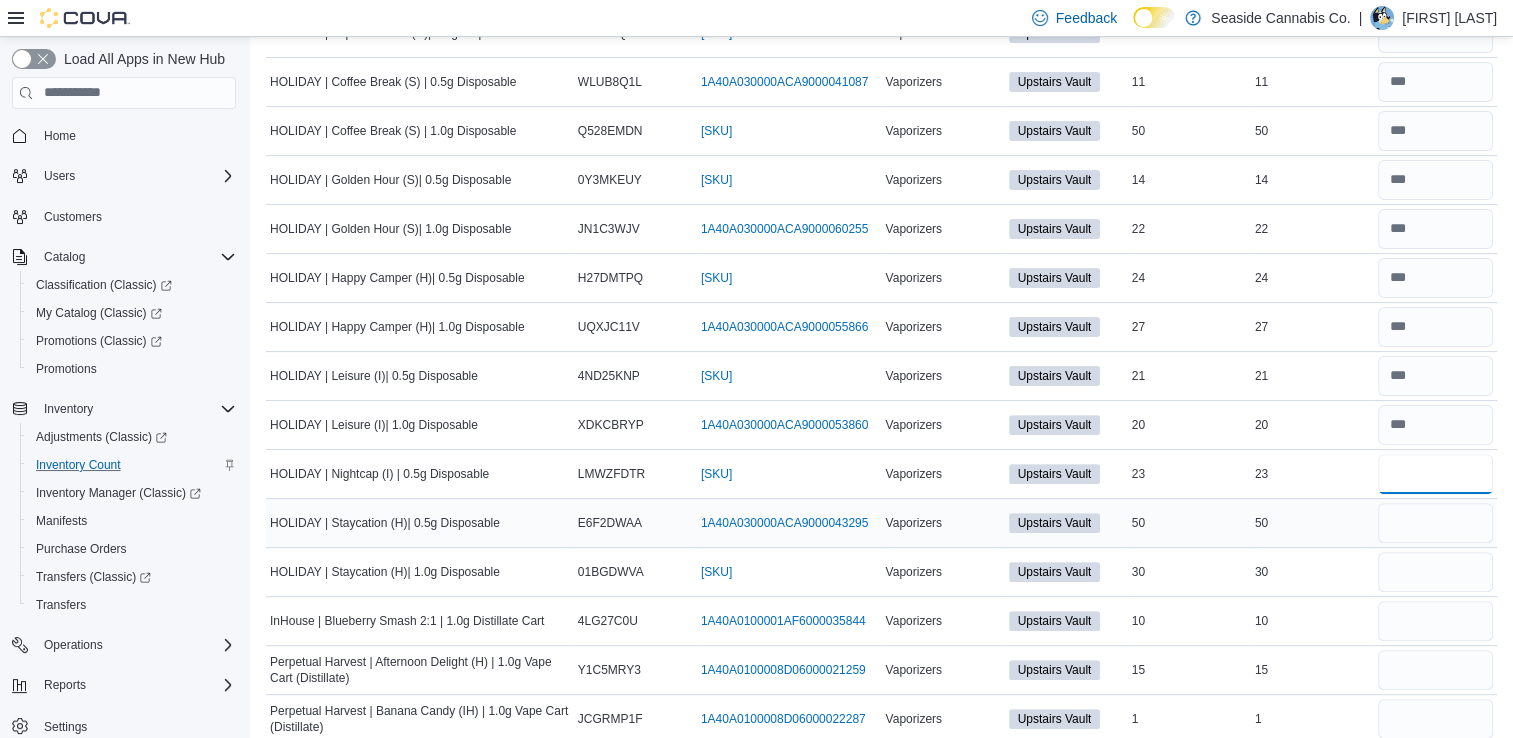 type on "**" 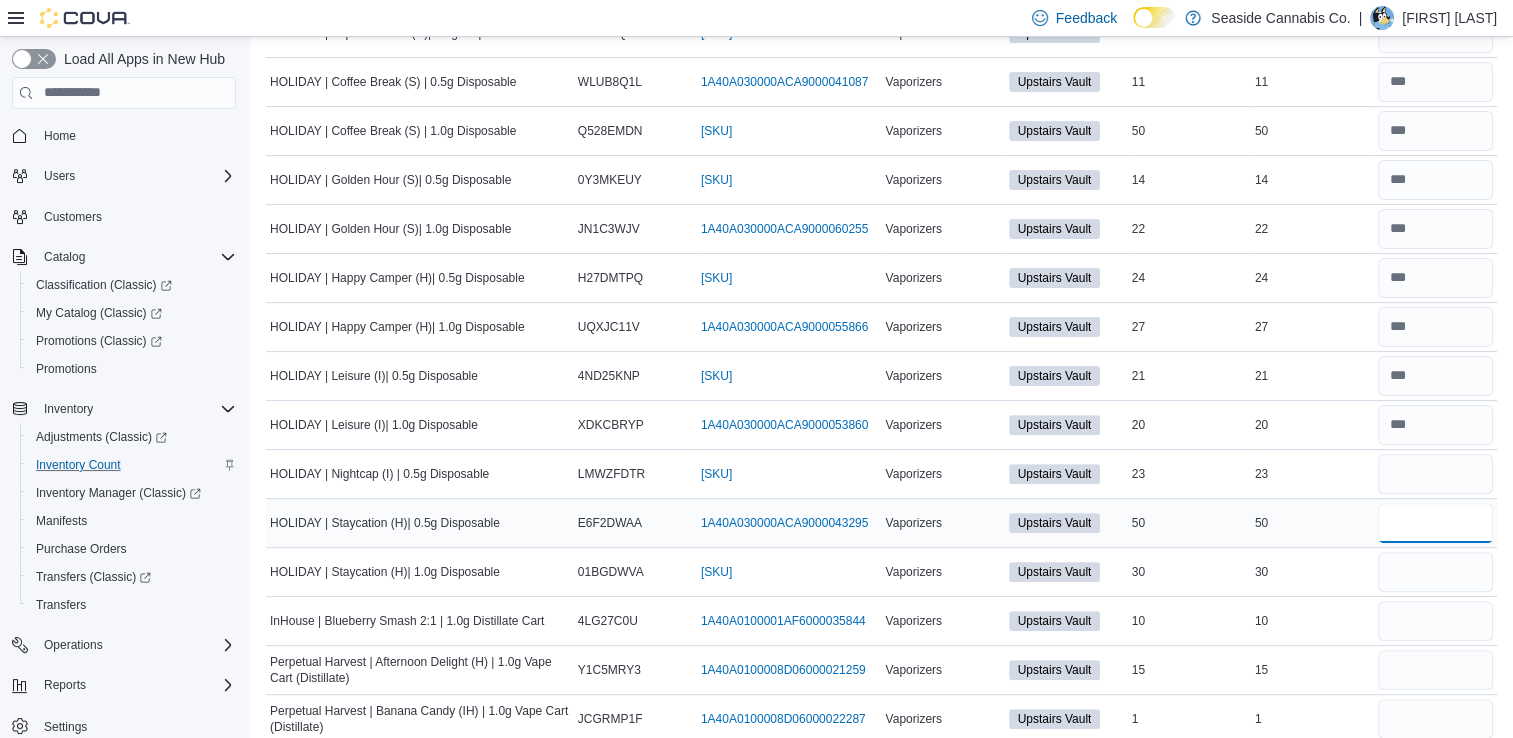 type 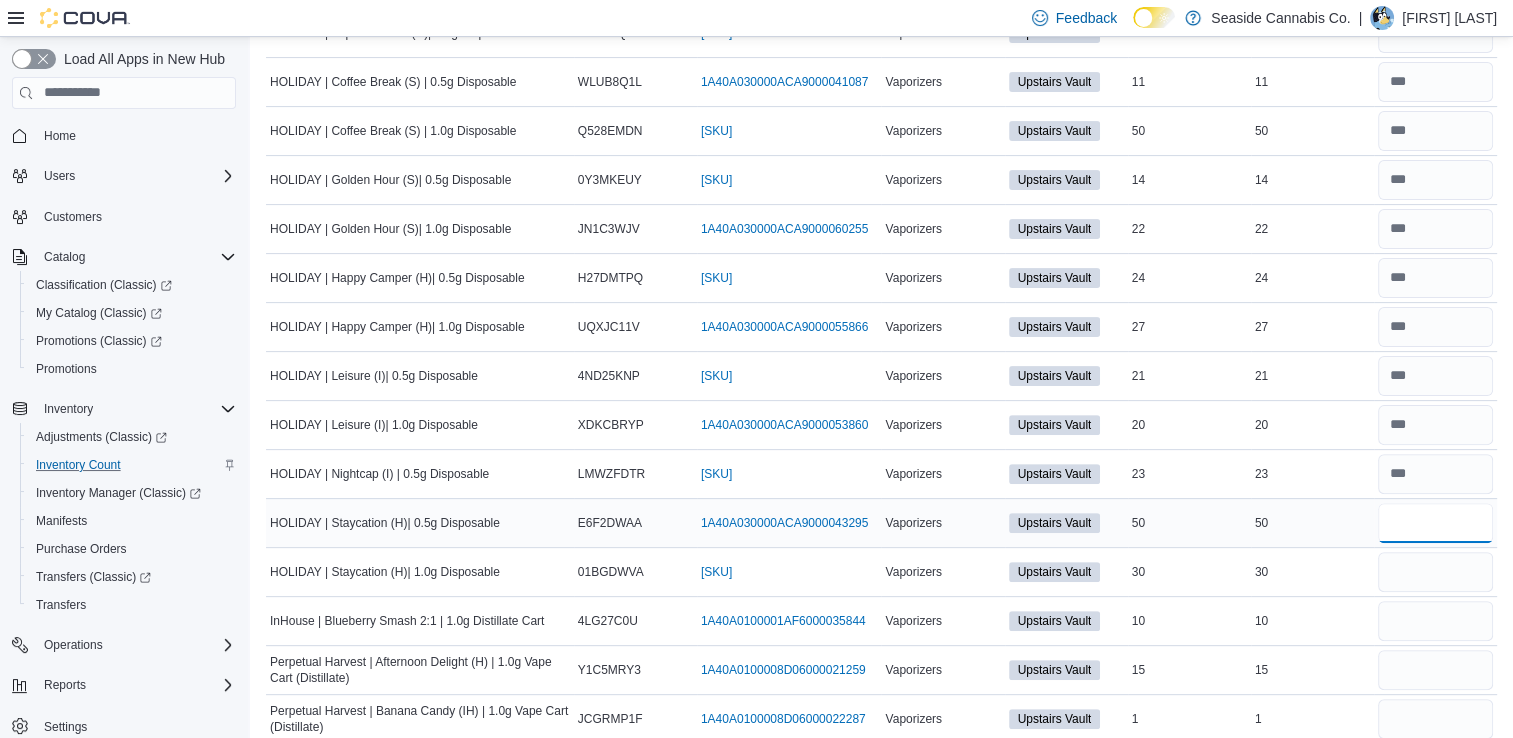 type on "**" 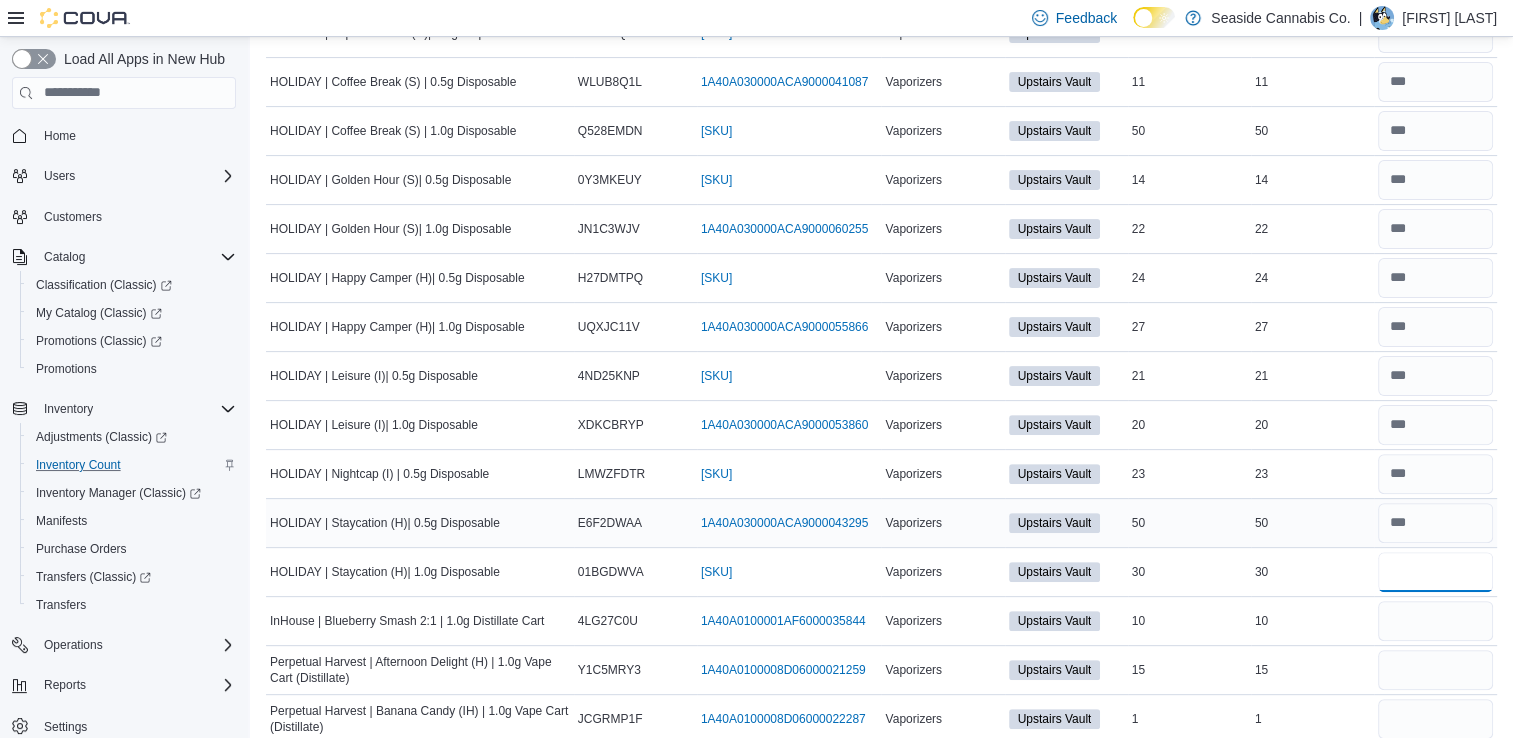 type 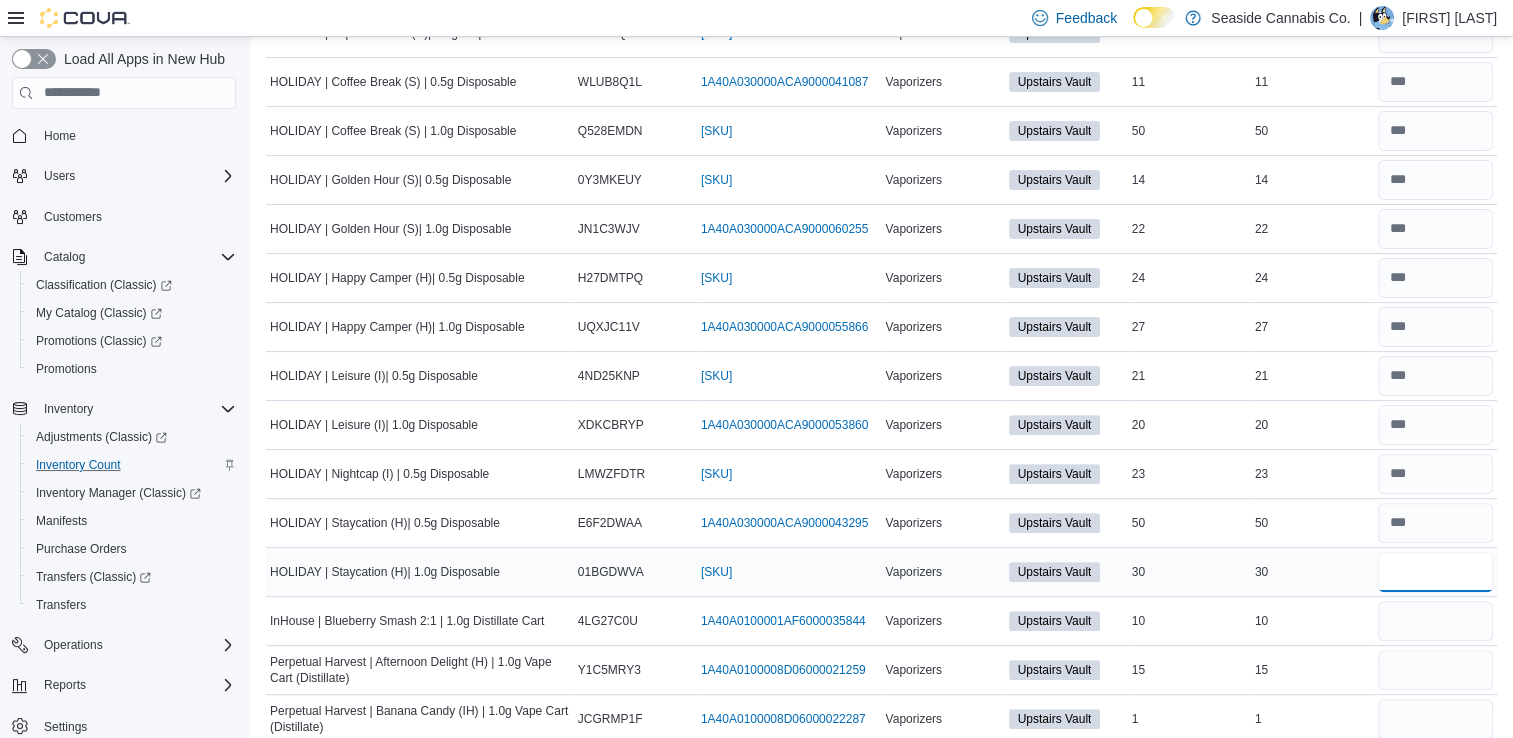 click at bounding box center (1435, 572) 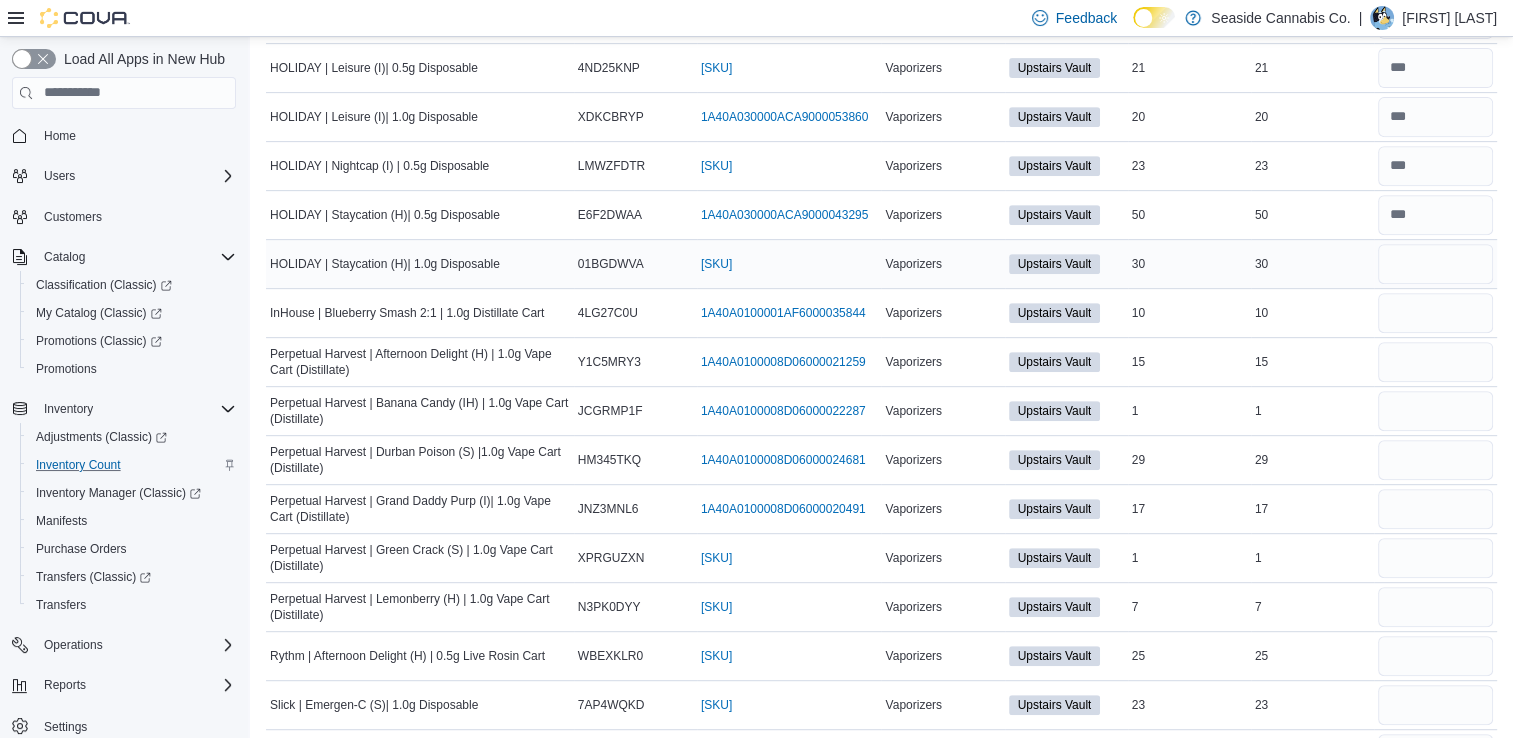 scroll, scrollTop: 844, scrollLeft: 0, axis: vertical 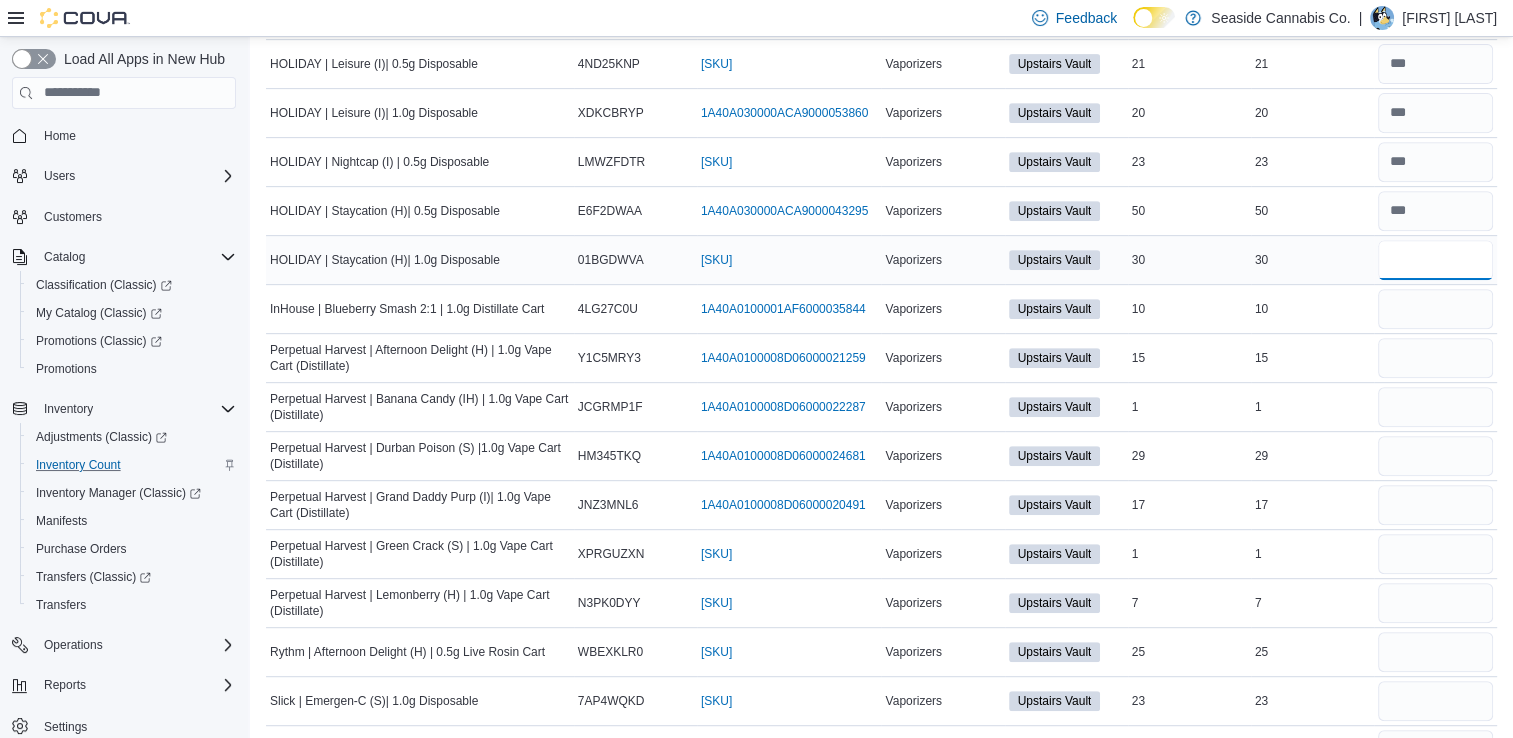 click at bounding box center [1435, 260] 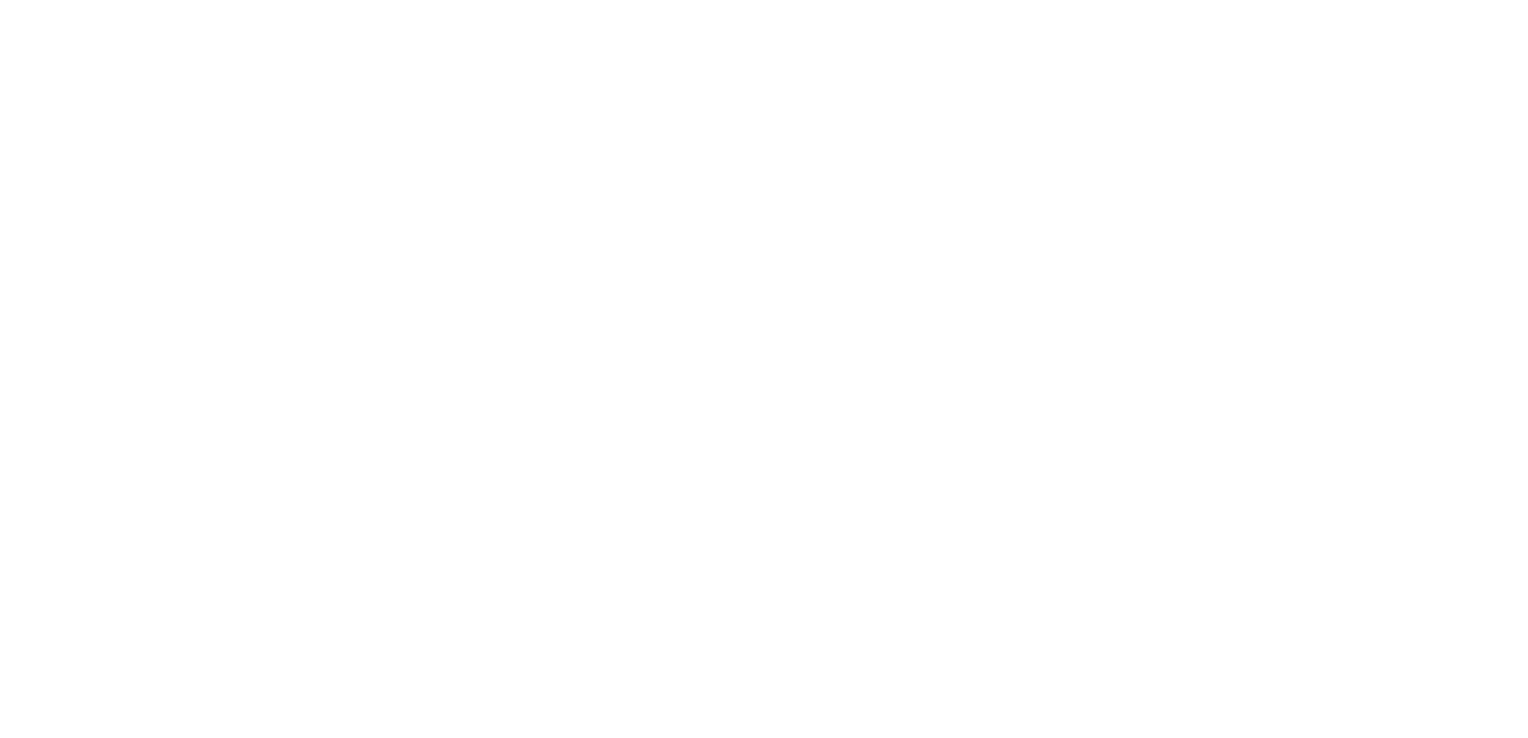 scroll, scrollTop: 0, scrollLeft: 0, axis: both 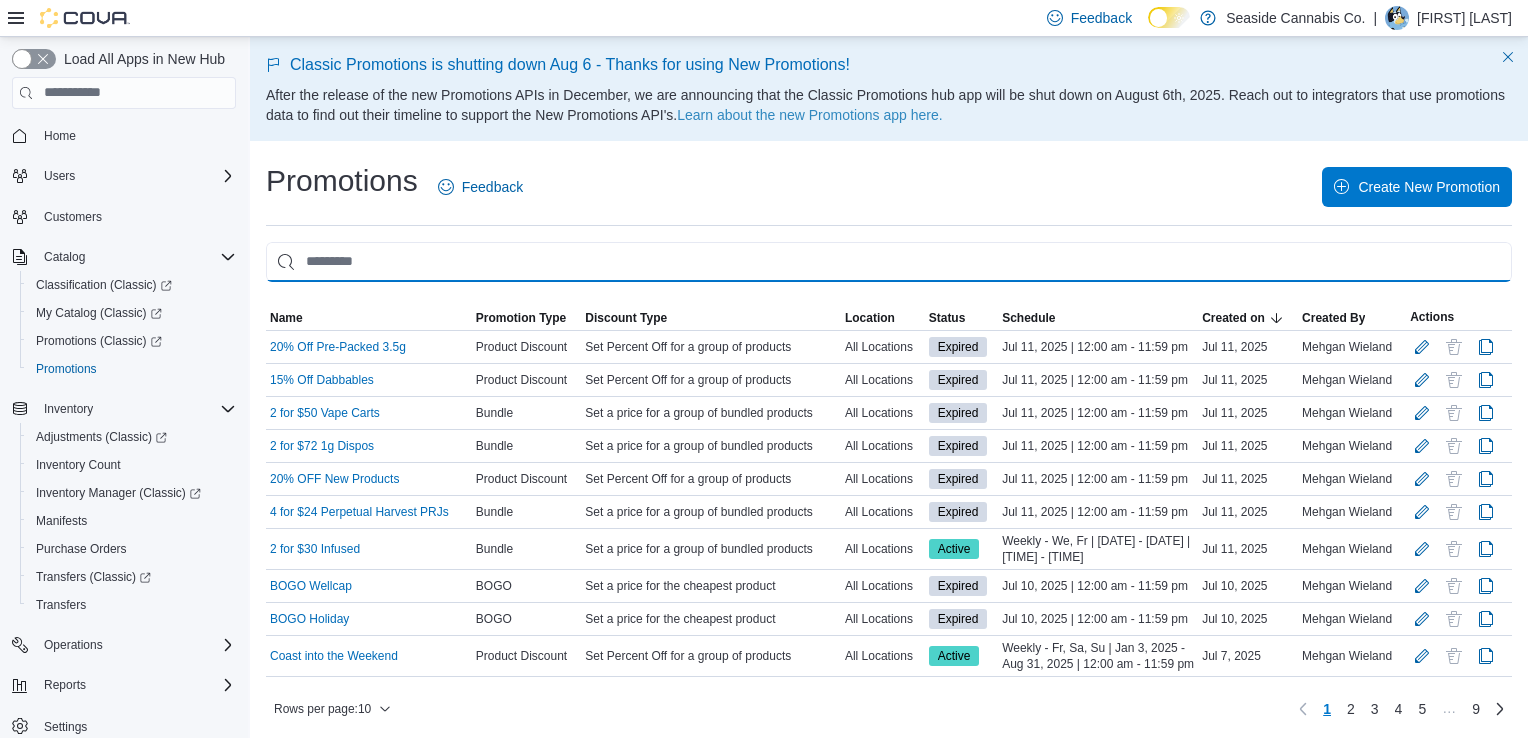 click at bounding box center (889, 262) 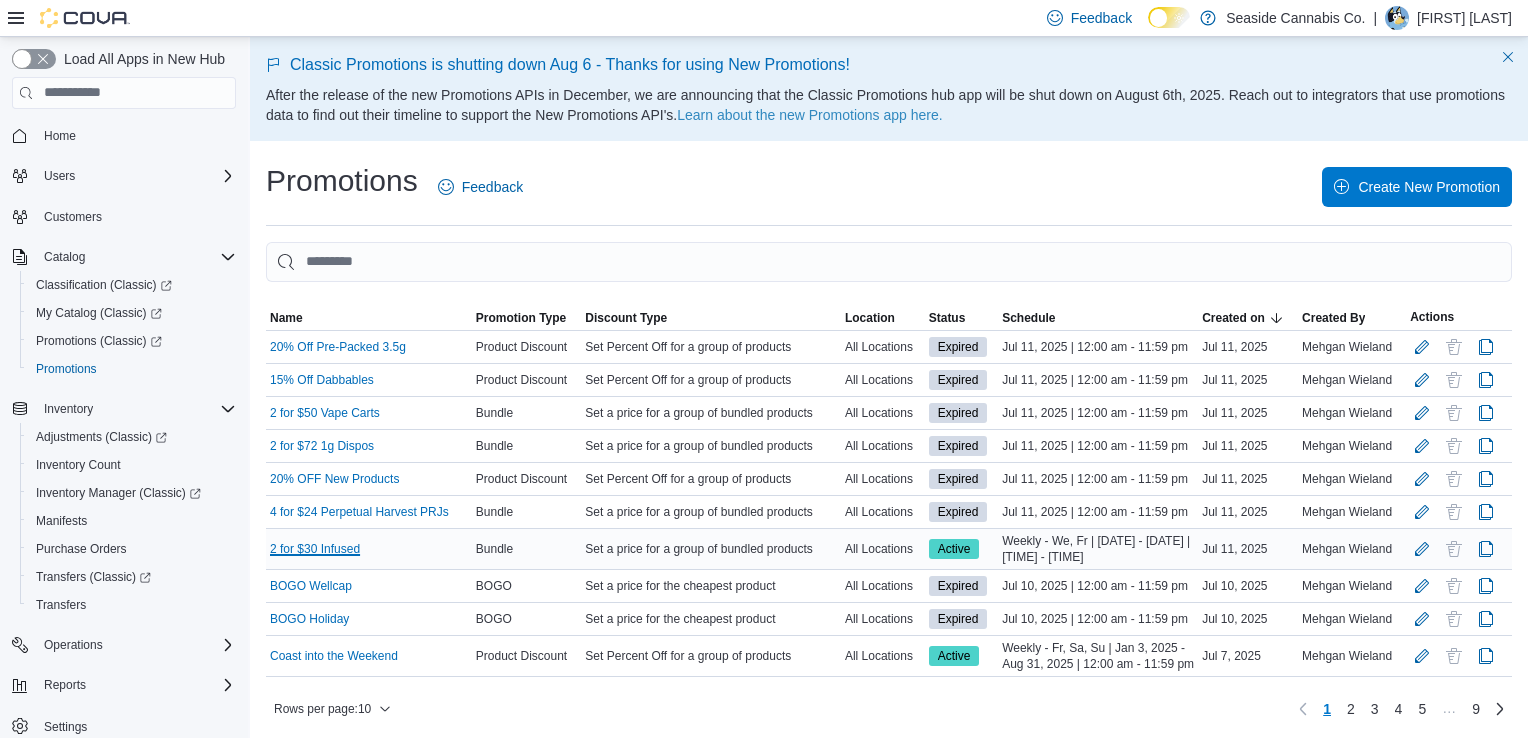 click on "2 for $30 Infused" at bounding box center [315, 549] 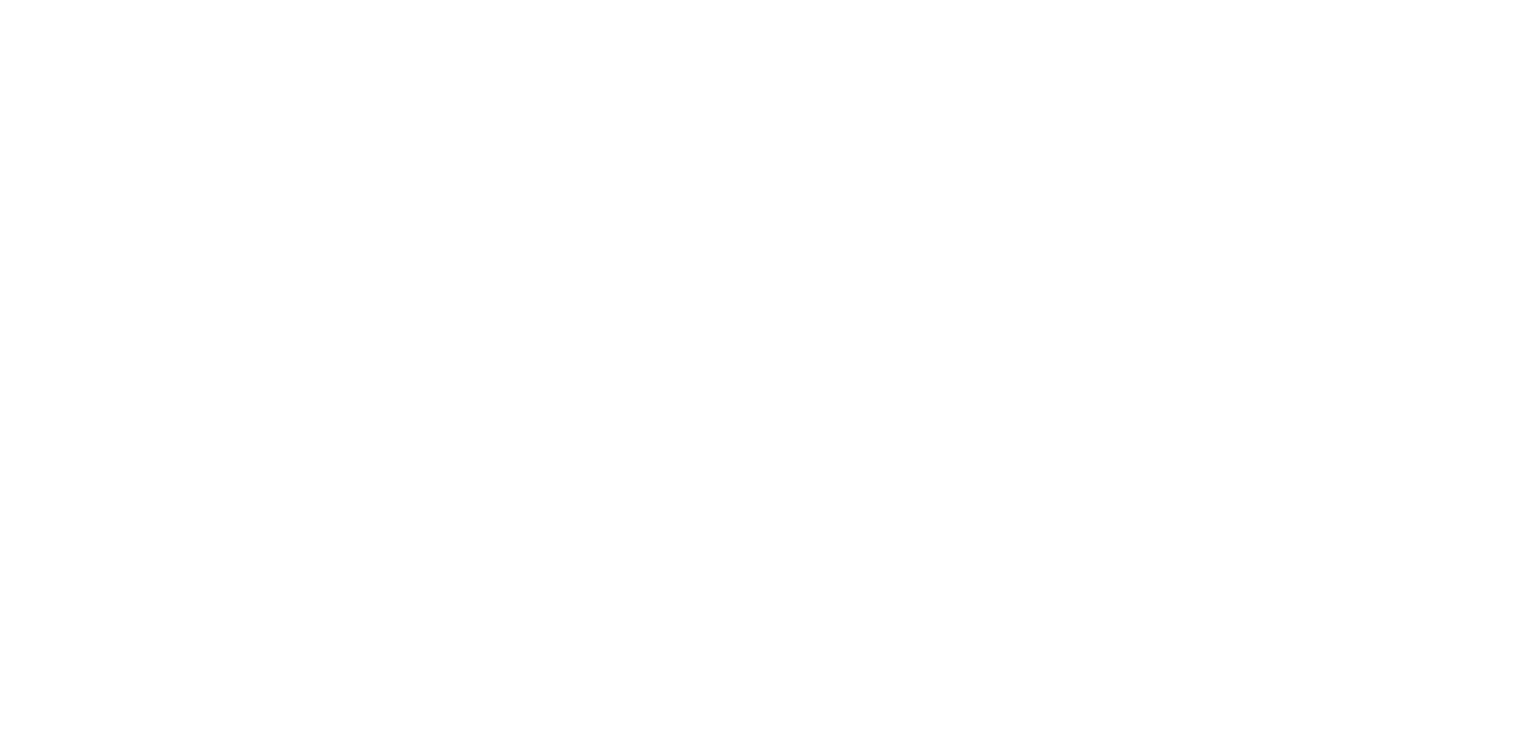 scroll, scrollTop: 0, scrollLeft: 0, axis: both 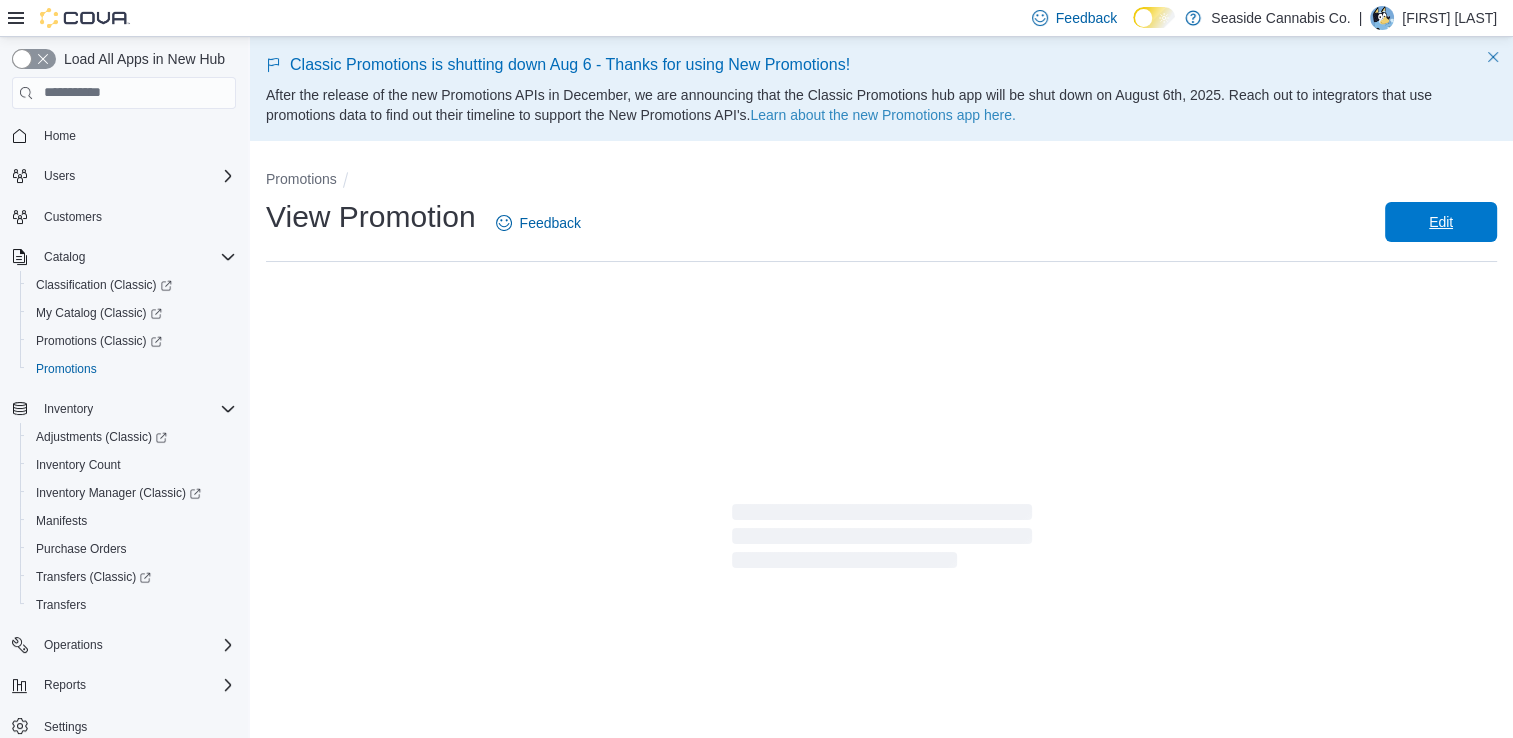 click on "Edit" at bounding box center (1441, 222) 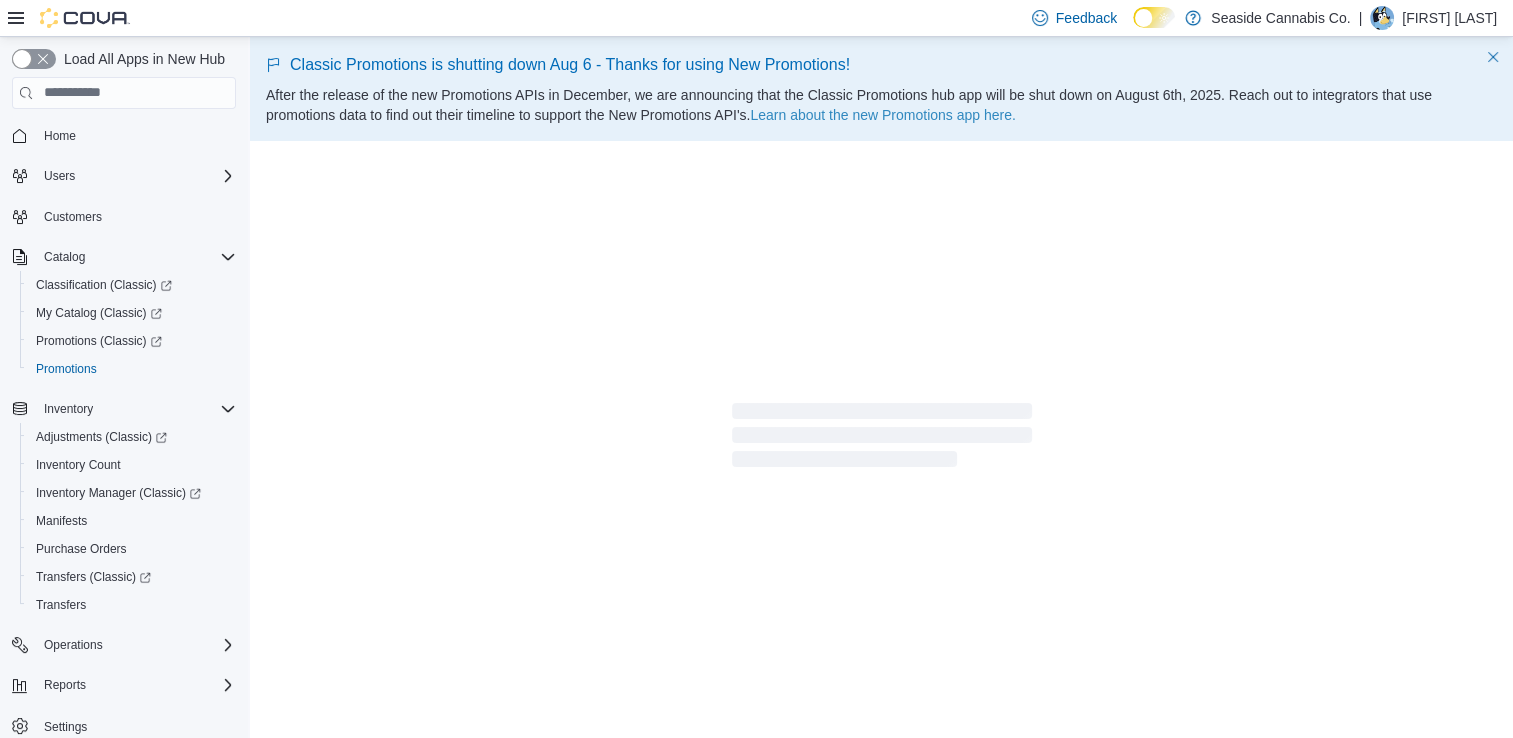 scroll, scrollTop: 0, scrollLeft: 0, axis: both 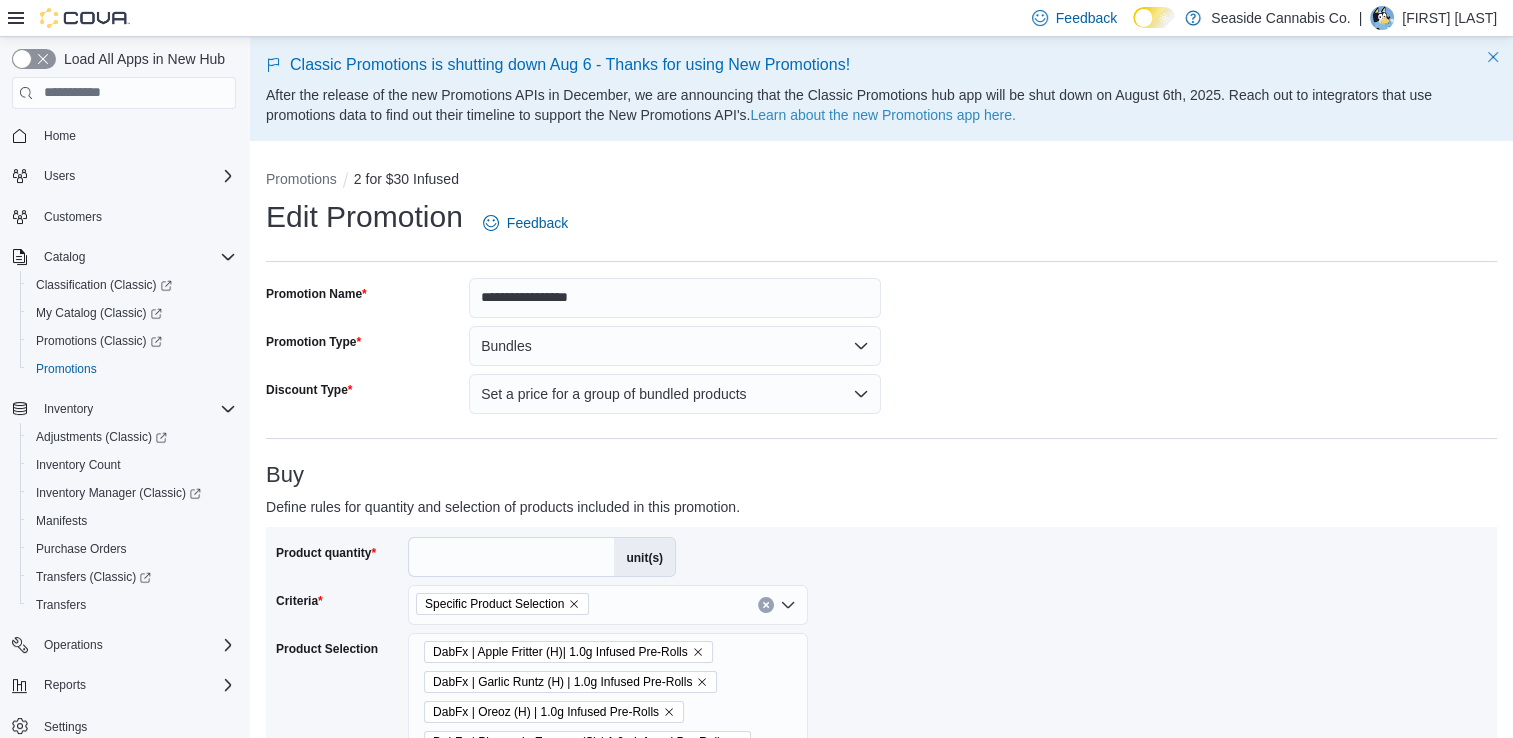 click on "DabFx | Apple Fritter (H)| 1.0g Infused Pre-Rolls DabFx | Garlic Runtz (H) | 1.0g Infused Pre-Rolls DabFx | Oreoz (H) | 1.0g Infused Pre-Rolls DabFx | Pineapple Express (S) | 1.0g Infused Pre-Rolls DabFx | Sweet Diesel (S) | 1.0g Infused Pre-Rolls DabFx | Tropsanto #5 (I) | 1.0g Infused Pre-Rolls DabFx | Trufflez (H) |1.0g Infused Pre-Rolls DabFx | Zsweet Dream (H) |1.0g Infused Pre-Rolls Suncrafted | Cheetah Piss | 1.0g Hash Infused Pre-Roll Suncrafted | Cherry Pie OG | 1.0g Infused Pre-Roll Suncrafted | Garlic Budder (H) | 1.0g Hash Infused Pre-Roll Suncrafted | Ghost Dawg | 1.0g Hash Infused Pre-Roll Suncrafted | Grease Monkey | 1.0g Hash Infused Pre-Roll Suncrafted | Lemon Jeffery | 1.0g Hash Infused Pre-Roll Suncrafted | Lemonsweets | 1.0g Infused Pre-Roll Suncrafted | Mountain Top Mint | 1.0g Hash Infused Pre-Roll Suncrafted | Permanent Marker | 1.0g Hash Infused Pre-Roll Suncrafted | Platinum Banana OG | 1.0g Hash Infused Pre-Roll Suncrafted | Runtz | 1.0g Infused Pre-Roll" at bounding box center [608, 1312] 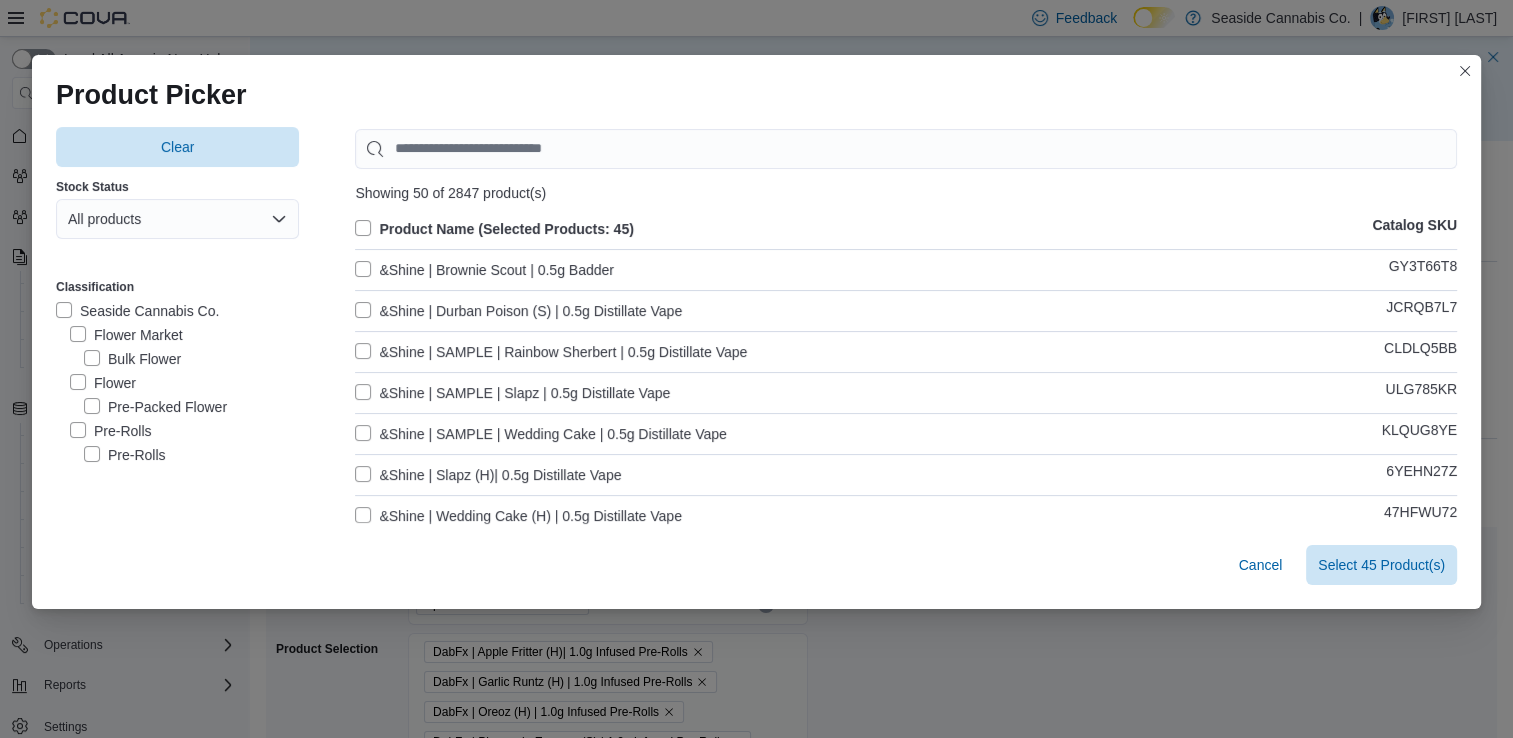click on "Pre-Rolls" at bounding box center (125, 455) 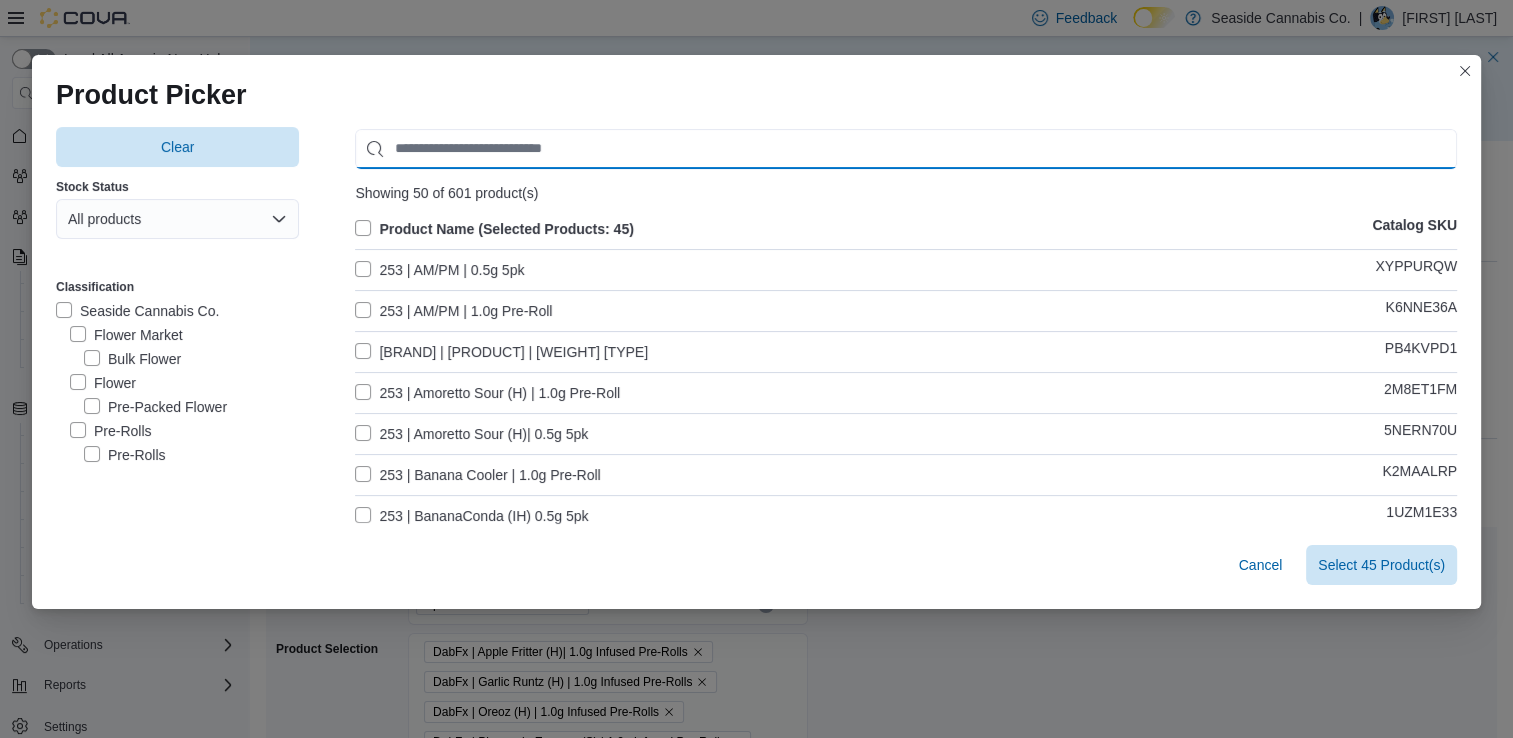 click at bounding box center [906, 149] 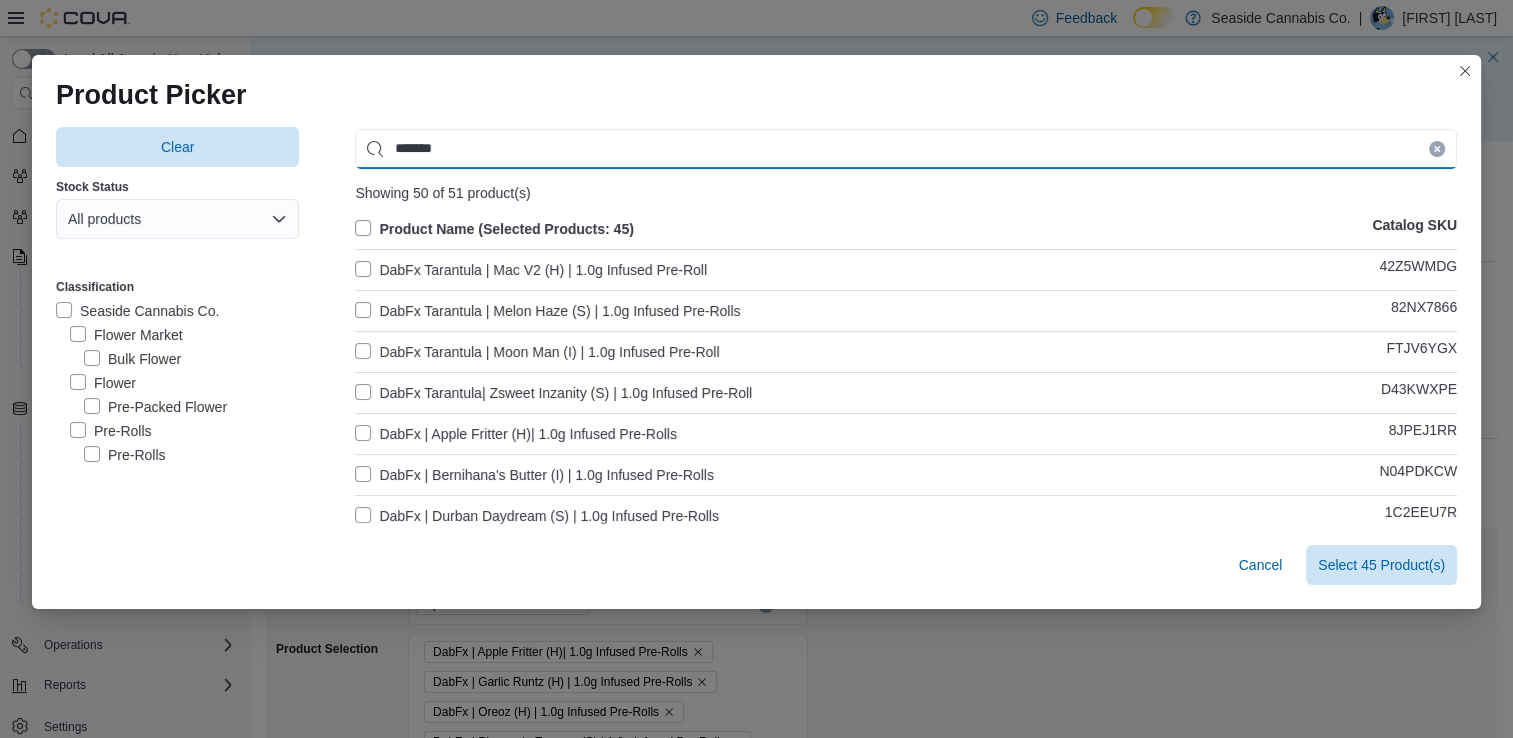type on "*******" 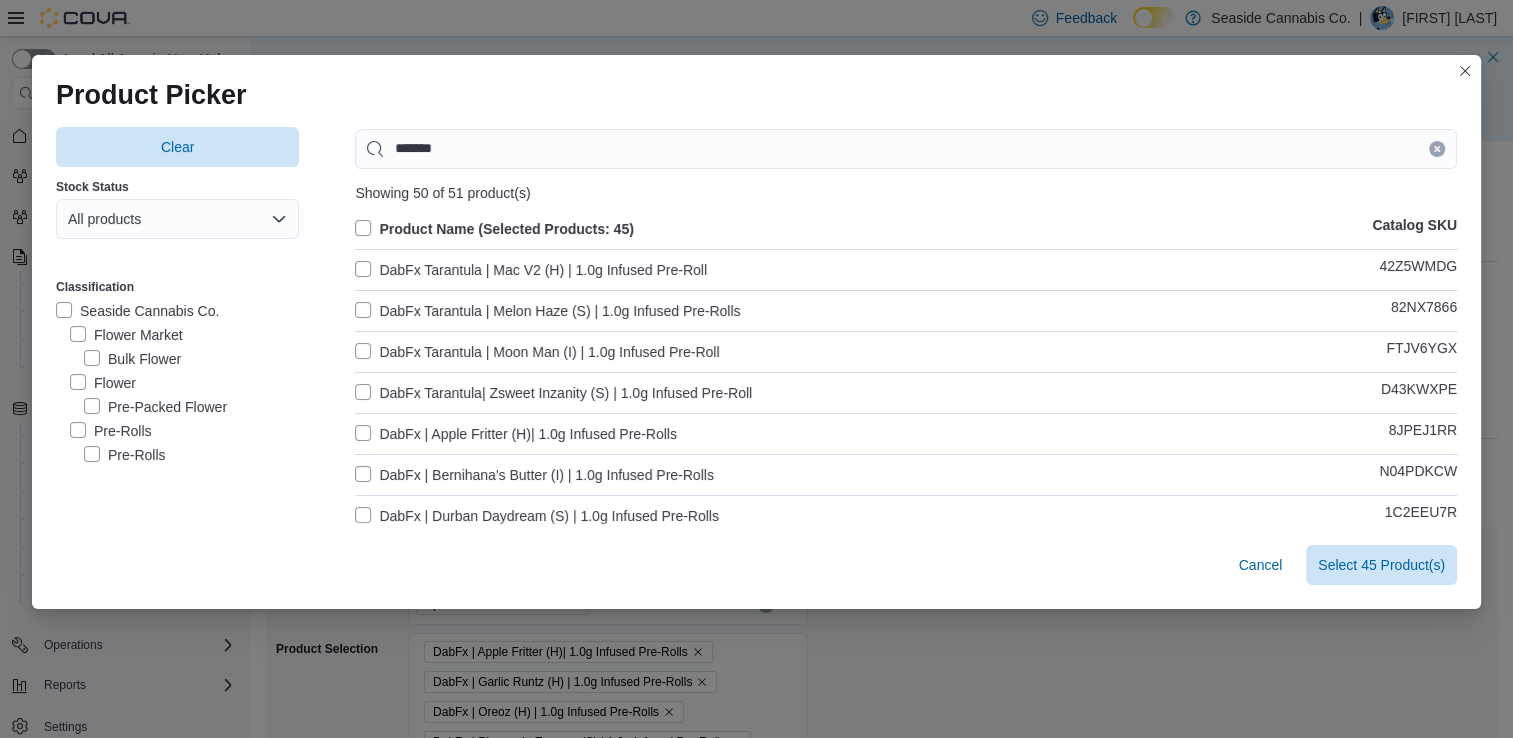 click on "DabFx Tarantula | Mac V2 (H) | 1.0g Infused Pre-Roll" at bounding box center [531, 270] 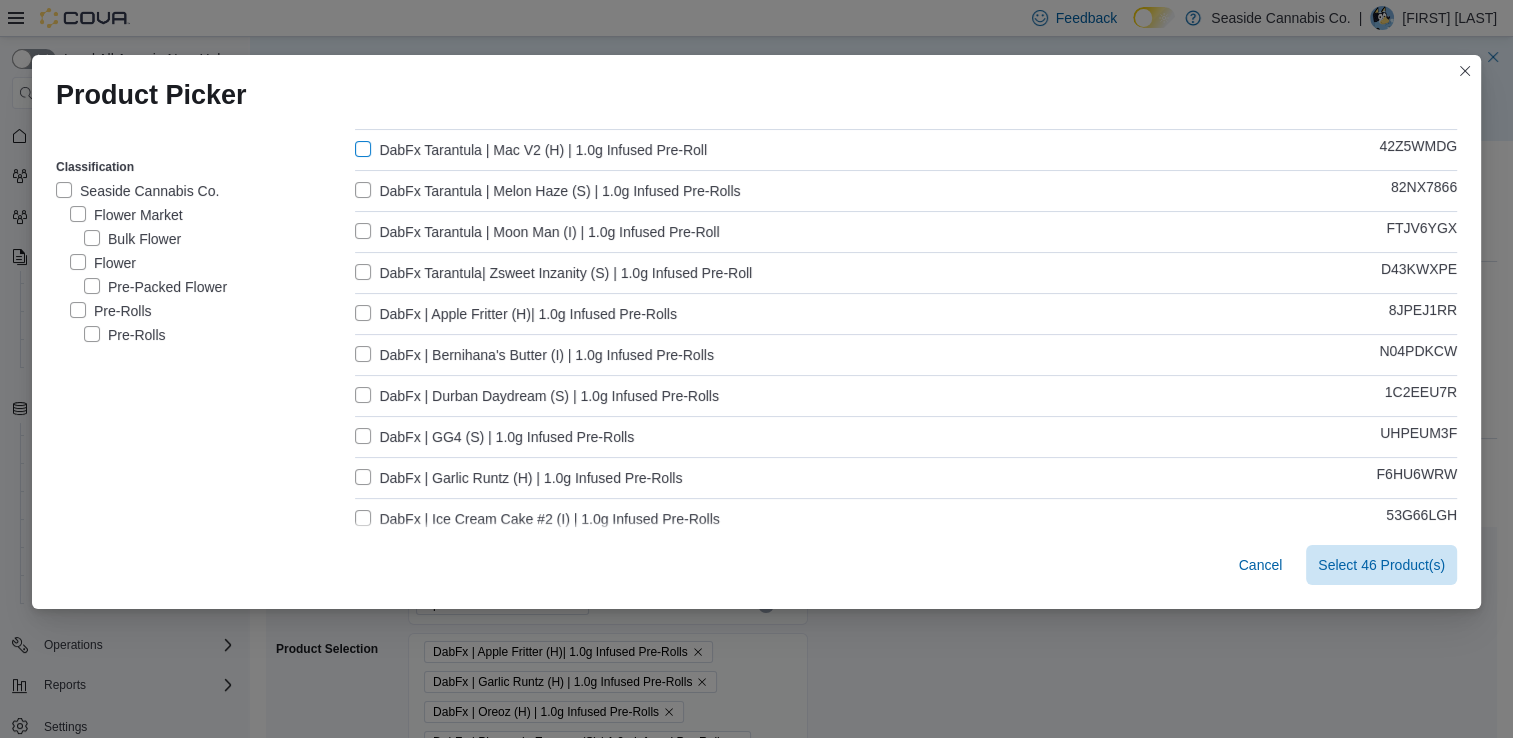 scroll, scrollTop: 0, scrollLeft: 0, axis: both 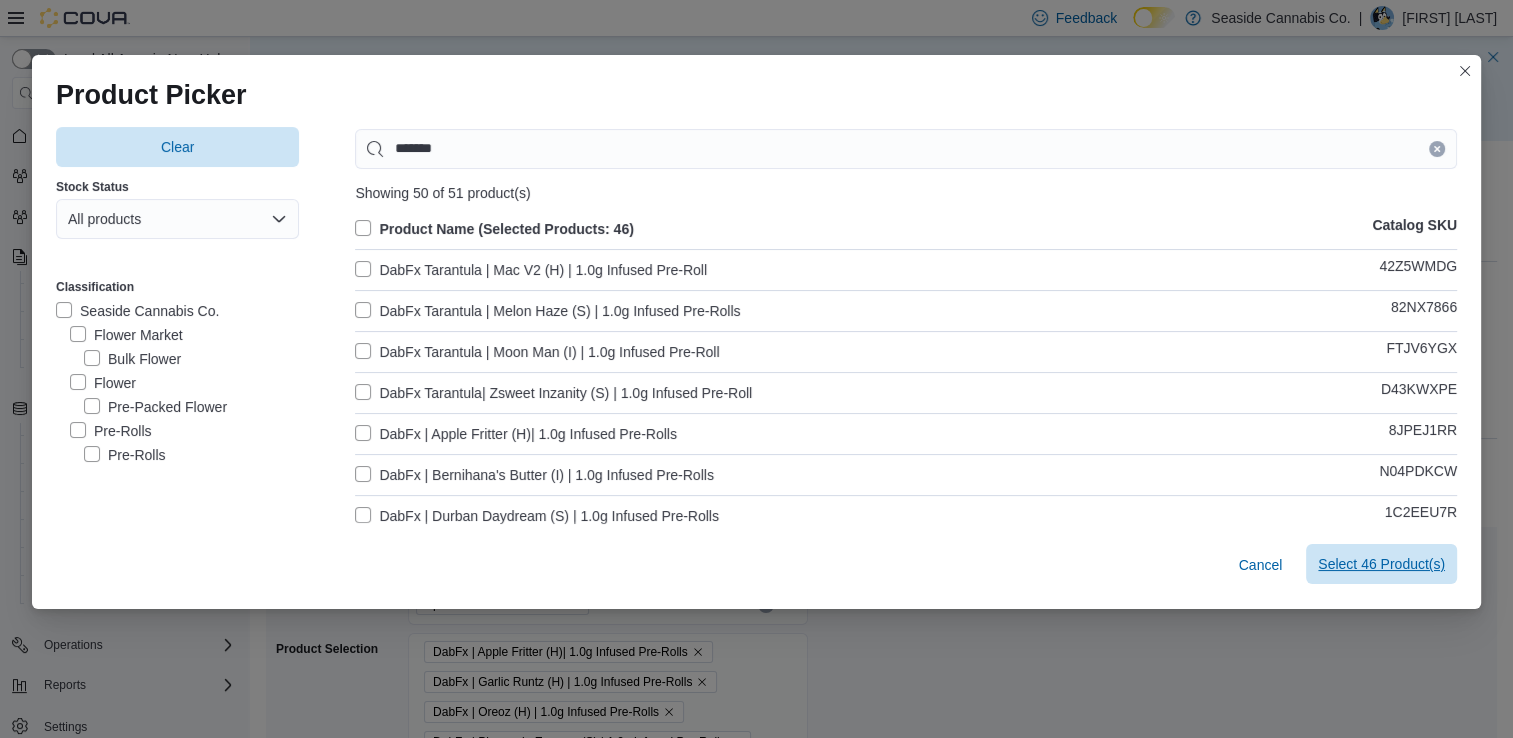 click on "Select 46 Product(s)" at bounding box center (1381, 564) 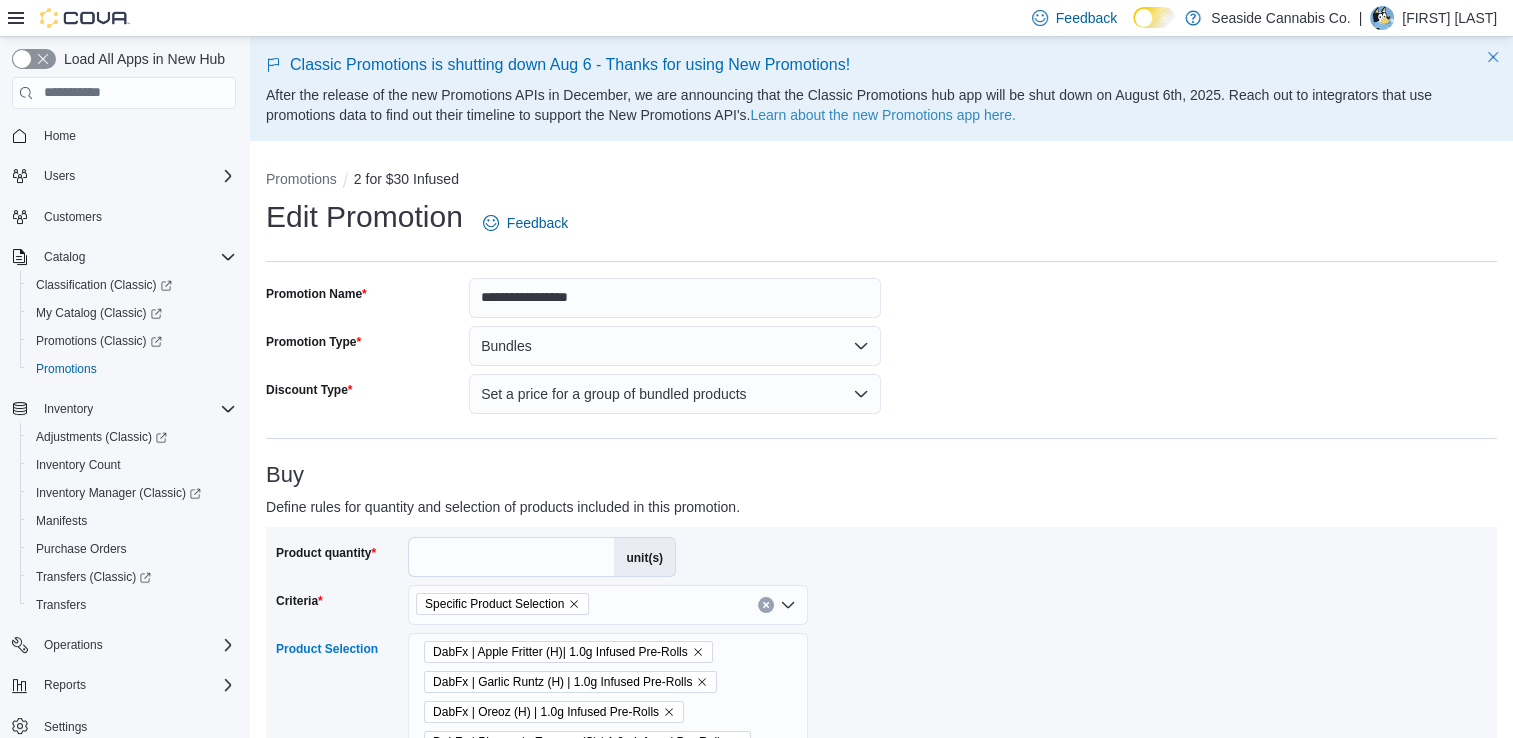 scroll, scrollTop: 244, scrollLeft: 0, axis: vertical 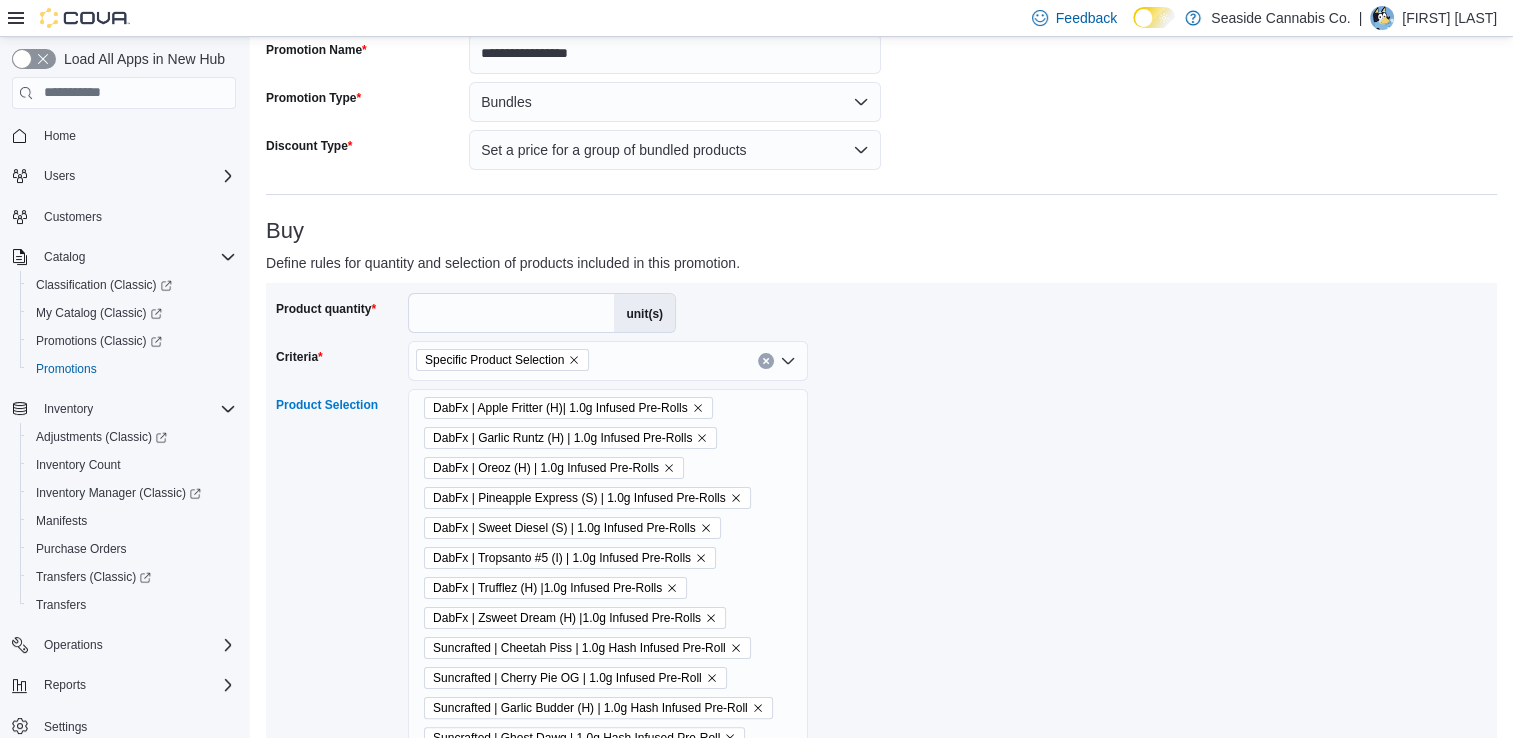 click on "DabFx | Apple Fritter (H)| 1.0g Infused Pre-Rolls DabFx | Garlic Runtz (H) | 1.0g Infused Pre-Rolls DabFx | Oreoz (H) | 1.0g Infused Pre-Rolls DabFx | Pineapple Express (S) | 1.0g Infused Pre-Rolls DabFx | Sweet Diesel (S) | 1.0g Infused Pre-Rolls DabFx | Tropsanto #5 (I) | 1.0g Infused Pre-Rolls DabFx | Trufflez (H) |1.0g Infused Pre-Rolls DabFx | Zsweet Dream (H) |1.0g Infused Pre-Rolls Suncrafted | Cheetah Piss | 1.0g Hash Infused Pre-Roll Suncrafted | Cherry Pie OG | 1.0g Infused Pre-Roll Suncrafted | Garlic Budder (H) | 1.0g Hash Infused Pre-Roll Suncrafted | Ghost Dawg | 1.0g Hash Infused Pre-Roll Suncrafted | Grease Monkey | 1.0g Hash Infused Pre-Roll Suncrafted | Lemon Jeffery | 1.0g Hash Infused Pre-Roll Suncrafted | Lemonsweets | 1.0g Infused Pre-Roll Suncrafted | Mountain Top Mint | 1.0g Hash Infused Pre-Roll Suncrafted | Permanent Marker | 1.0g Hash Infused Pre-Roll Suncrafted | Platinum Banana OG | 1.0g Hash Infused Pre-Roll Suncrafted | Runtz | 1.0g Infused Pre-Roll" at bounding box center (608, 1083) 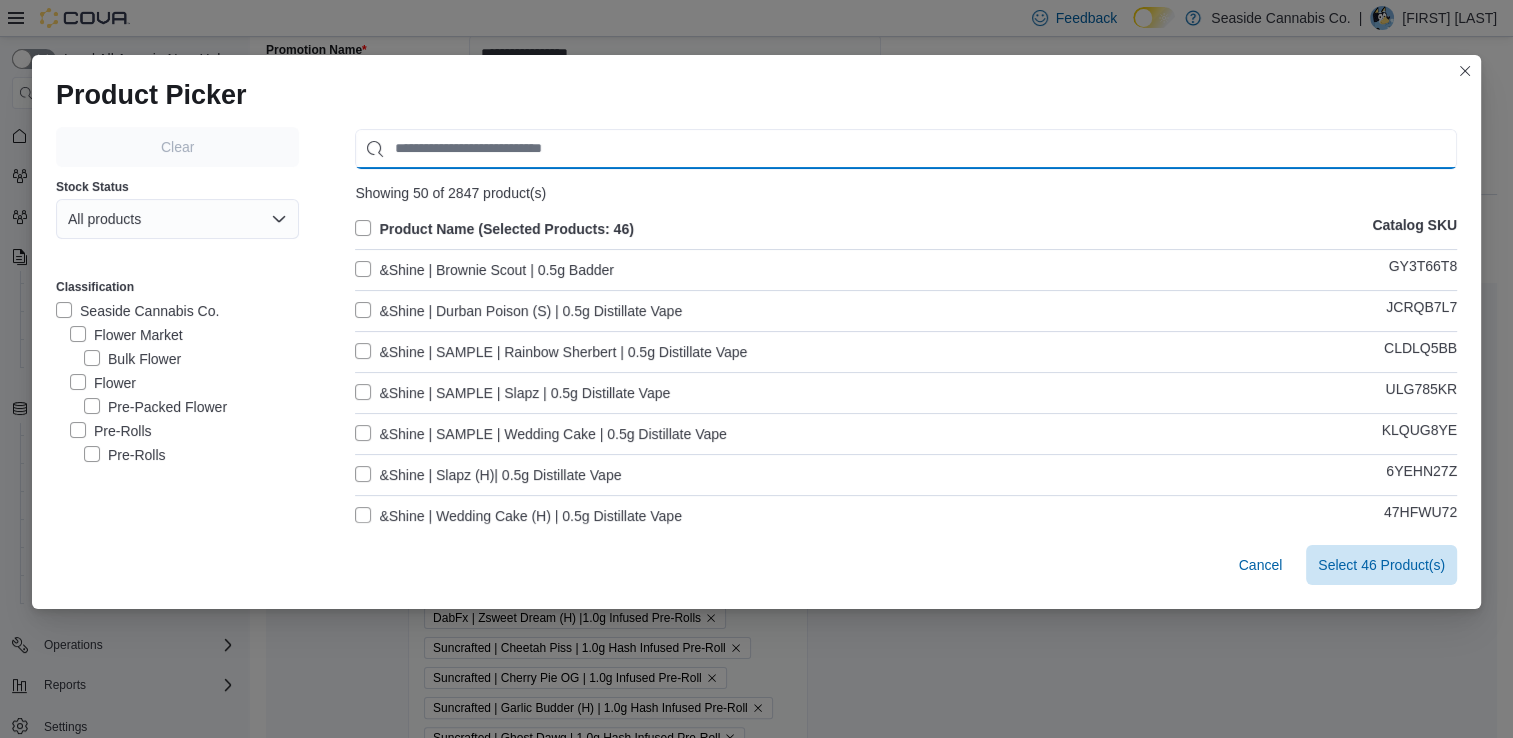 click at bounding box center [906, 149] 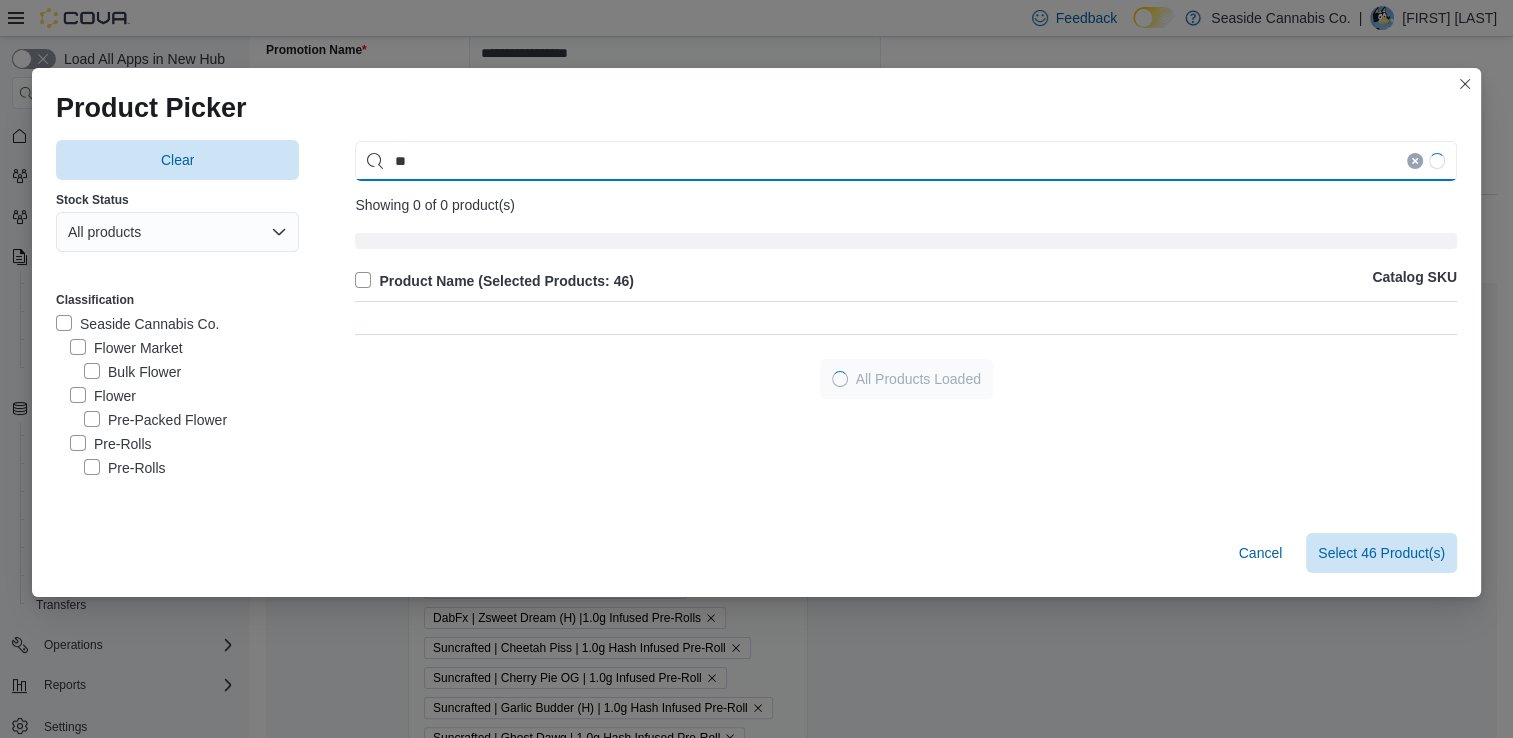 type on "*" 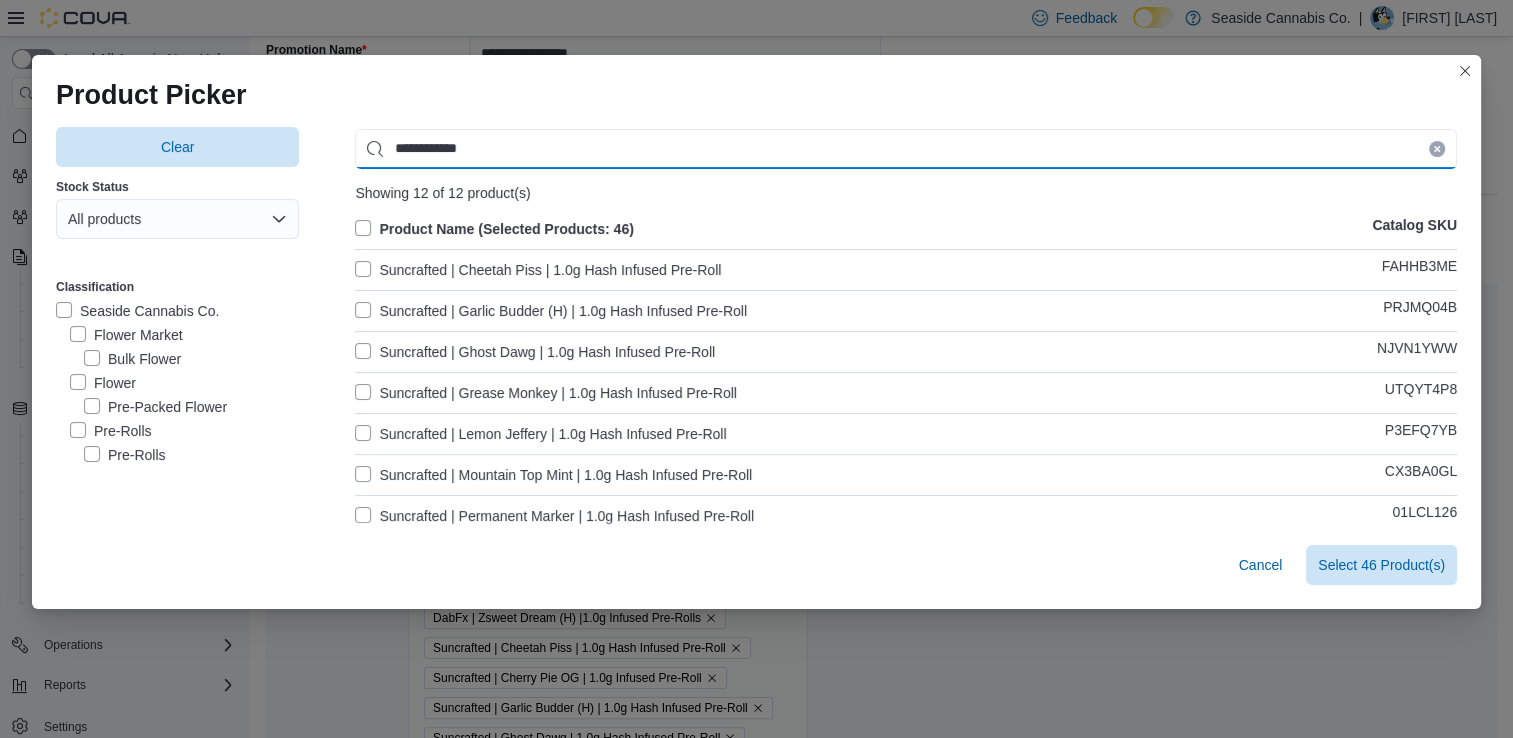 type on "**********" 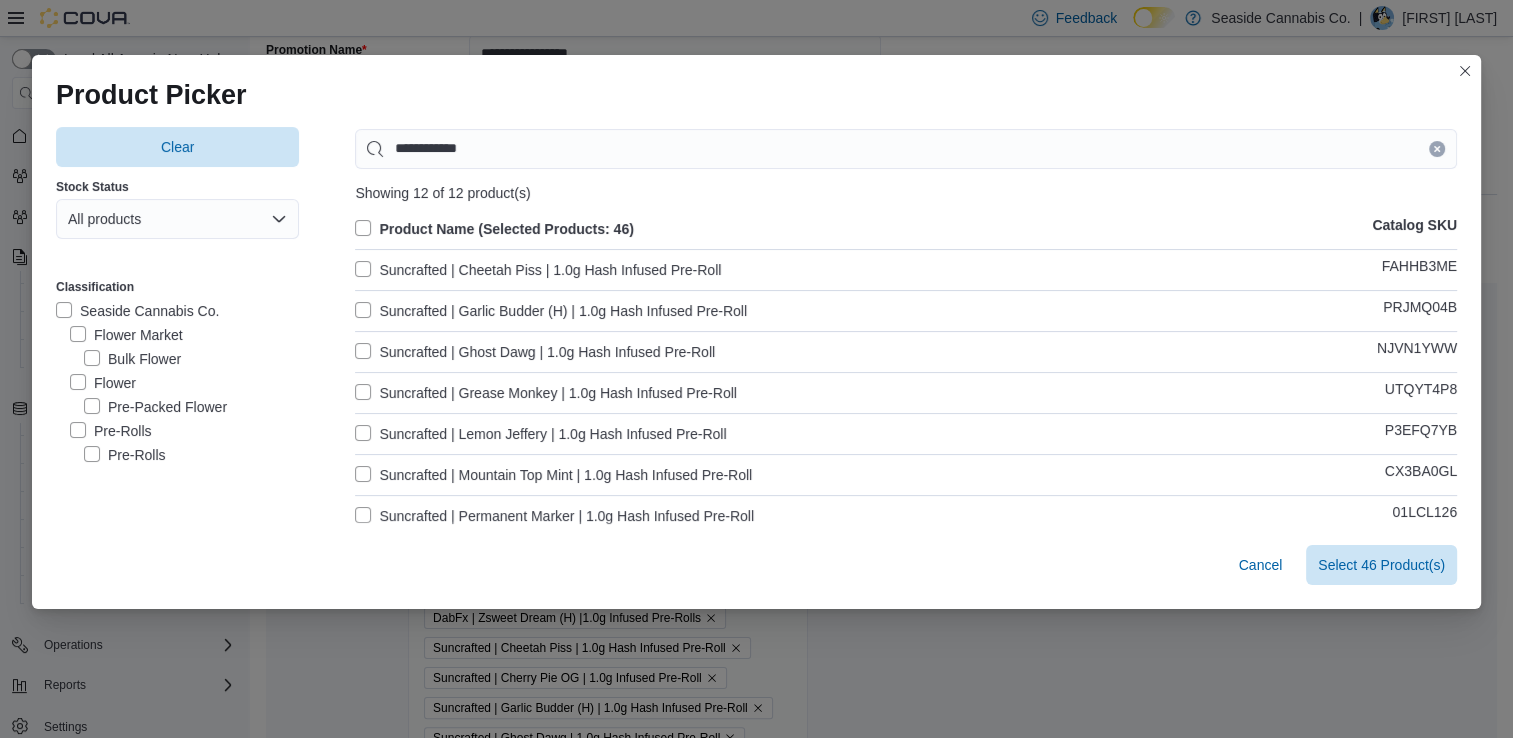 click on "Product Picker Clear Stock Status  All products Classification  Seaside Cannabis Co. Flower Market Bulk Flower Flower Pre-Packed Flower Pre-Rolls Pre-Rolls Edibles Edibles Cold Beverages Cold Beverages Vaporizers  Vaporizers Concentrates Concentrates Topicals & Tinctures Topicals  Tinctures Judging Kits Concentrate Judging Kits Flower Judging Kits Edible Judging Kits Clones Clones CBD CBD Accessories Accessories Apparel Clothing Hats Stickers Jewelry Misc. Gift Certificate Books Samples Edible Samples Flower Samples Concentrate Sample Payments Rounding Integrations Integrated Gift Card Suppliers  253 Organics Alternative Compassion Services (ACS) ARL Healthcare Aruna BeachGrass Best In Grass CANN Cape Cod Grow Labs Cape Heady Caroline's Cannabis CB Disco Cedar Roots, LLC Cirrus Glass CNA Cultivauna, LLC Flower Power Growers Garden Remedies Good Greens GRAV Green Thumb High Ledges Holistic Health Group Ideal Craft Cannabis Impressed Iron Lung Glass John Edgar Reed | Fine Beaded Jewelry Keef Keila MAC Mayflower" at bounding box center [756, 369] 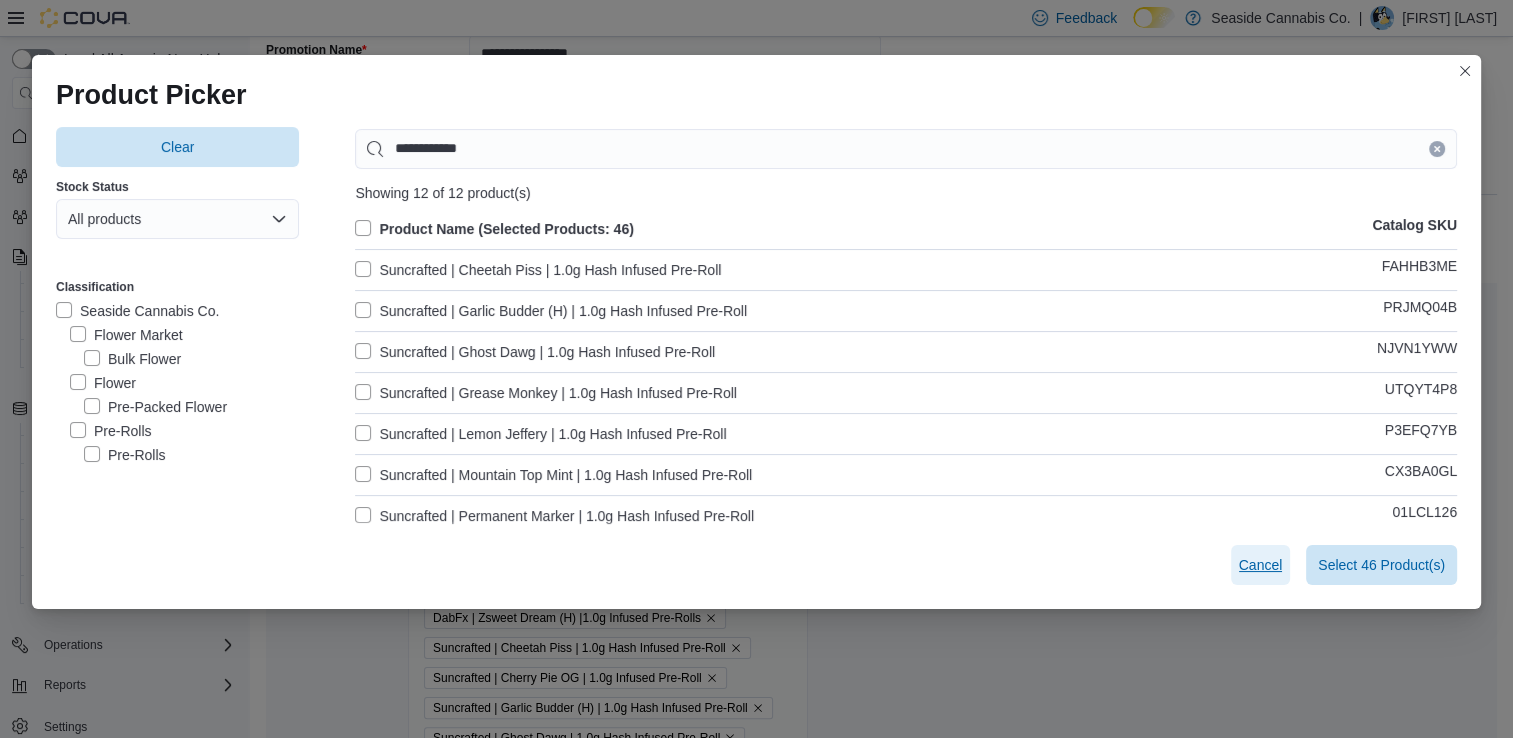 click on "Cancel" at bounding box center [1261, 565] 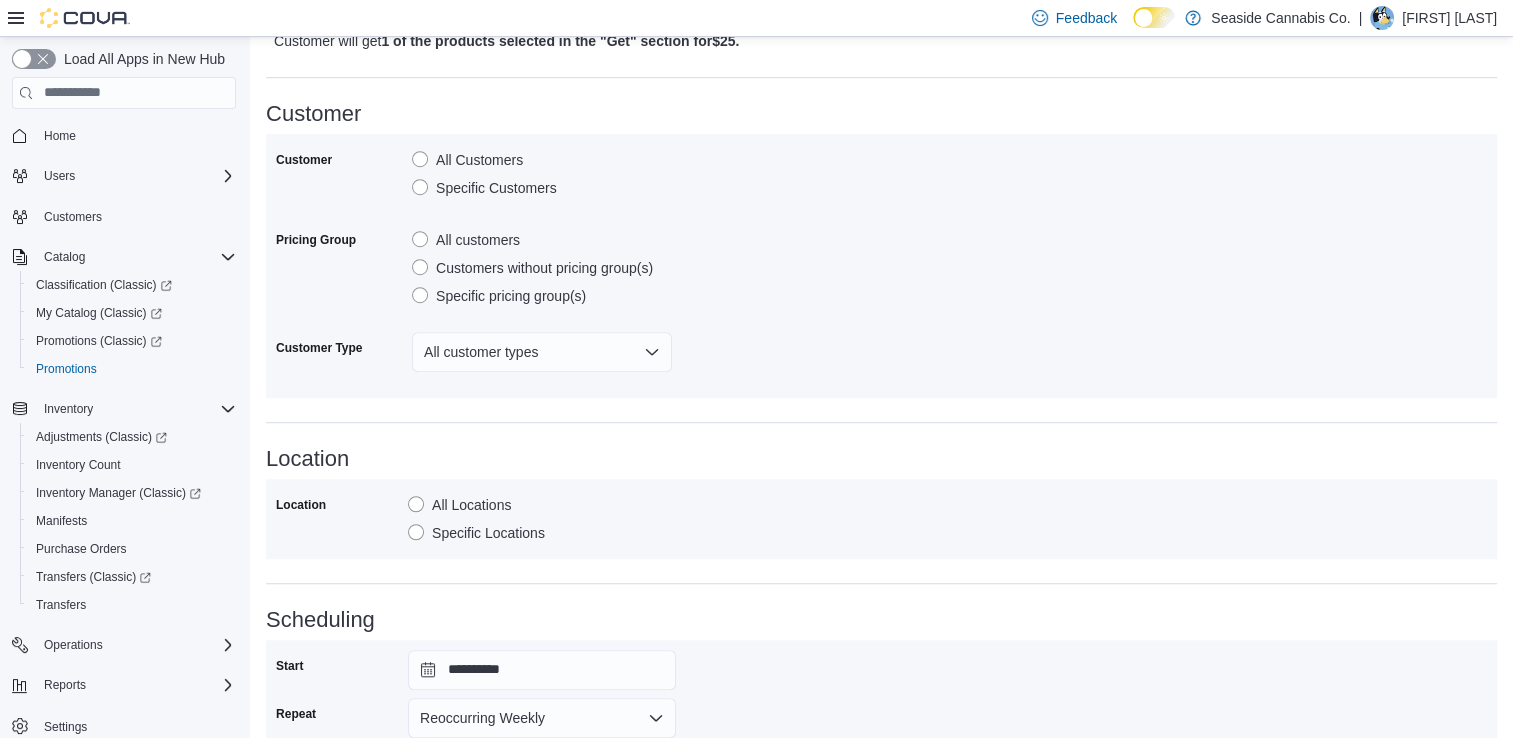 scroll, scrollTop: 1554, scrollLeft: 0, axis: vertical 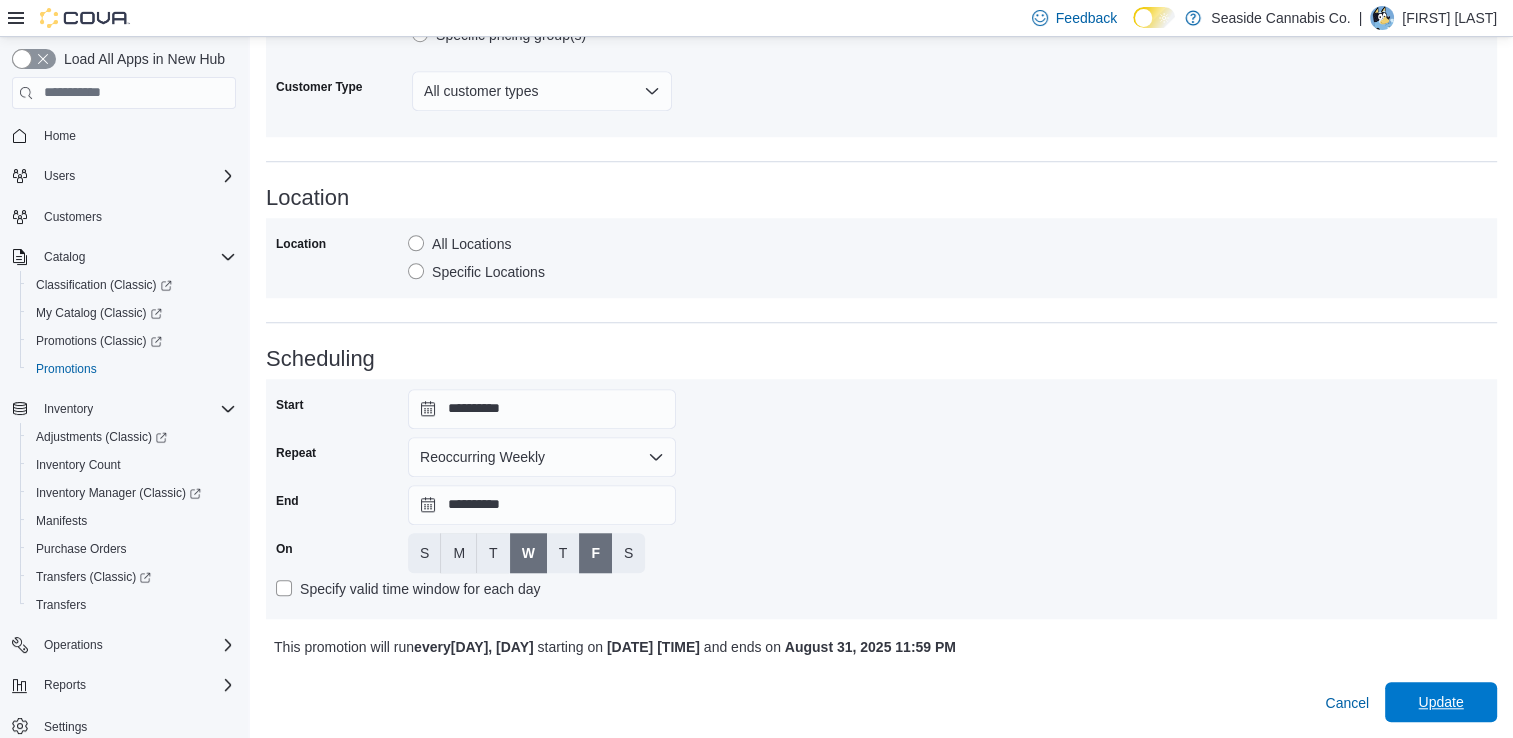 click on "Update" at bounding box center (1441, 702) 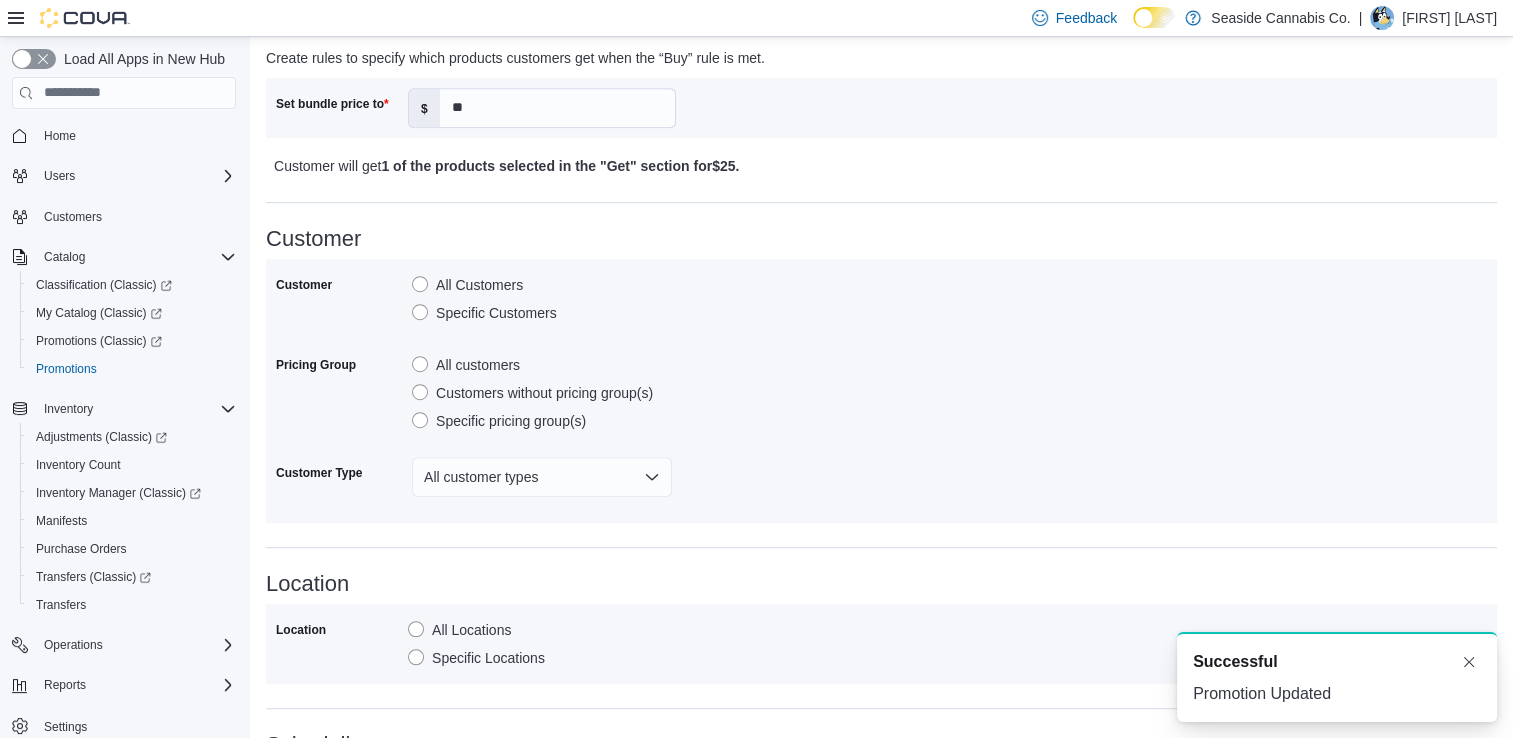 scroll, scrollTop: 268, scrollLeft: 0, axis: vertical 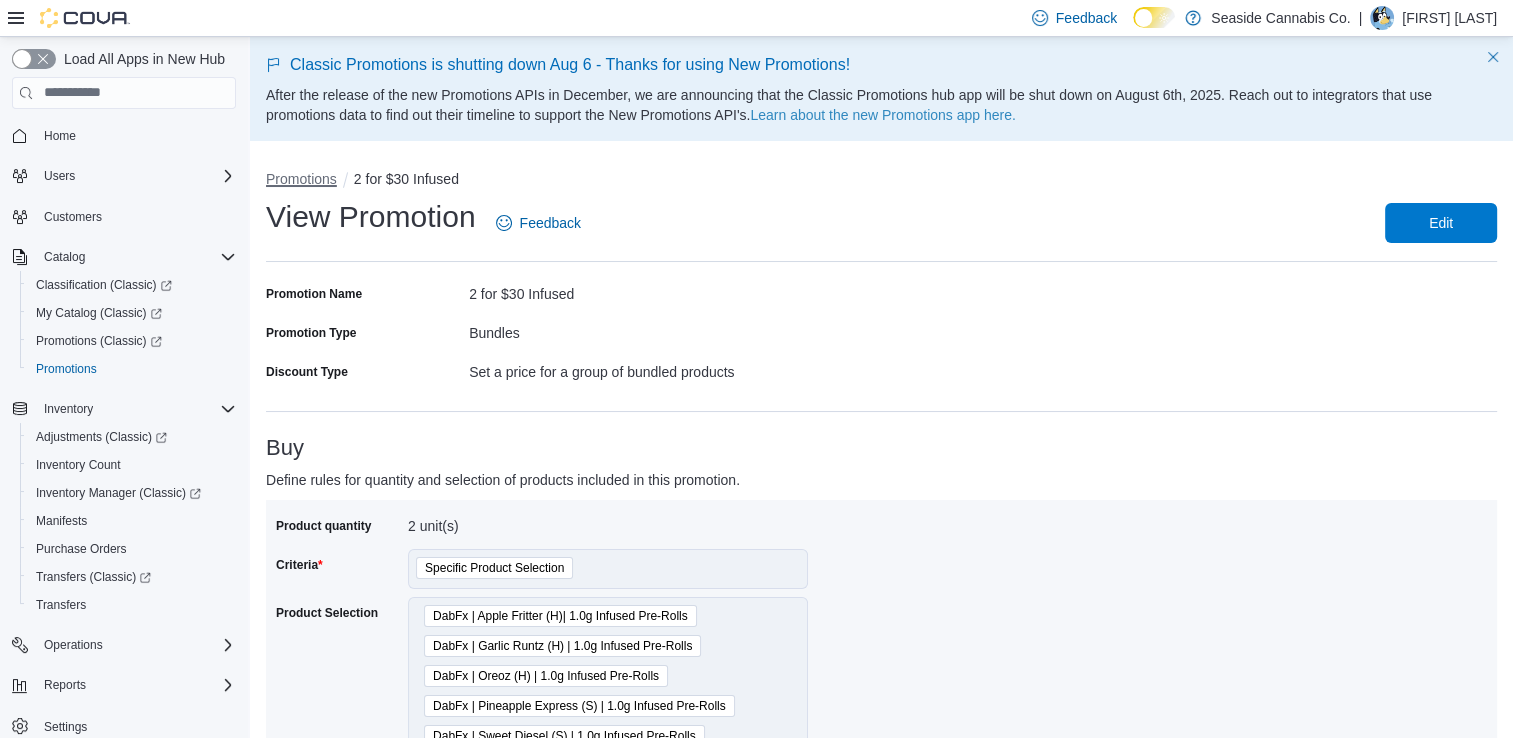 click on "Promotions" at bounding box center [301, 179] 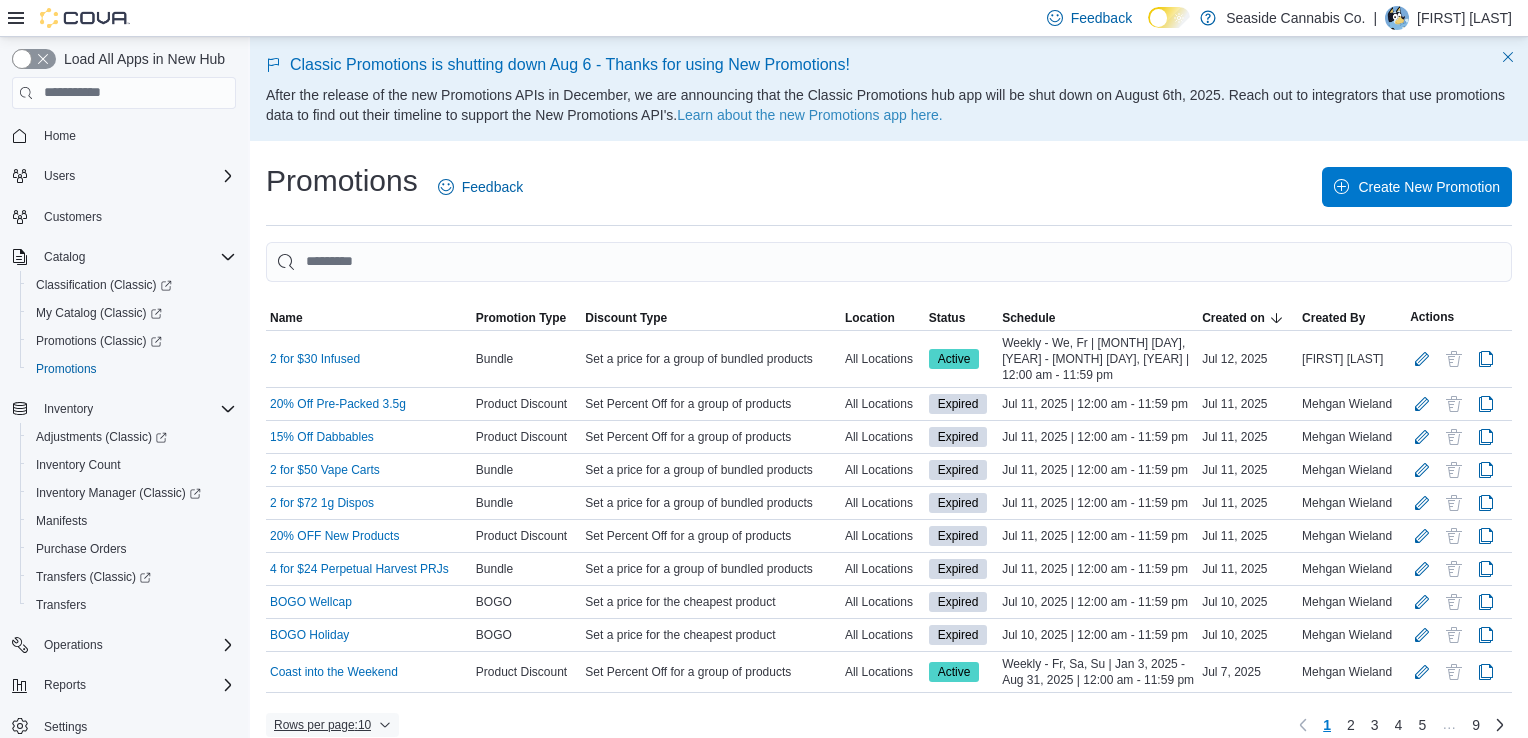 click on "Rows per page :  10" at bounding box center [332, 725] 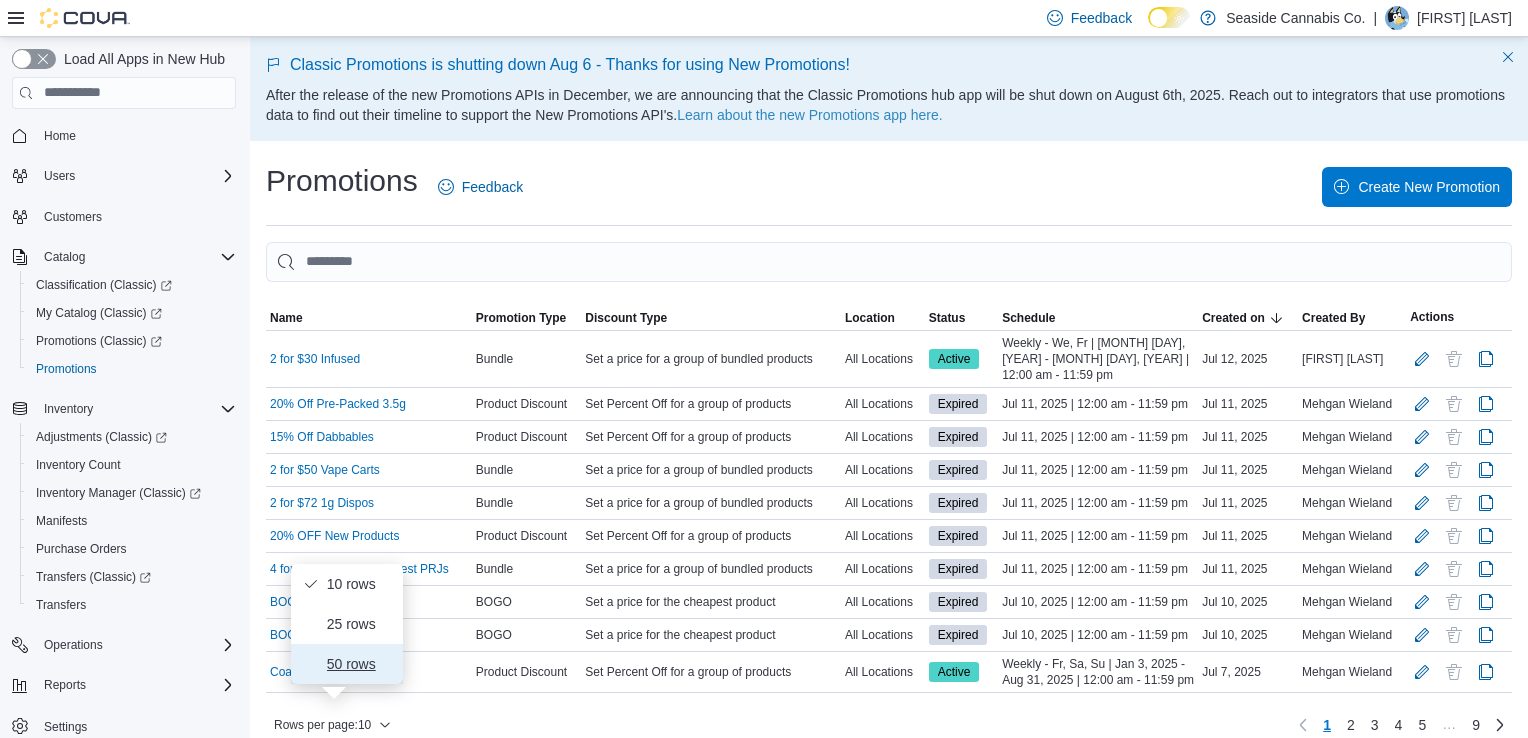 click on "50 rows" at bounding box center (347, 664) 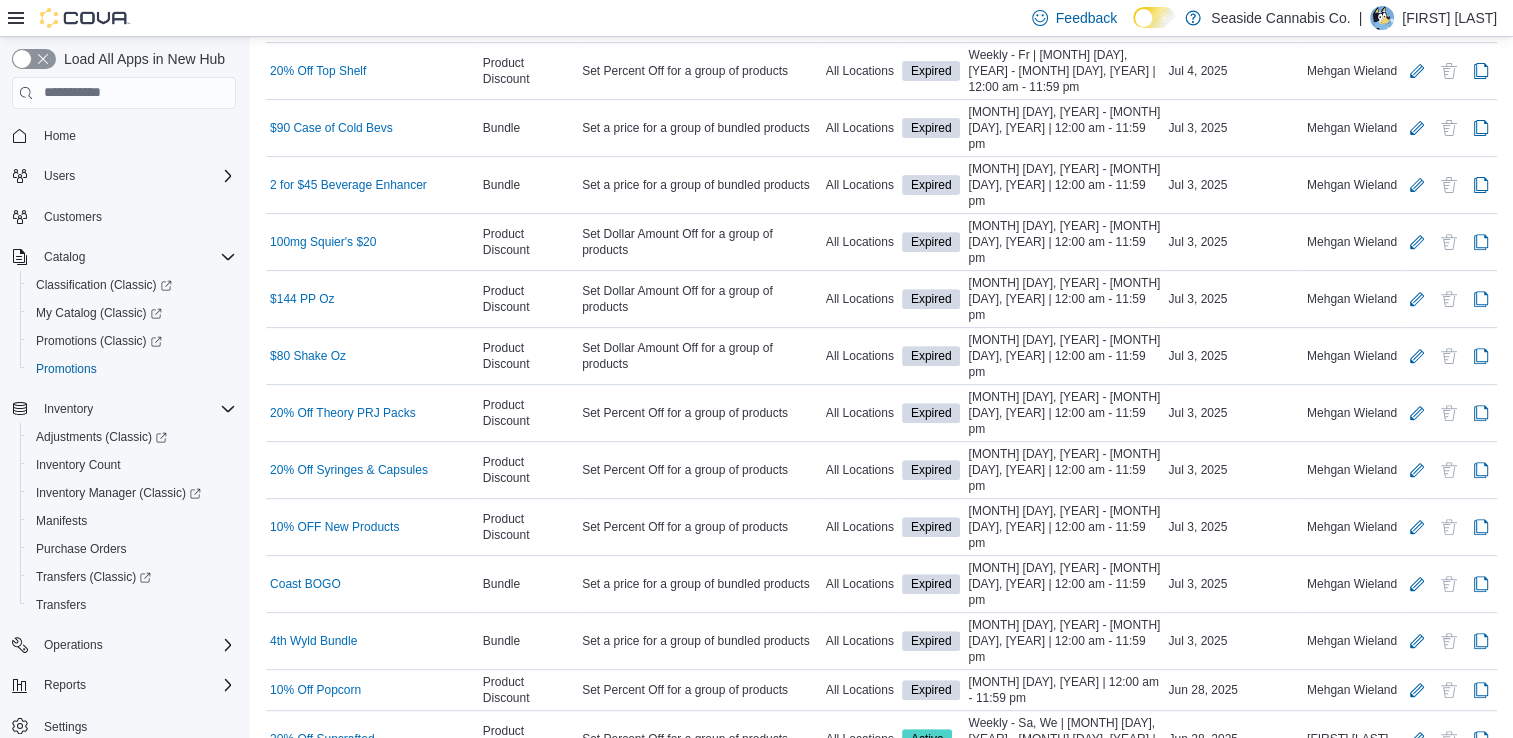 scroll, scrollTop: 735, scrollLeft: 0, axis: vertical 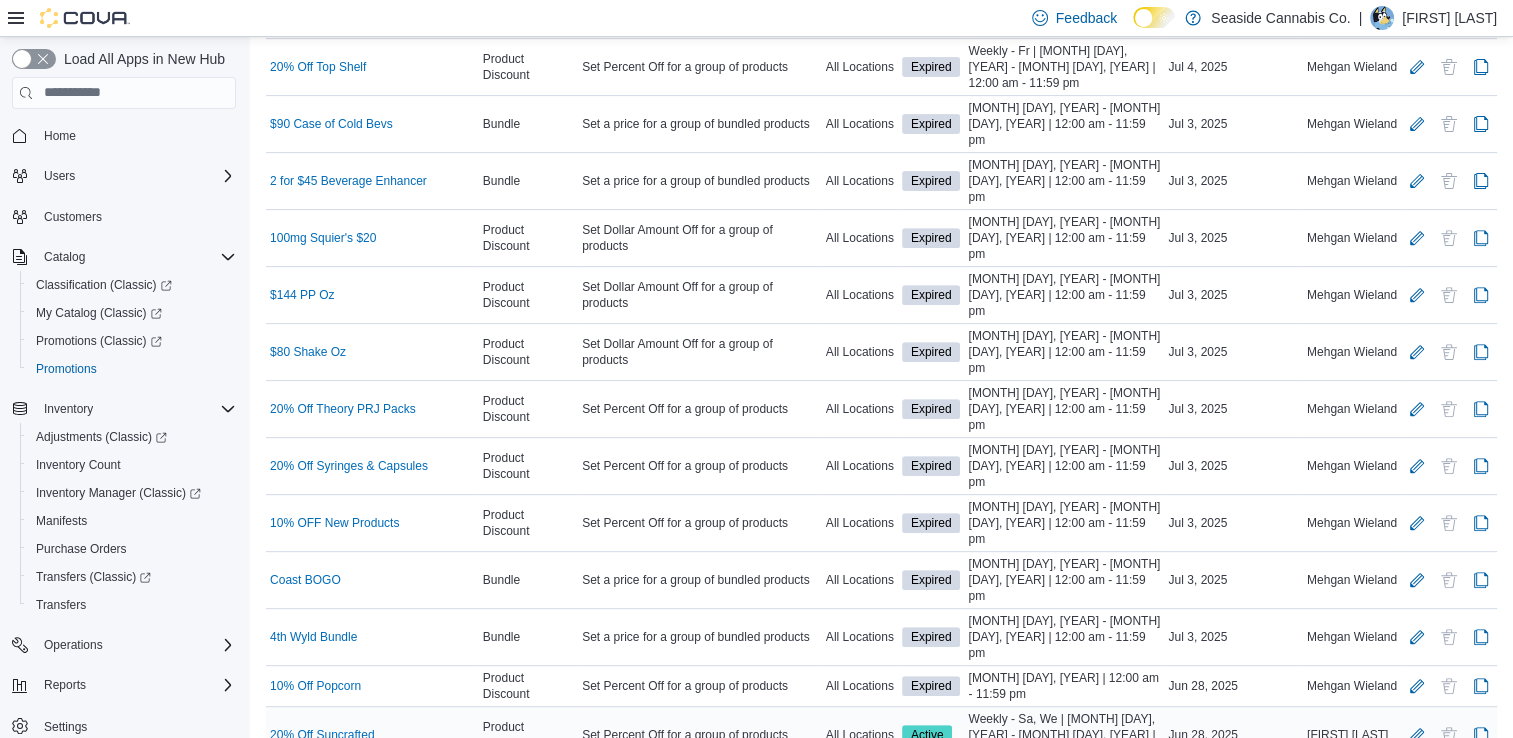 click on "20% Off Suncrafted" at bounding box center (322, 735) 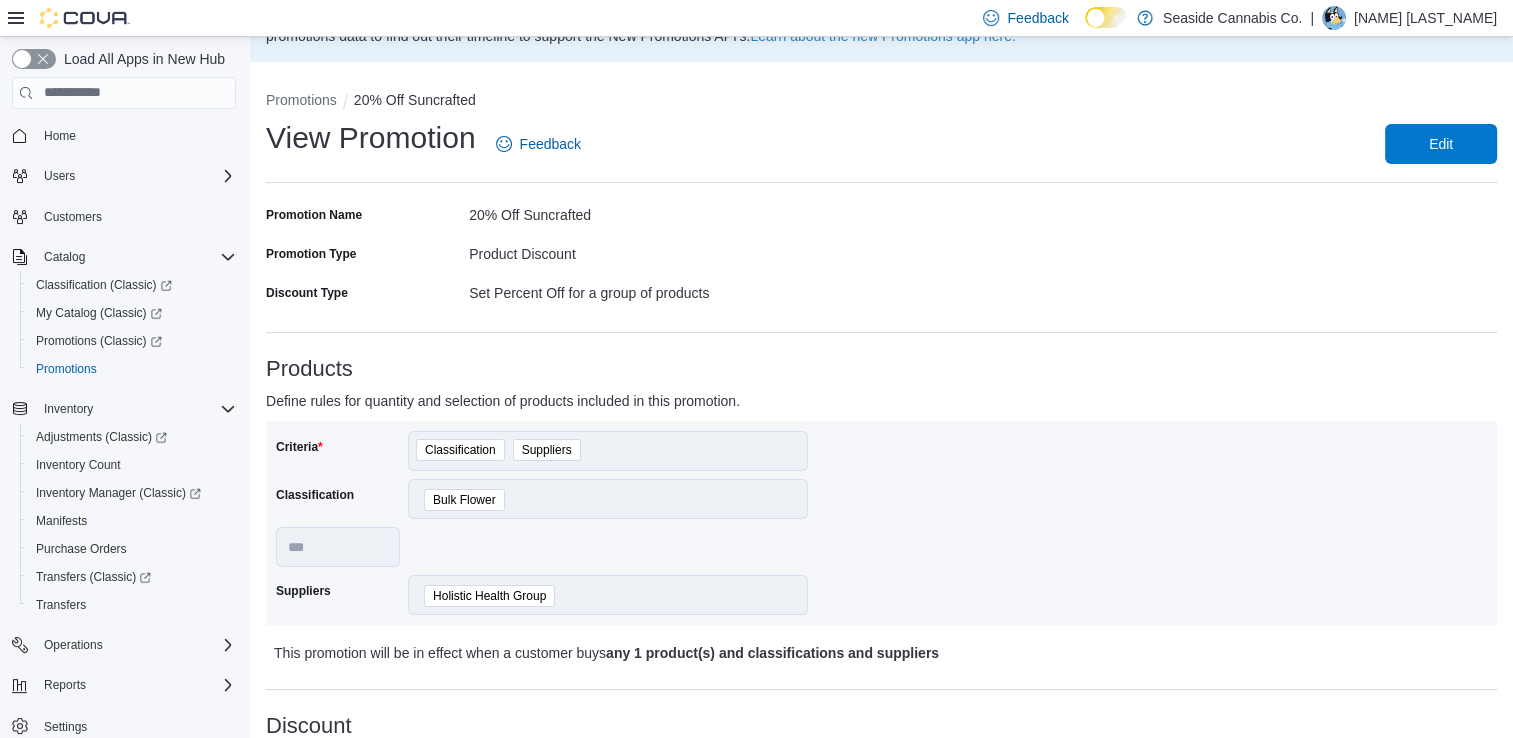 scroll, scrollTop: 80, scrollLeft: 0, axis: vertical 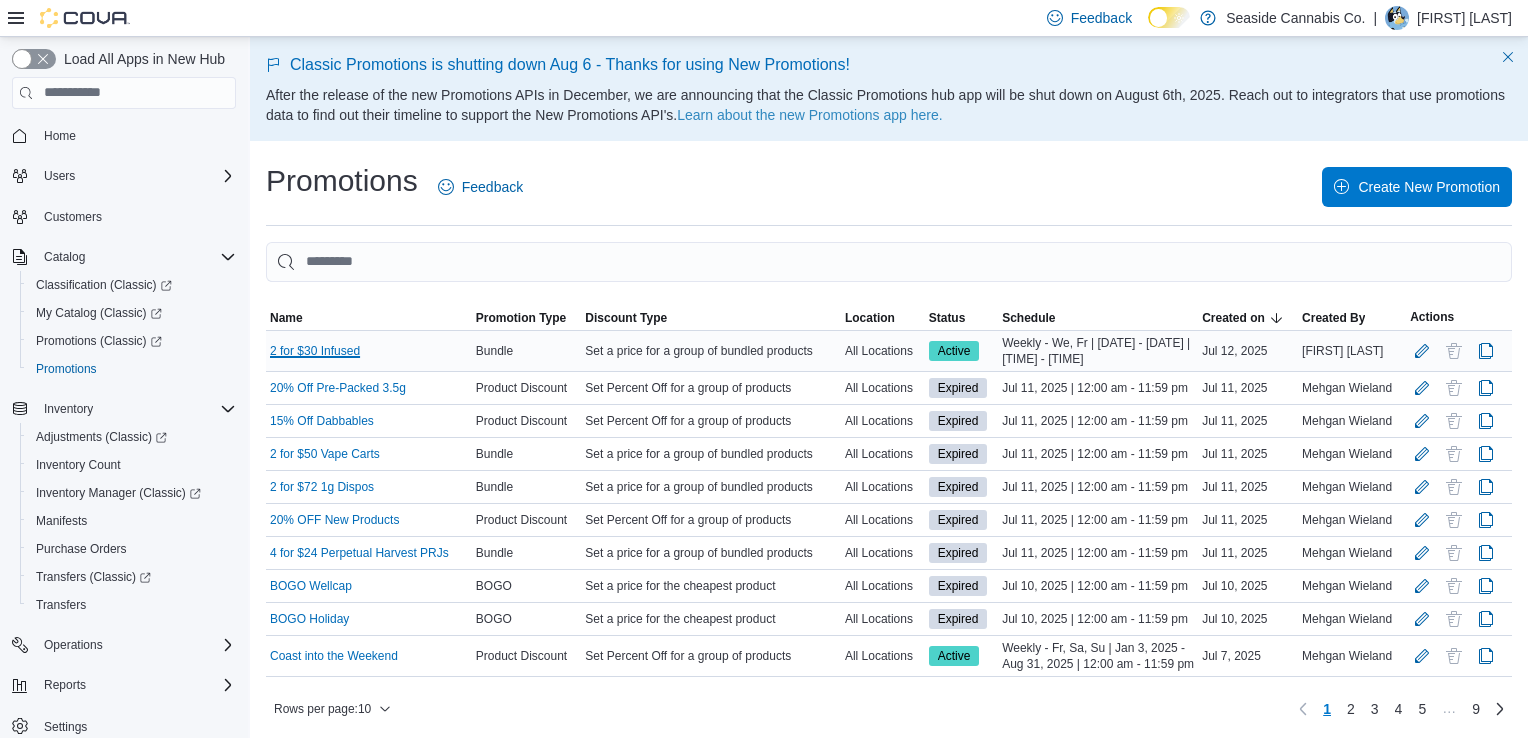 click on "2 for $30 Infused" at bounding box center (315, 351) 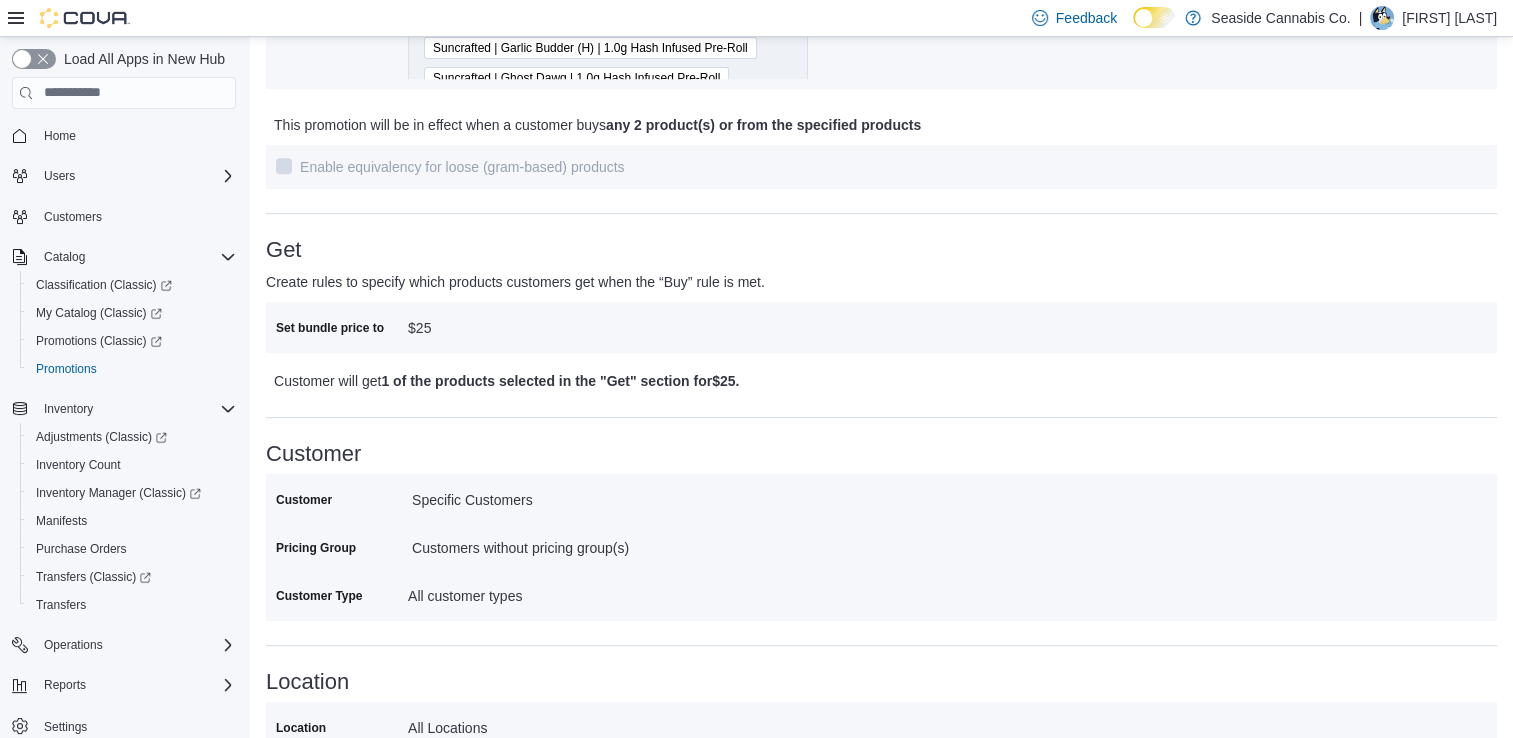 scroll, scrollTop: 868, scrollLeft: 0, axis: vertical 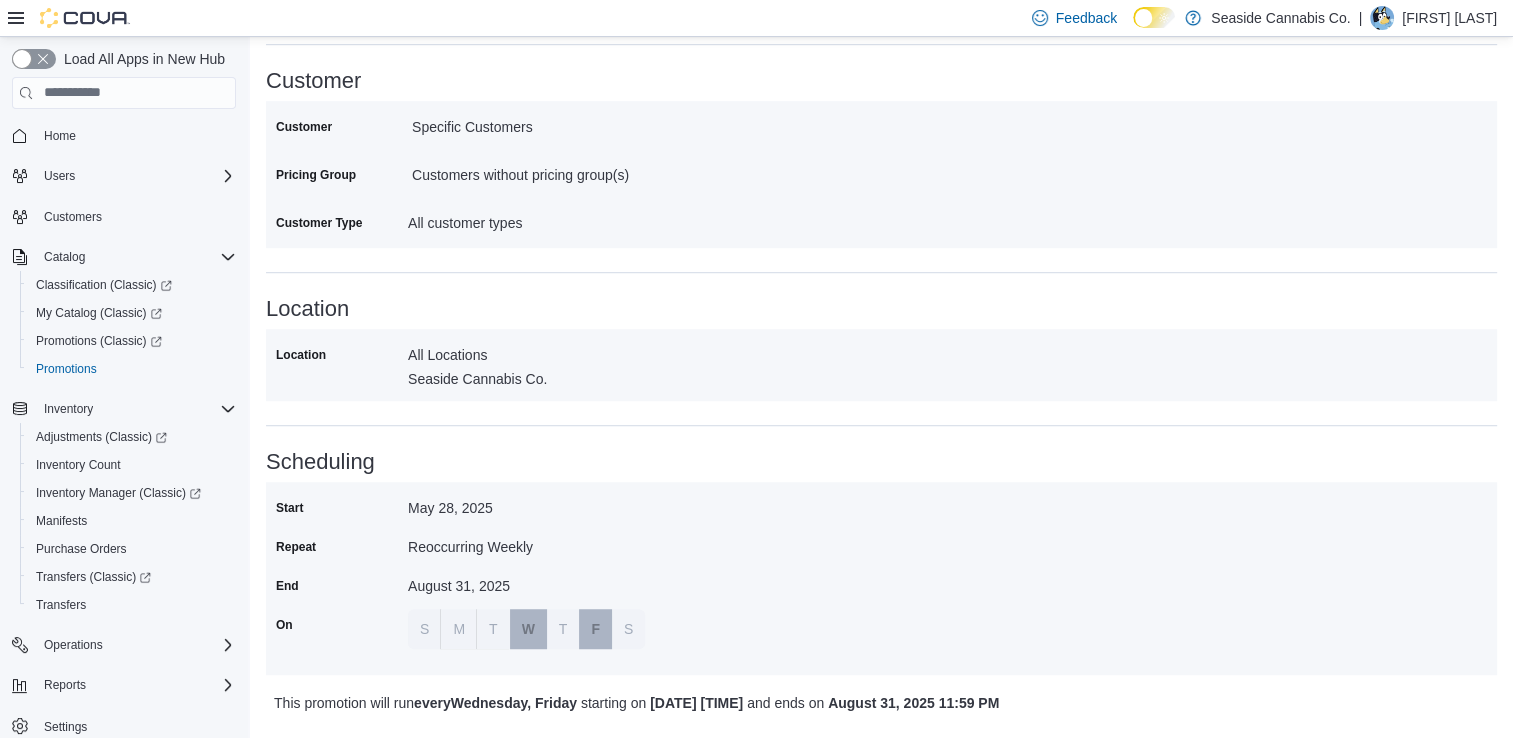 click on "Start [DATE] Repeat Reoccurring Weekly End [DATE] On Days of the week S M T W T F S" at bounding box center [881, 578] 